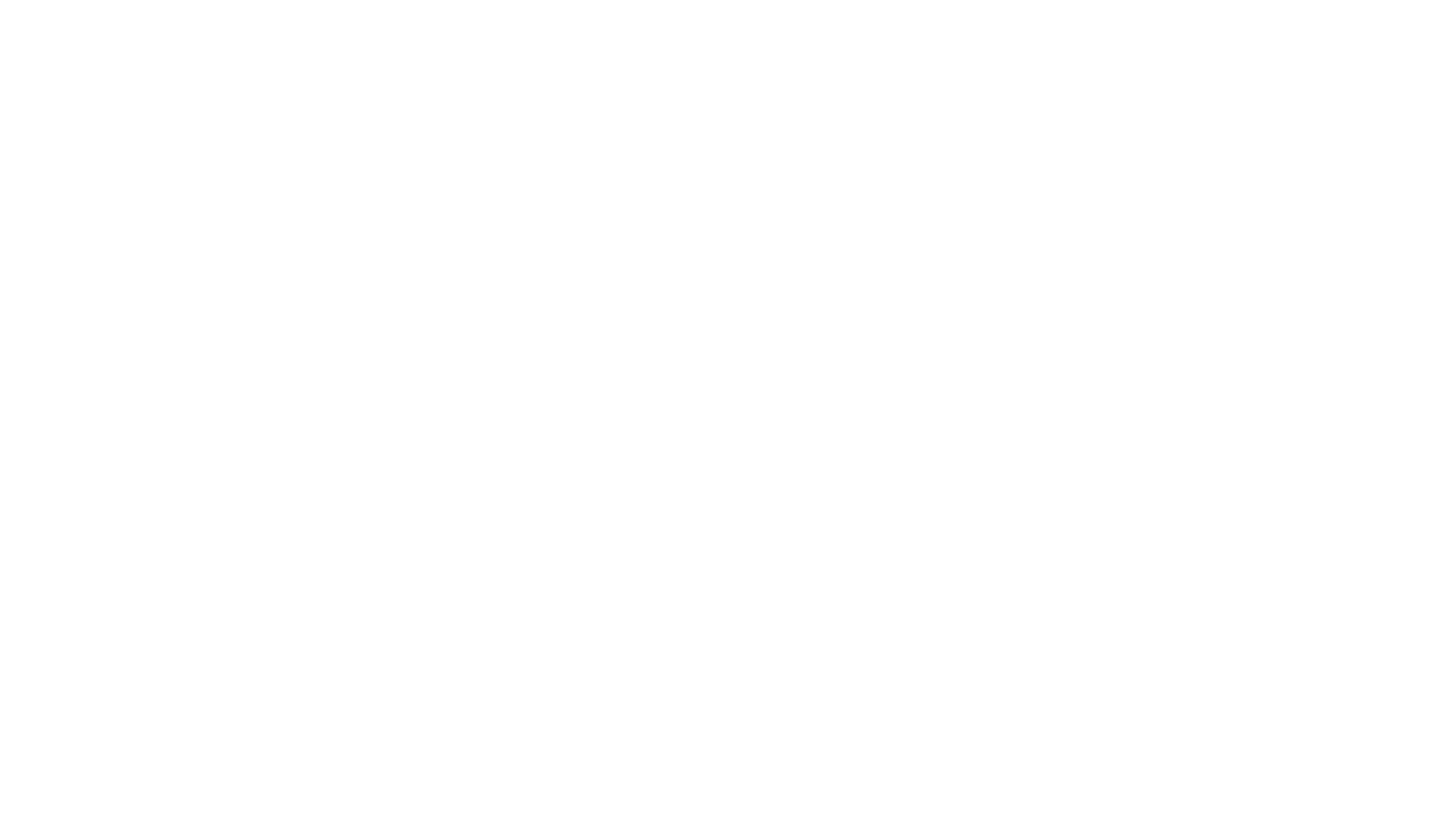 scroll, scrollTop: 0, scrollLeft: 0, axis: both 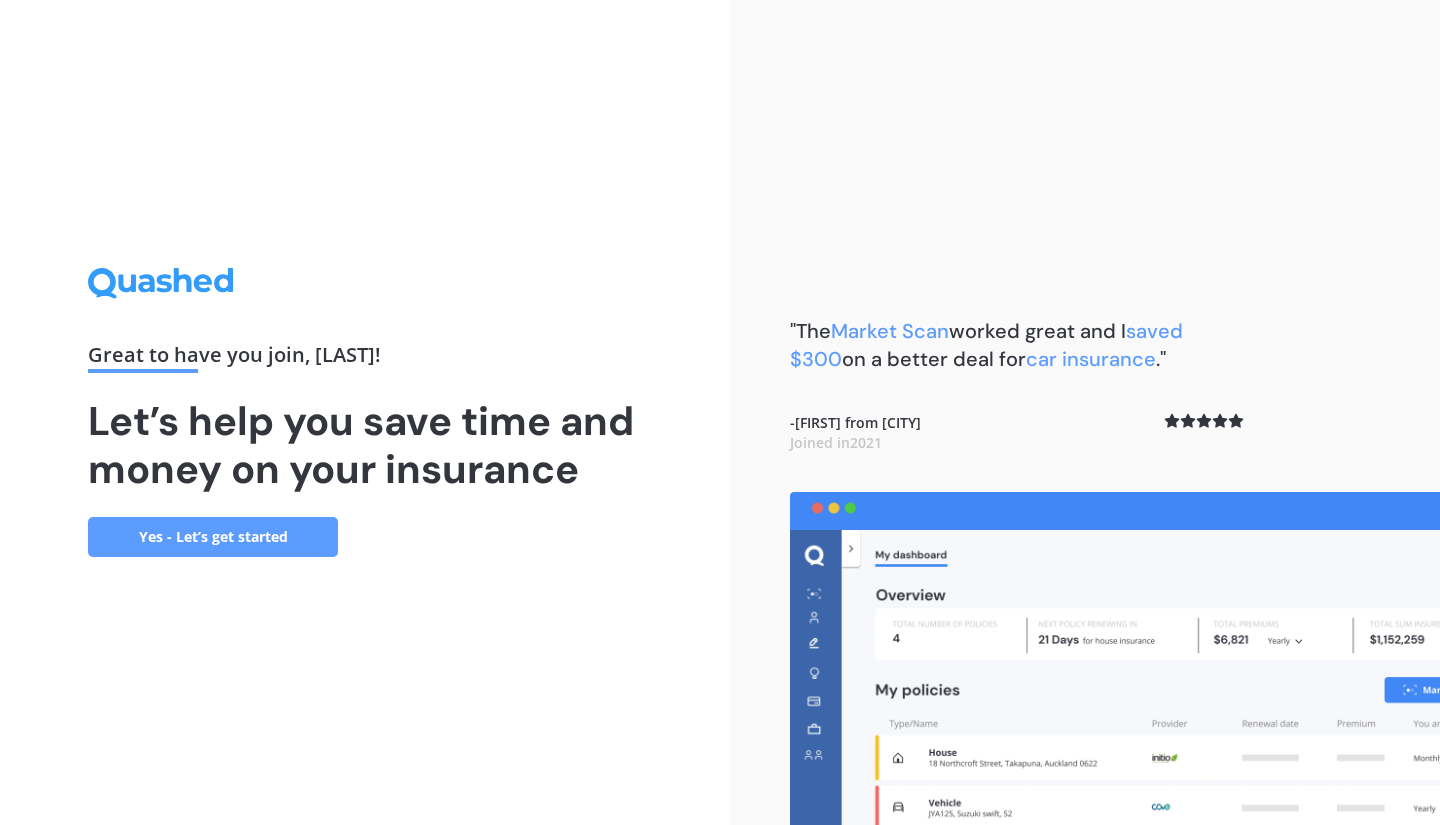 click on "Yes - Let’s get started" at bounding box center (213, 537) 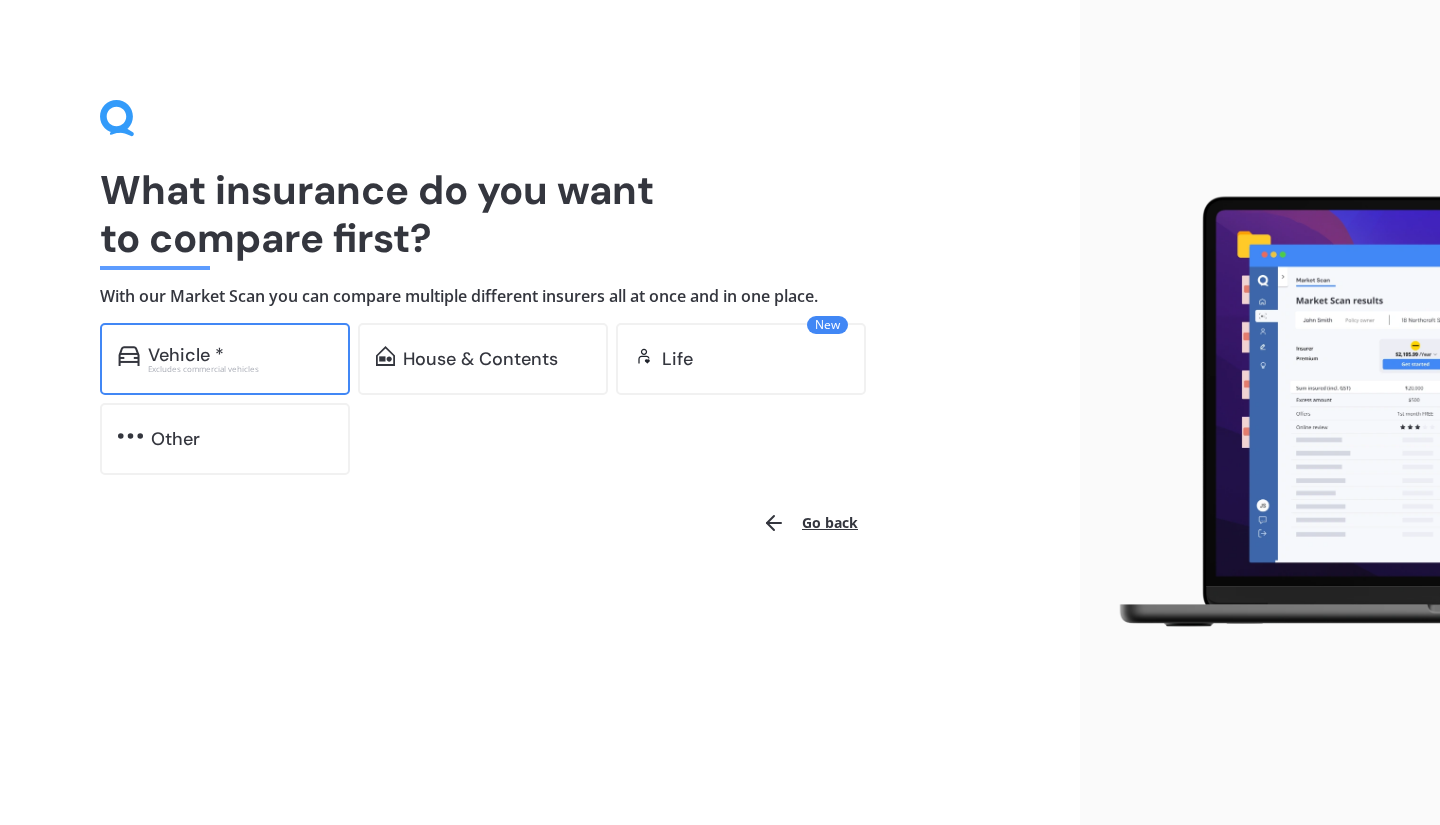 click on "Vehicle *" at bounding box center (240, 355) 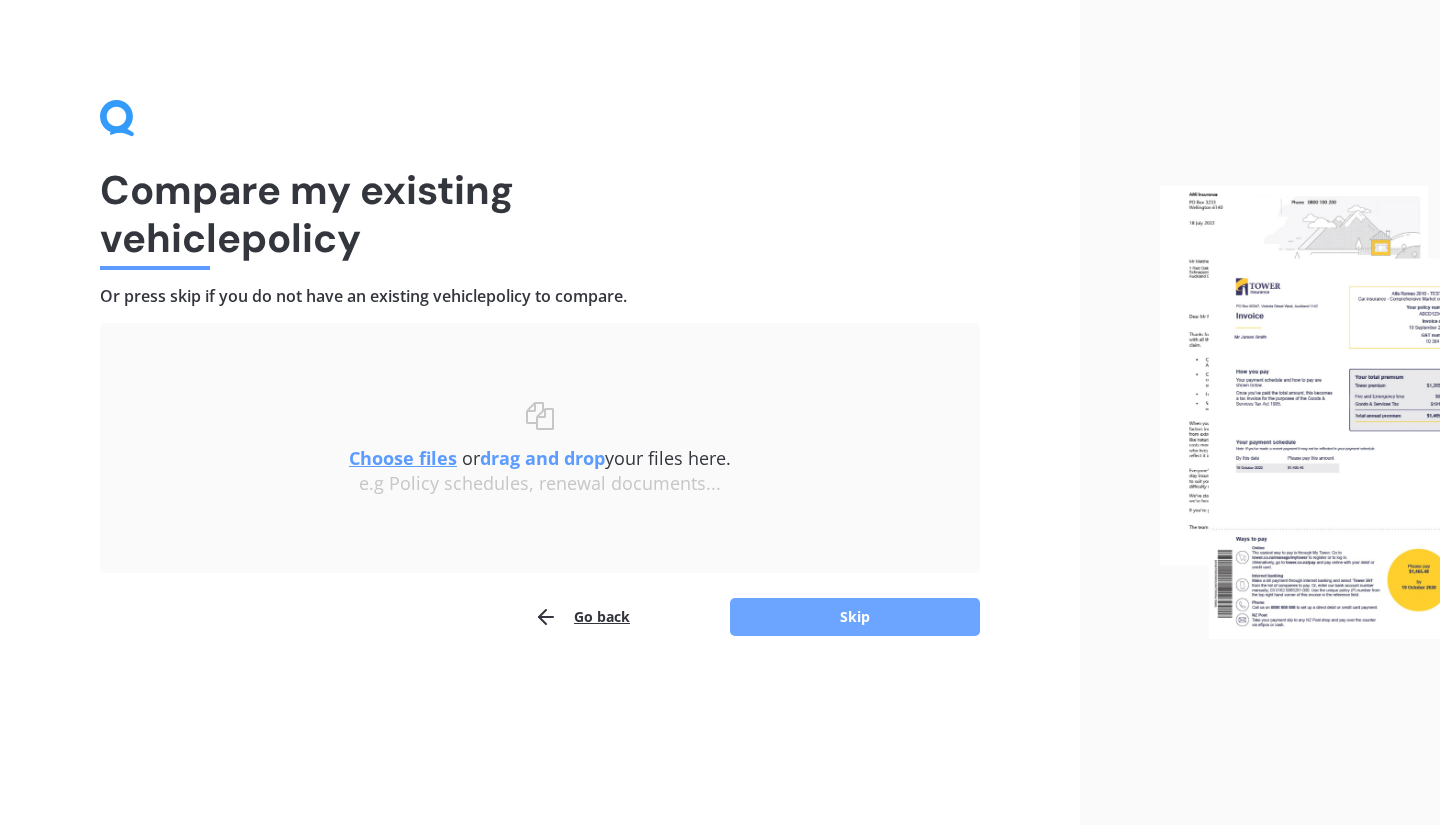 click on "Skip" at bounding box center [855, 617] 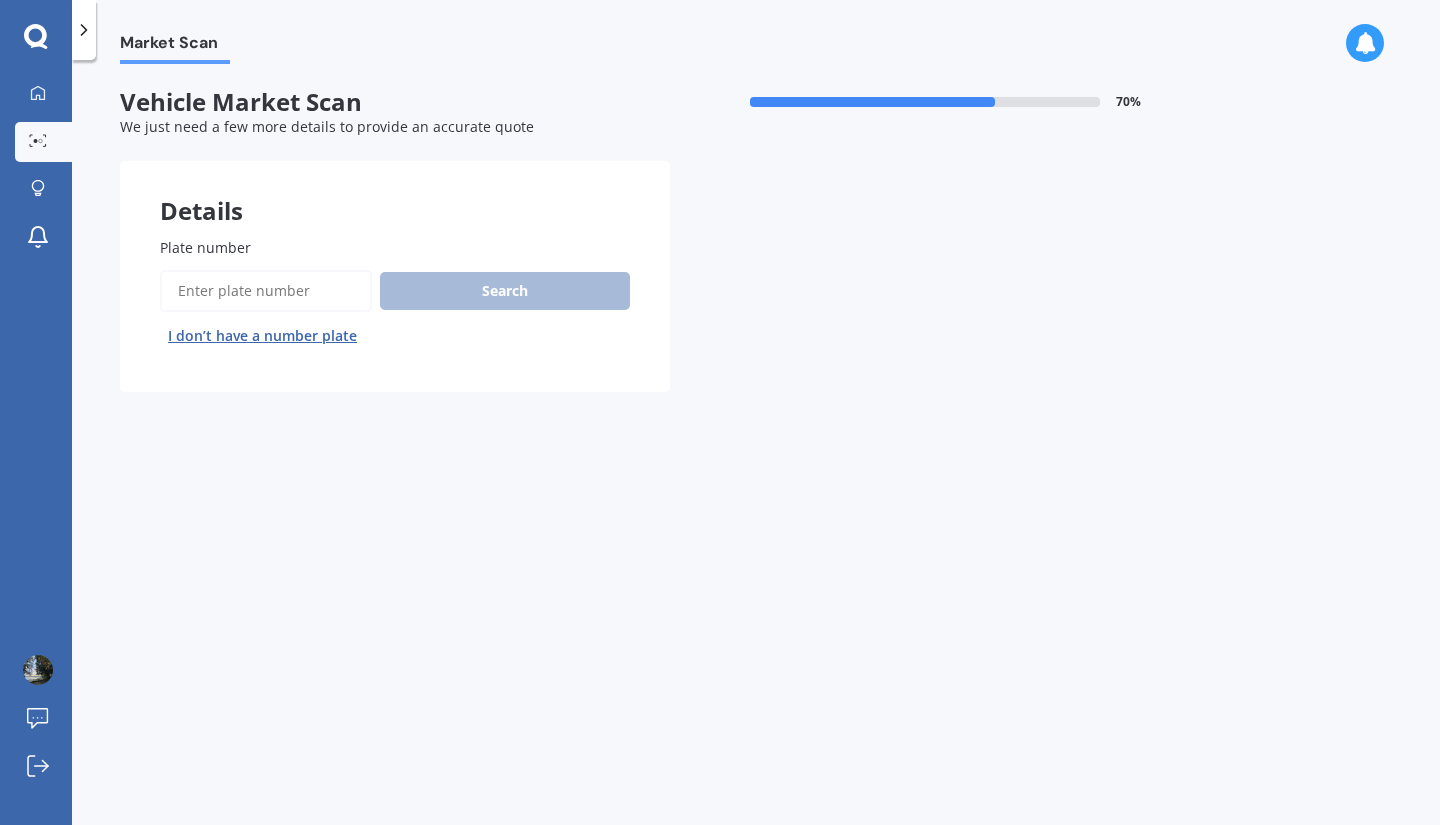 click on "Plate number" at bounding box center (266, 291) 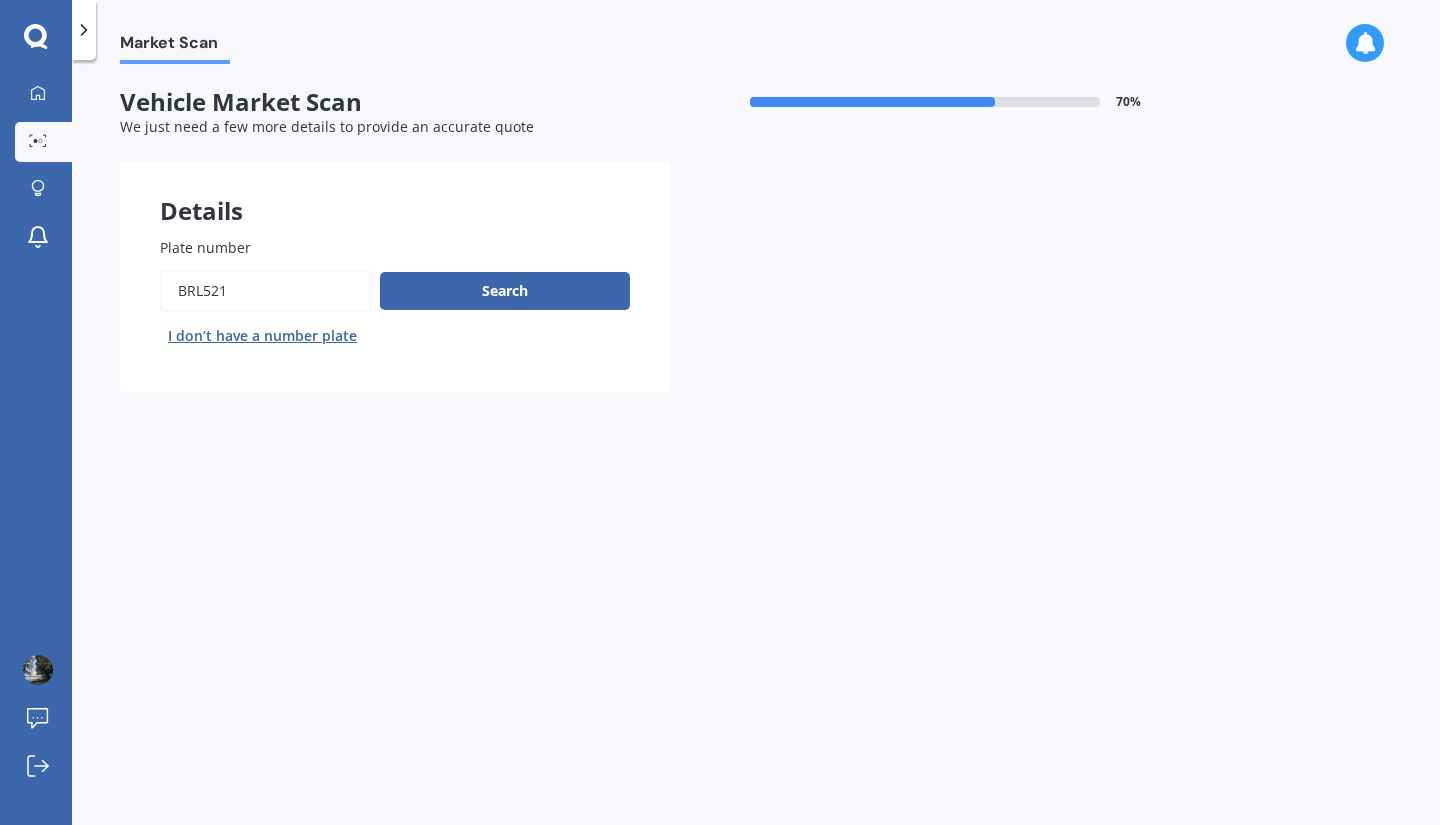 type on "brl521" 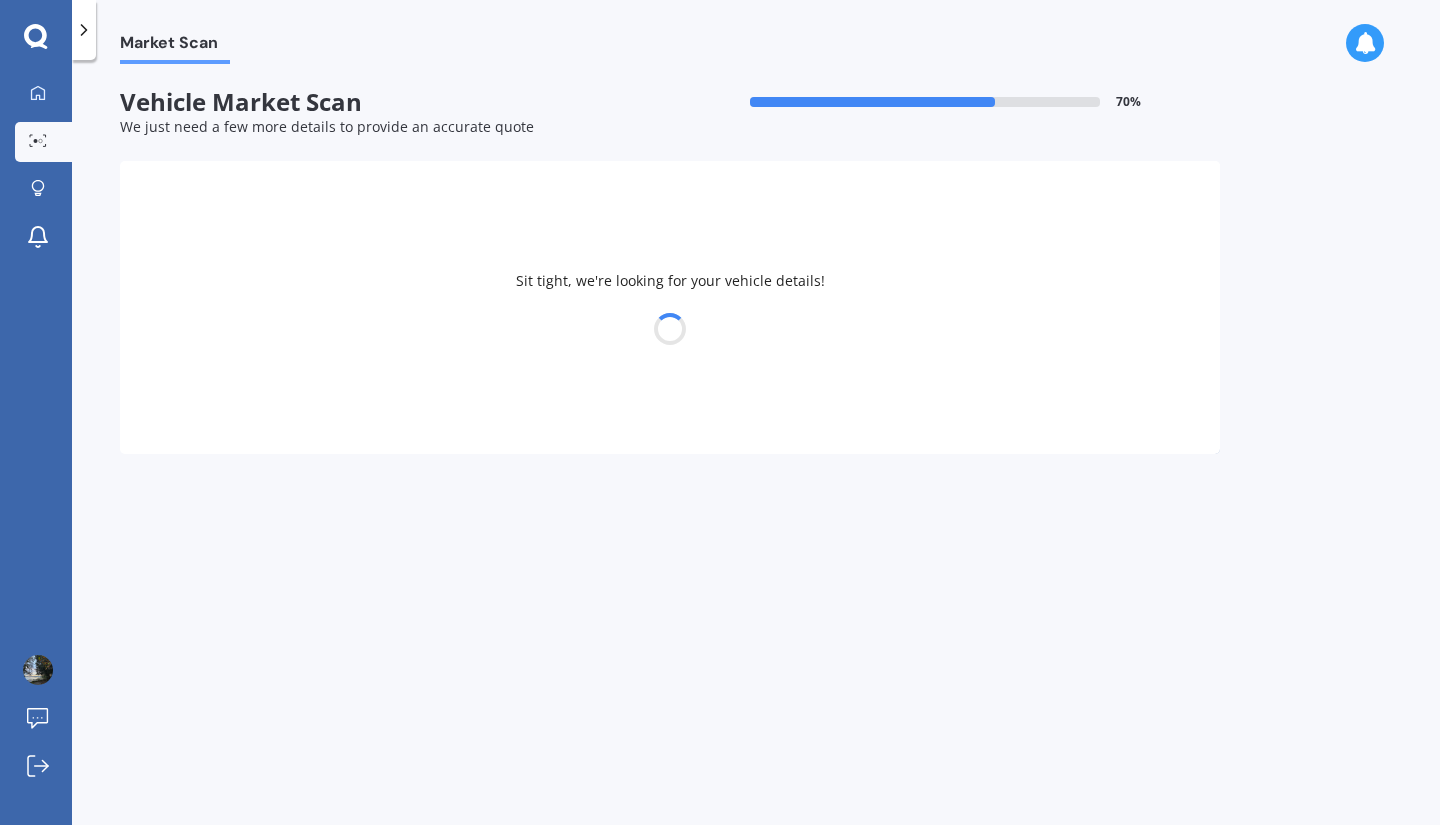 select on "TOYOTA" 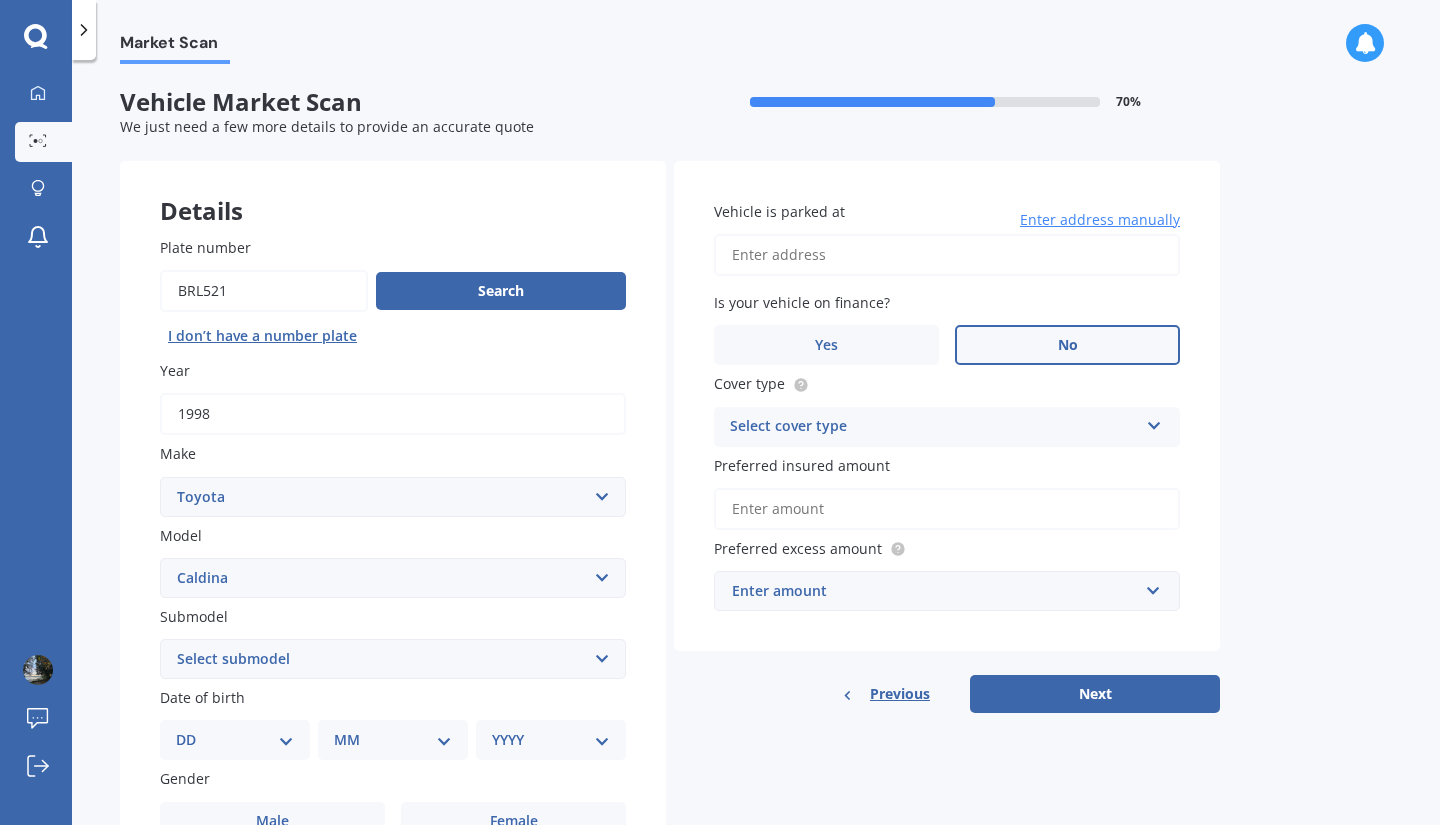 click on "No" at bounding box center (1067, 345) 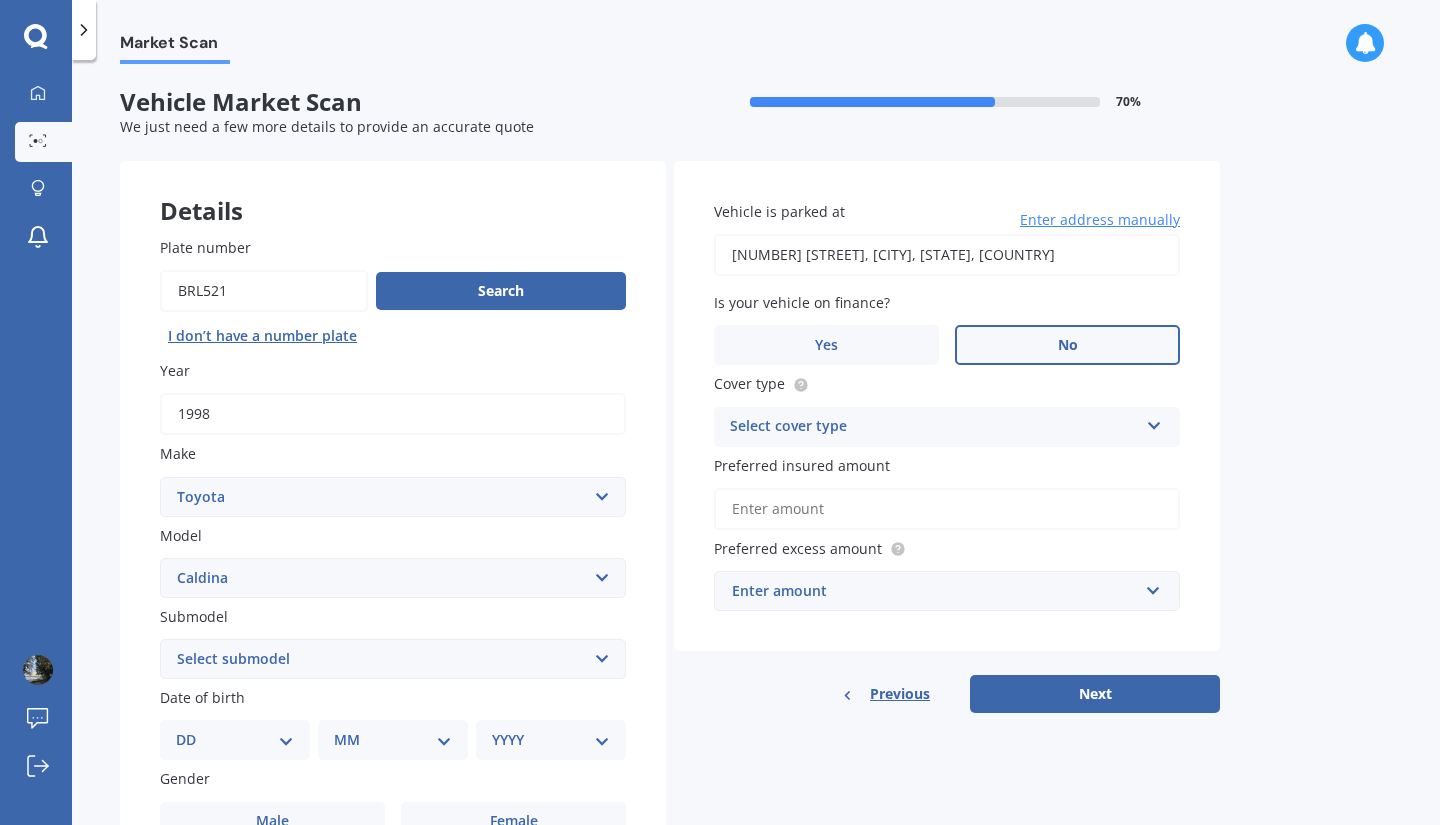 type on "[NUMBER] [STREET], [CITY], [STATE] [POSTAL_CODE]" 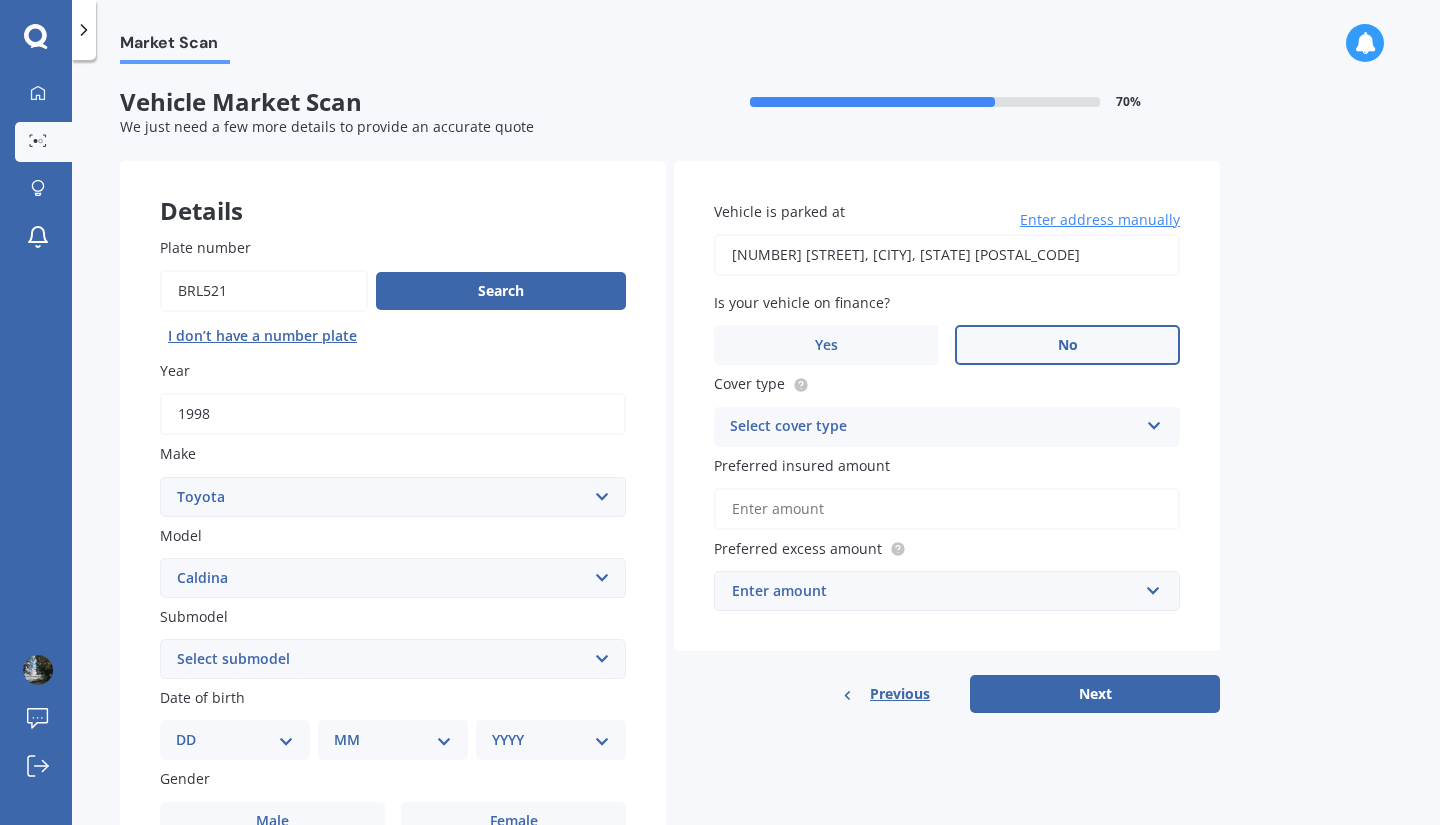 click on "Select cover type" at bounding box center (934, 427) 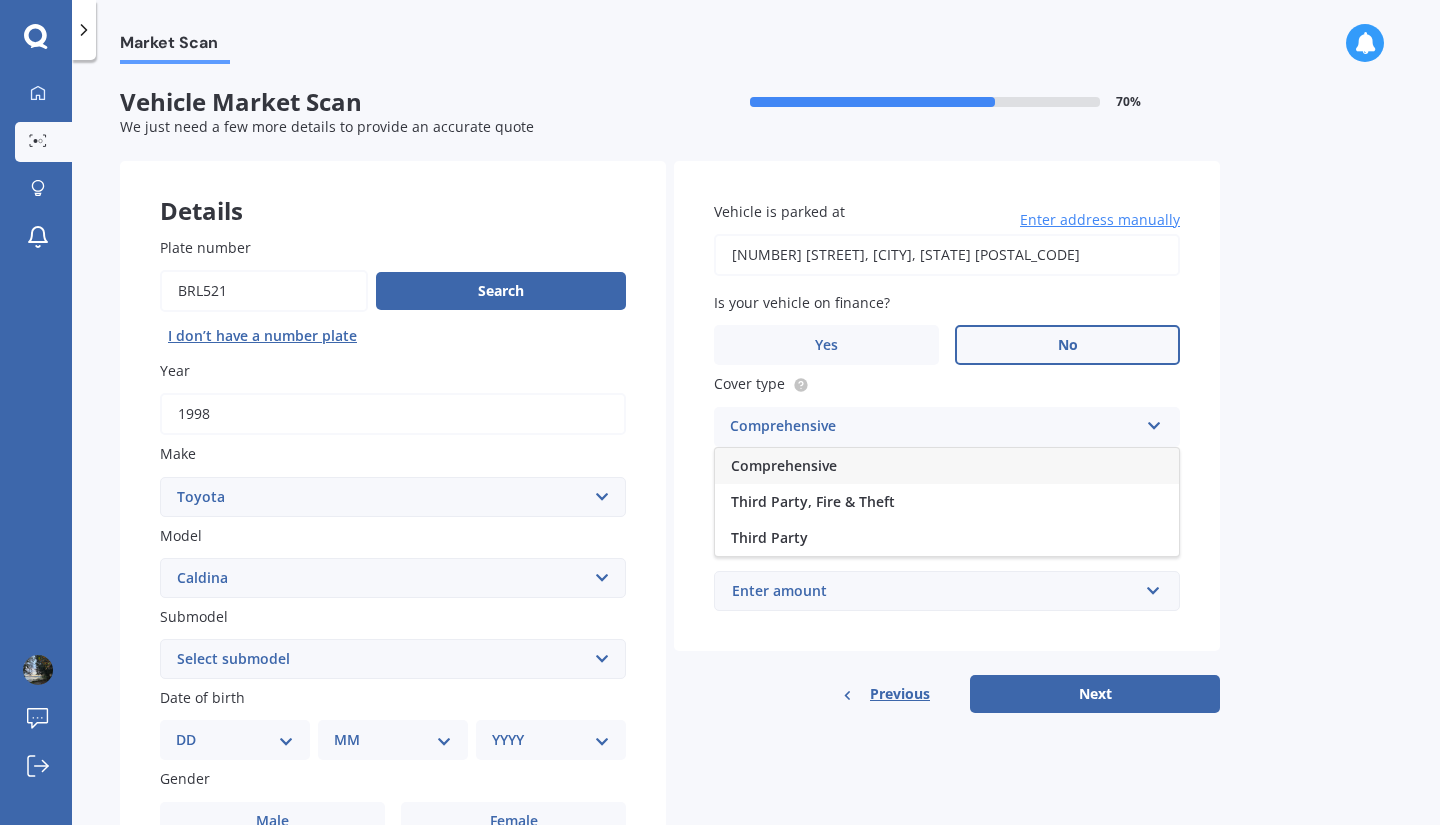 click on "Comprehensive" at bounding box center (784, 465) 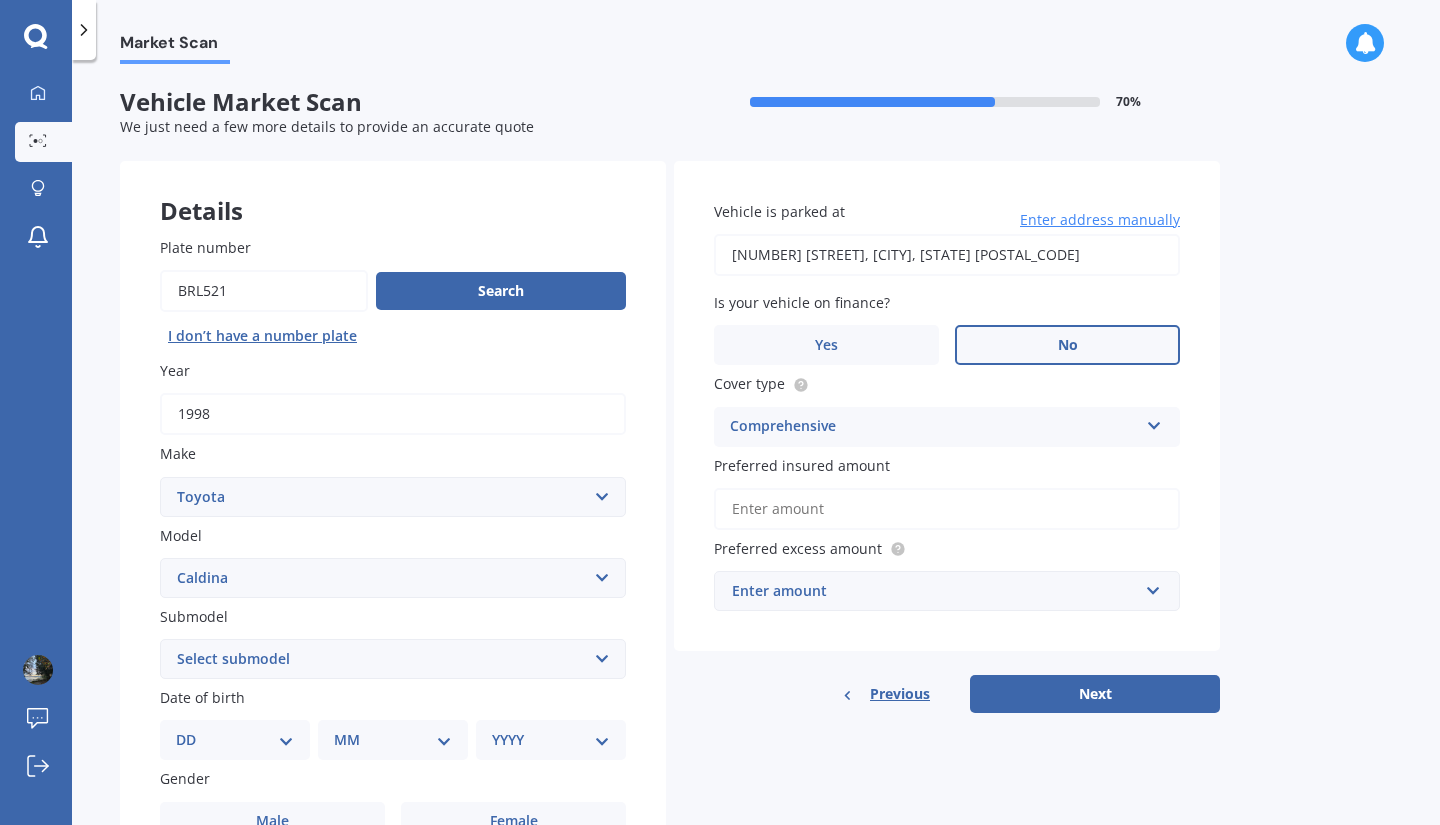 click on "Preferred insured amount" at bounding box center (947, 509) 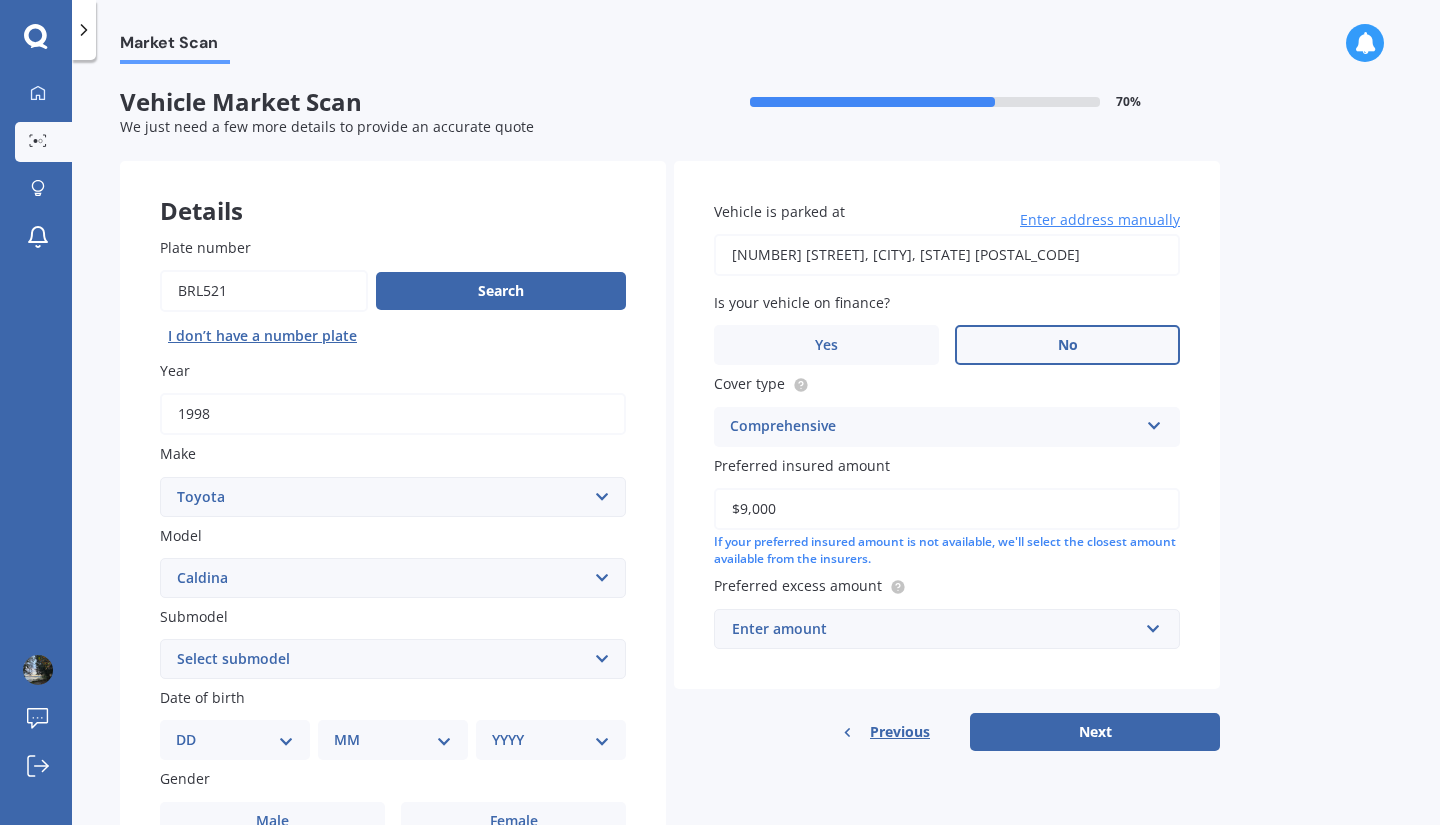 type on "$9,000" 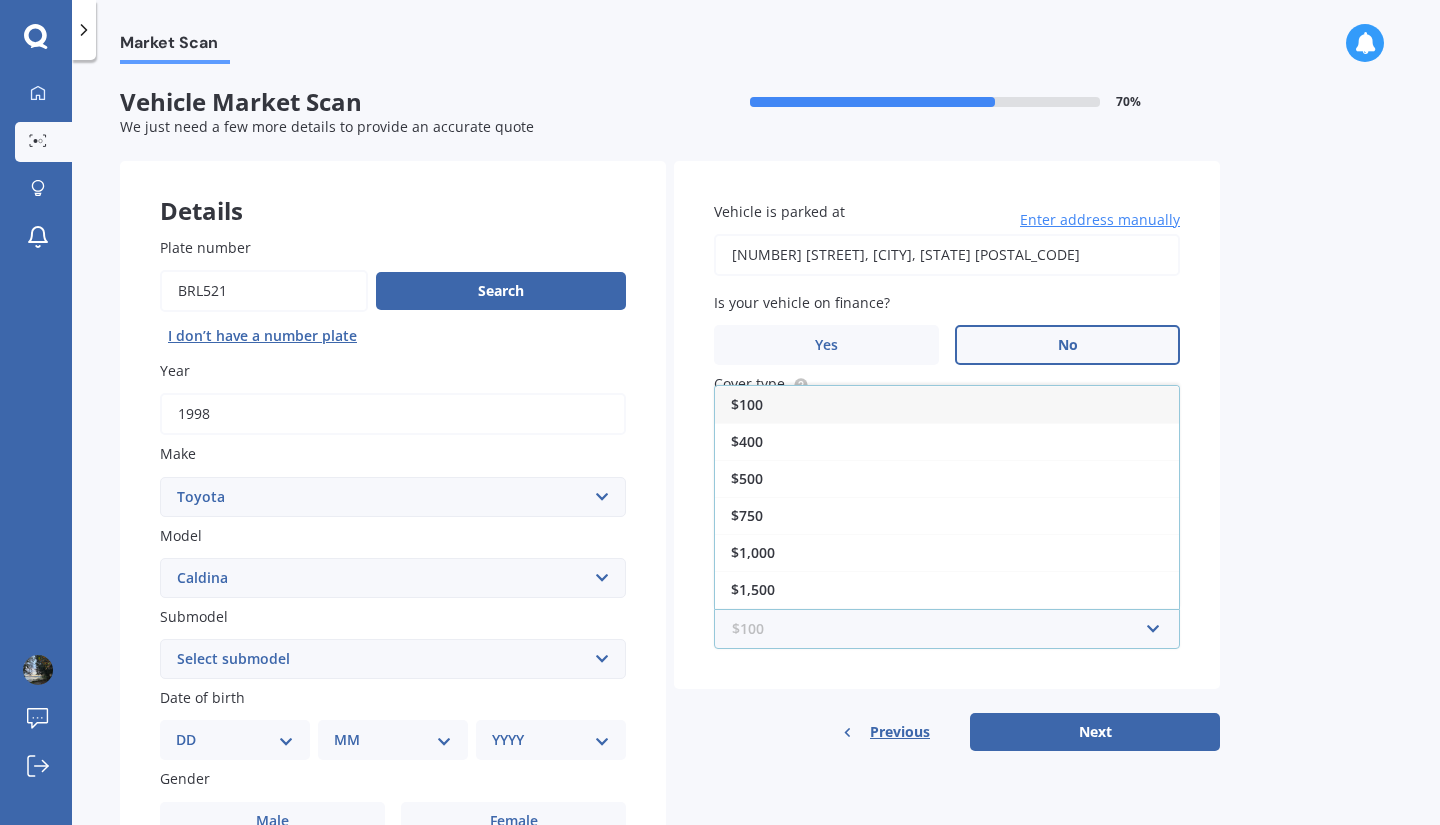 click at bounding box center [940, 629] 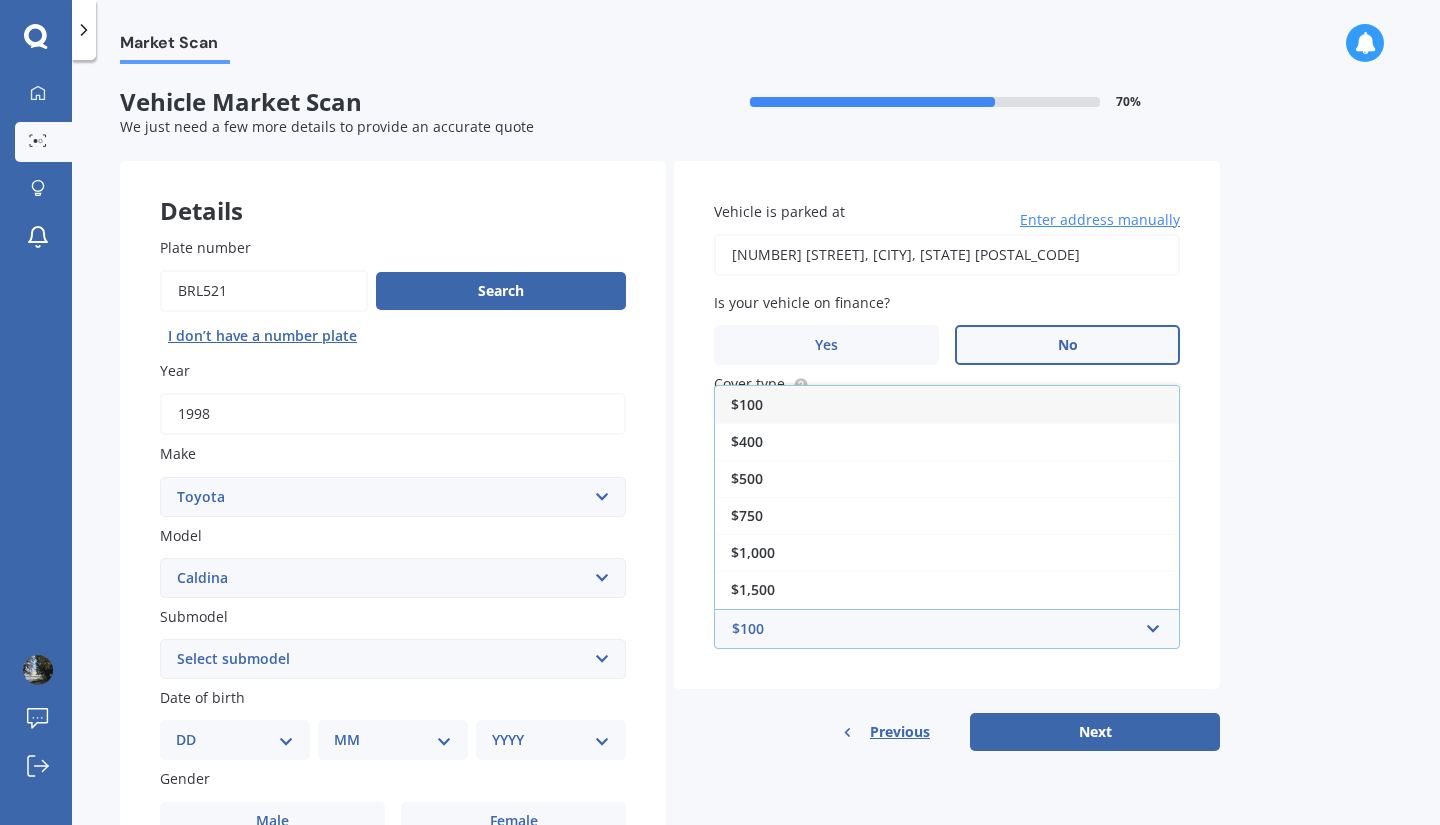 click on "Vehicle is parked at [NUMBER] [STREET], [CITY], [STATE] [POSTAL_CODE] Enter address manually Is your vehicle on finance? Yes No Cover type Comprehensive Comprehensive Third Party, Fire & Theft Third Party Preferred insured amount $[AMOUNT] If your preferred insured amount is not available, we'll select the closest amount available from the insurers. Preferred excess amount $[AMOUNT] $[AMOUNT] $[AMOUNT] $[AMOUNT] $[AMOUNT] $[AMOUNT] $[AMOUNT] $[AMOUNT] Back Scan again" at bounding box center (947, 425) 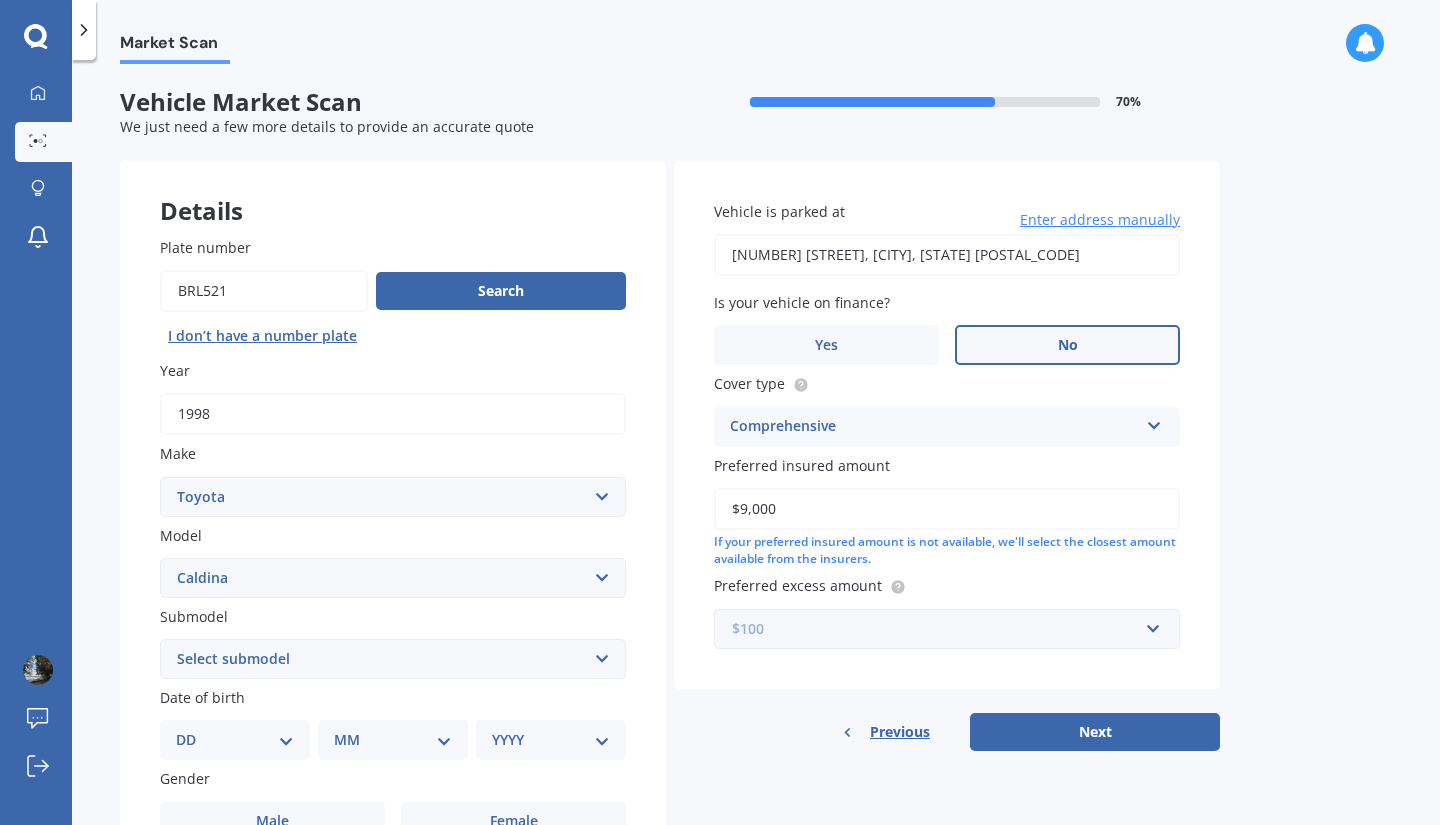 click at bounding box center [940, 629] 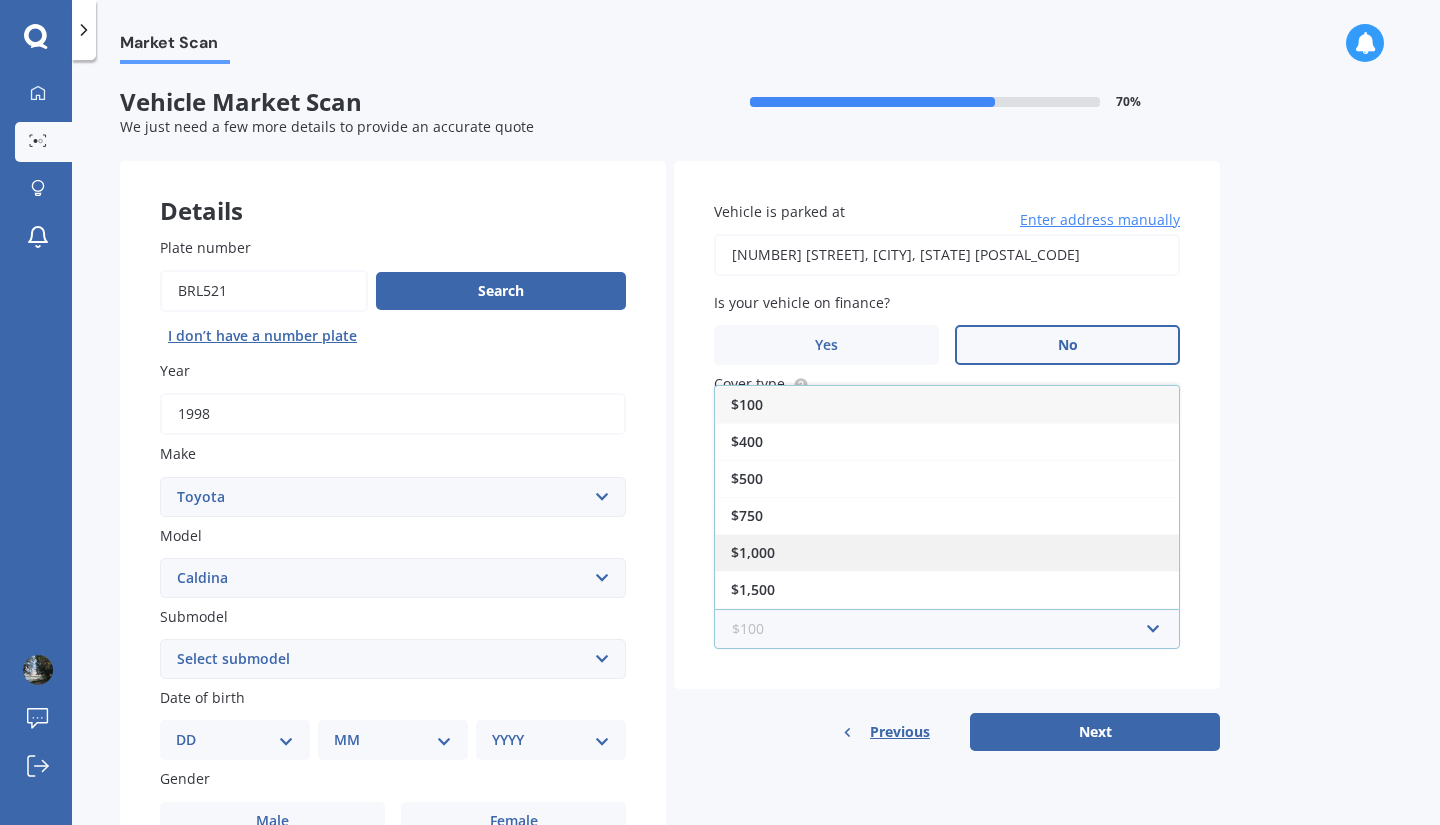scroll, scrollTop: 35, scrollLeft: 0, axis: vertical 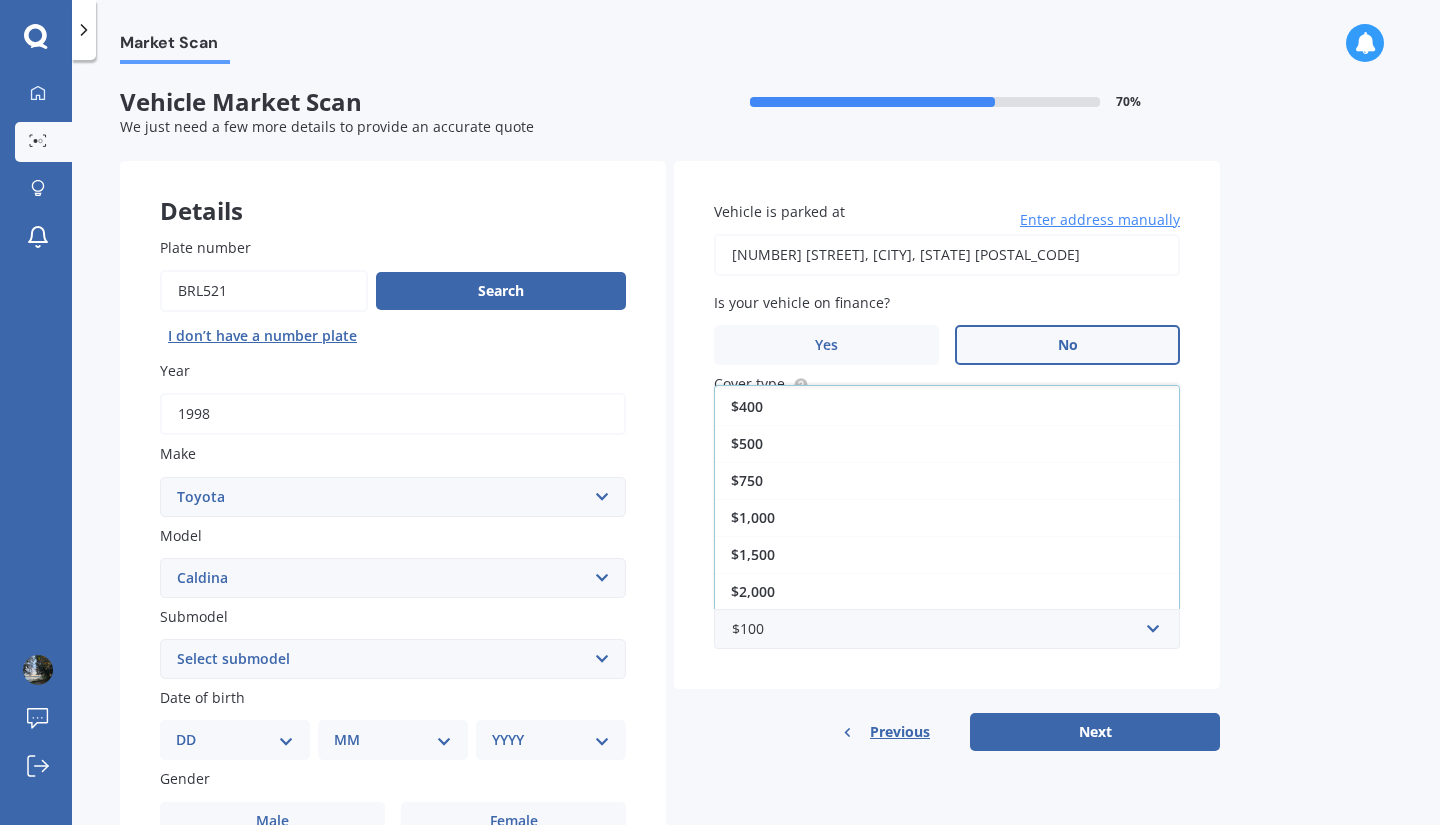 click on "Previous Next" at bounding box center (947, 732) 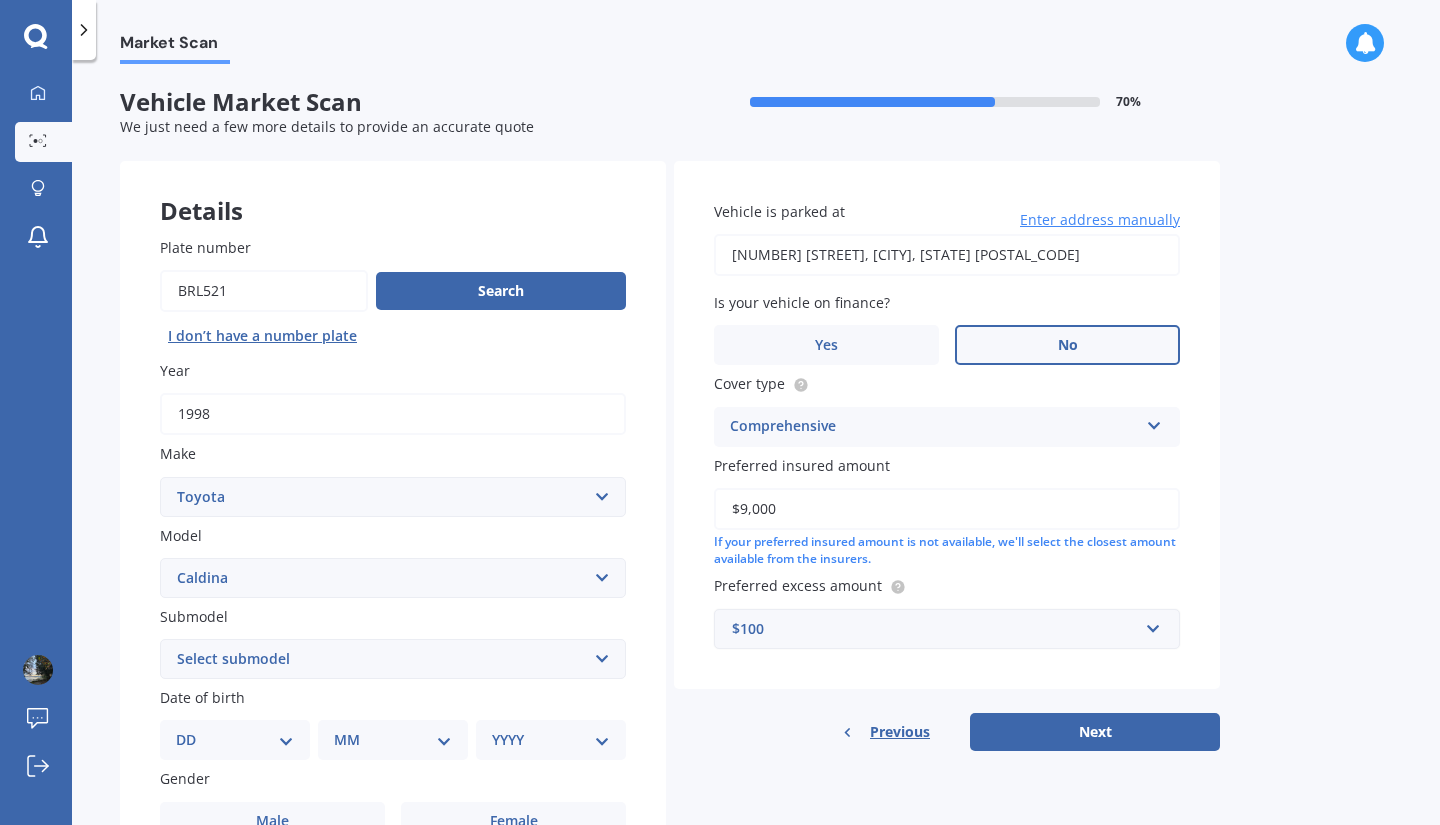 click on "$100" at bounding box center (935, 629) 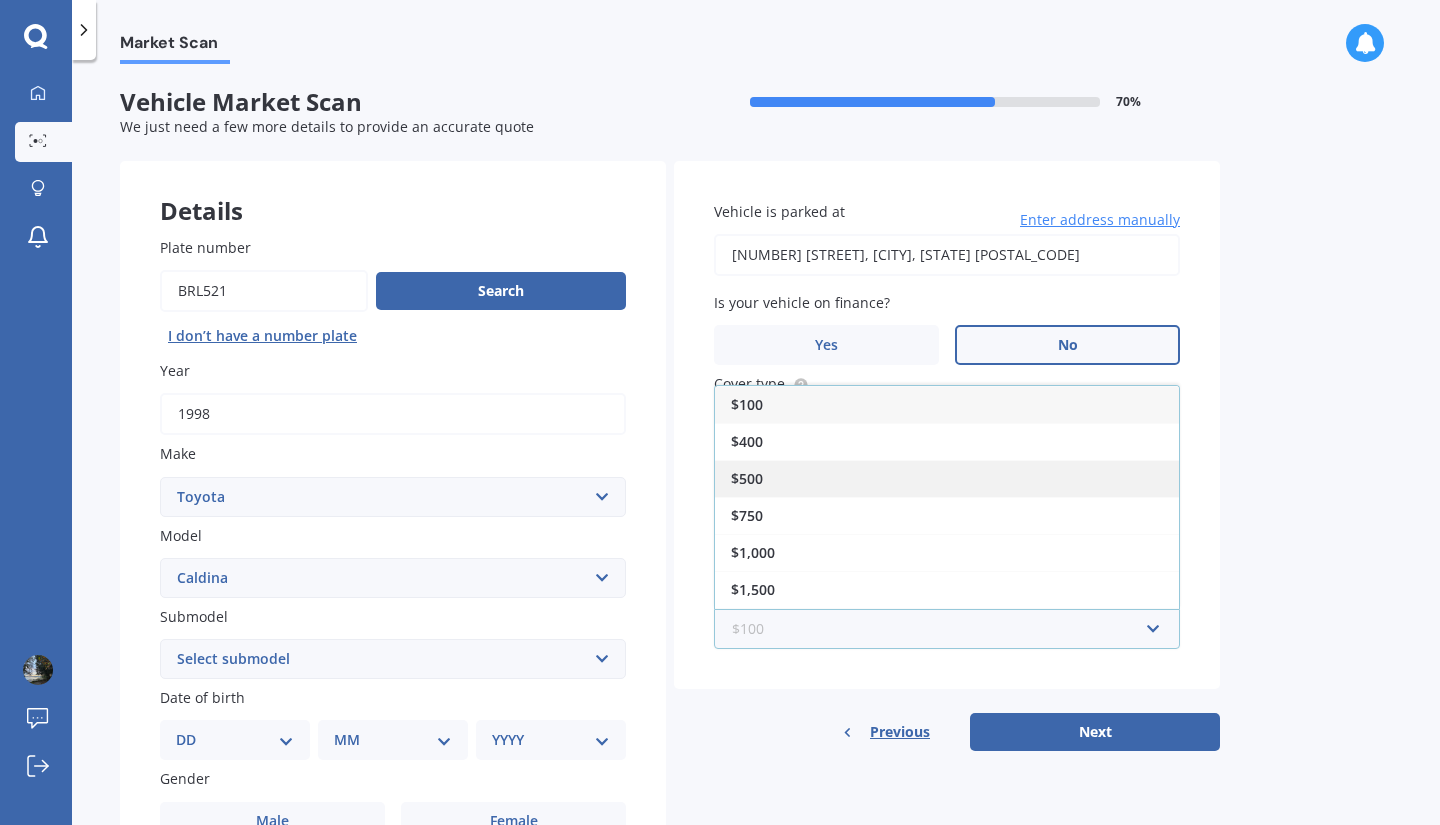 scroll, scrollTop: 35, scrollLeft: 0, axis: vertical 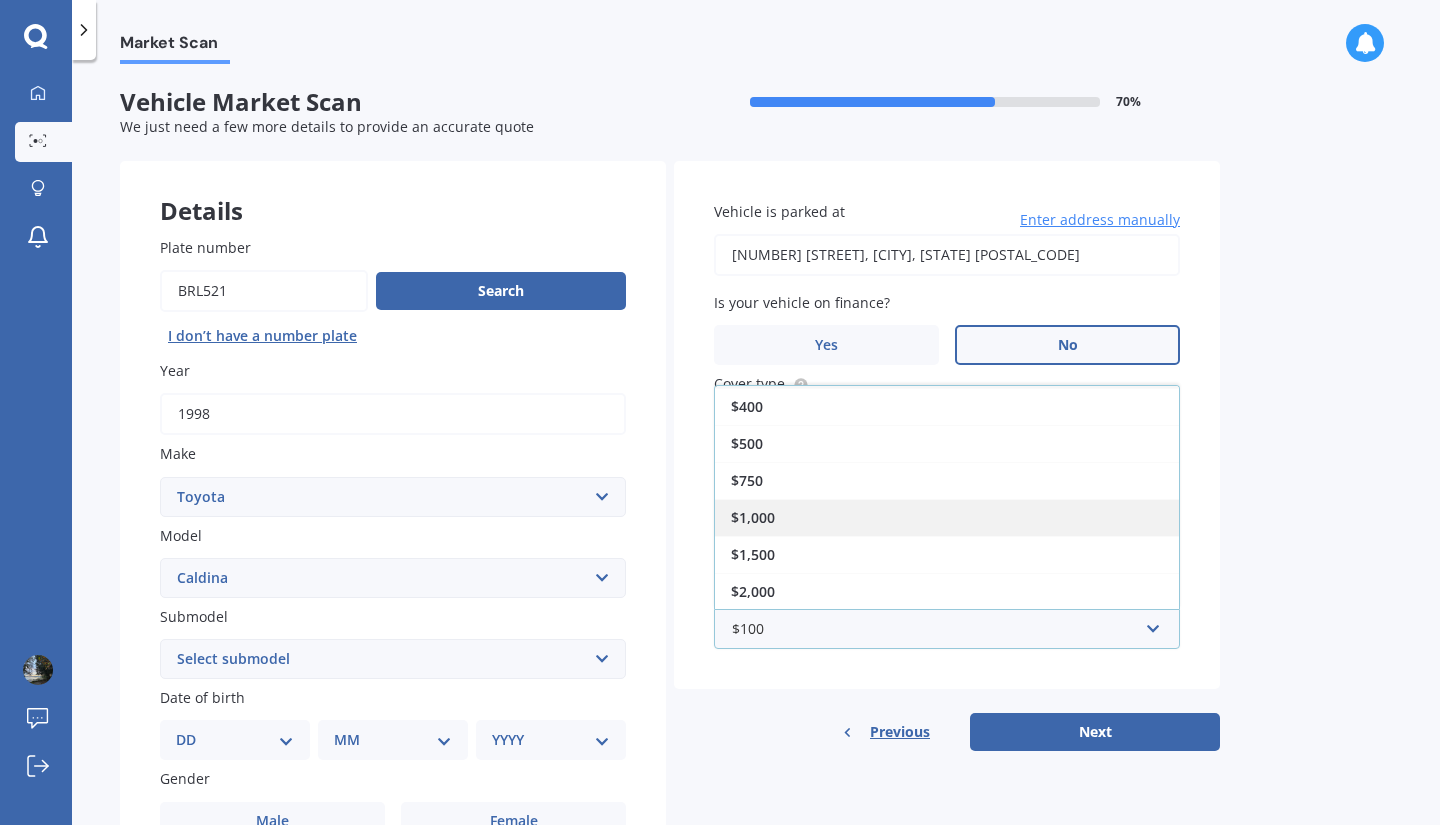 click on "$1,000" at bounding box center [947, 517] 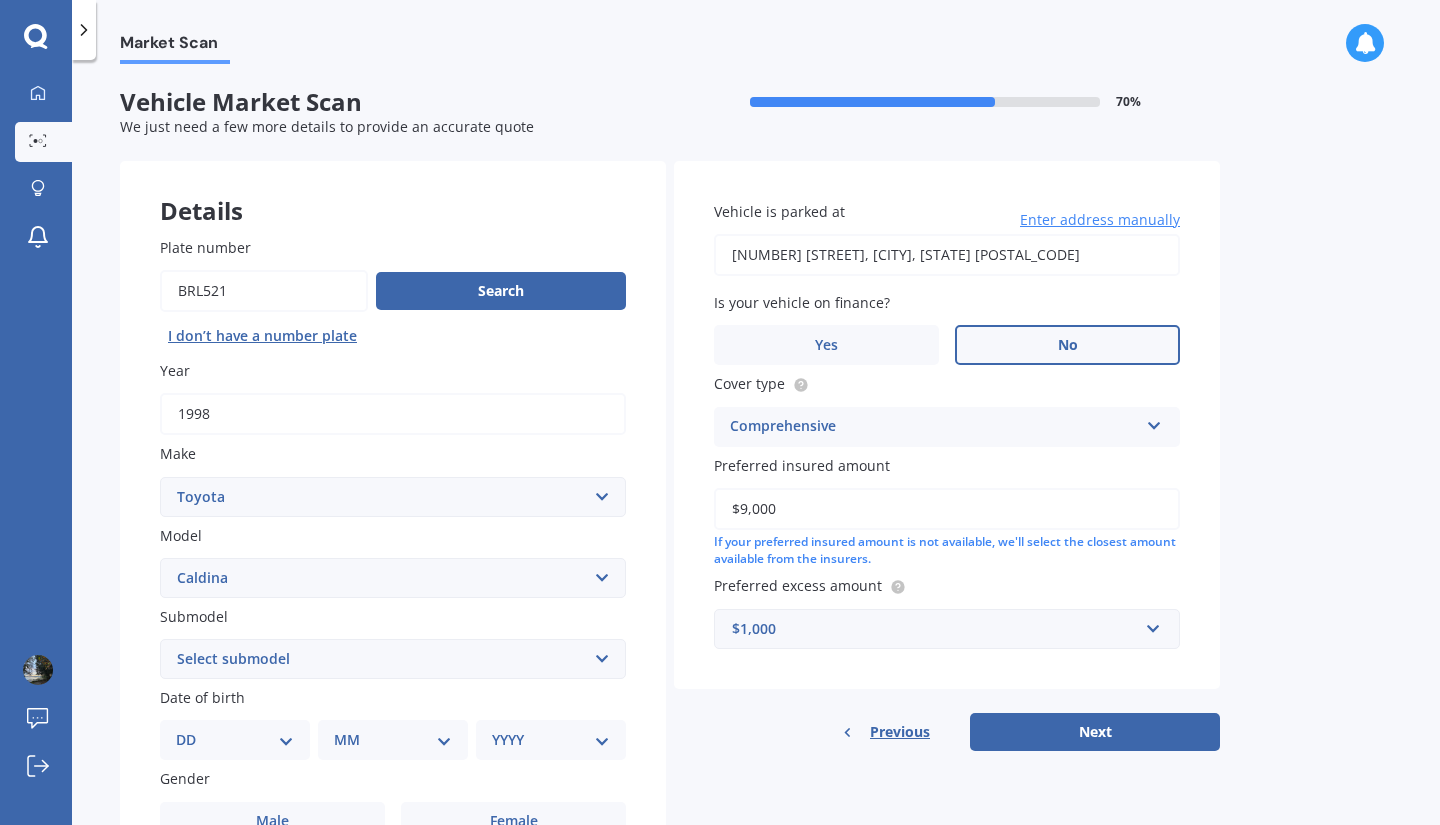 click on "Vehicle is parked at 6 Clonbern Place, Upper Riccarton, Christchurch 8041 Enter address manually Is your vehicle on finance? Yes No Cover type Comprehensive Comprehensive Third Party, Fire & Theft Third Party Preferred insured amount $9,000 If your preferred insured amount is not available, we'll select the closest amount available from the insurers. Preferred excess amount $1,000 $100 $400 $500 $750 $1,000 $1,500 $2,000 Previous Next" at bounding box center (947, 456) 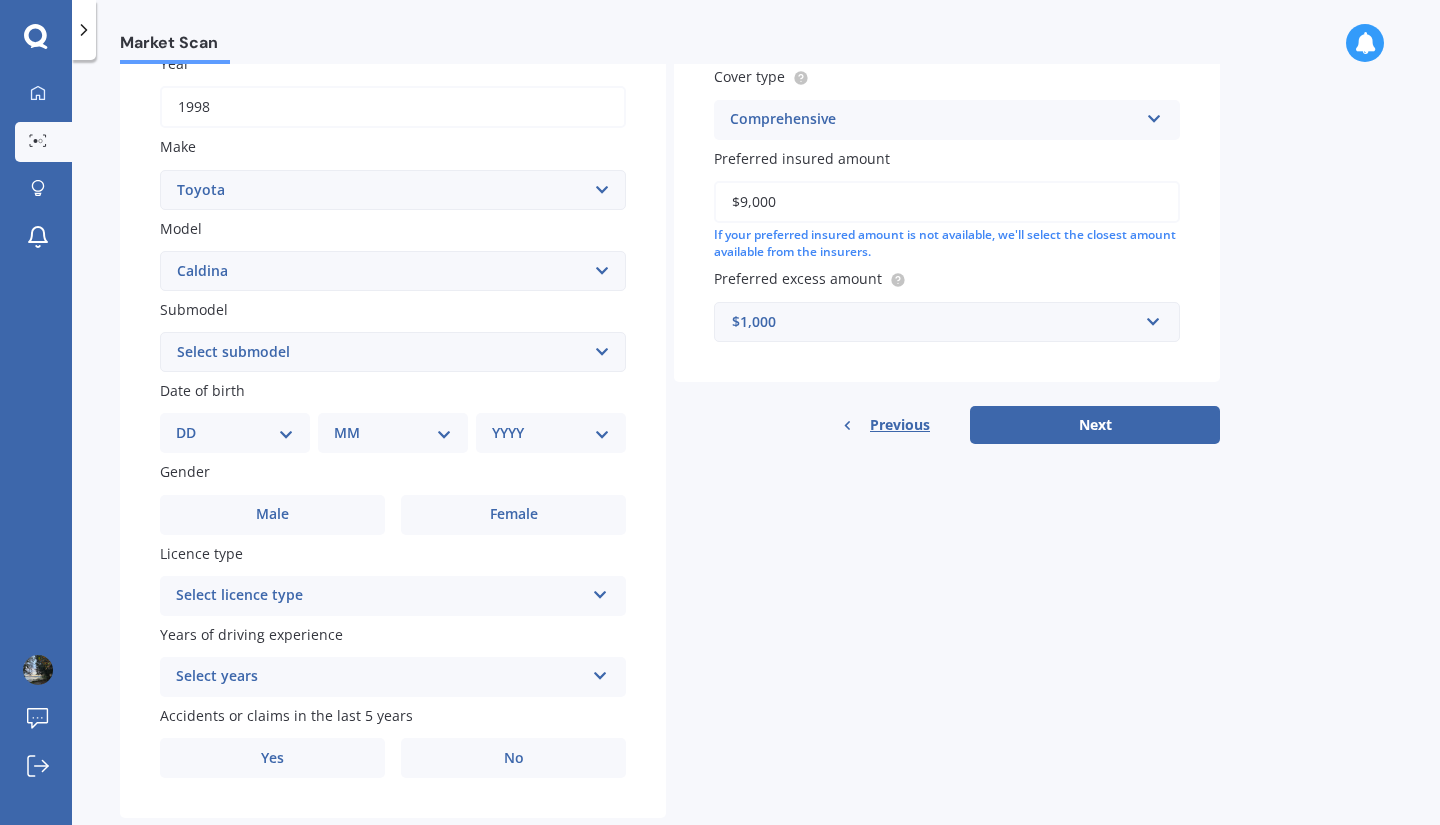scroll, scrollTop: 308, scrollLeft: 0, axis: vertical 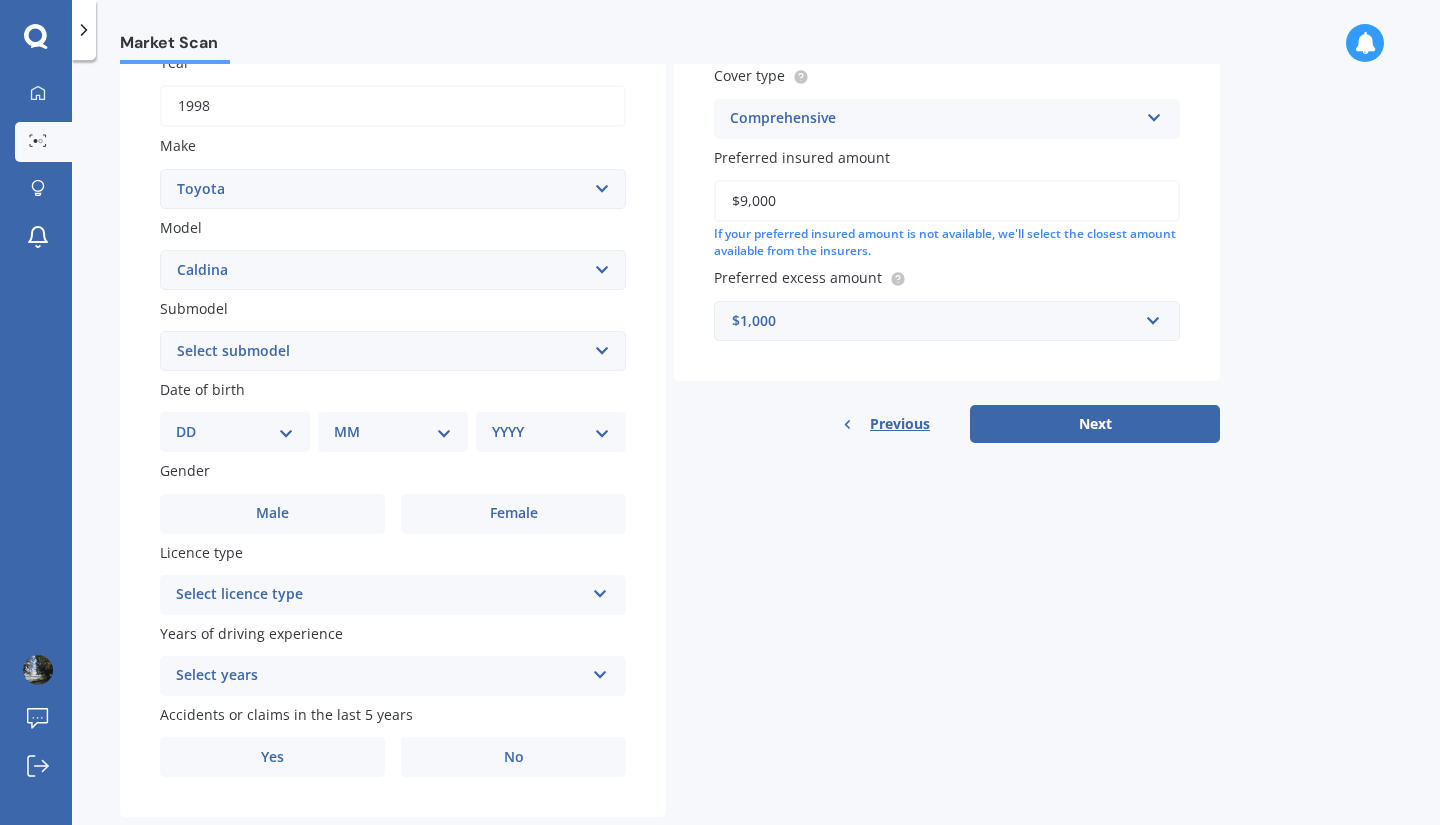 click on "Select submodel (All other) Diesel 4WD Turbo Diesel Non-Turbo GT-T Turbo Petrol 4WD GT Turbo Petrol 4WD Non-Turbo Petrol Van Petrol Wagon" at bounding box center [393, 351] 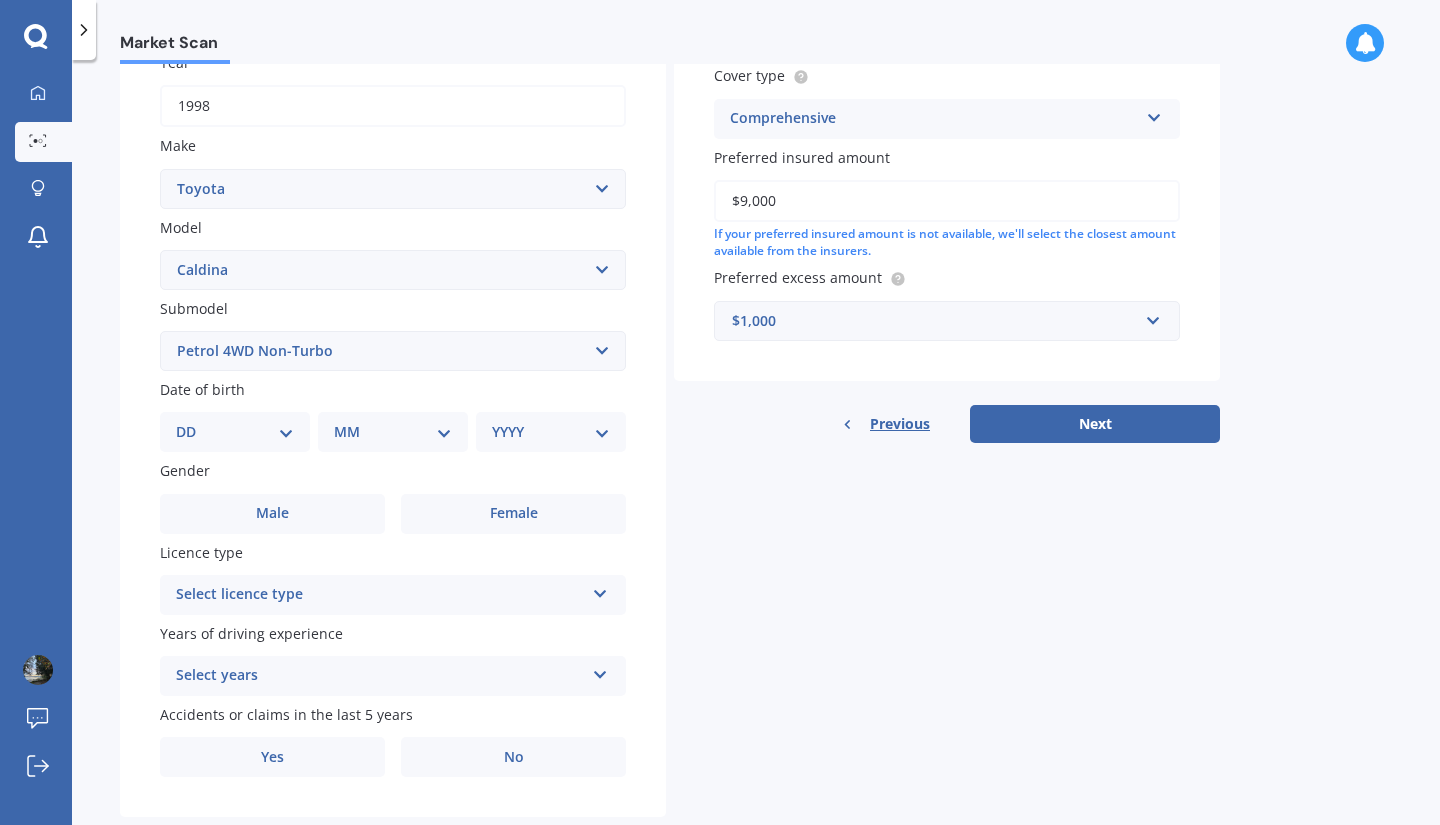 click on "Select submodel (All other) Diesel 4WD Turbo Diesel Non-Turbo GT-T Turbo Petrol 4WD GT Turbo Petrol 4WD Non-Turbo Petrol Van Petrol Wagon" at bounding box center [393, 351] 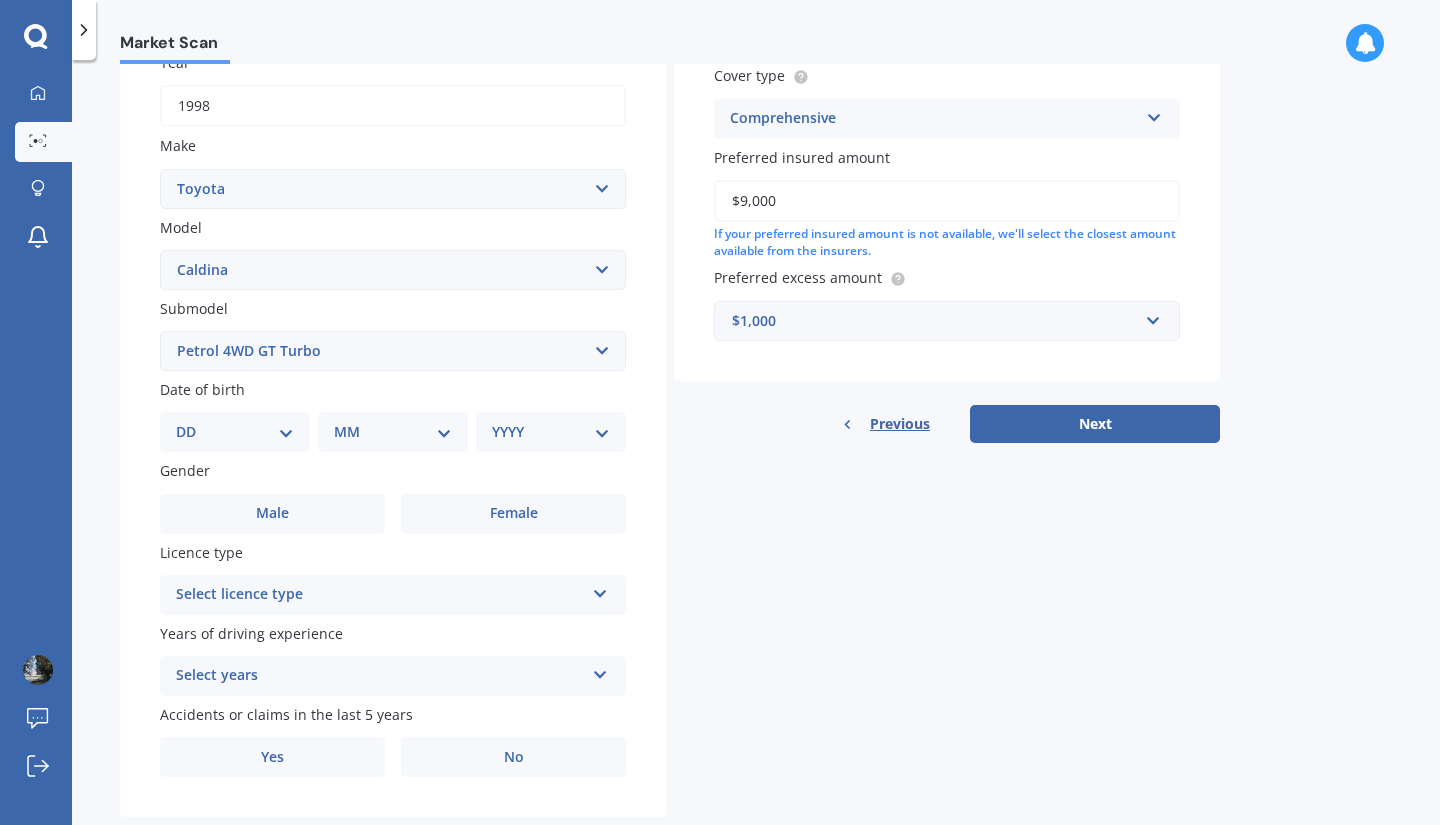 click on "Select submodel (All other) Diesel 4WD Turbo Diesel Non-Turbo GT-T Turbo Petrol 4WD GT Turbo Petrol 4WD Non-Turbo Petrol Van Petrol Wagon" at bounding box center [393, 351] 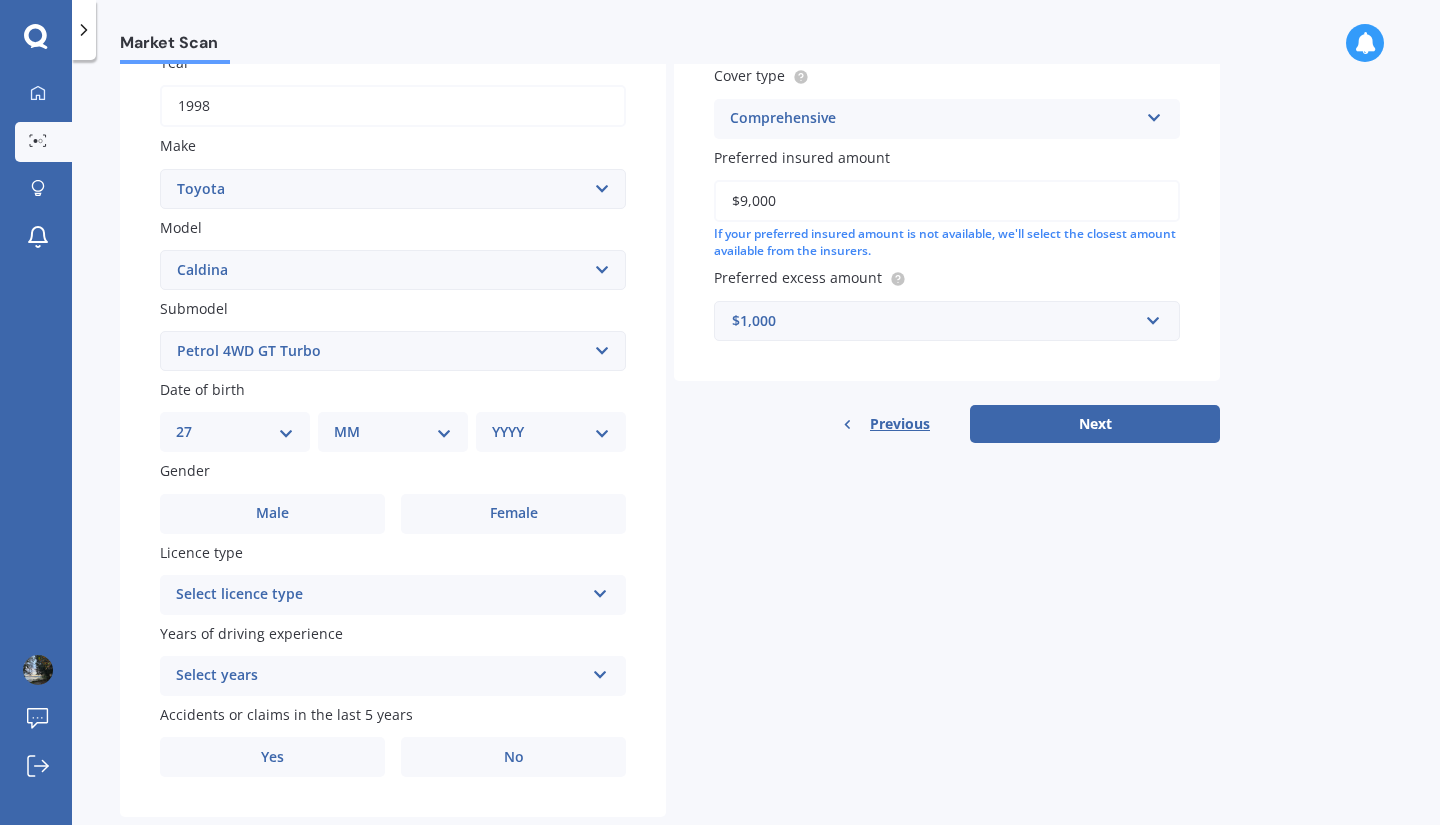 click on "DD 01 02 03 04 05 06 07 08 09 10 11 12 13 14 15 16 17 18 19 20 21 22 23 24 25 26 27 28 29 30 31" at bounding box center (235, 432) 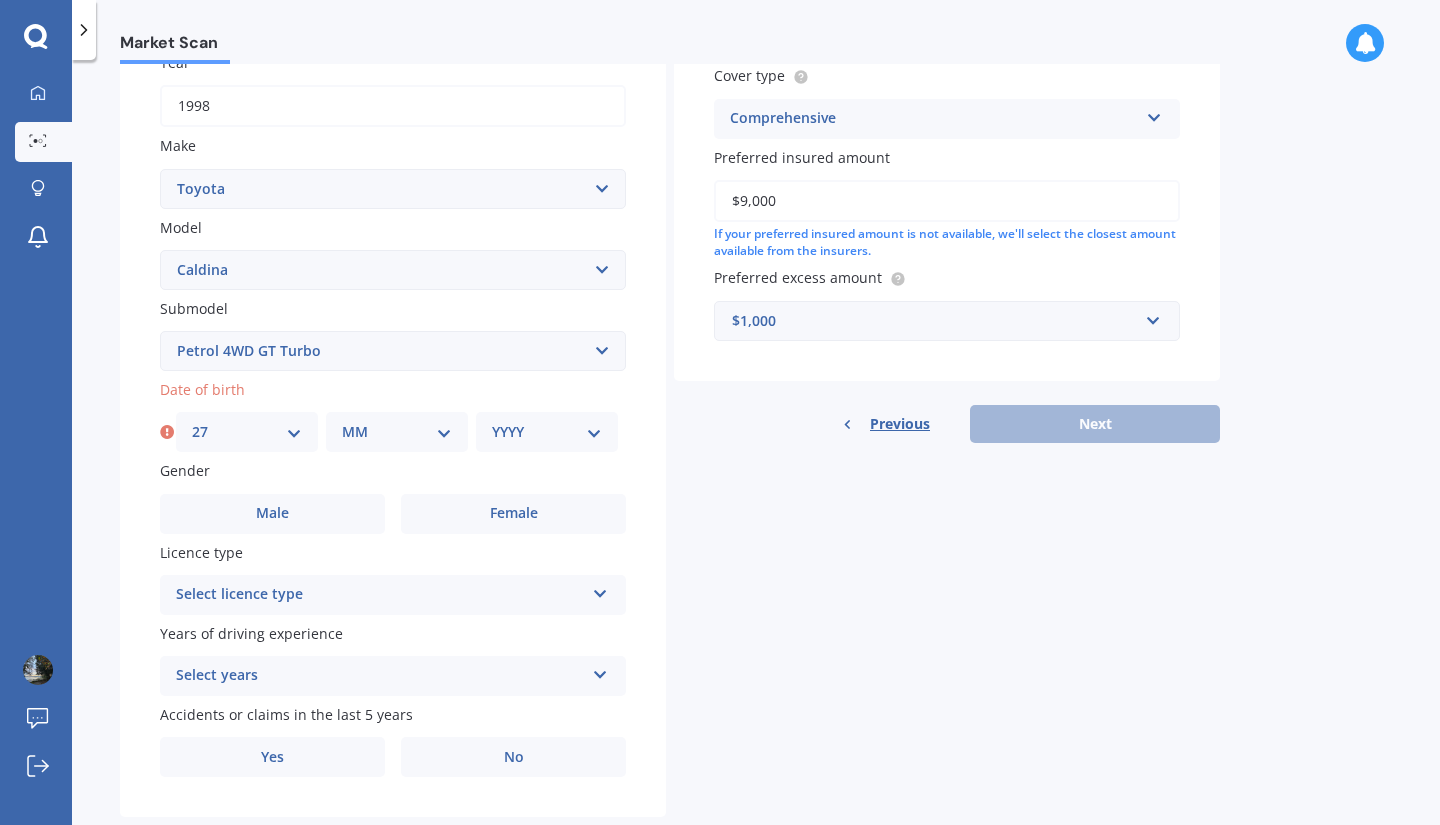 click on "MM 01 02 03 04 05 06 07 08 09 10 11 12" at bounding box center (397, 432) 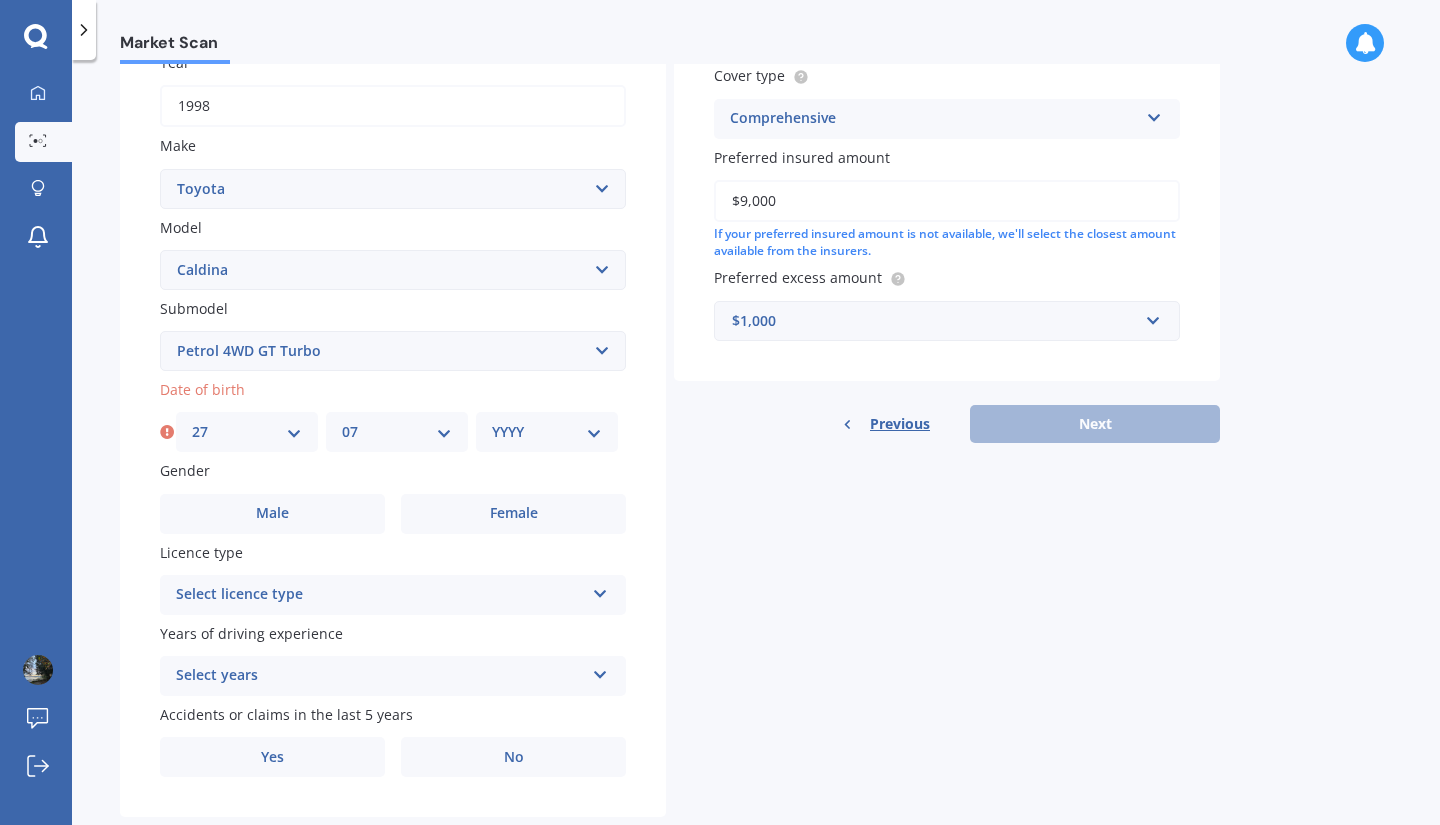 click on "MM 01 02 03 04 05 06 07 08 09 10 11 12" at bounding box center (397, 432) 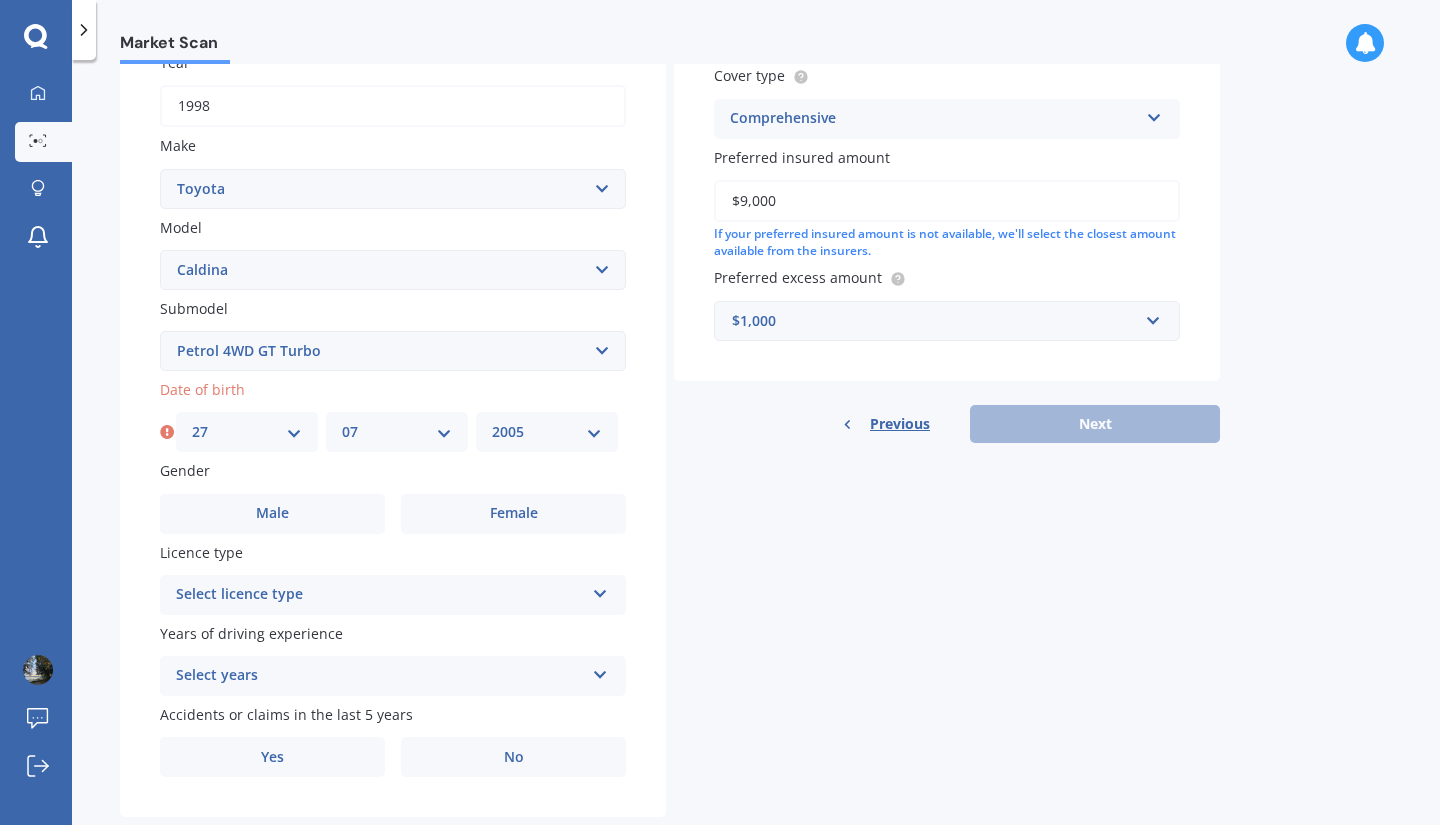 click on "YYYY 2025 2024 2023 2022 2021 2020 2019 2018 2017 2016 2015 2014 2013 2012 2011 2010 2009 2008 2007 2006 2005 2004 2003 2002 2001 2000 1999 1998 1997 1996 1995 1994 1993 1992 1991 1990 1989 1988 1987 1986 1985 1984 1983 1982 1981 1980 1979 1978 1977 1976 1975 1974 1973 1972 1971 1970 1969 1968 1967 1966 1965 1964 1963 1962 1961 1960 1959 1958 1957 1956 1955 1954 1953 1952 1951 1950 1949 1948 1947 1946 1945 1944 1943 1942 1941 1940 1939 1938 1937 1936 1935 1934 1933 1932 1931 1930 1929 1928 1927 1926" at bounding box center (547, 432) 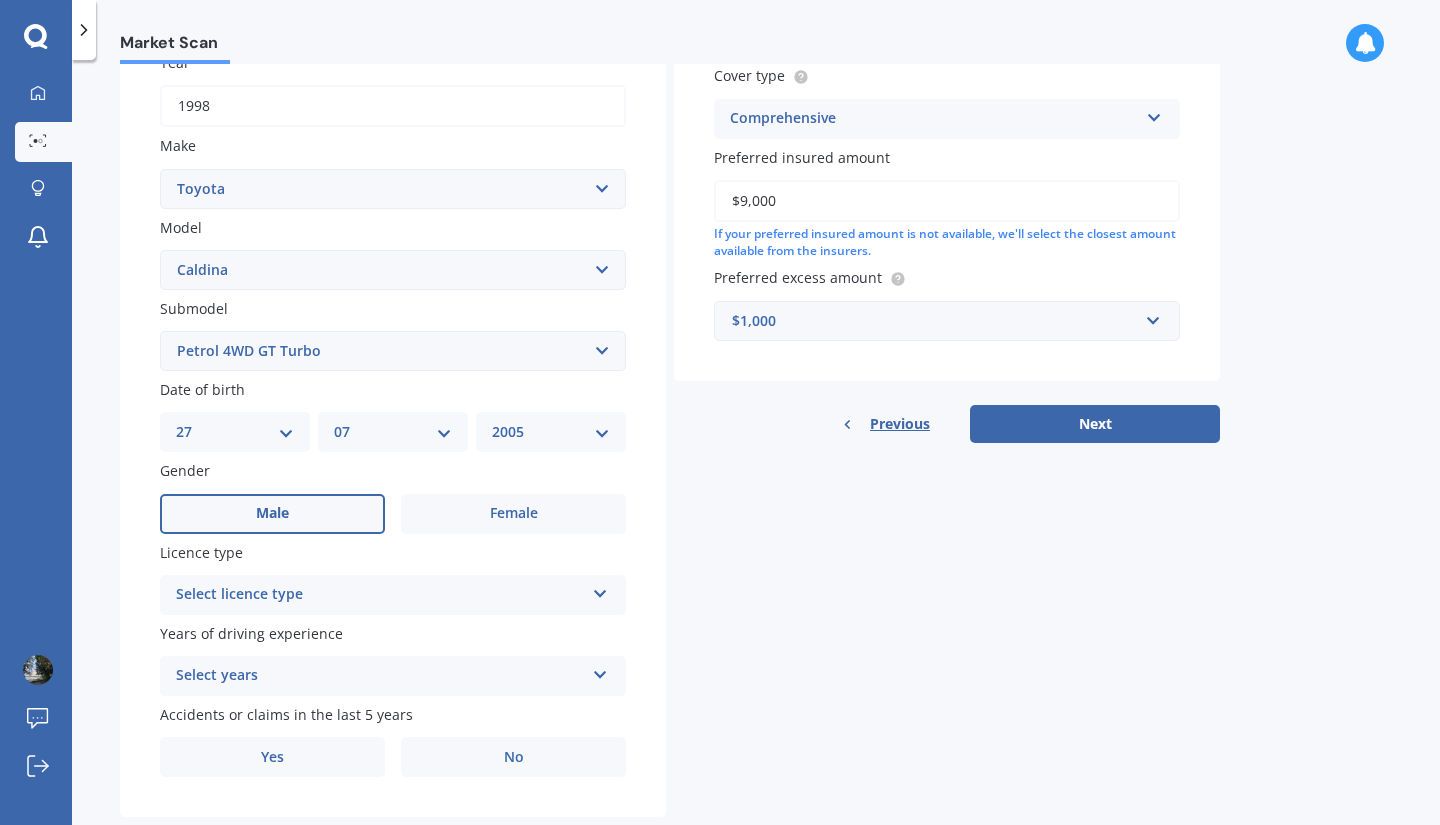 click on "Male" at bounding box center [272, 513] 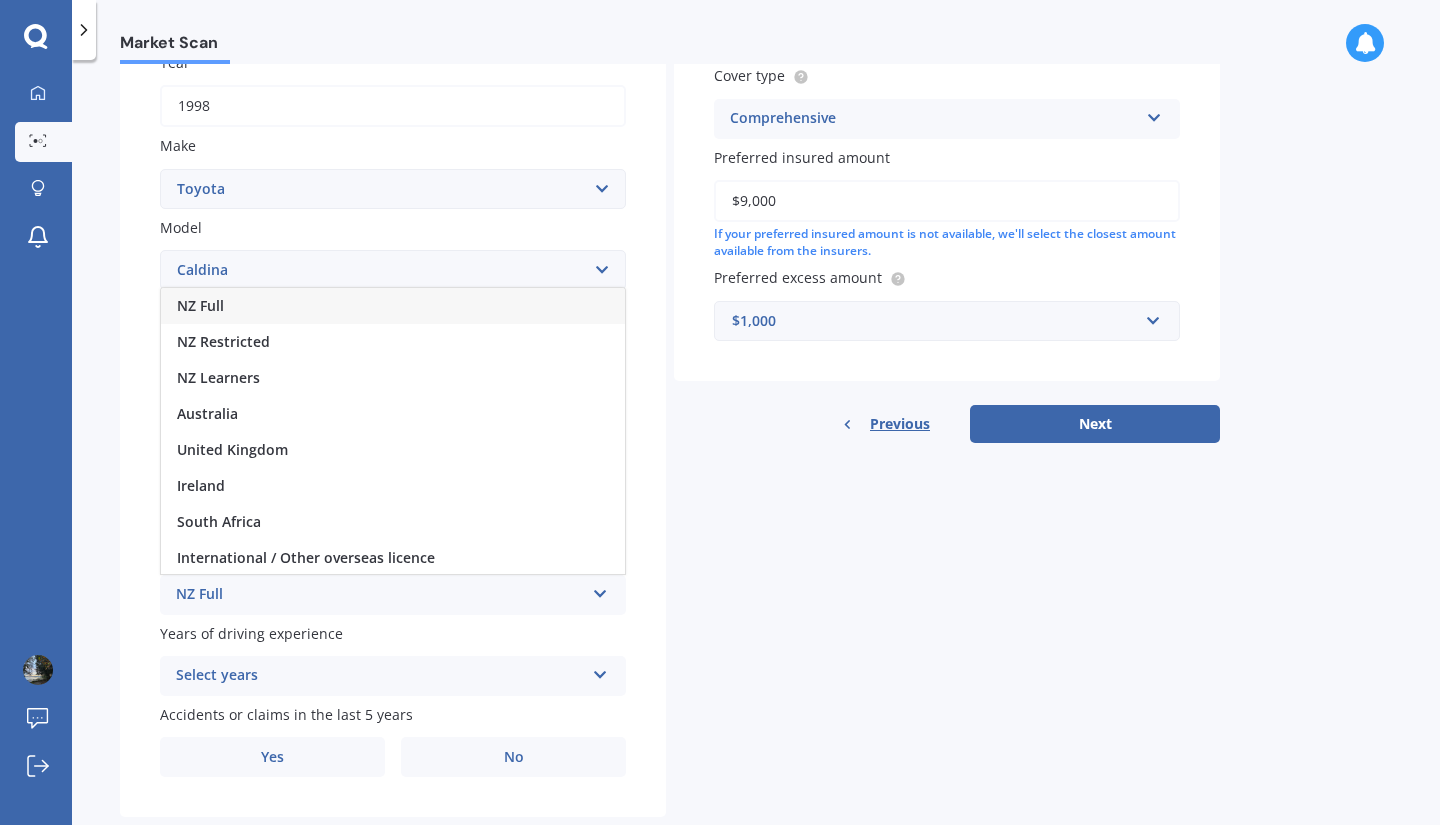 click on "NZ Full" at bounding box center (393, 306) 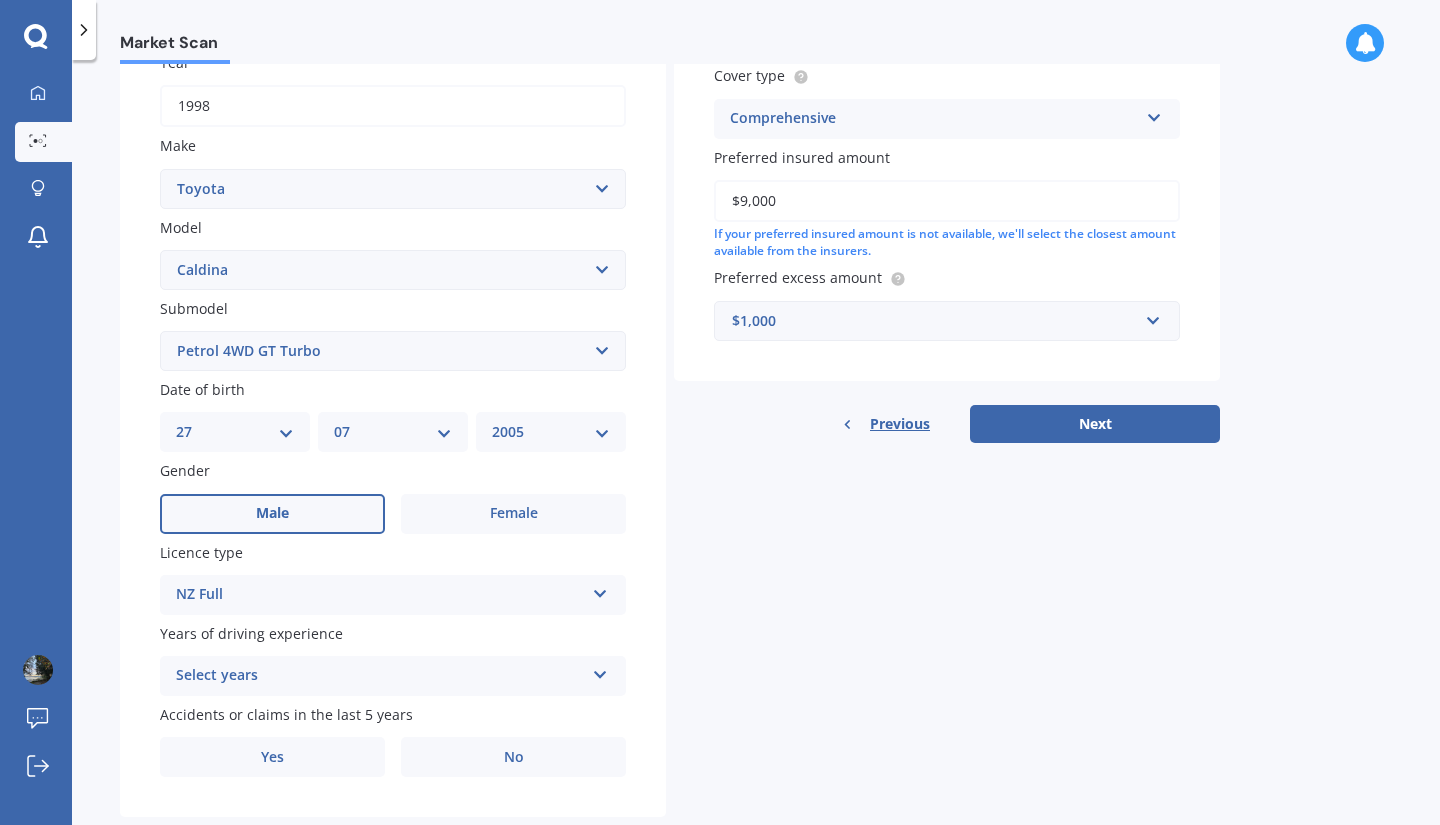 click on "Select years 5 or more years 4 years 3 years 2 years 1 year" at bounding box center (393, 676) 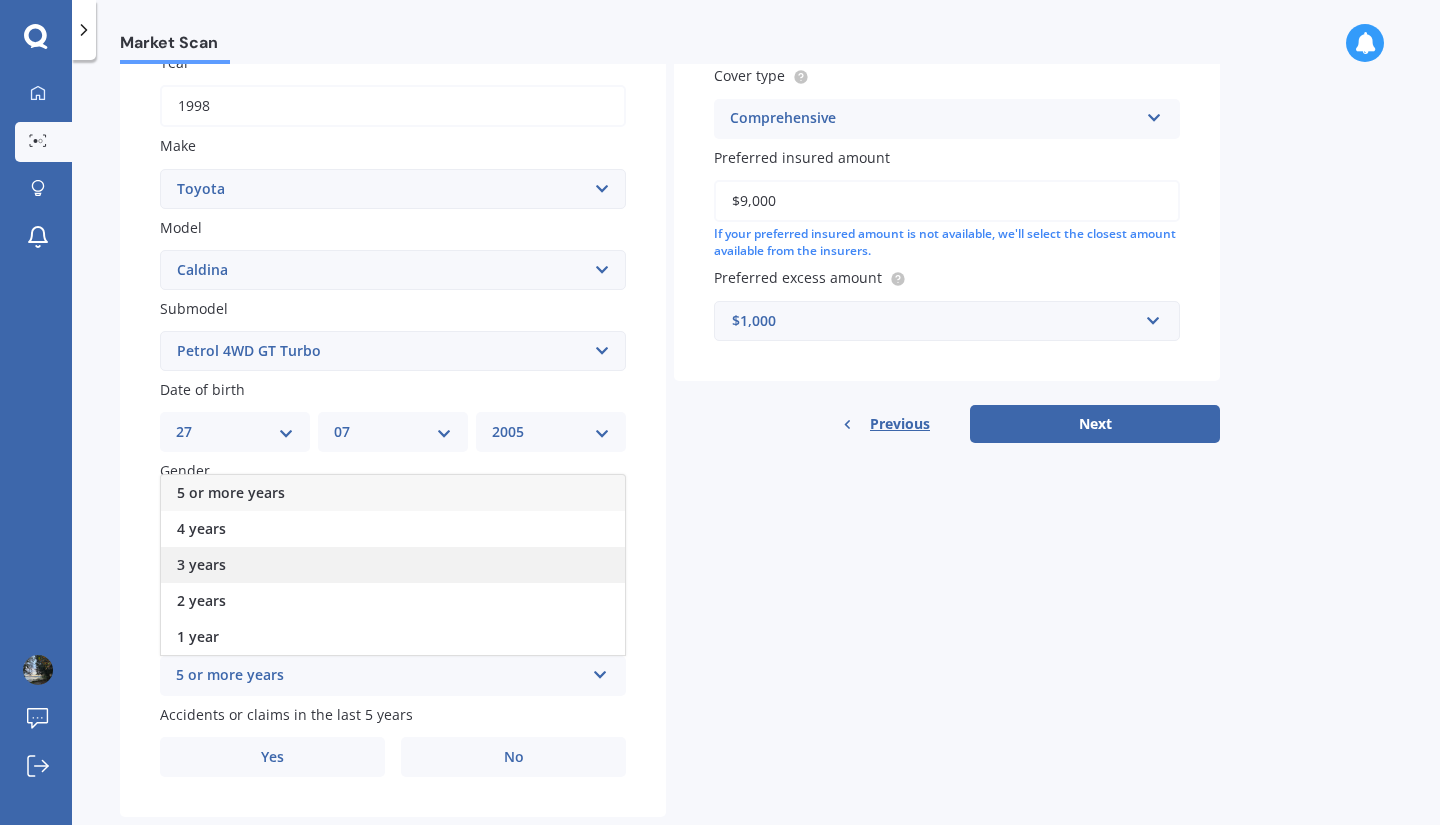 click on "3 years" at bounding box center (393, 565) 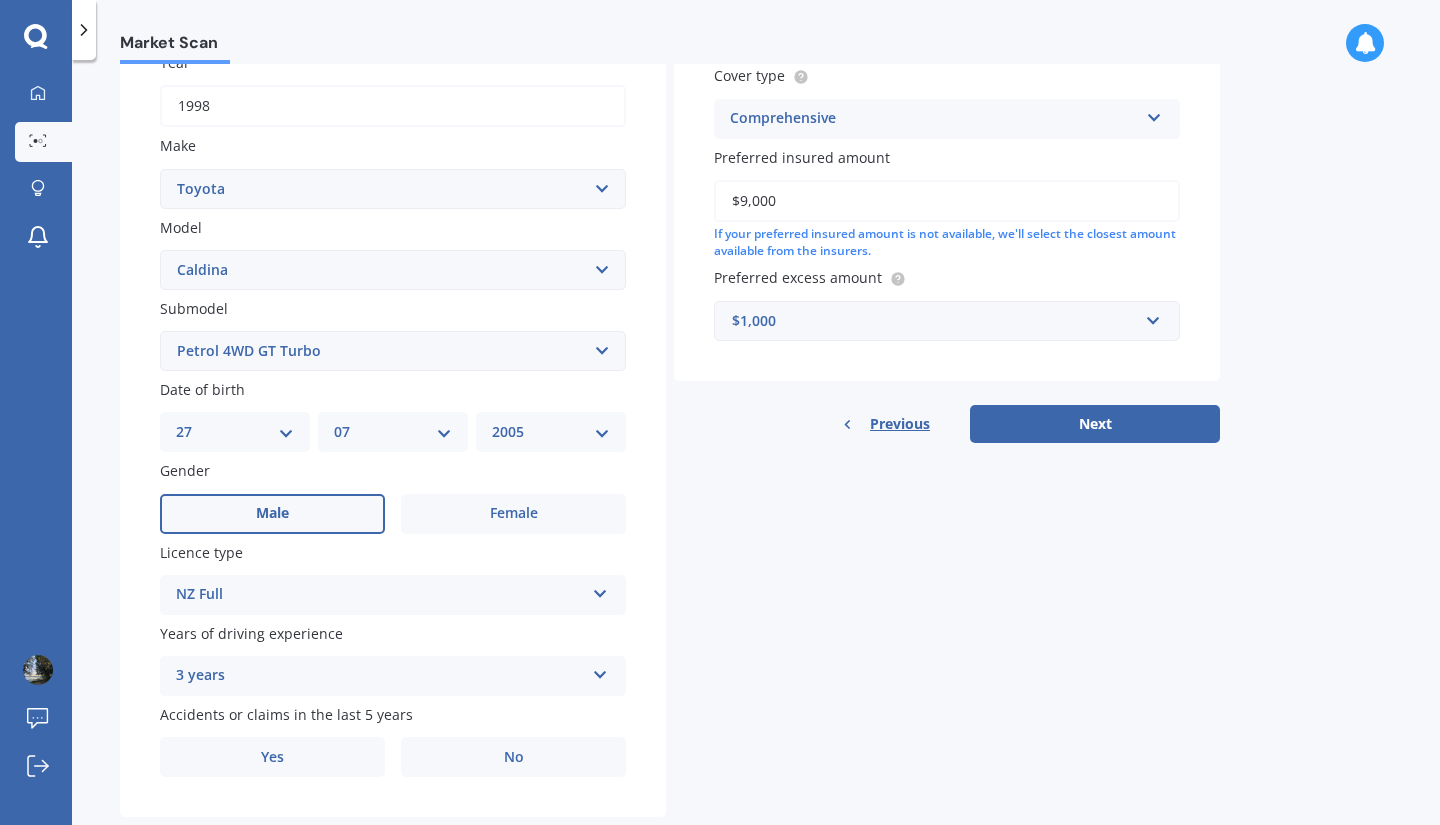 click on "Years of driving experience" at bounding box center (251, 633) 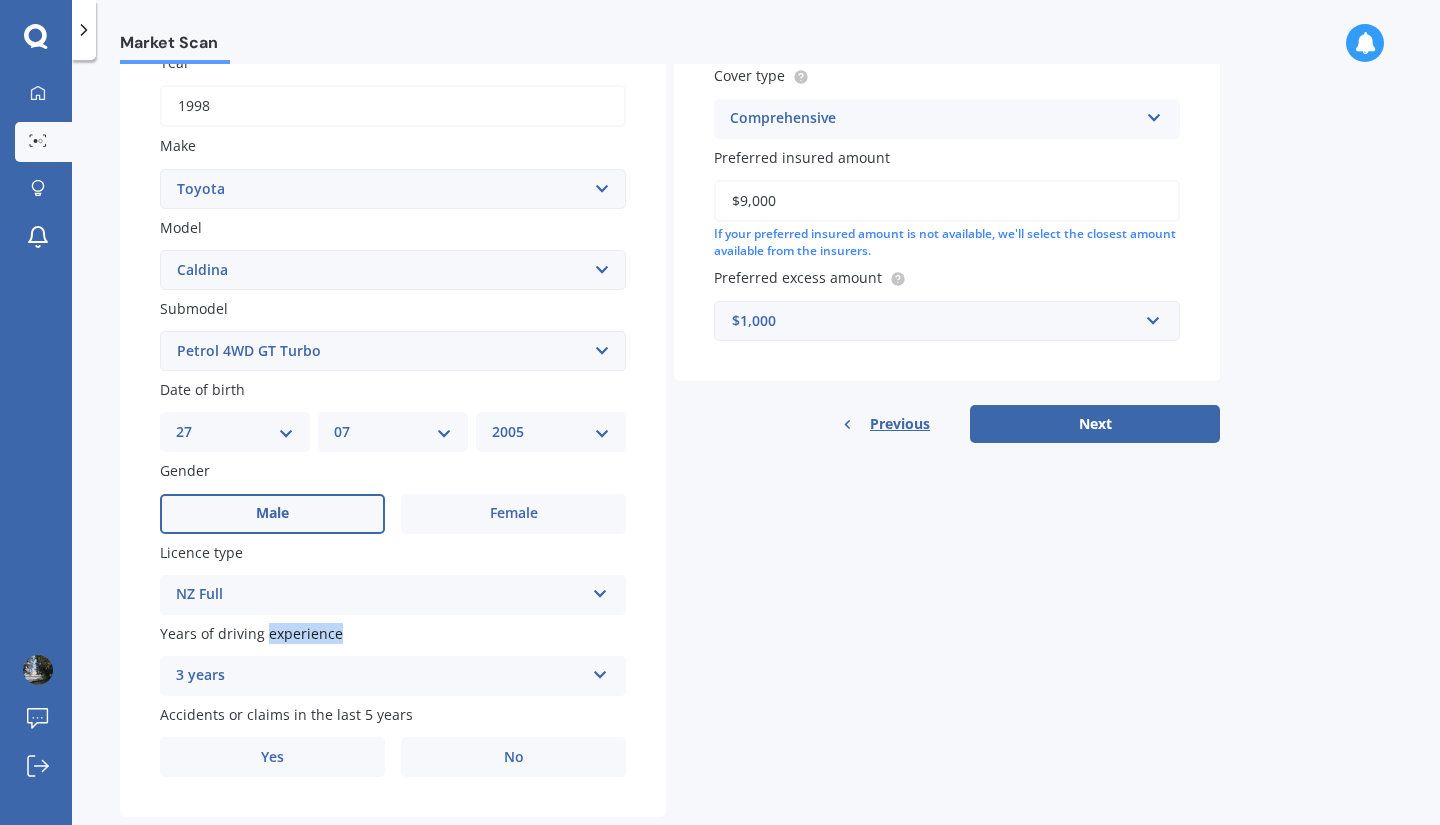 click on "Years of driving experience" at bounding box center (251, 633) 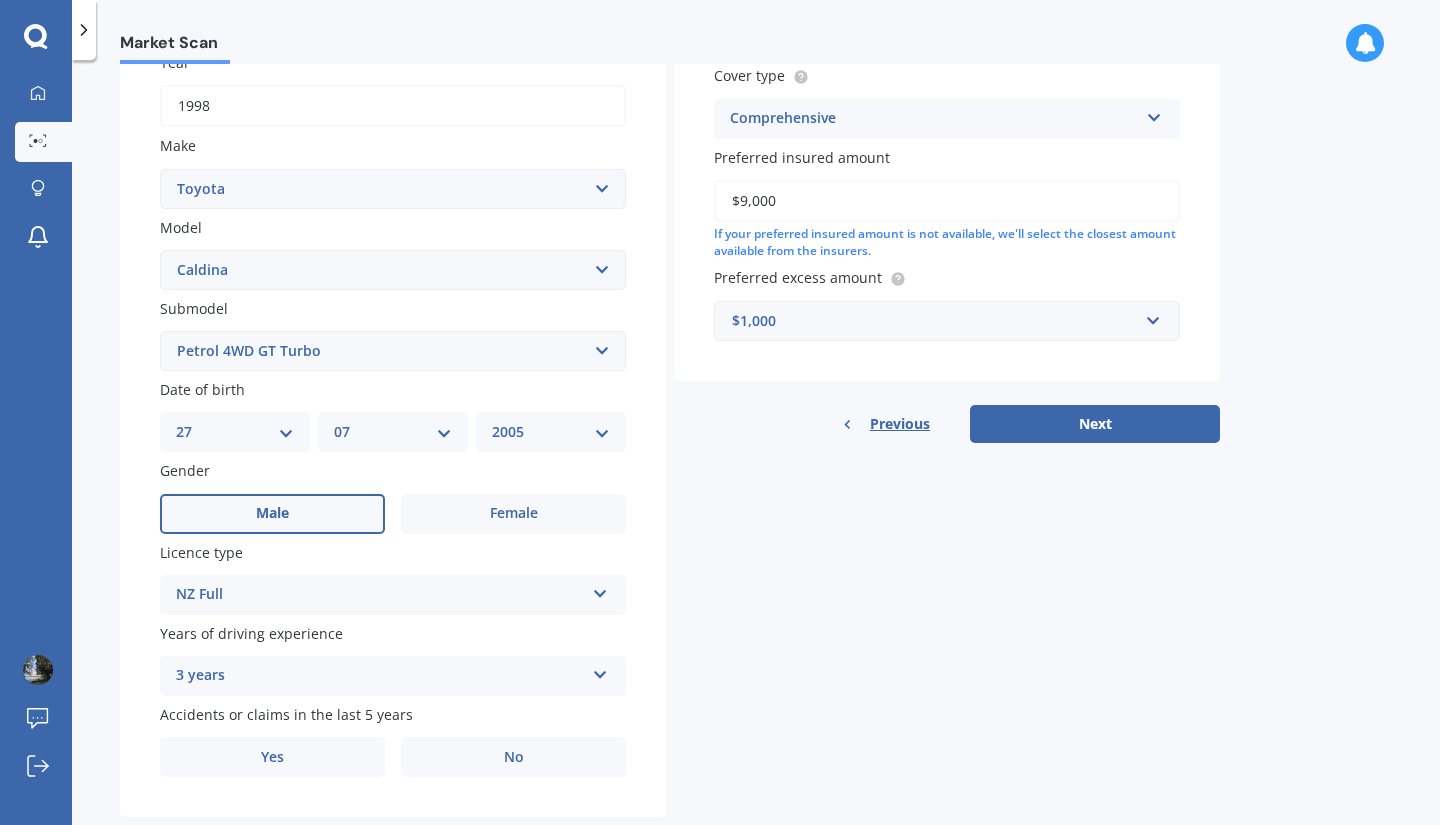 click on "3 years" at bounding box center [380, 676] 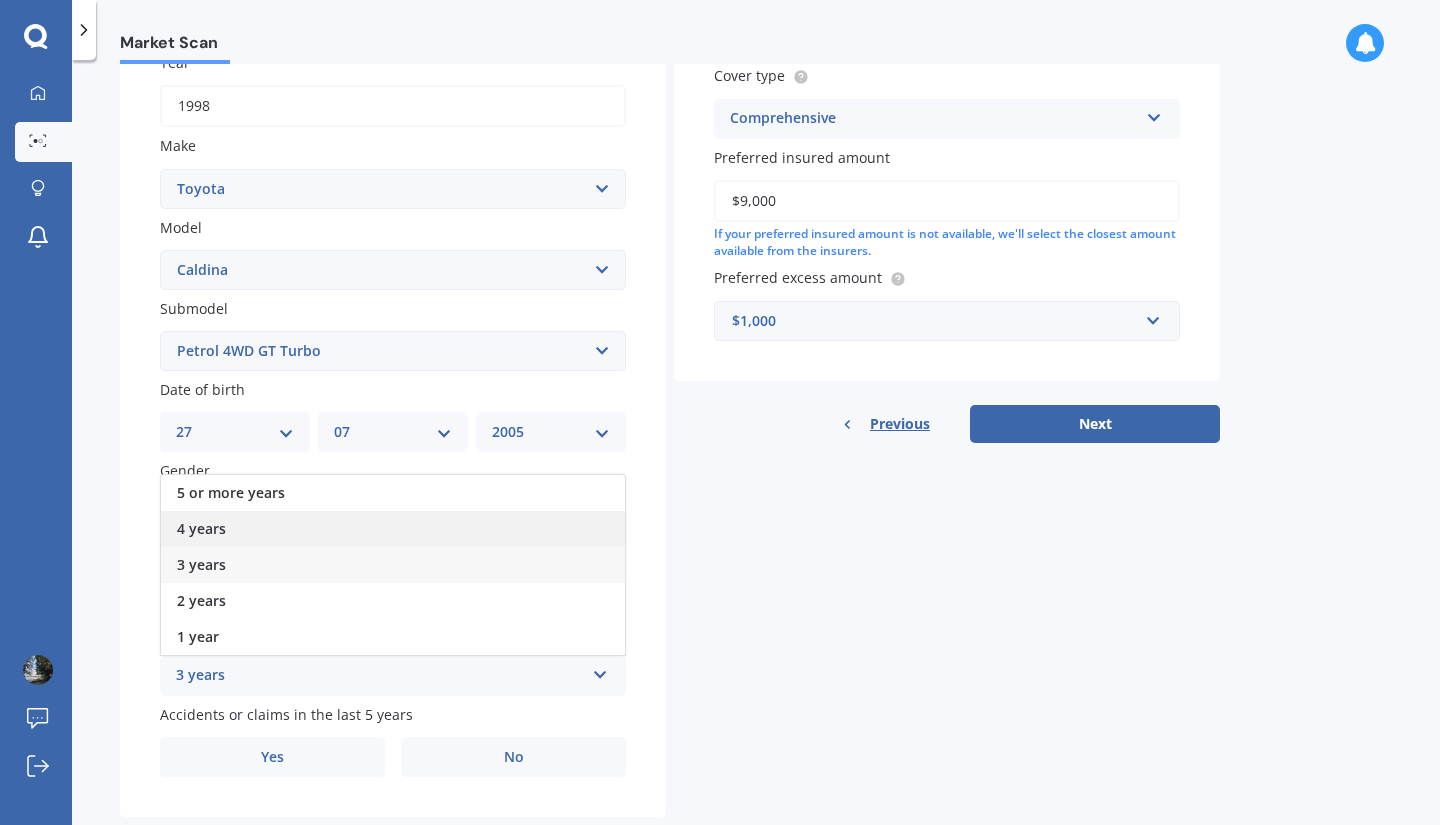 click on "4 years" at bounding box center [393, 529] 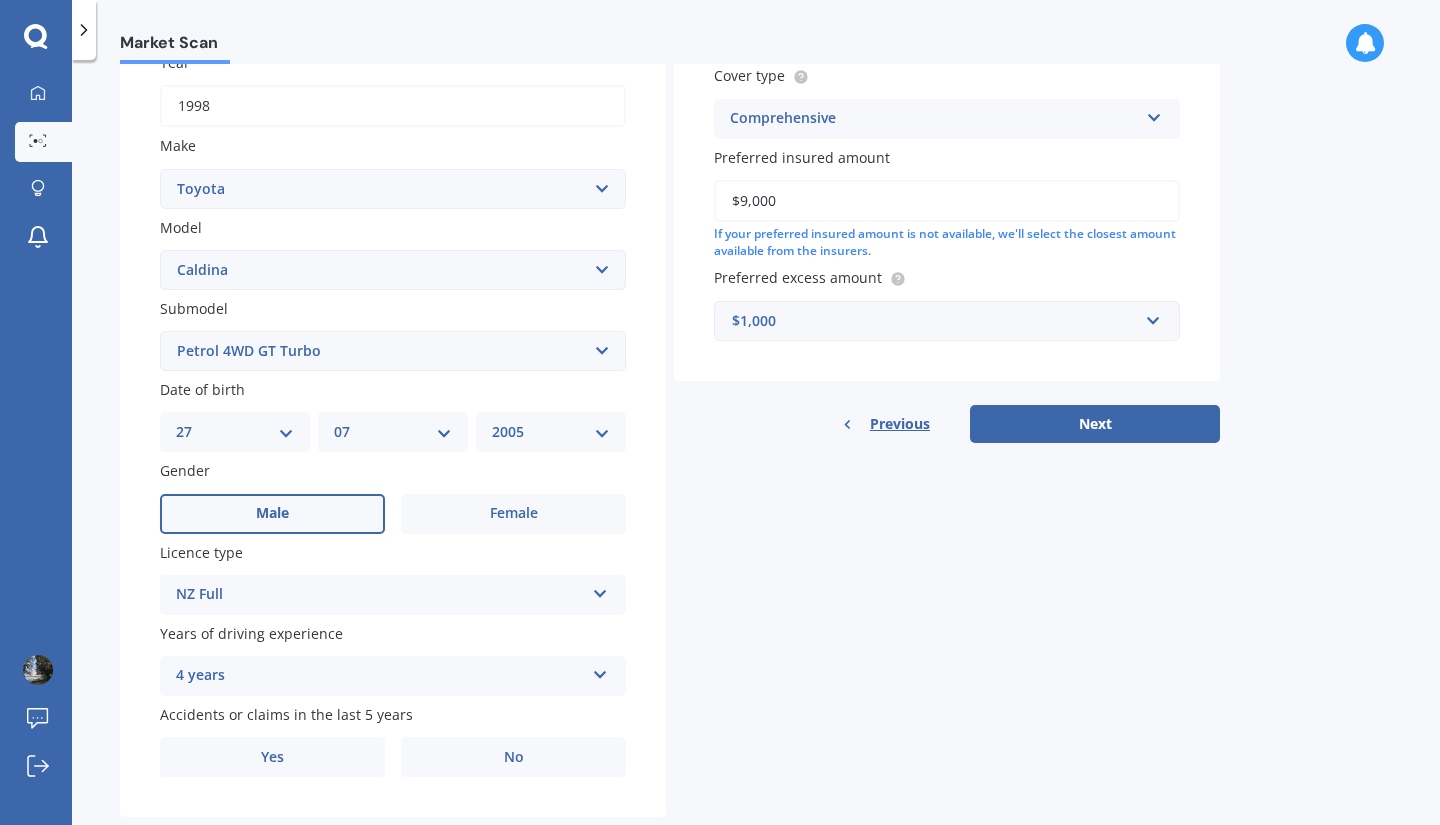 scroll, scrollTop: 357, scrollLeft: 0, axis: vertical 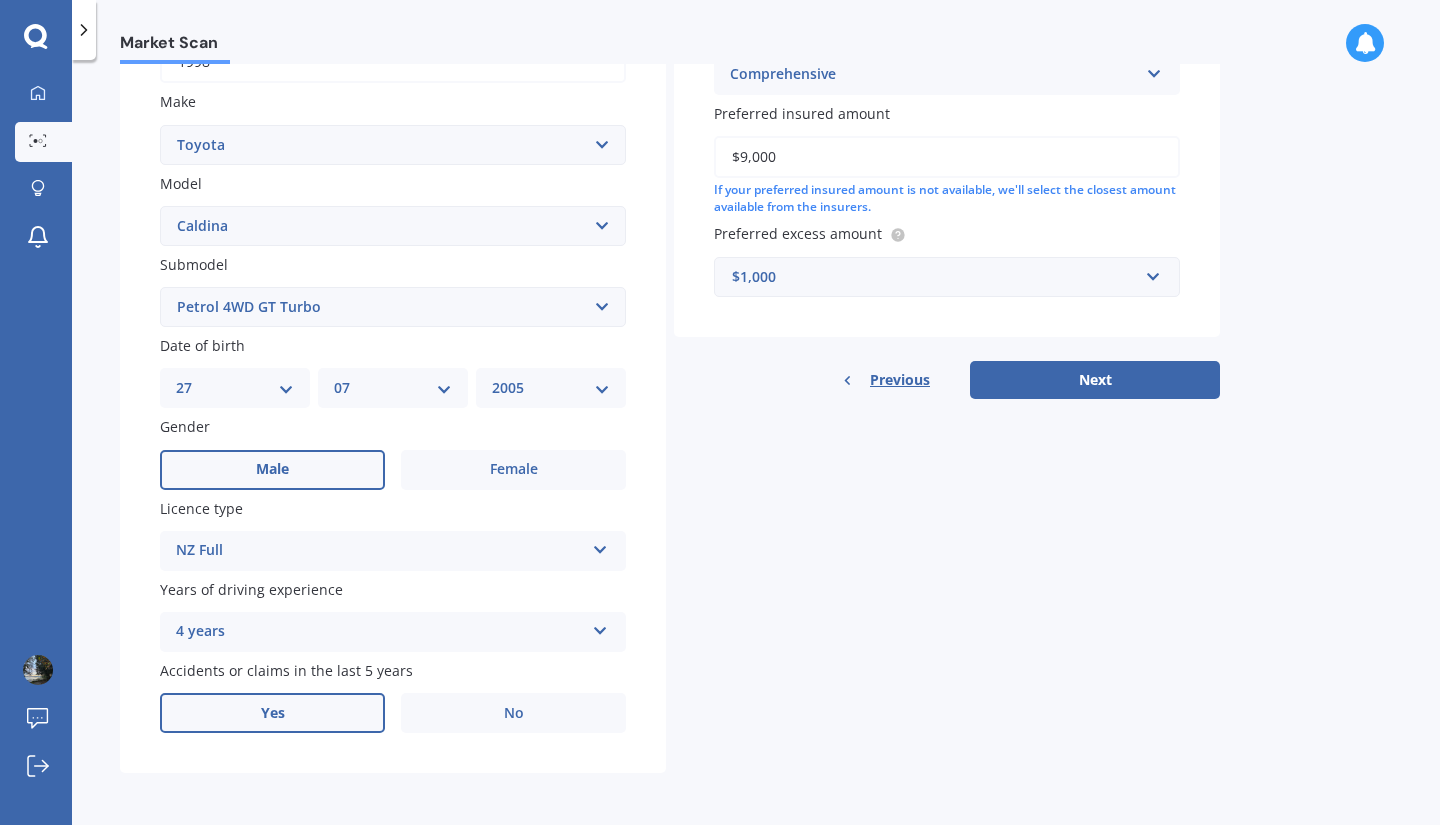 click on "Yes" at bounding box center (272, 713) 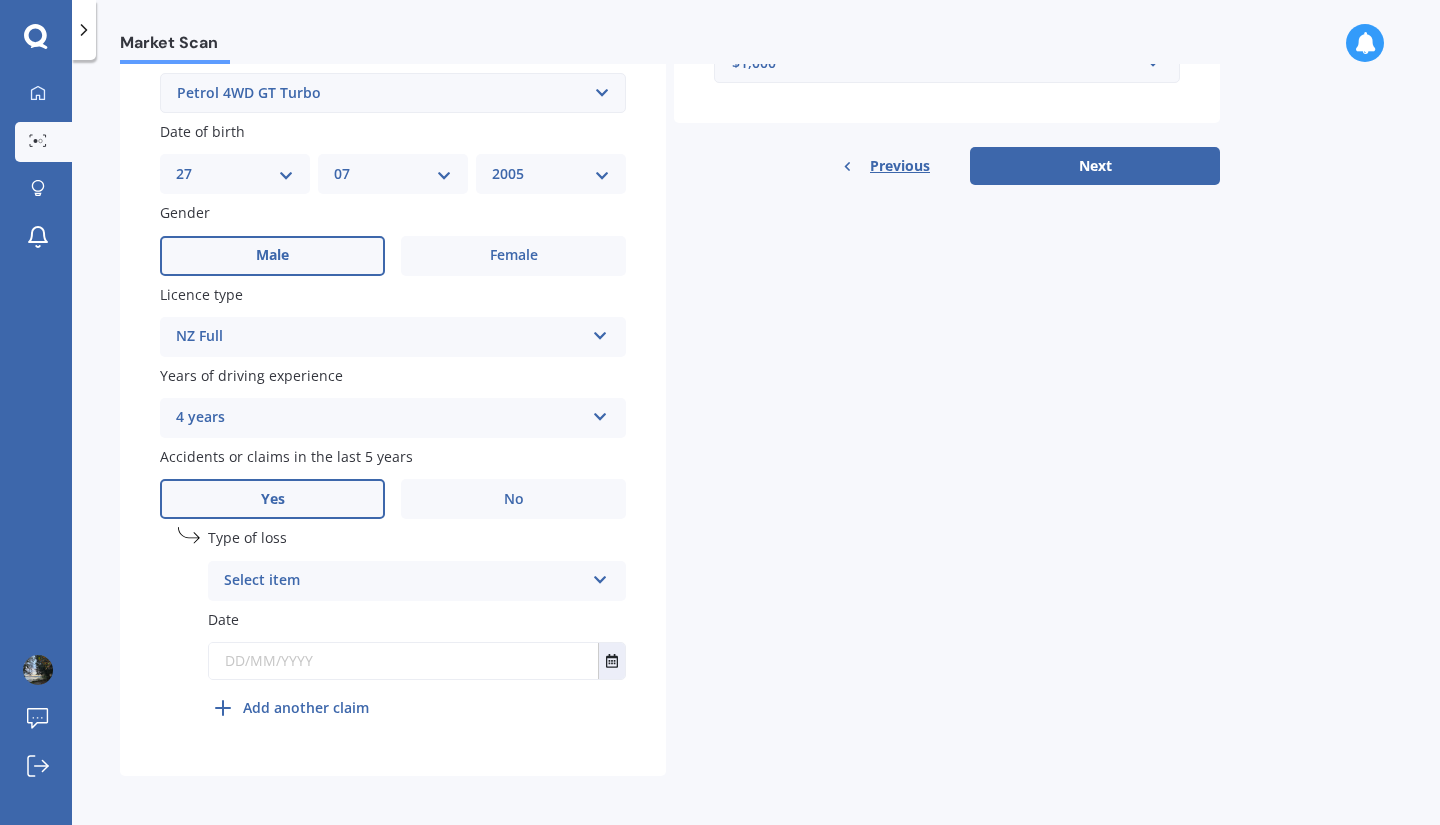 scroll, scrollTop: 568, scrollLeft: 0, axis: vertical 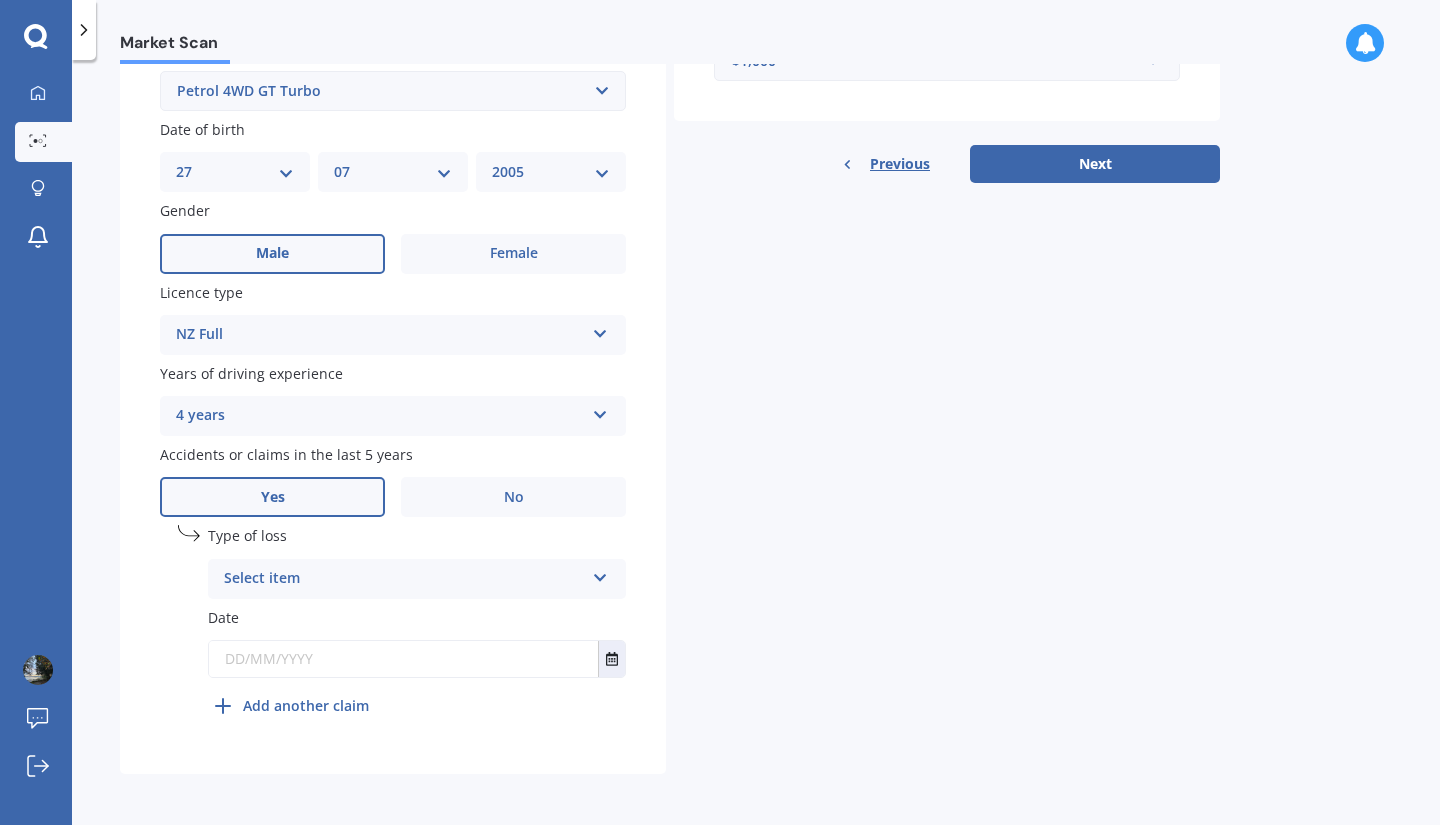click on "Select item At fault accident Not at fault accident" at bounding box center (417, 579) 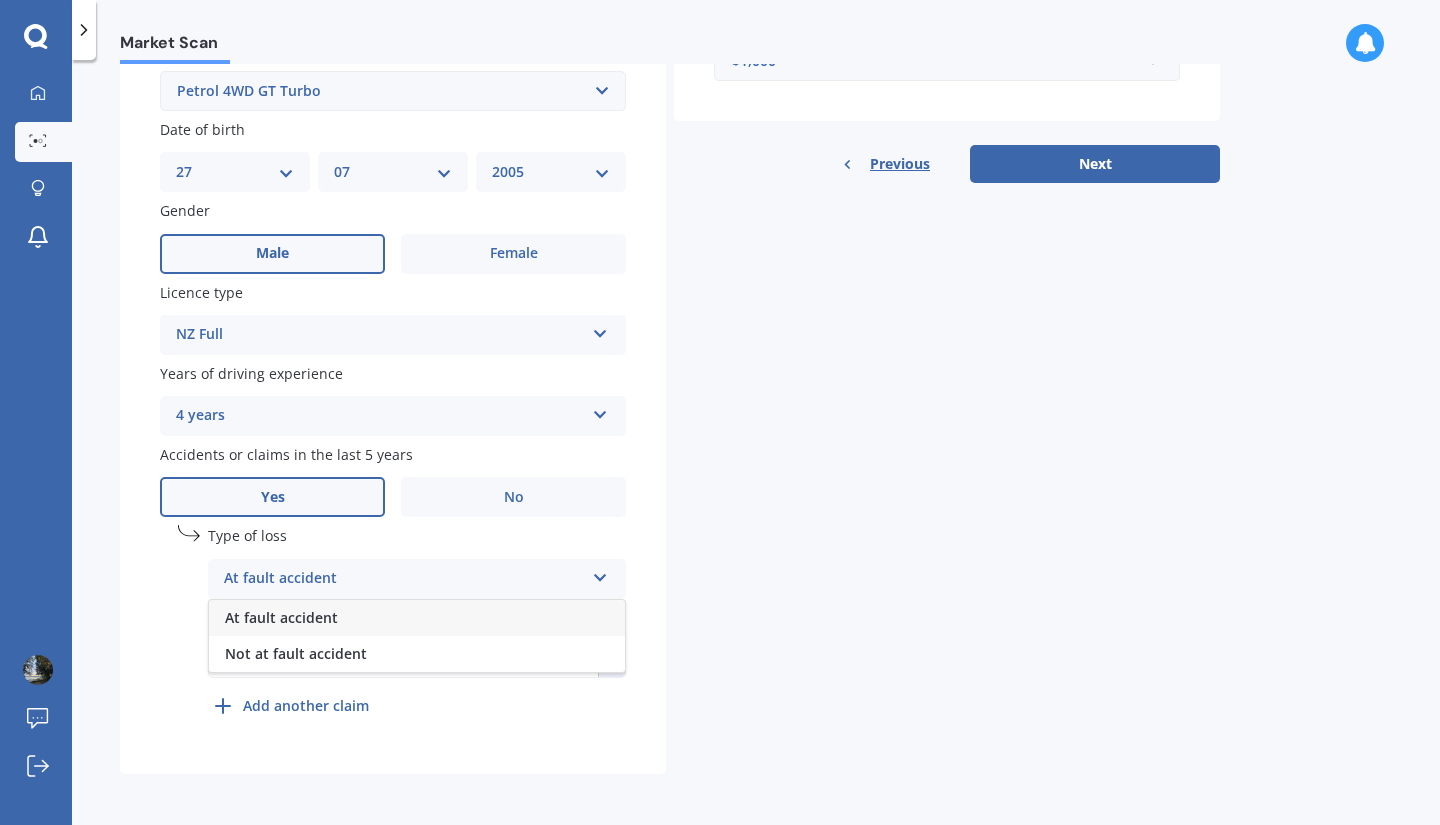 click on "At fault accident" at bounding box center [417, 618] 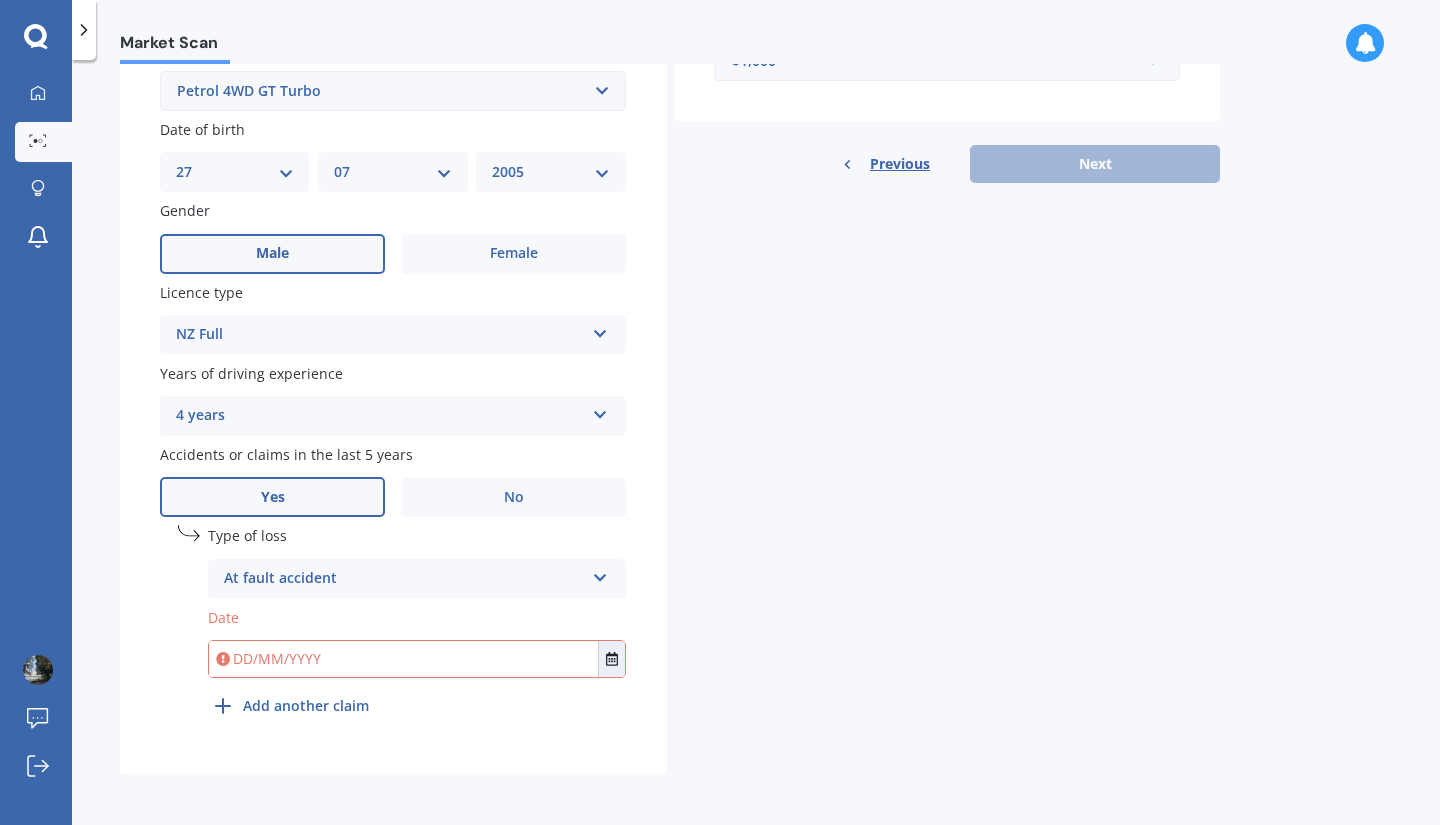 click at bounding box center (403, 659) 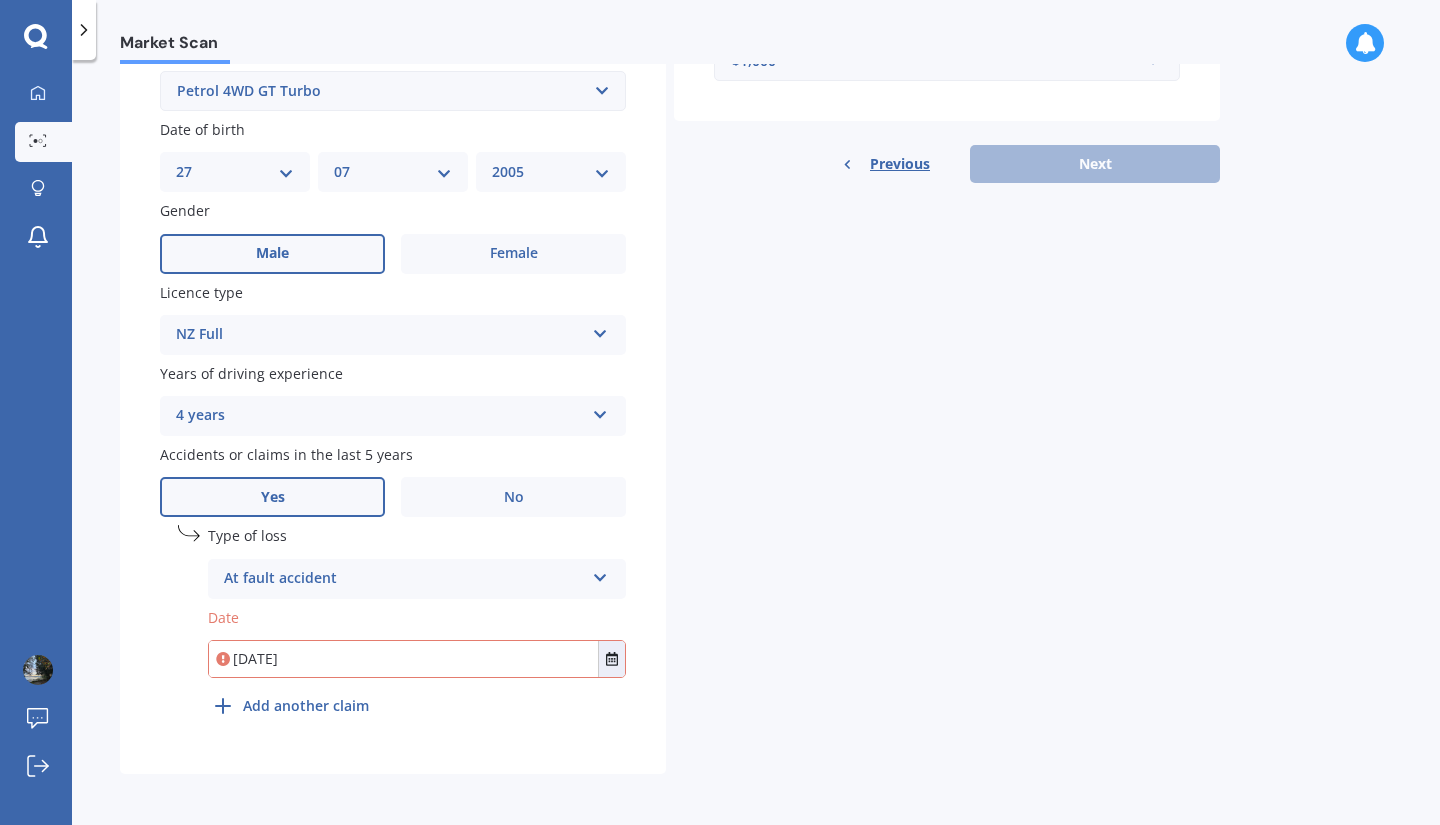 type on "[DATE]" 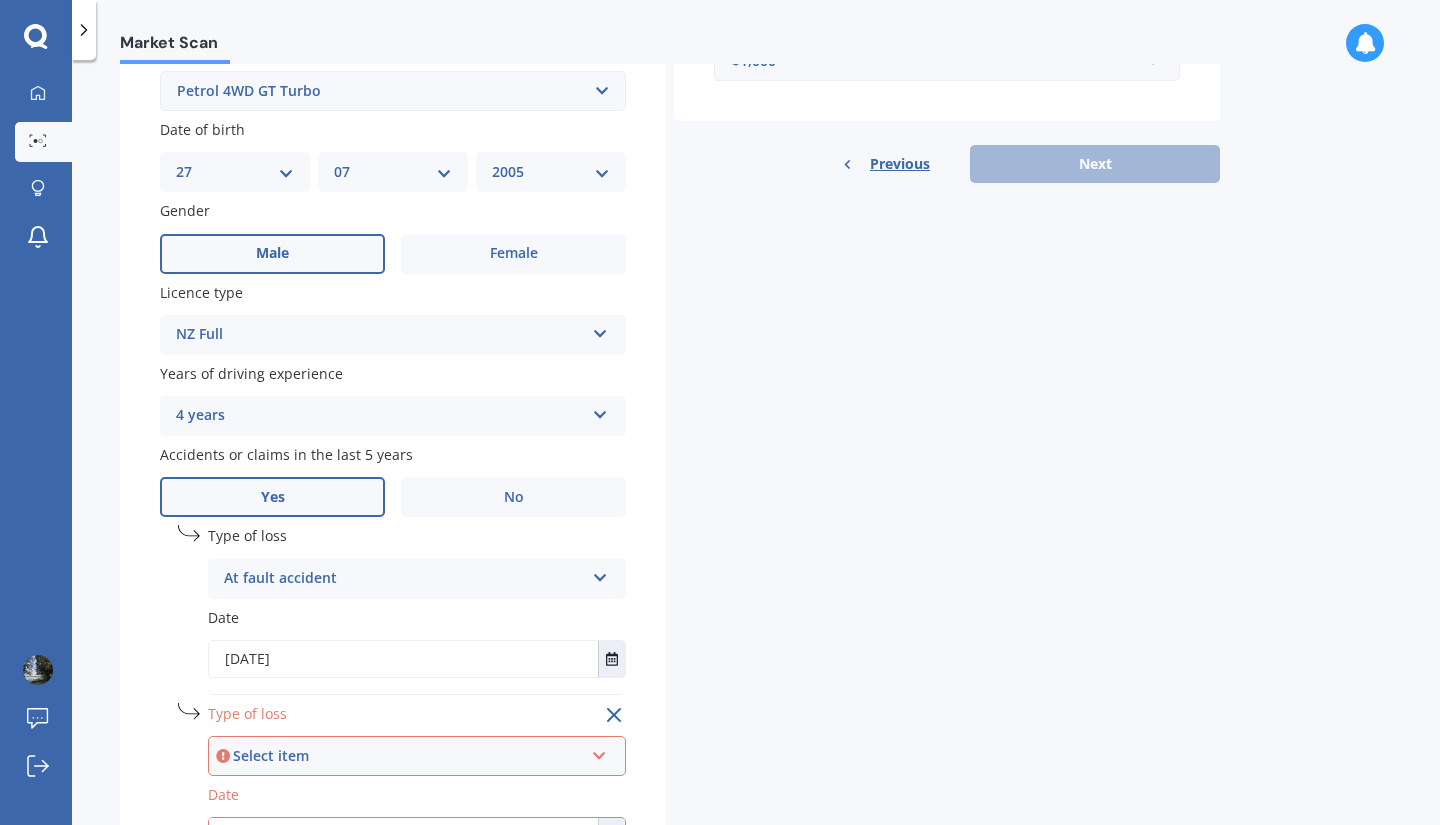 click on "Select item At fault accident Not at fault accident" at bounding box center (417, 756) 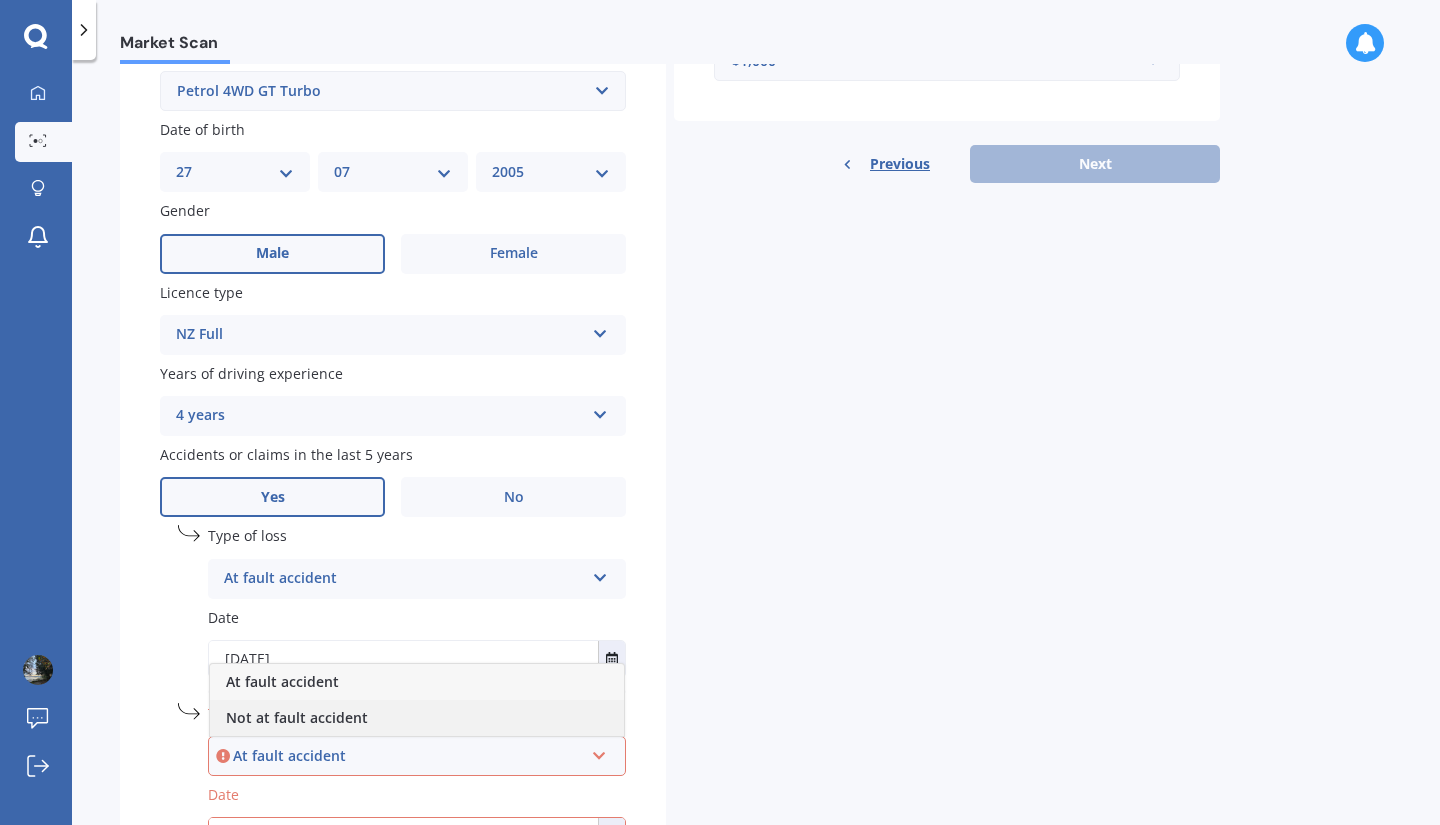 click on "Not at fault accident" at bounding box center (417, 718) 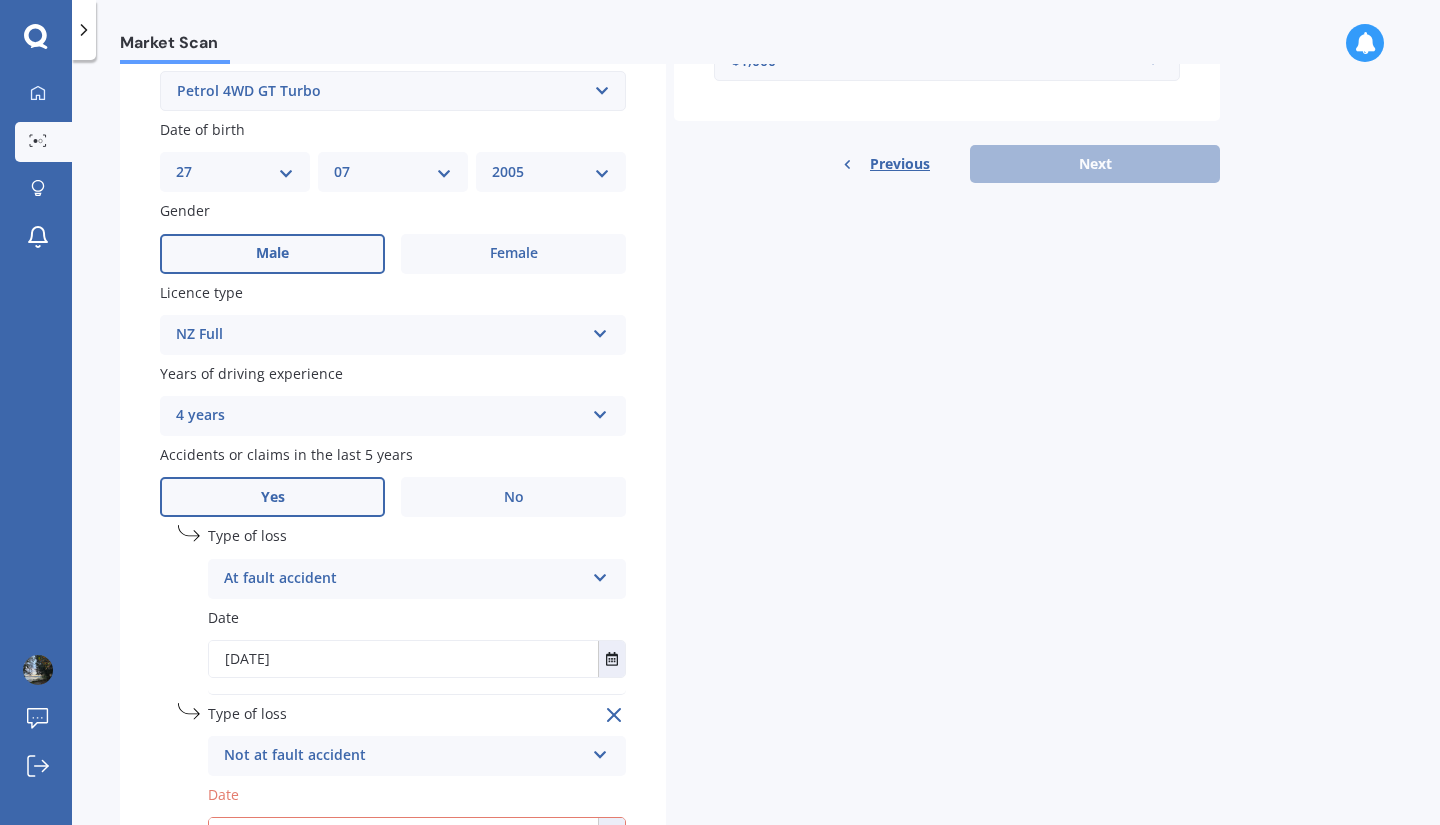 scroll, scrollTop: 753, scrollLeft: 0, axis: vertical 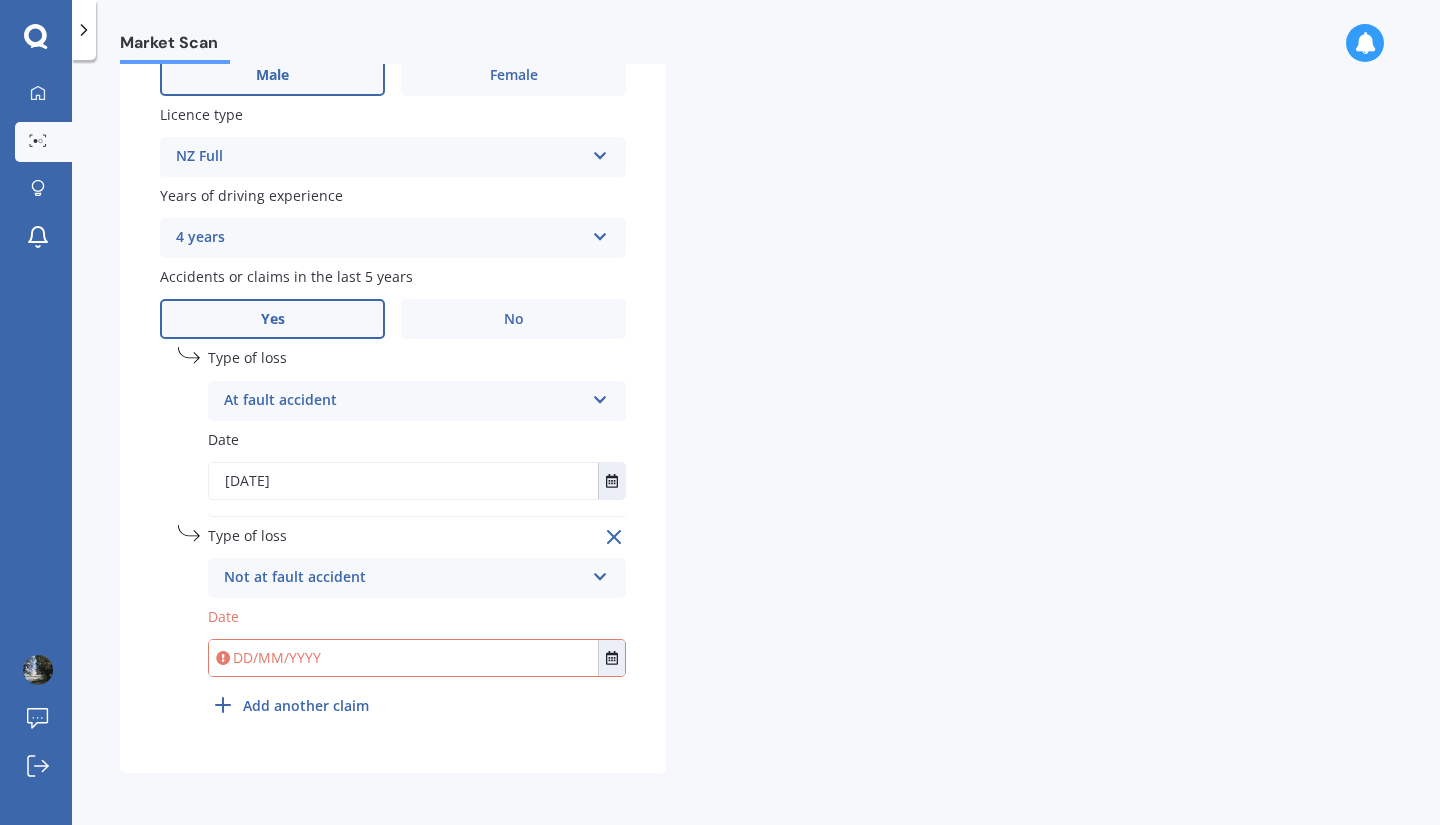 click at bounding box center [403, 658] 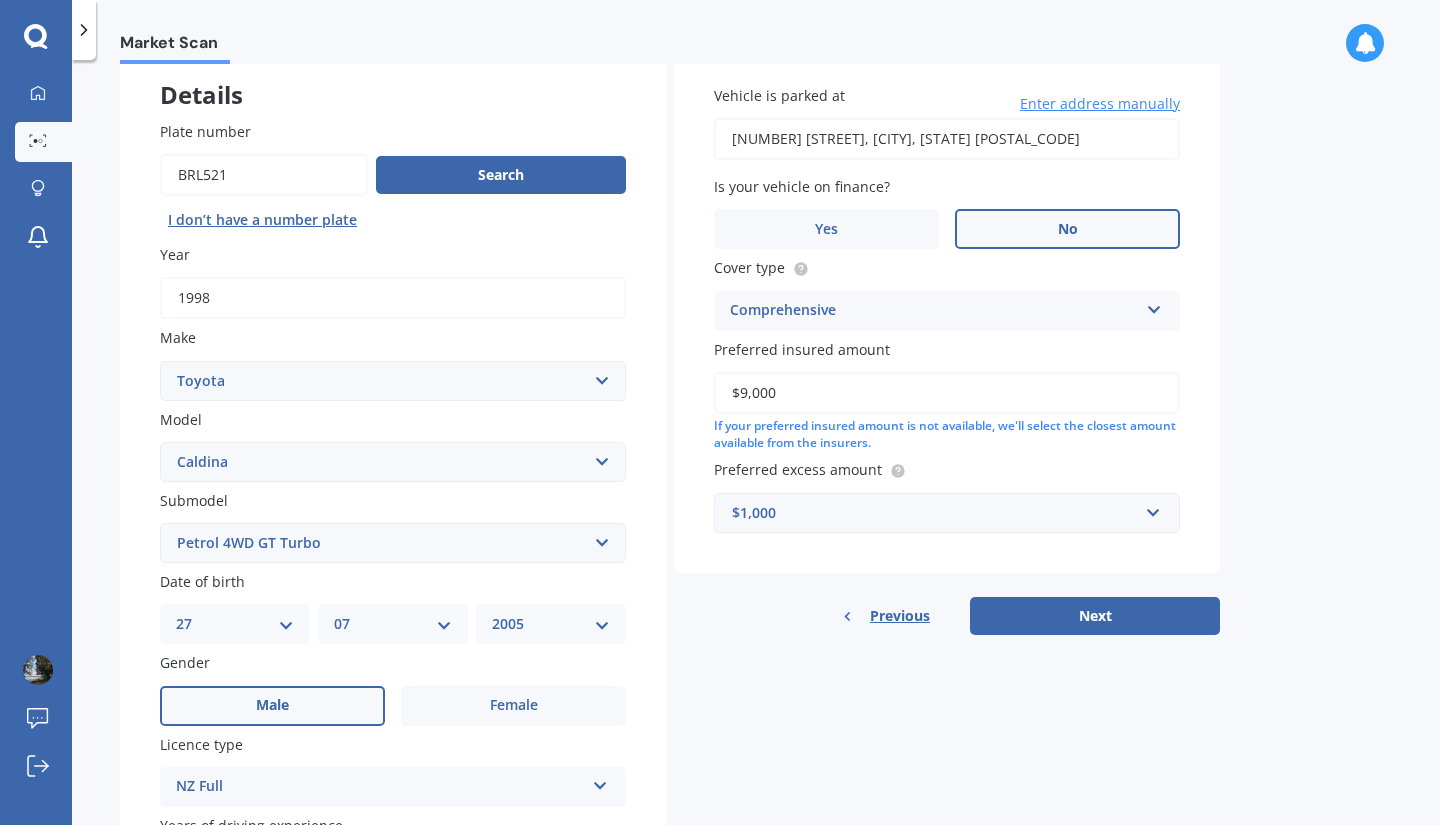 scroll, scrollTop: 113, scrollLeft: 0, axis: vertical 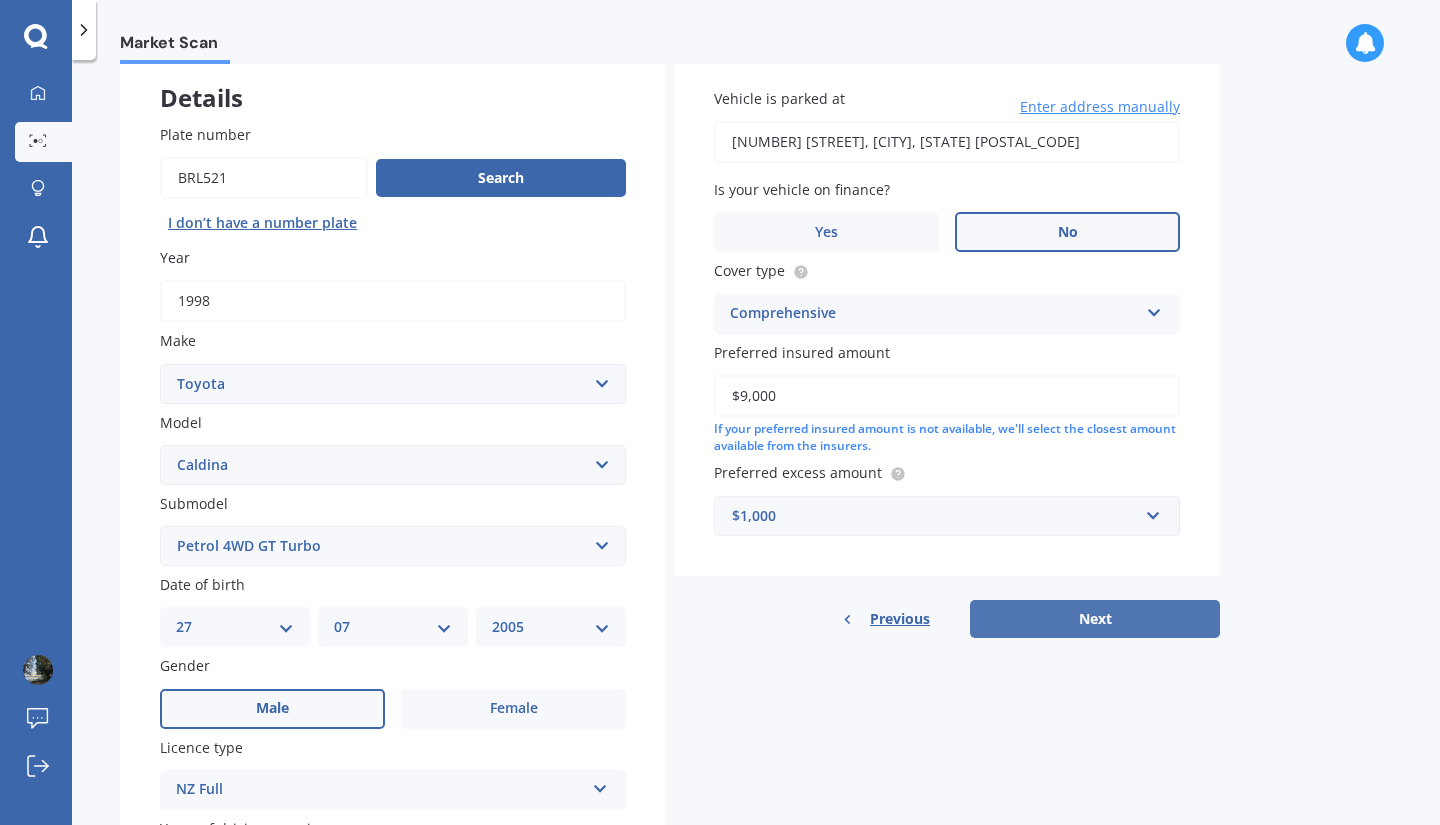 click on "Next" at bounding box center [1095, 619] 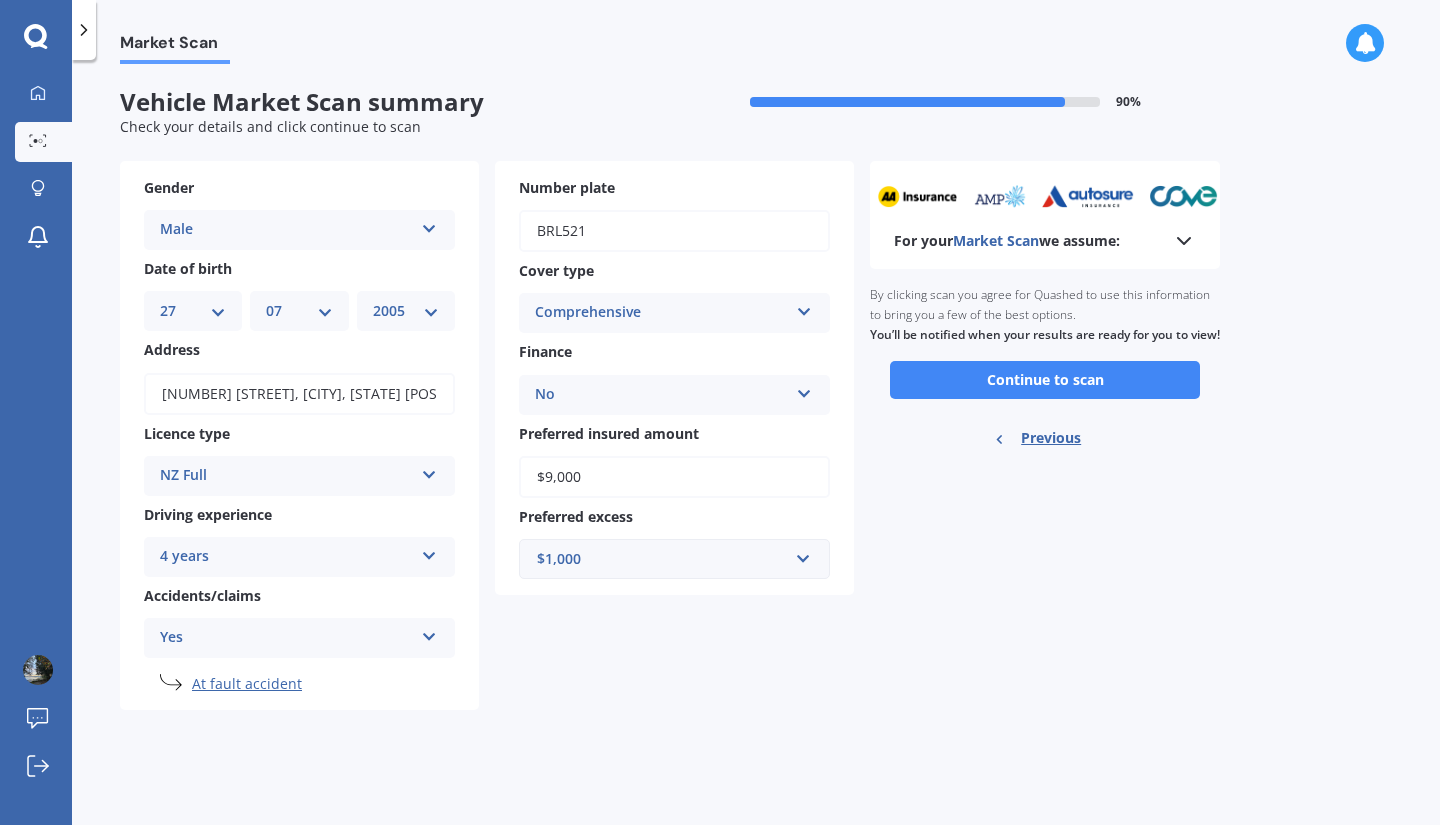 scroll, scrollTop: 0, scrollLeft: 0, axis: both 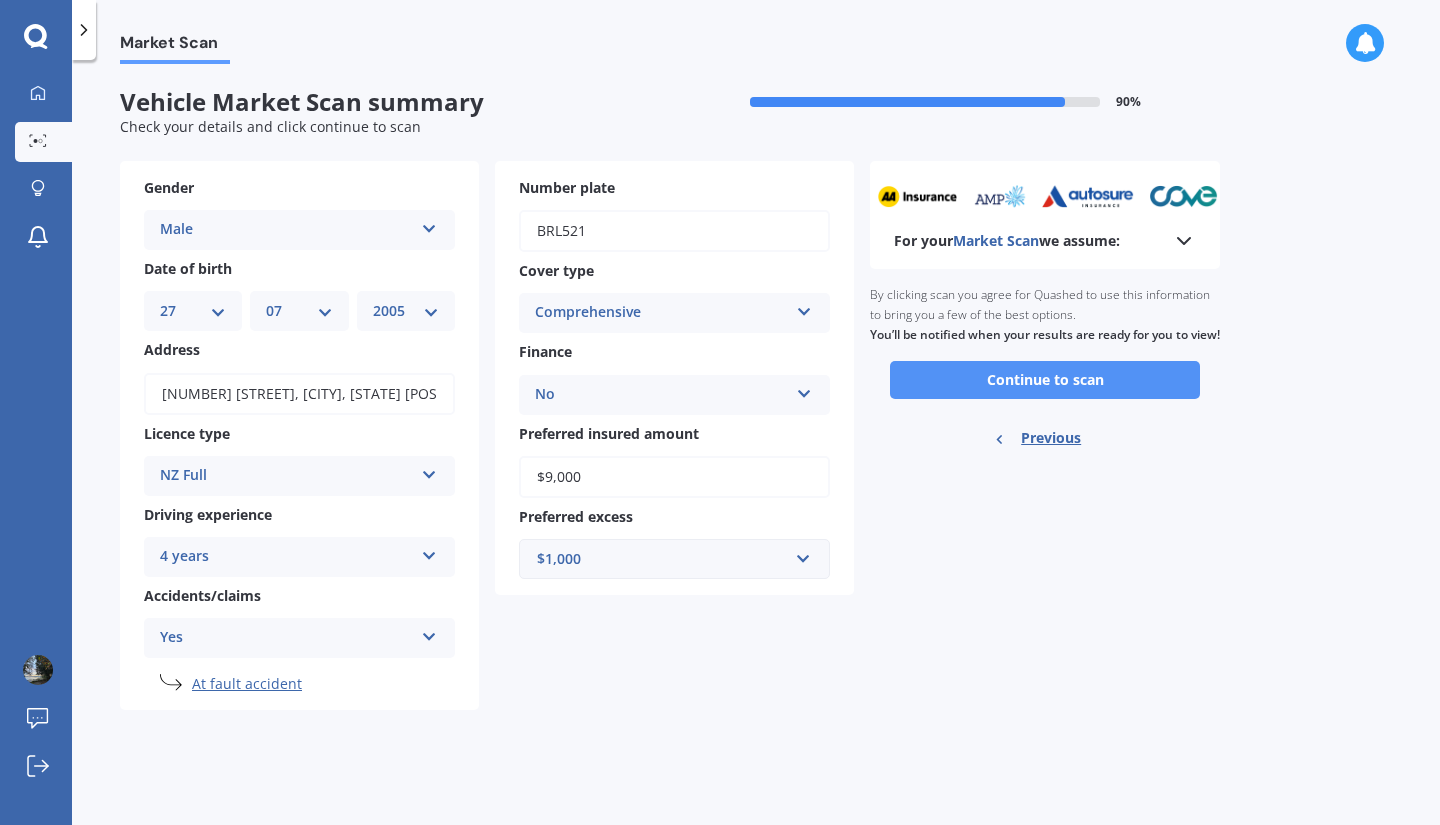 click on "Continue to scan" at bounding box center (1045, 380) 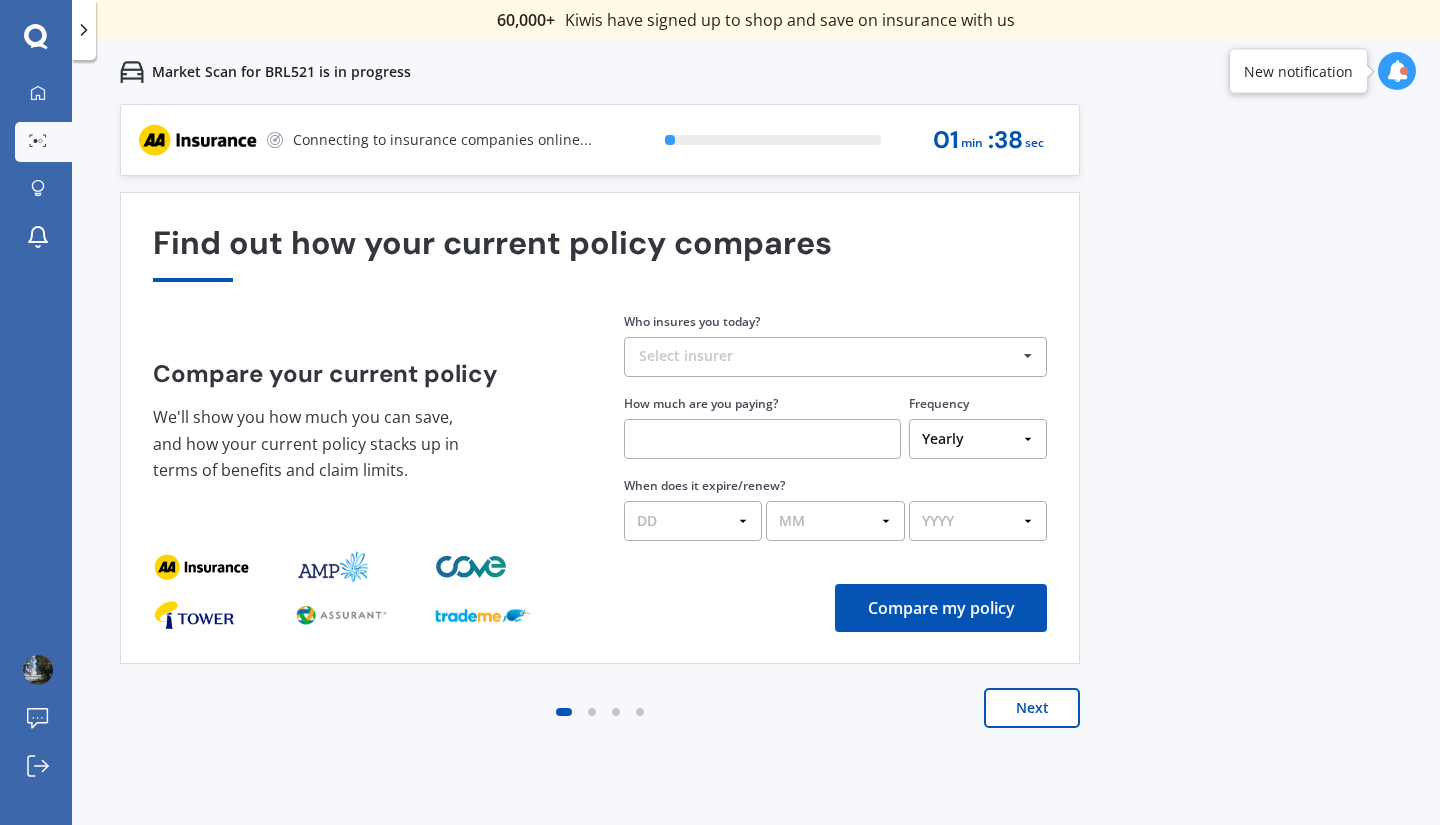 click on "Previous 60,000+ Kiwis have signed up to shop and save on insurance with us " Helpful tool, just that my current insurance is cheaper. " [FIRST], [LAST] " I have already recommended Quashed to many family and friends. This is fantastic. Thank you. " [FIRST], [LAST] " A very useful tool and is easy to use. Highly recommended! " [FIRST], [LAST] " Useful tool to check whether our current prices are competitive - which they are. " [FIRST], [LAST] " My current car insurance was half of the cheapest quoted here, so I'll stick with them. " [FIRST], [LAST] " Gave exactly the same results. " [FIRST], [LAST] " It's pretty accurate. Good service. " [FIRST], [LAST] " That was very helpful as it provided all the details required to make the necessary decision. " [FIRST], [LAST] " I've already recommended to a number of people. " [FIRST], [LAST] " Good to know my existing cover is so good! " [FIRST], [LAST] " Excellent site! I saved $300 off my existing policy. " [FIRST], [LAST] " Great stuff team! first time using it, and it was very clear and concise. " [FIRST], [LAST]   Next 1 % 01 min :  38 sec 1" at bounding box center (756, 516) 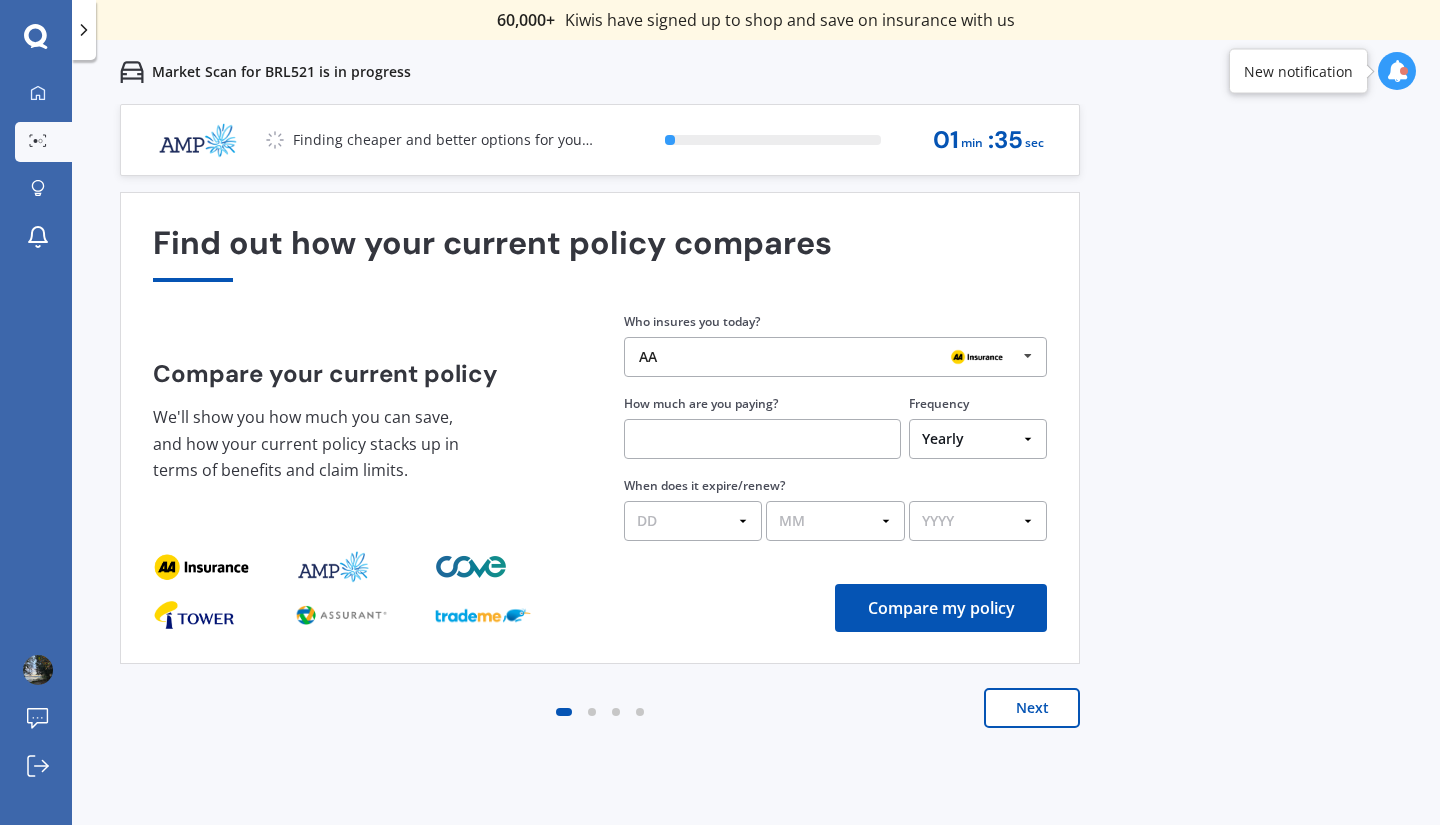 click on "AA" at bounding box center (828, 357) 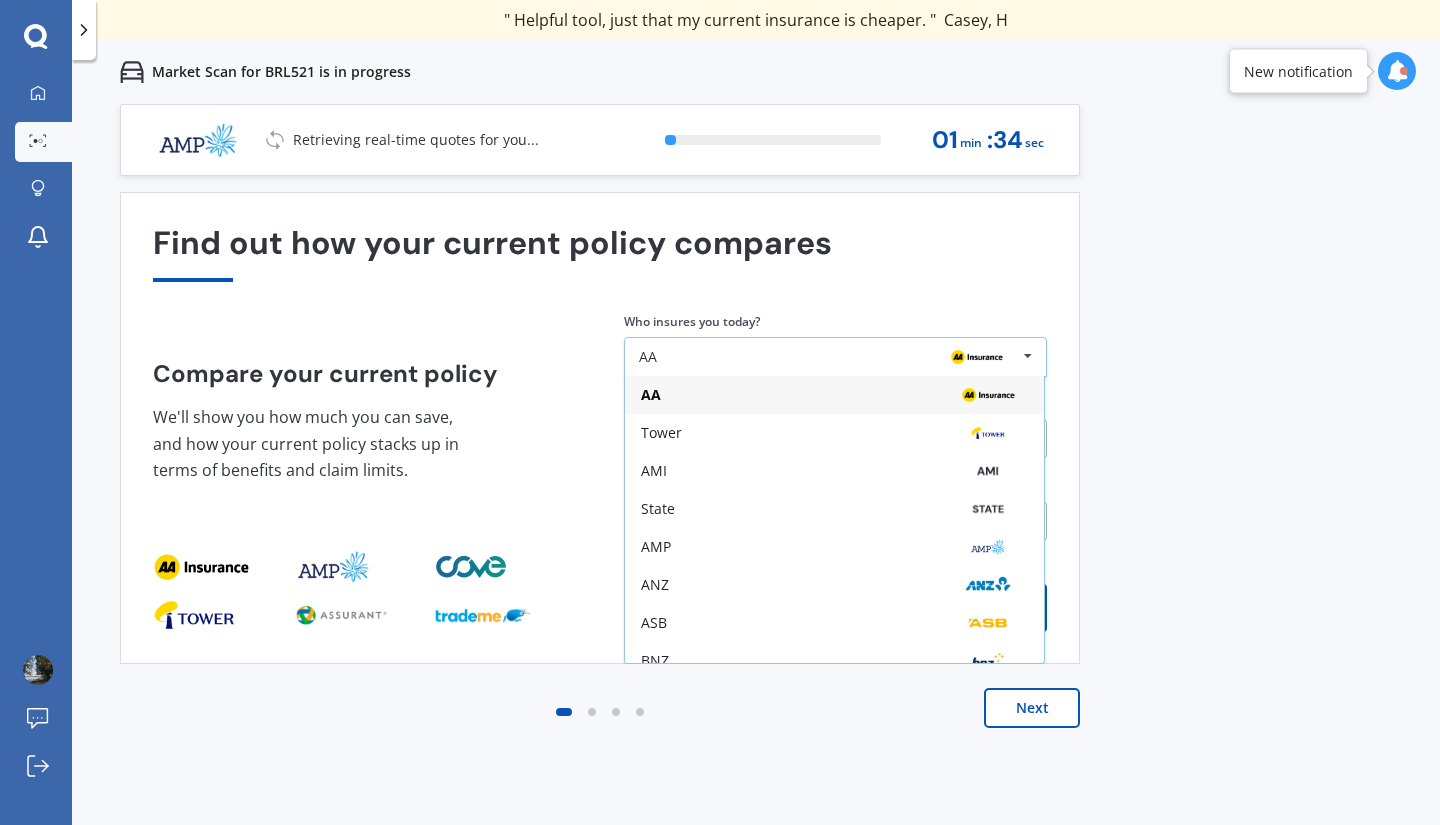 click on "AA AA Tower AMI State AMP ANZ ASB BNZ Trade Me Insurance Westpac Other" at bounding box center [835, 357] 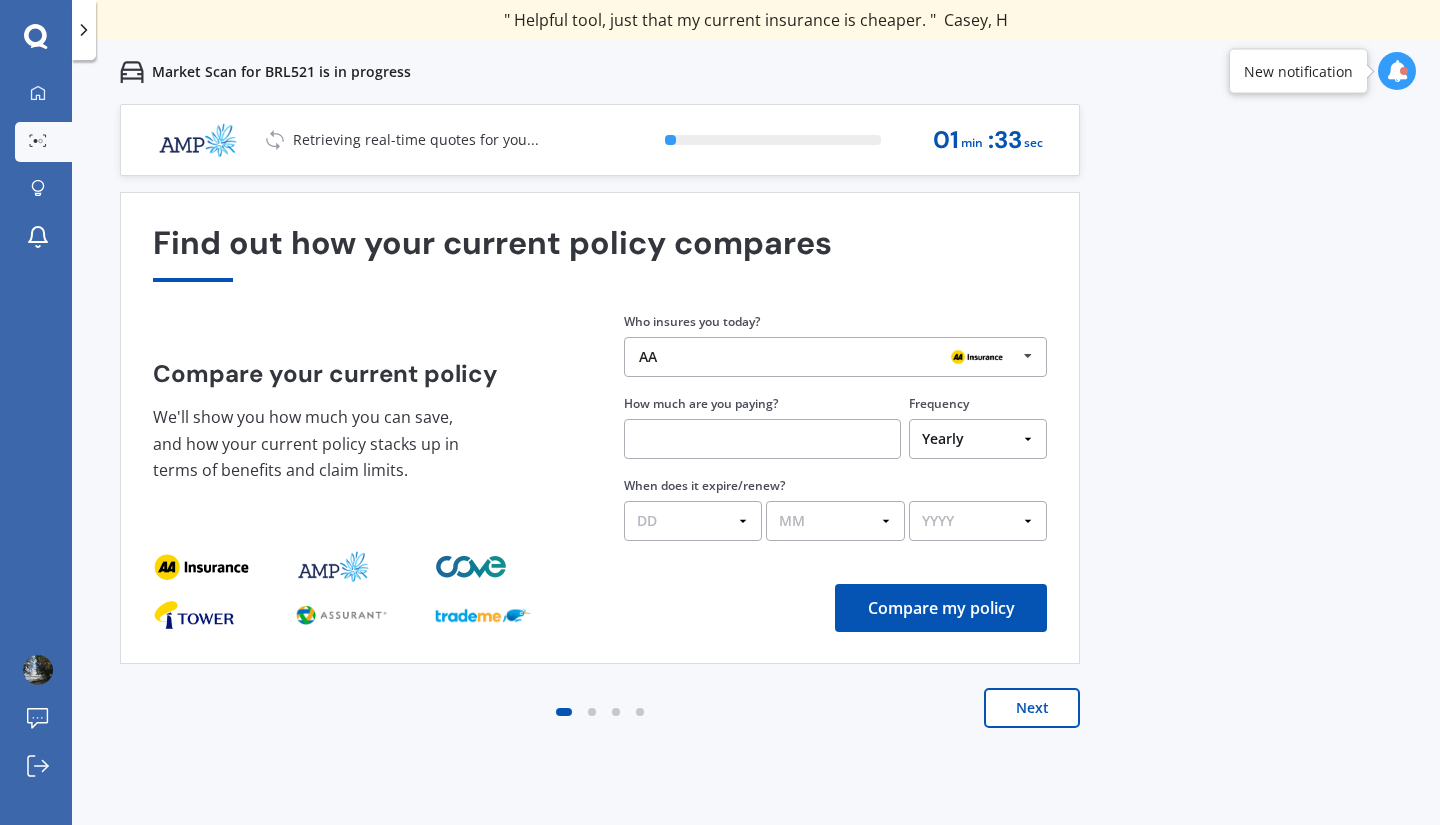click on "Find out how your current policy compares Compare your current policy  We'll show you how much you can save, and how your current policy stacks up in terms of benefits and claim limits. Enter your policy information Who insures you today? AA AA Tower AMI State AMP ANZ ASB BNZ Trade Me Insurance Westpac Other How much are you paying? Frequency Yearly Six-Monthly Quarterly Monthly Fortnightly Weekly One-Off When does it expire/renew? DD 01 02 03 04 05 06 07 08 09 10 11 12 13 14 15 16 17 18 19 20 21 22 23 24 25 26 27 28 29 30 31 MM 01 02 03 04 05 06 07 08 09 10 11 12 YYYY 2026 2025 2024 Compare my policy" at bounding box center [600, 428] 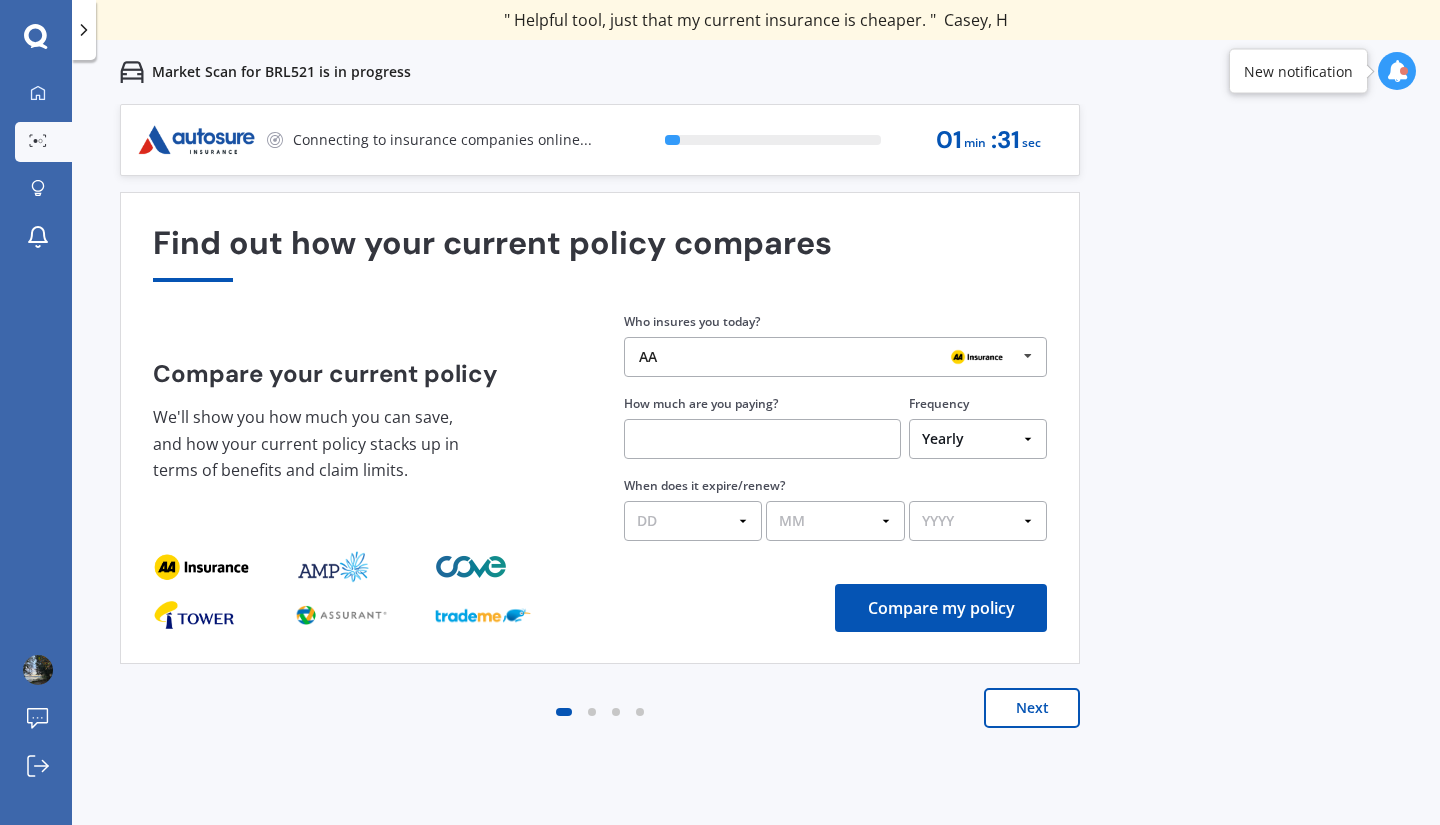 click on "Next" at bounding box center [1032, 708] 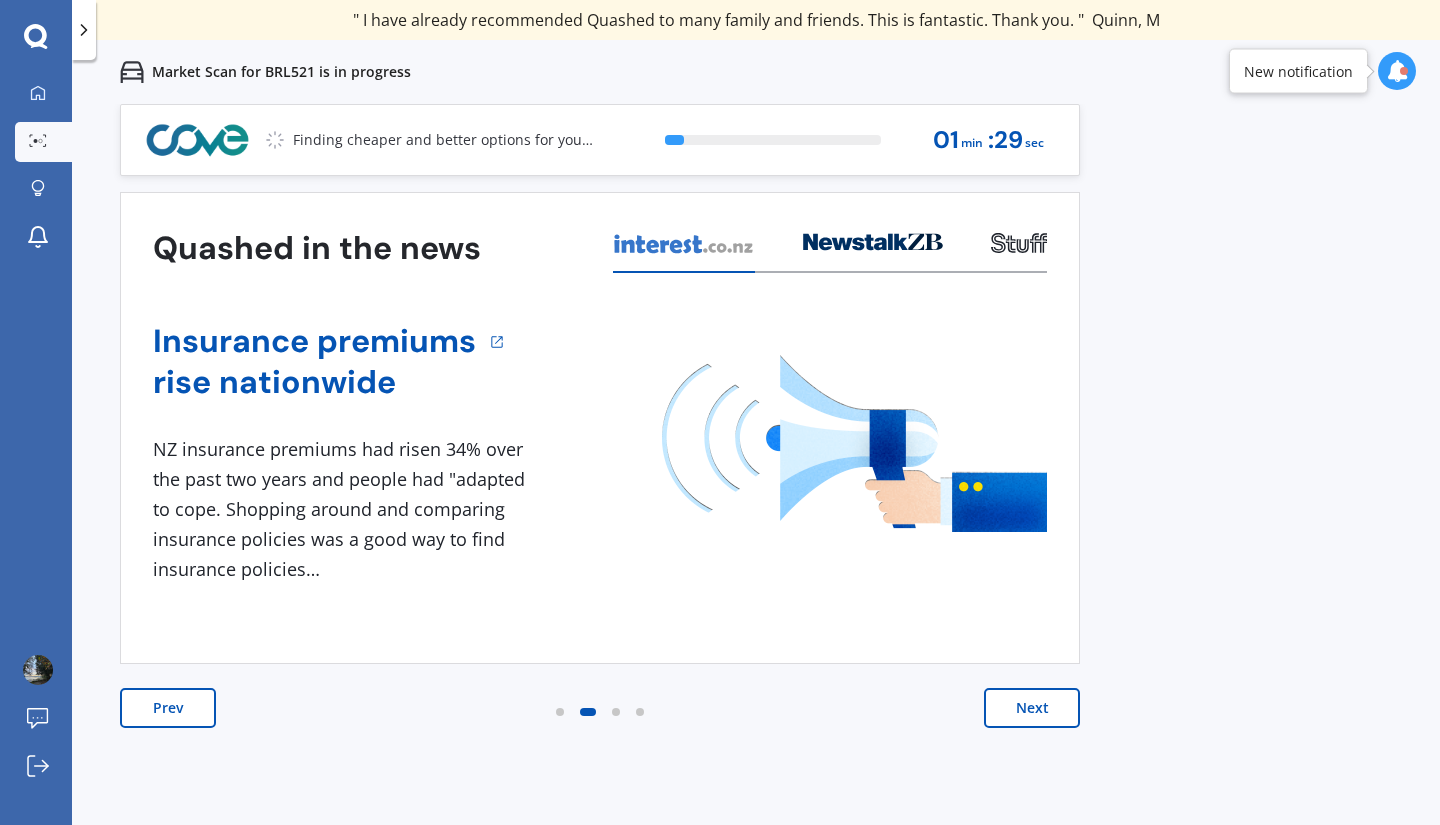 click on "Next" at bounding box center (1032, 708) 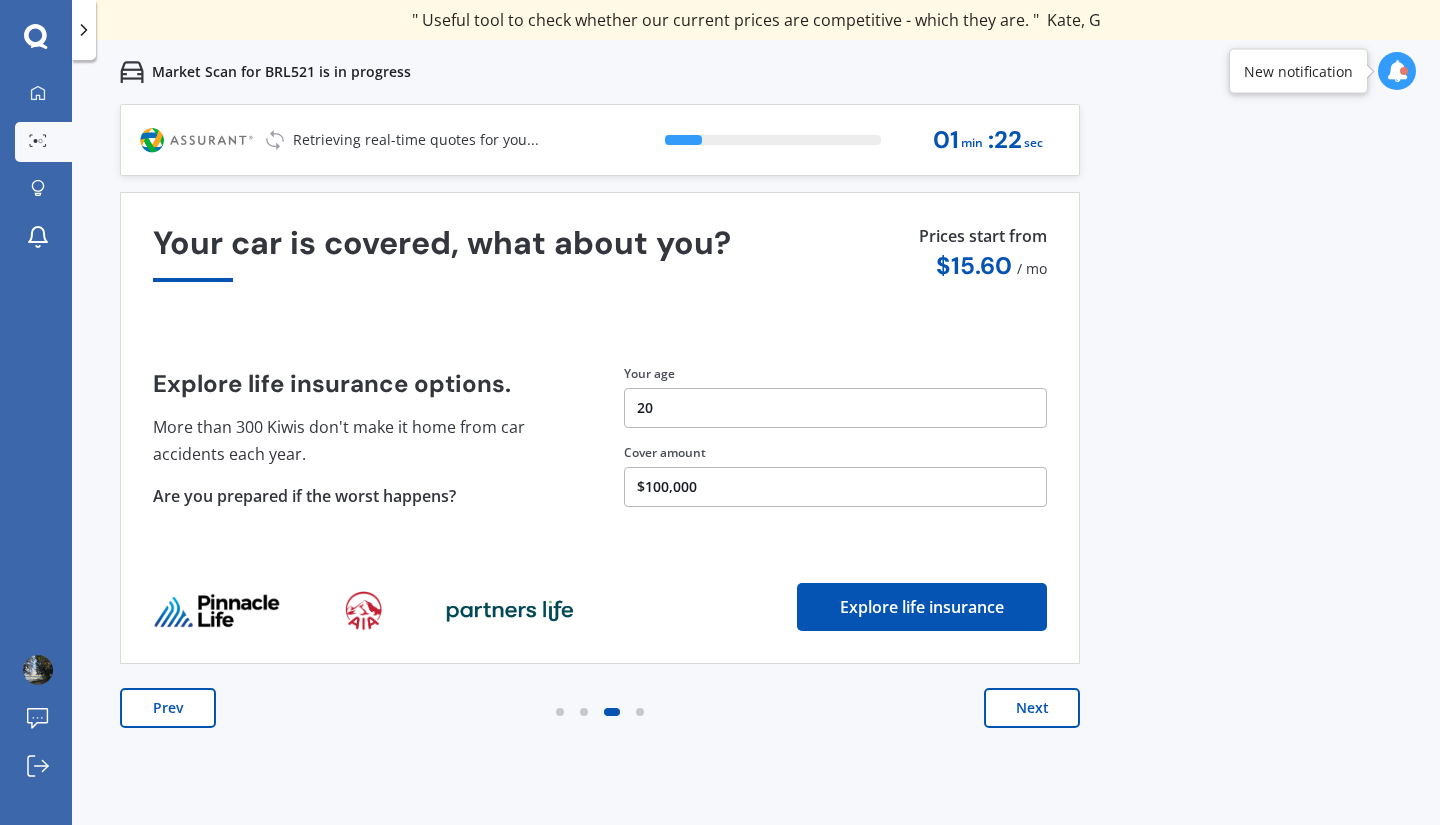 click on "Prev Next" at bounding box center (600, 728) 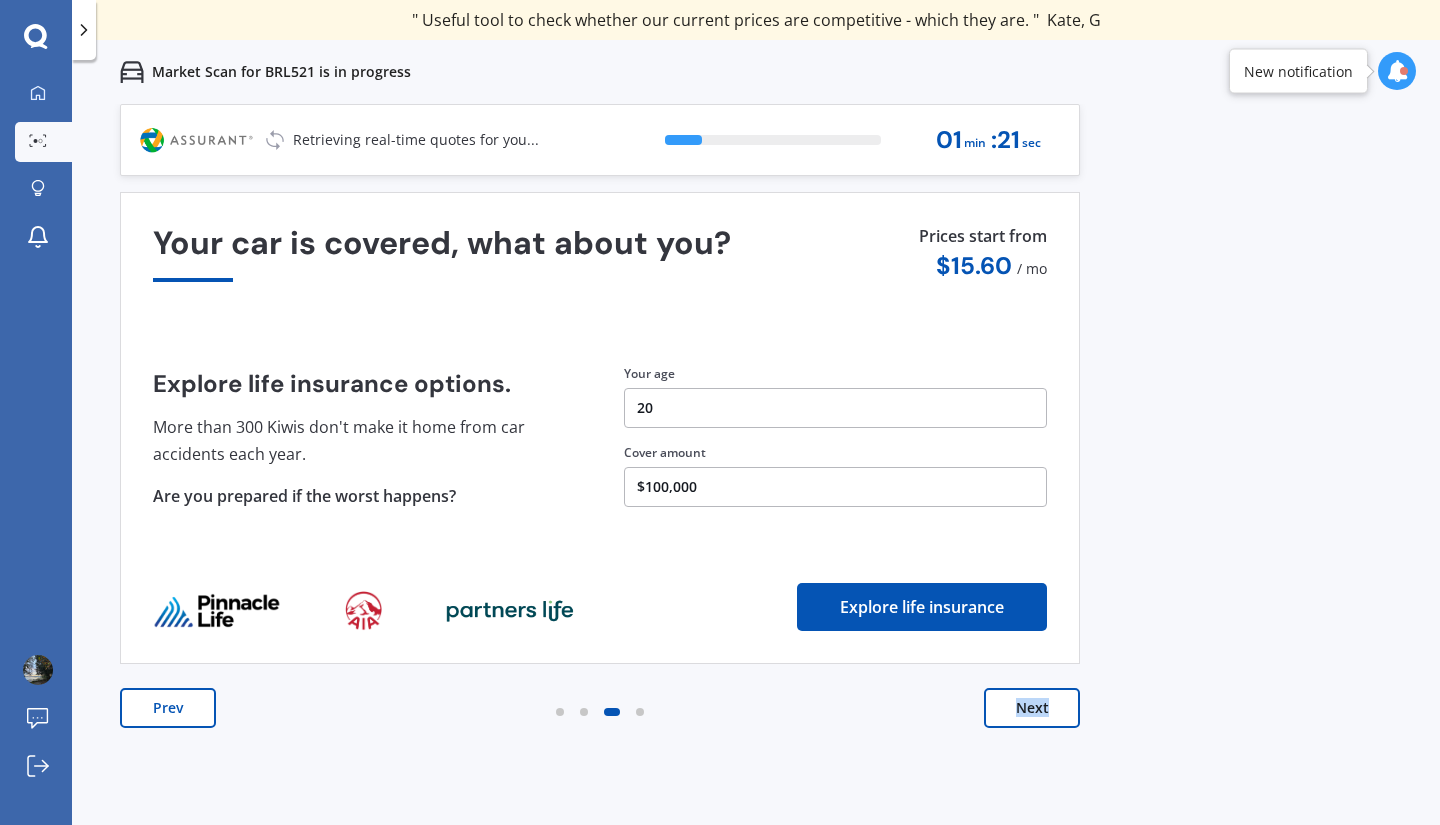 click on "Prev Next" at bounding box center [600, 728] 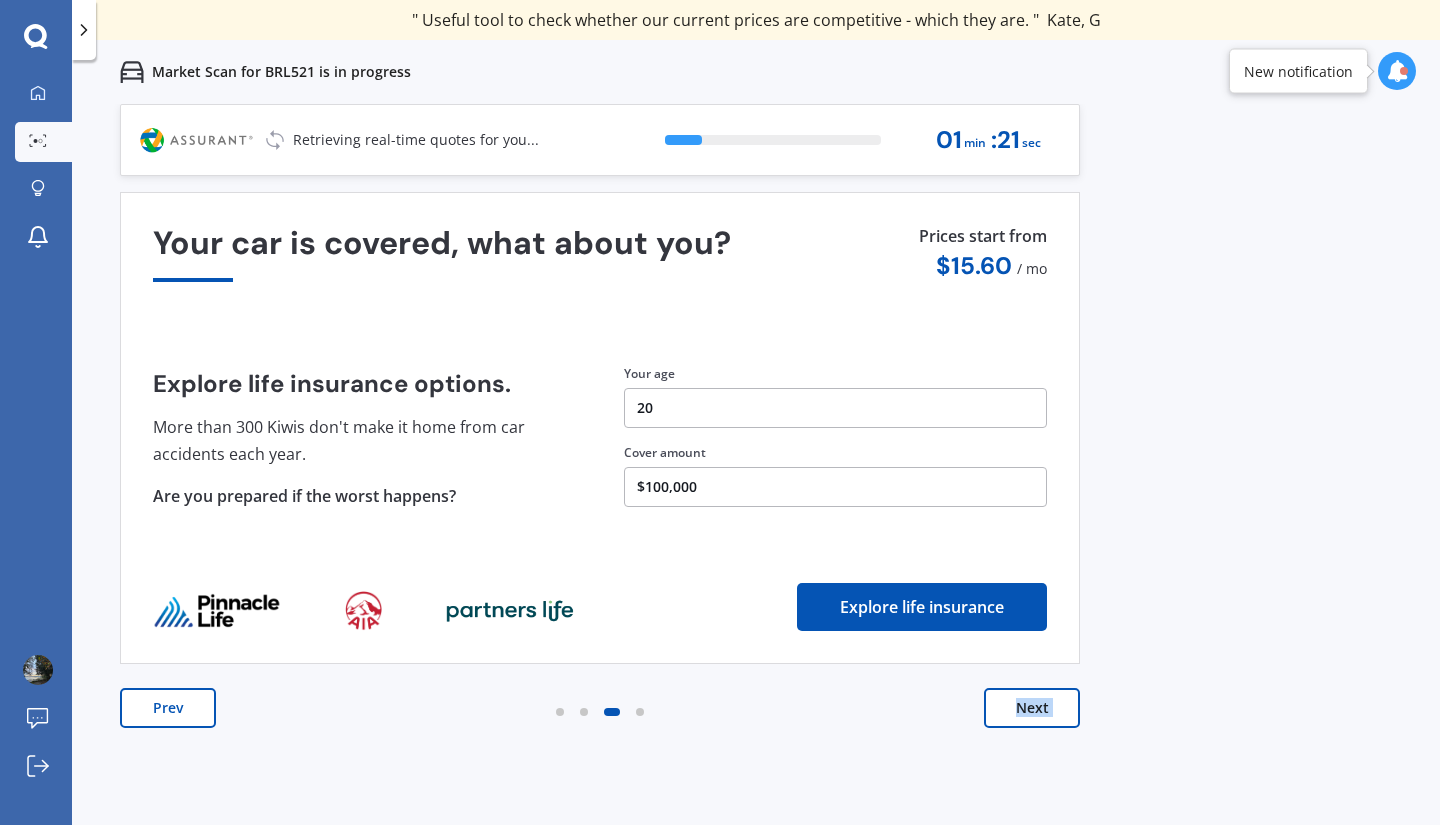 click on "Prev Next" at bounding box center (600, 728) 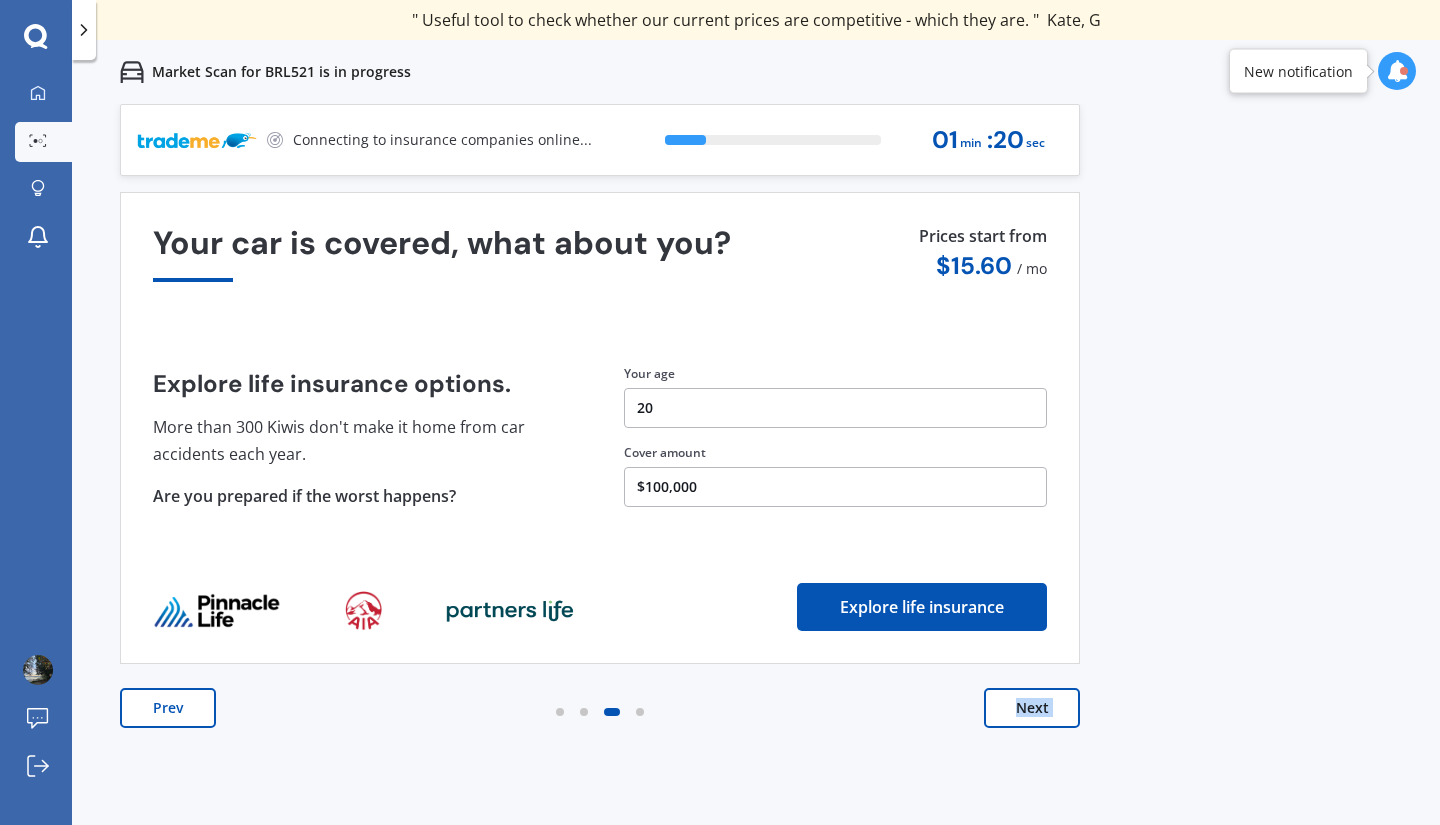 click on "Next" at bounding box center (1032, 708) 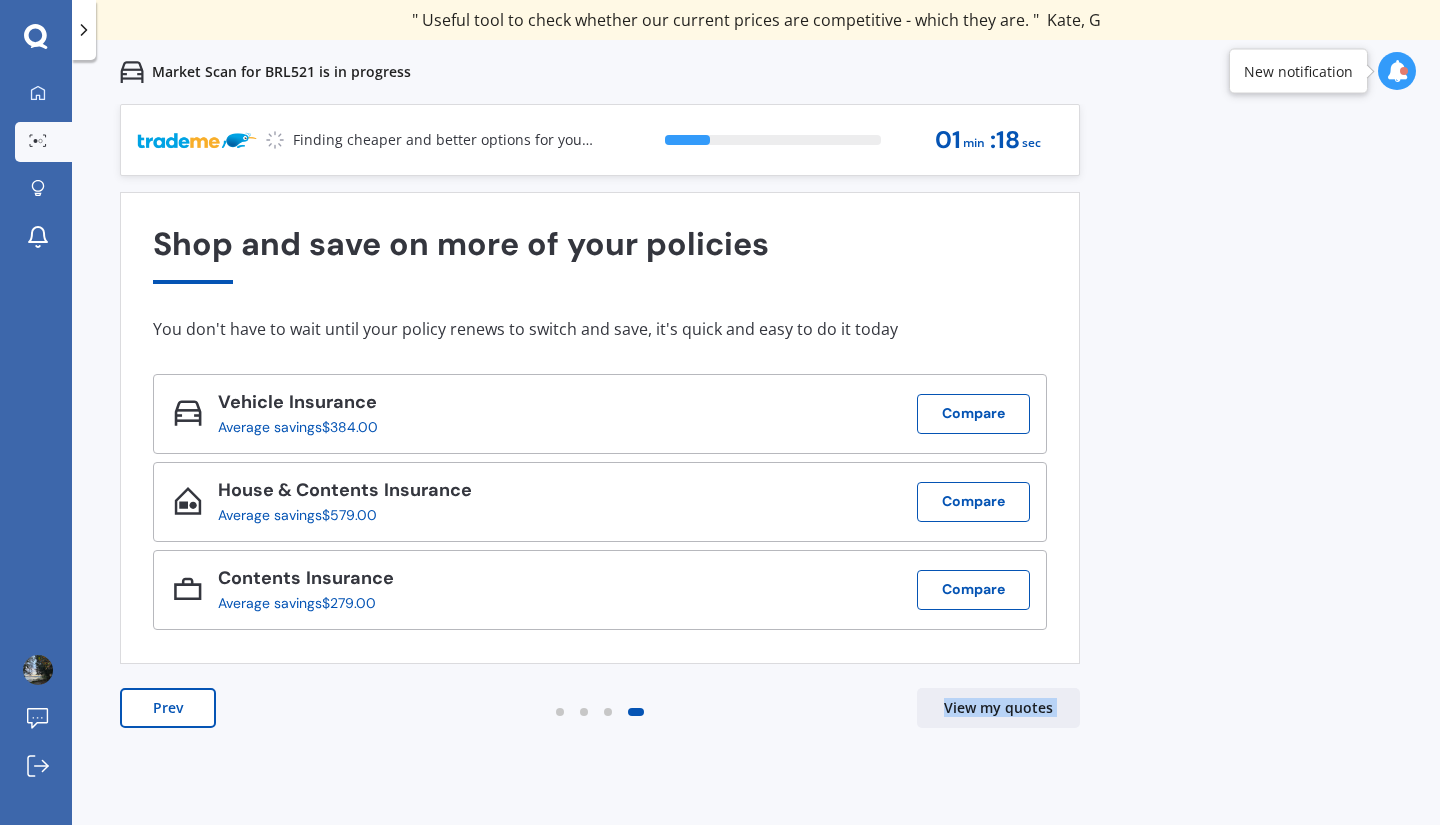click on "Prev" at bounding box center [168, 708] 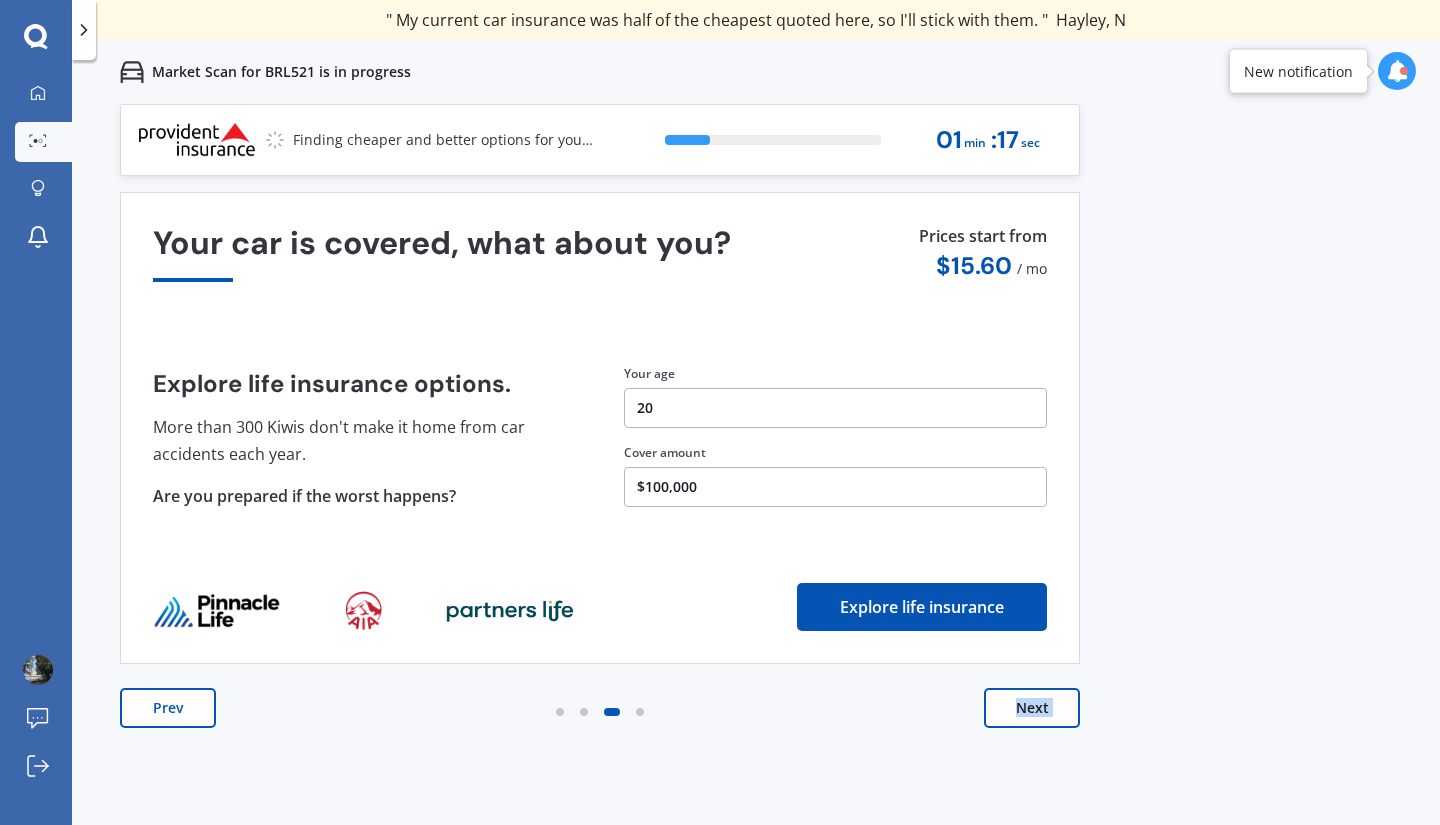 click on "Prev Next" at bounding box center [600, 728] 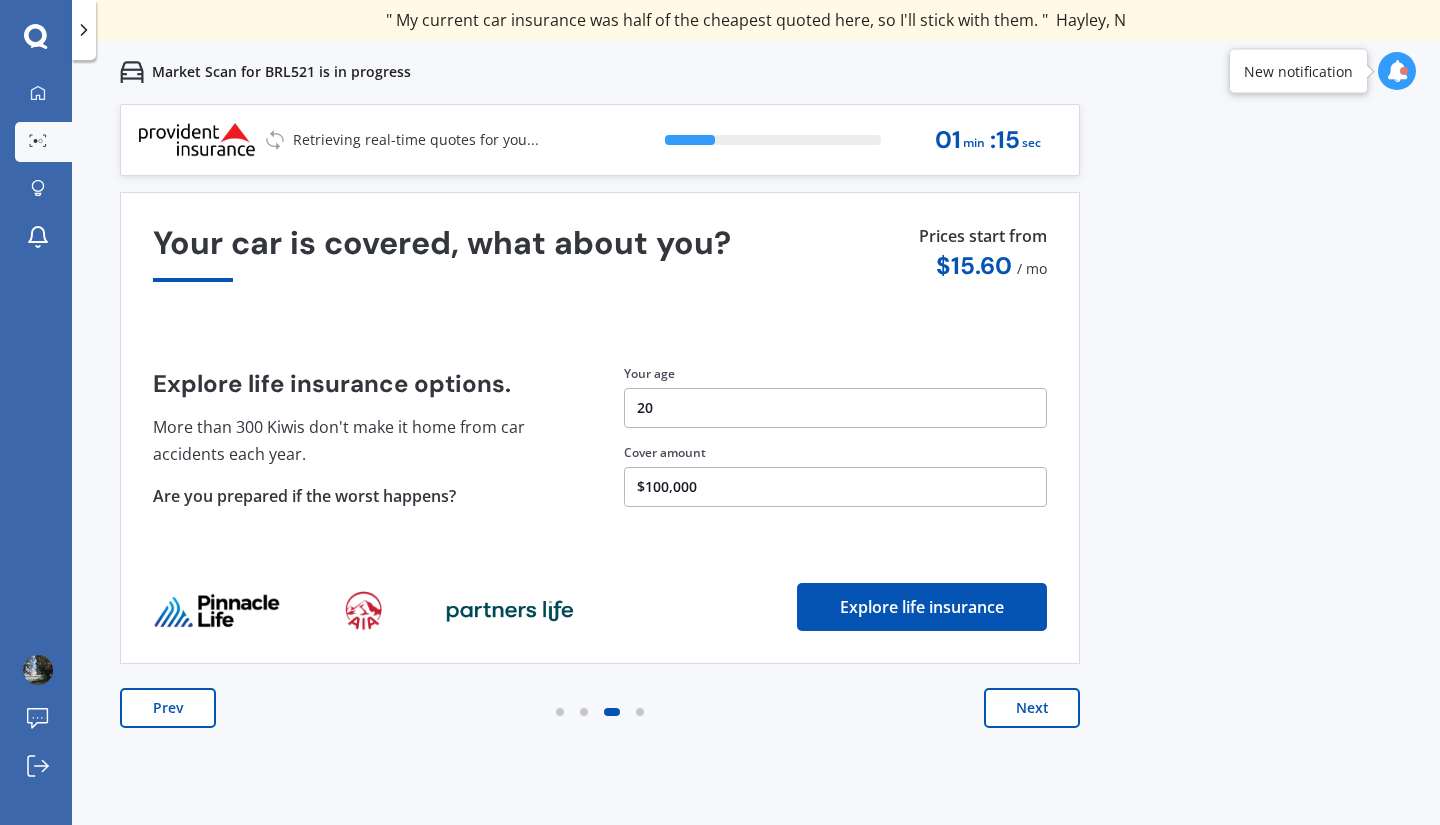 click on "Next" at bounding box center (1032, 708) 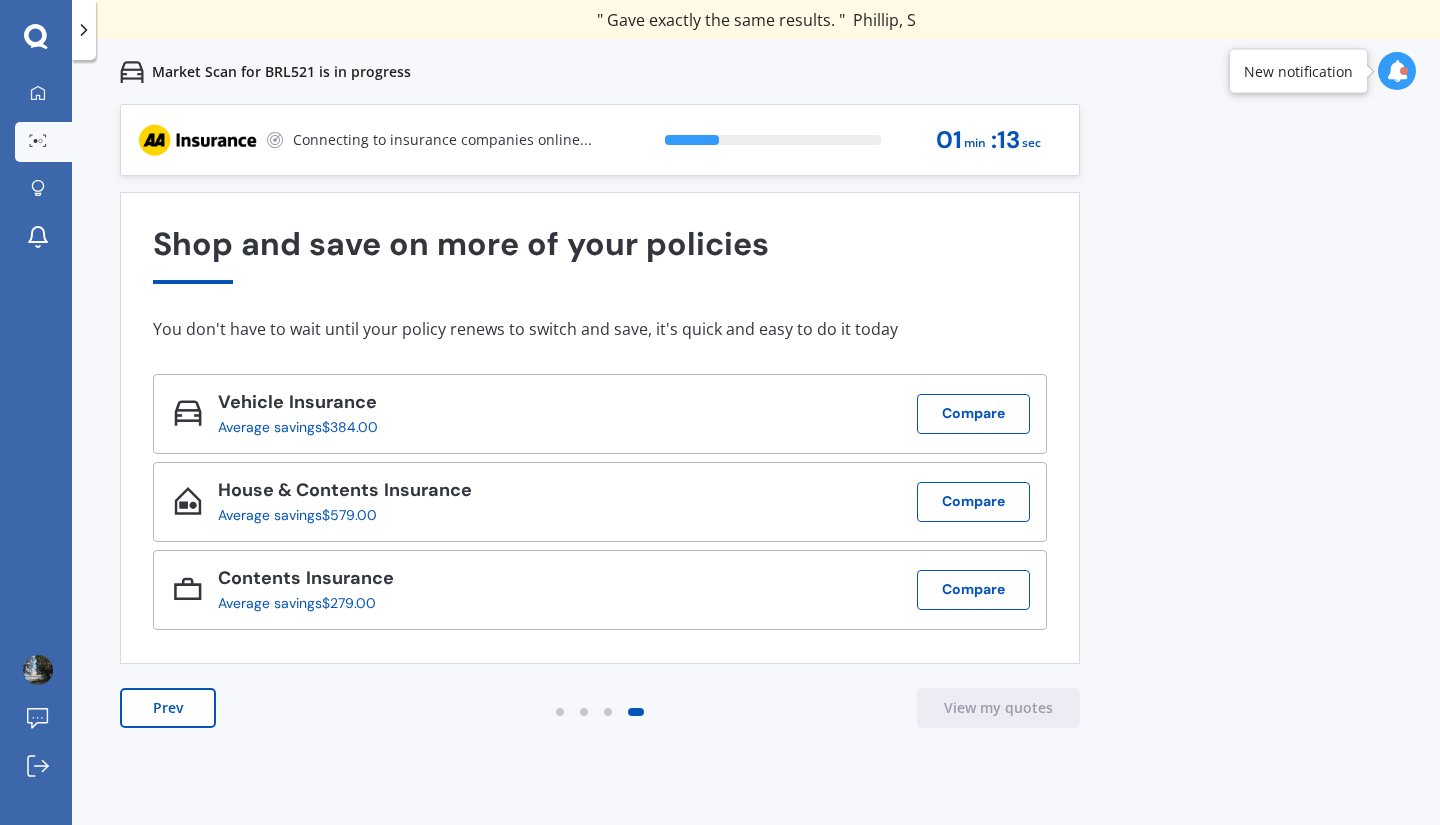 click on "You don't have to wait until your policy renews to switch and save, it's quick and easy to do it today" at bounding box center (600, 329) 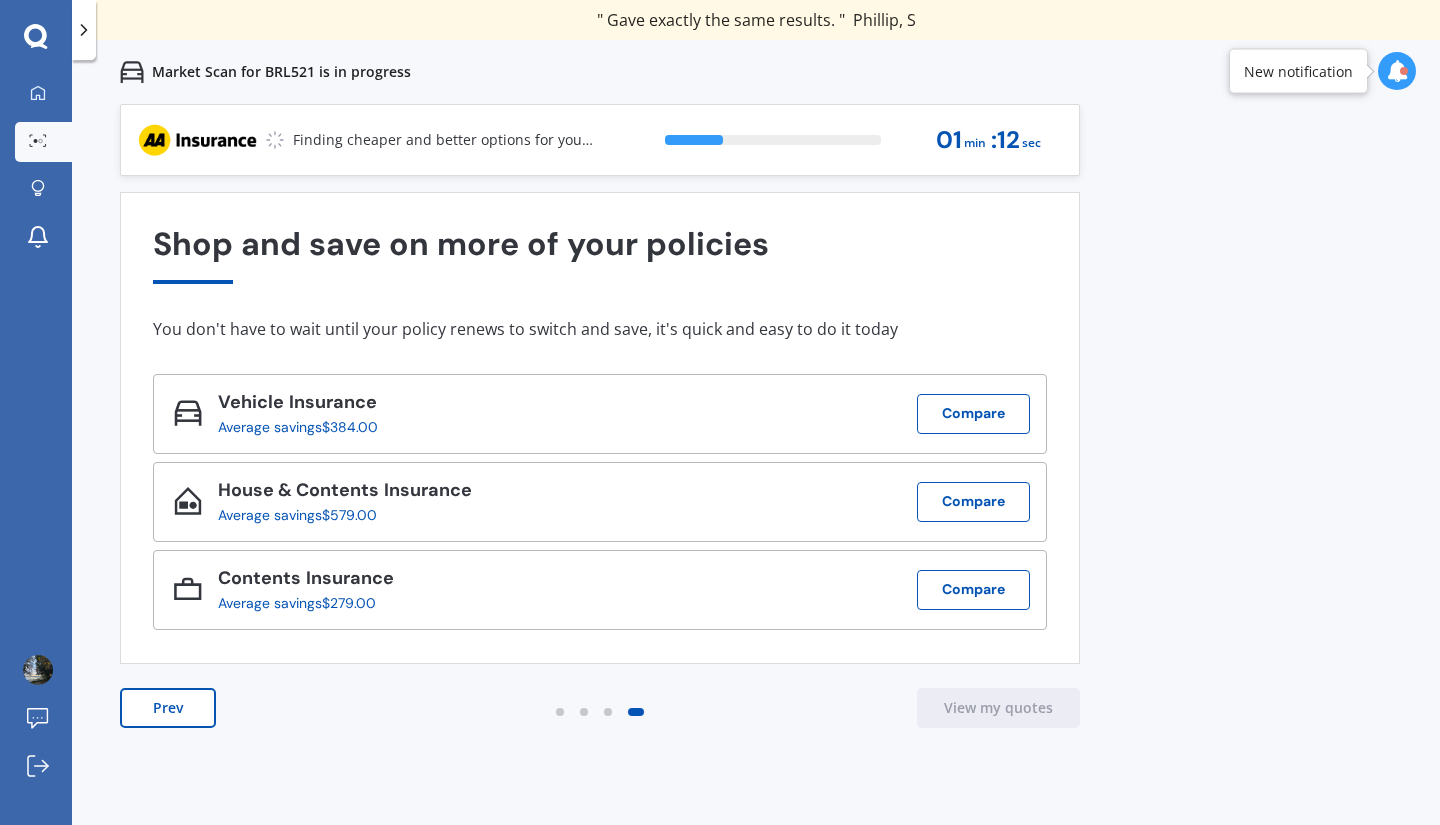 click on "You don't have to wait until your policy renews to switch and save, it's quick and easy to do it today" at bounding box center (600, 329) 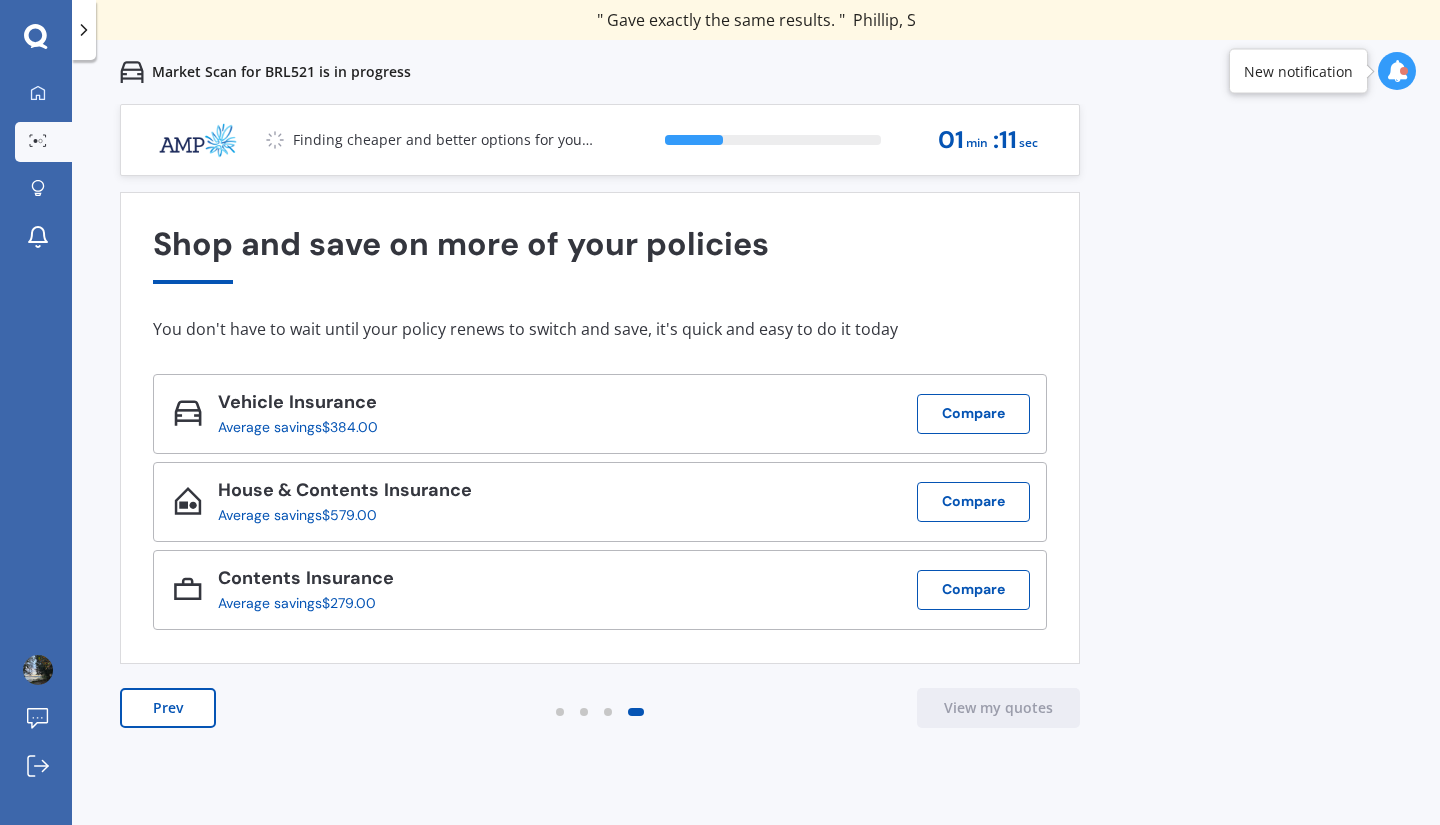 click at bounding box center [773, 140] 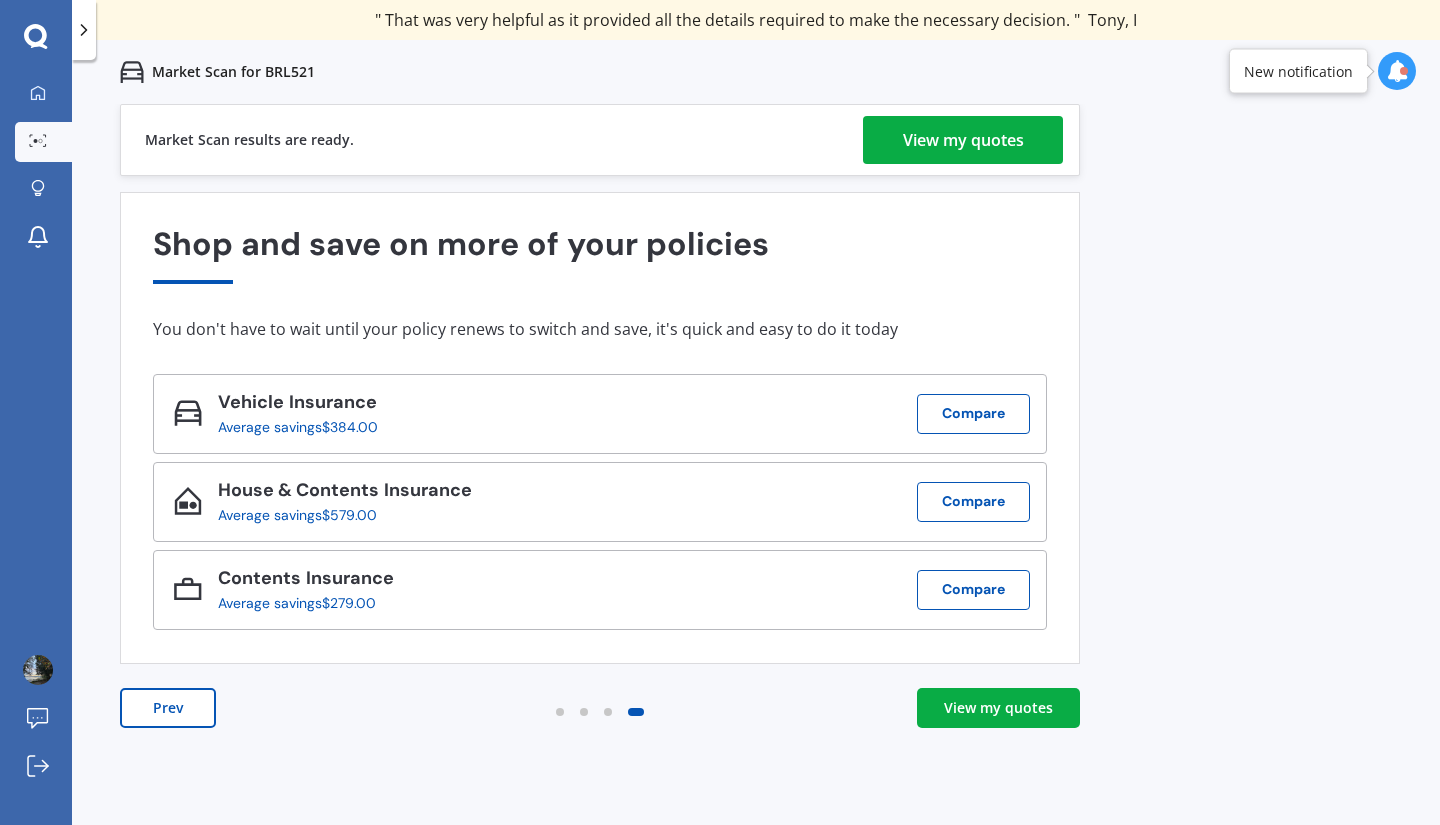 click on "View my quotes" at bounding box center (963, 140) 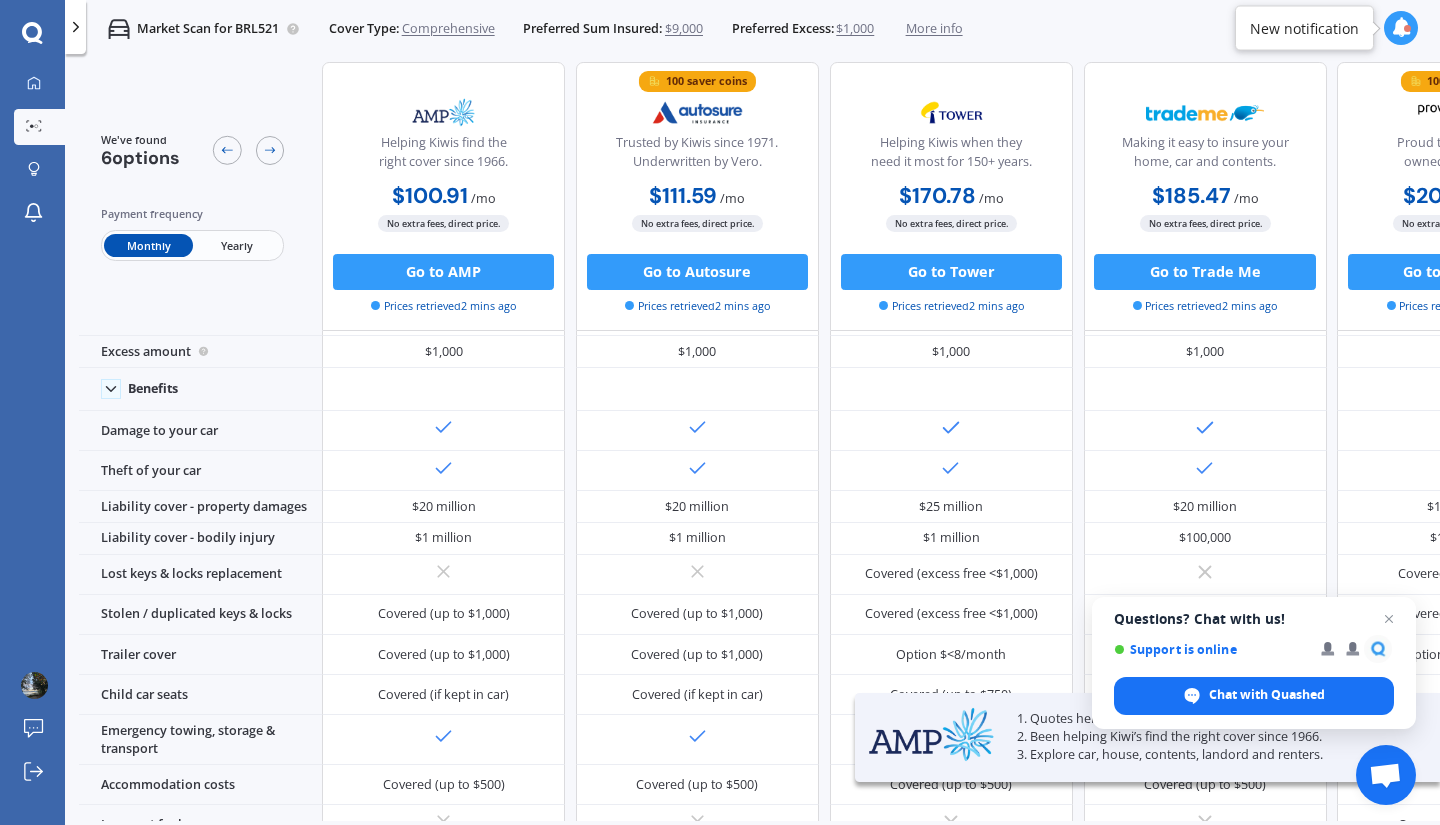 scroll, scrollTop: 44, scrollLeft: 0, axis: vertical 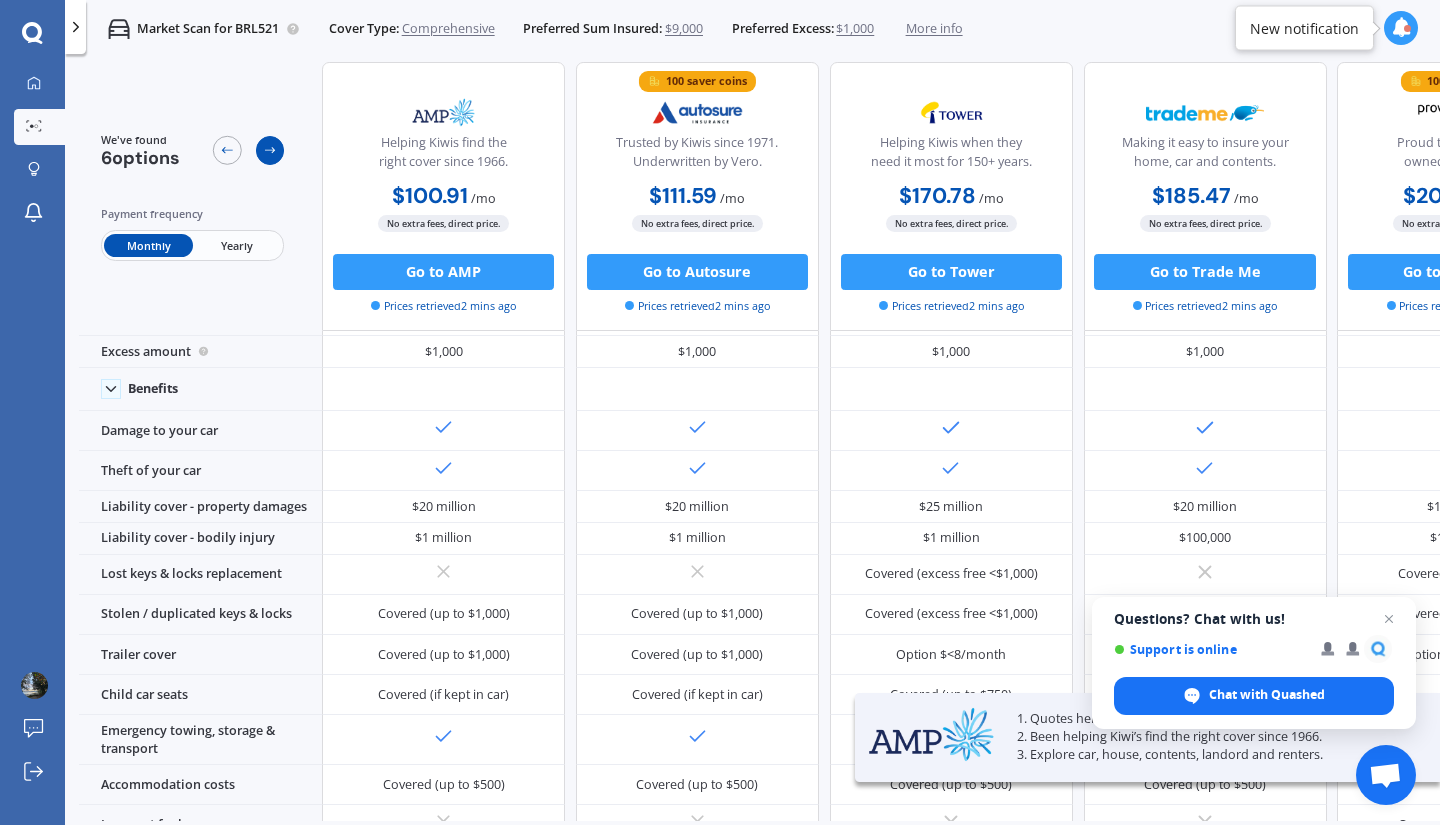 click 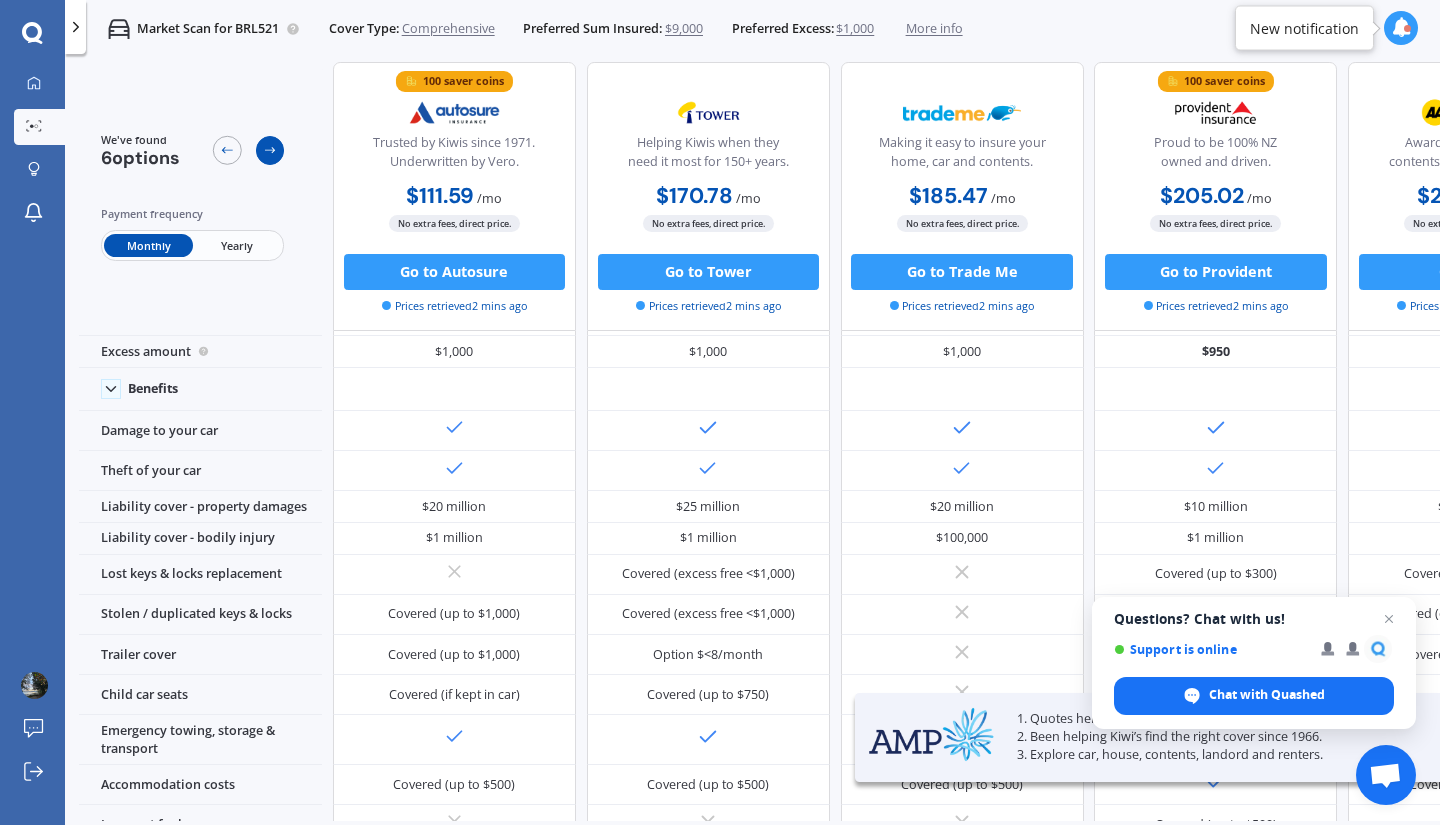 click 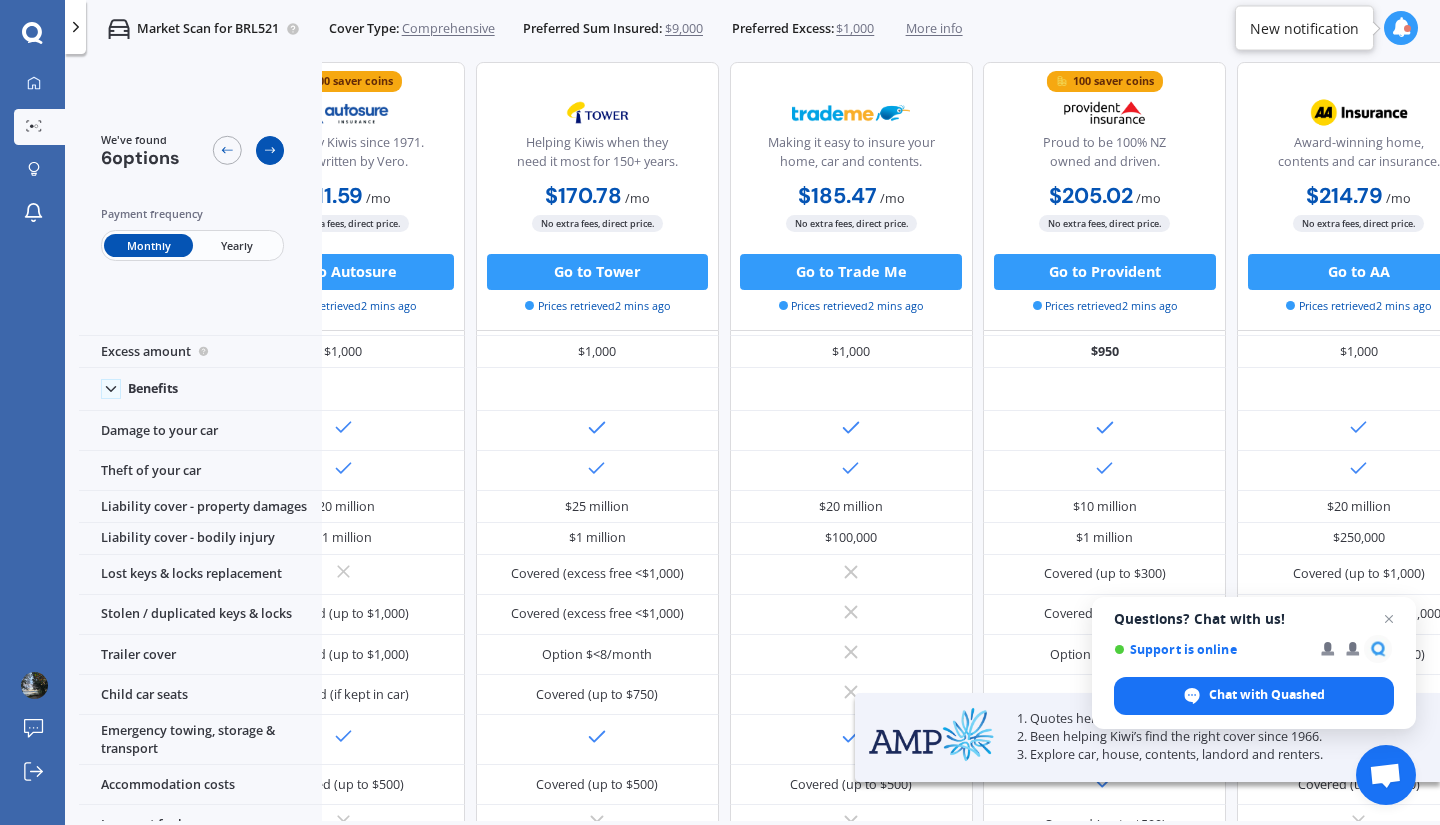 scroll, scrollTop: 44, scrollLeft: 447, axis: both 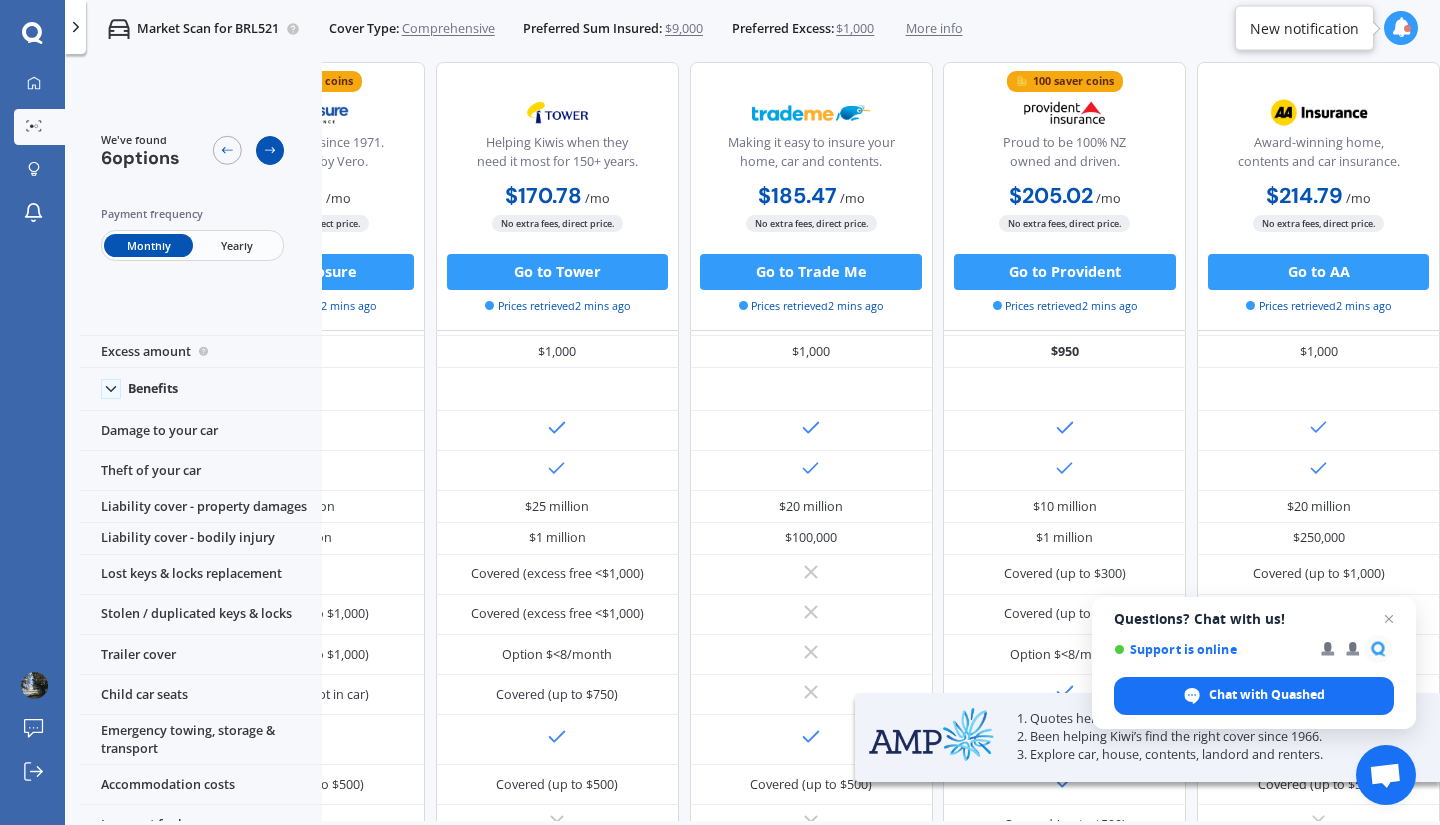 click 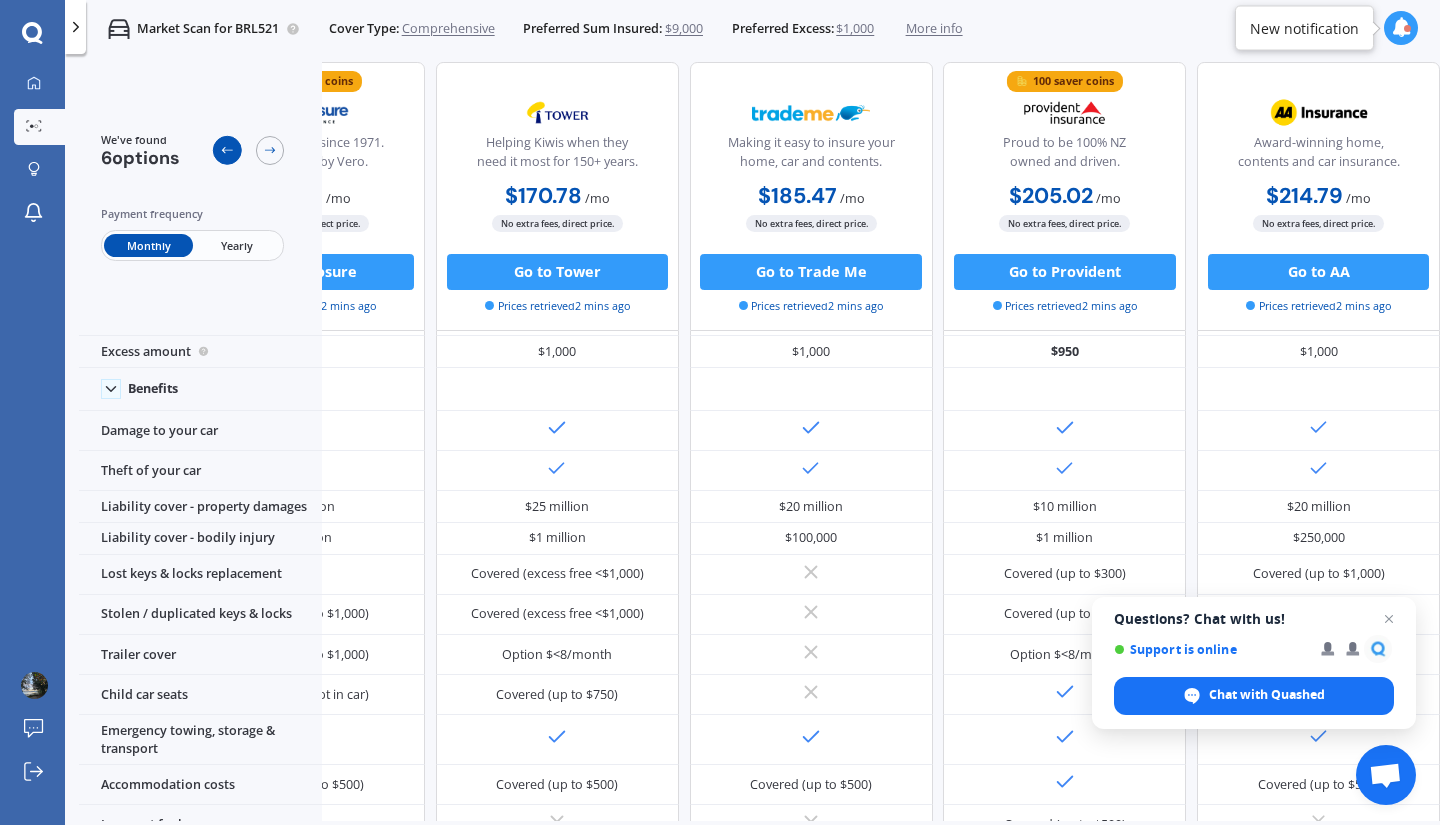 click 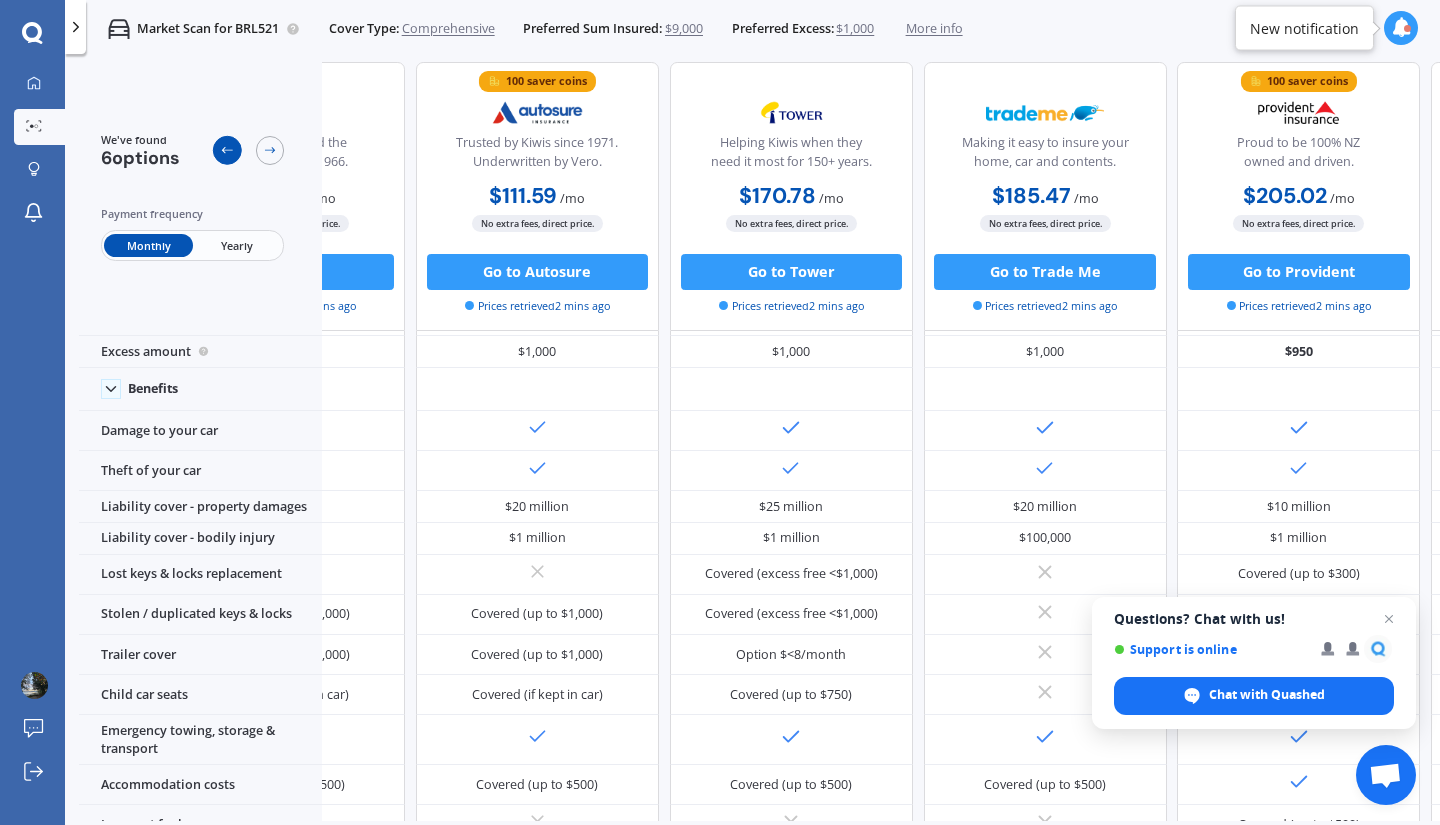 click 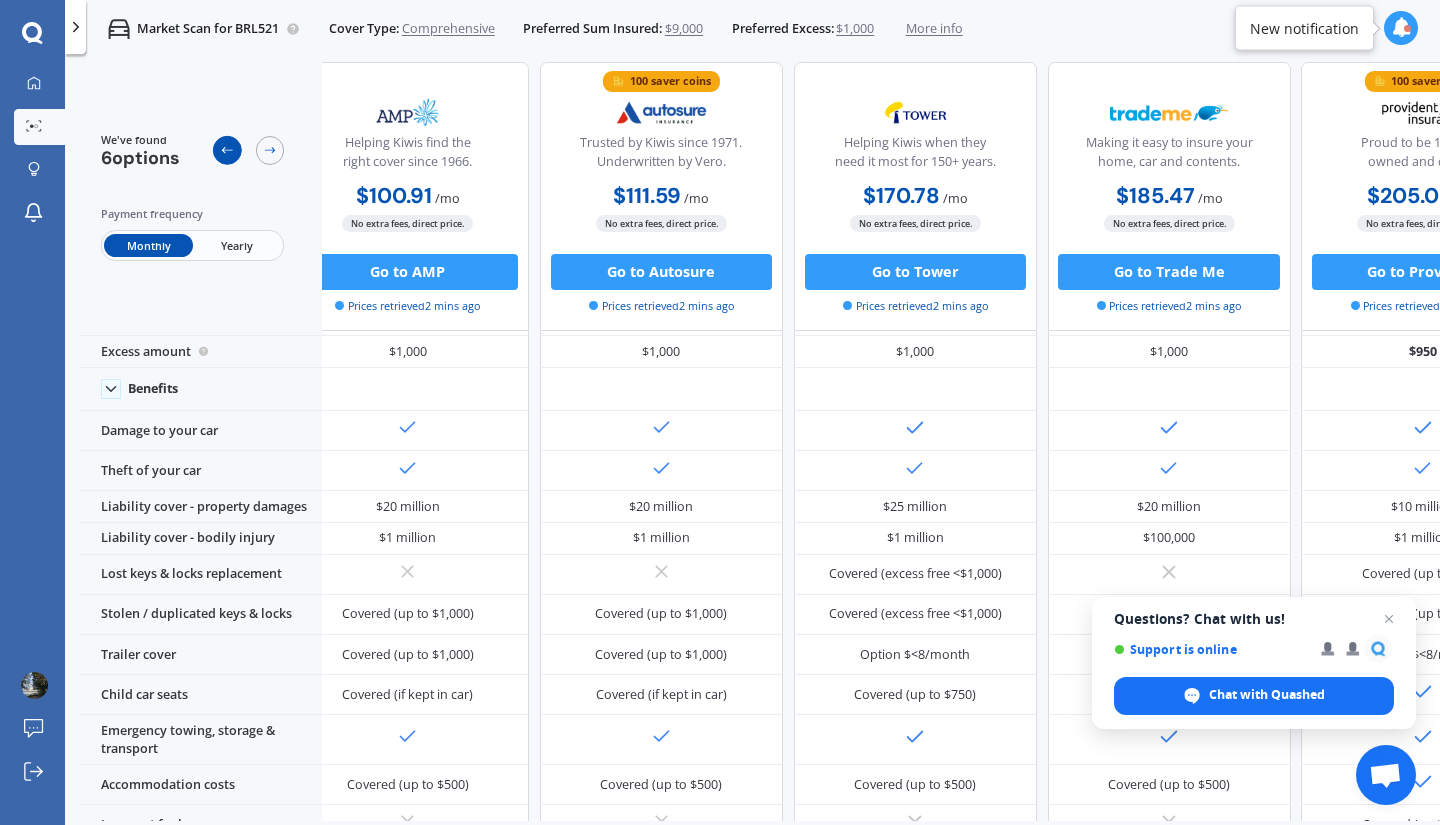 scroll, scrollTop: 44, scrollLeft: 0, axis: vertical 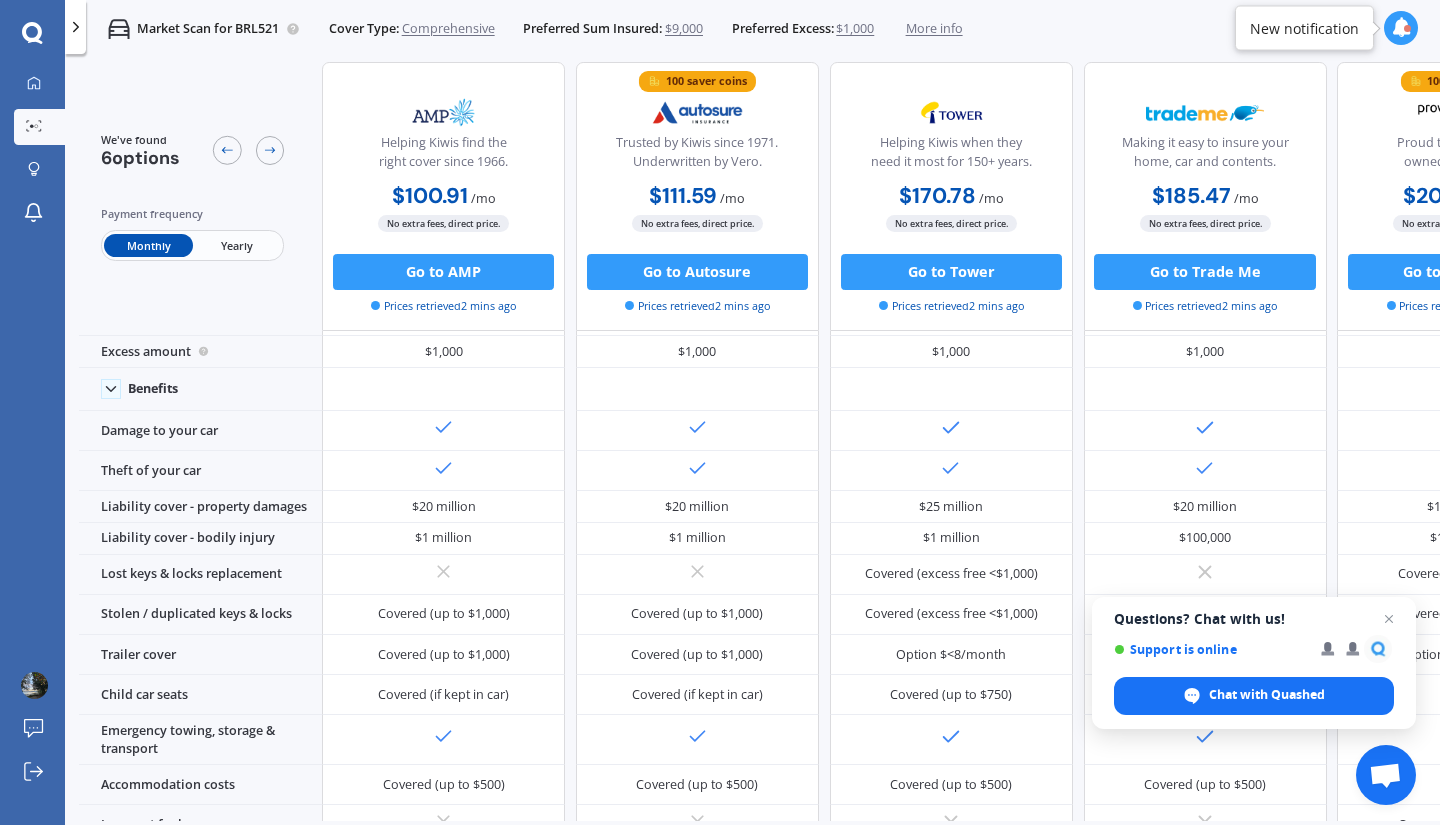 click on "No extra fees, direct price." at bounding box center (443, 223) 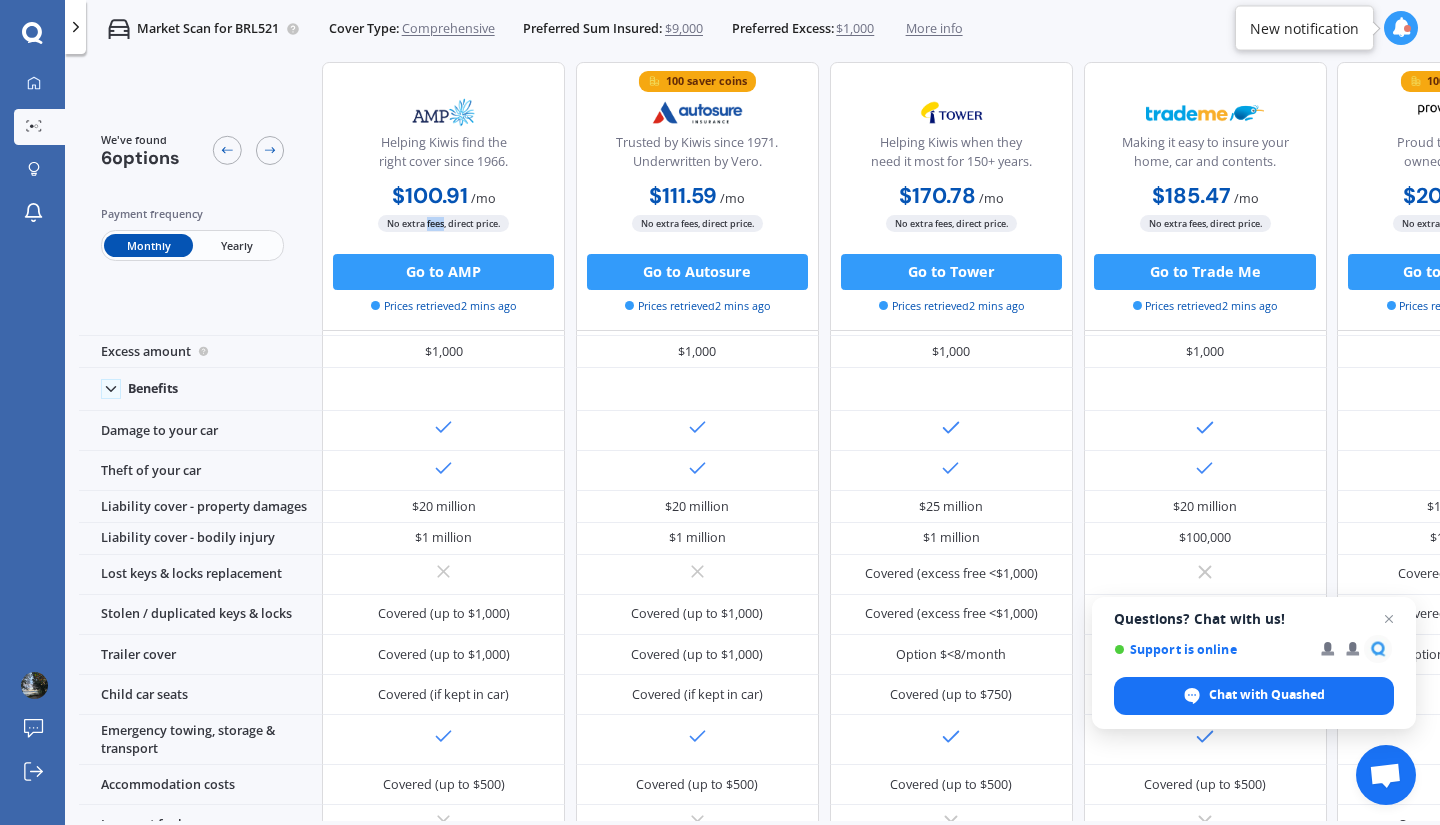 click on "No extra fees, direct price." at bounding box center (443, 223) 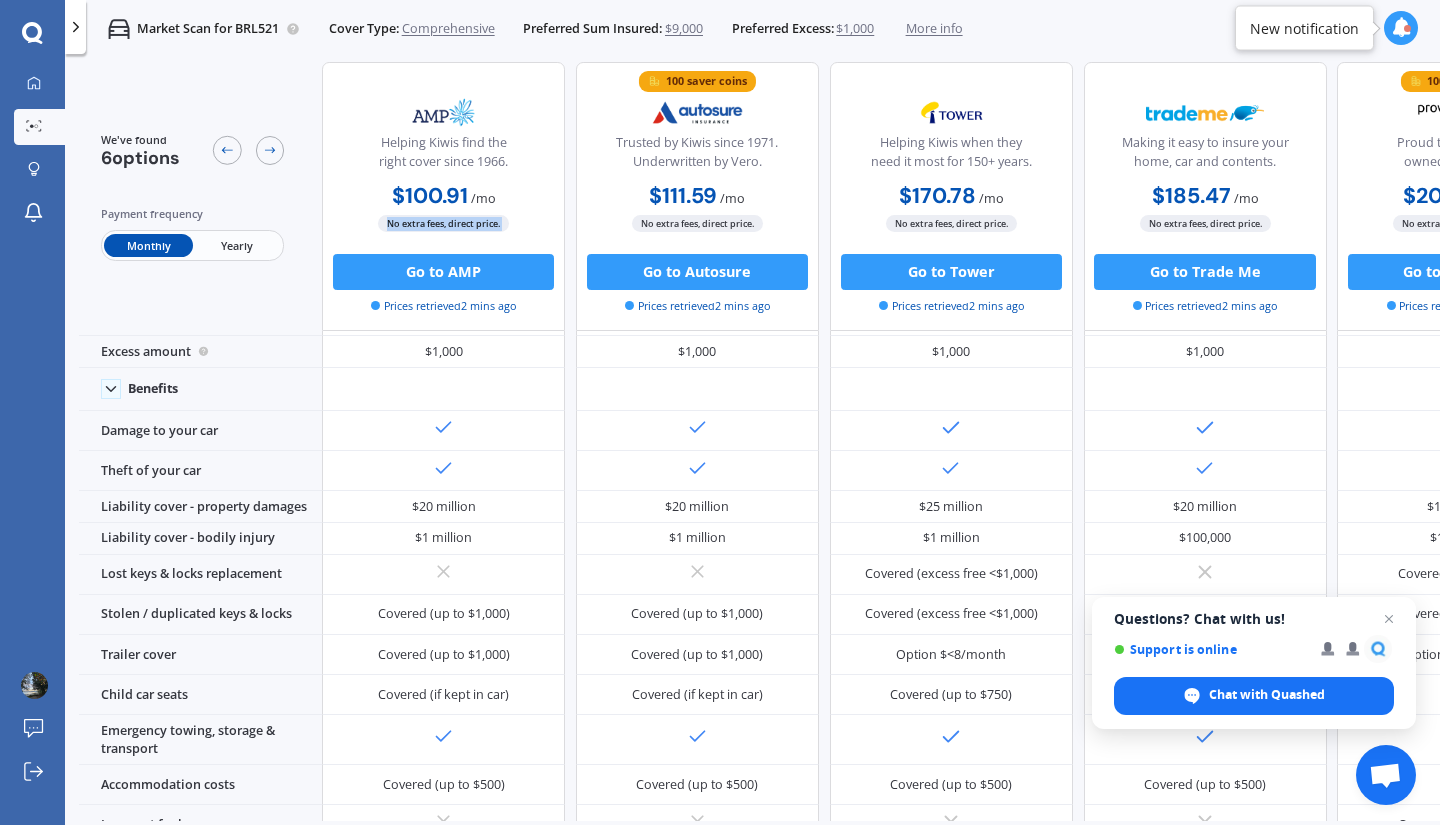 click on "No extra fees, direct price." at bounding box center [443, 223] 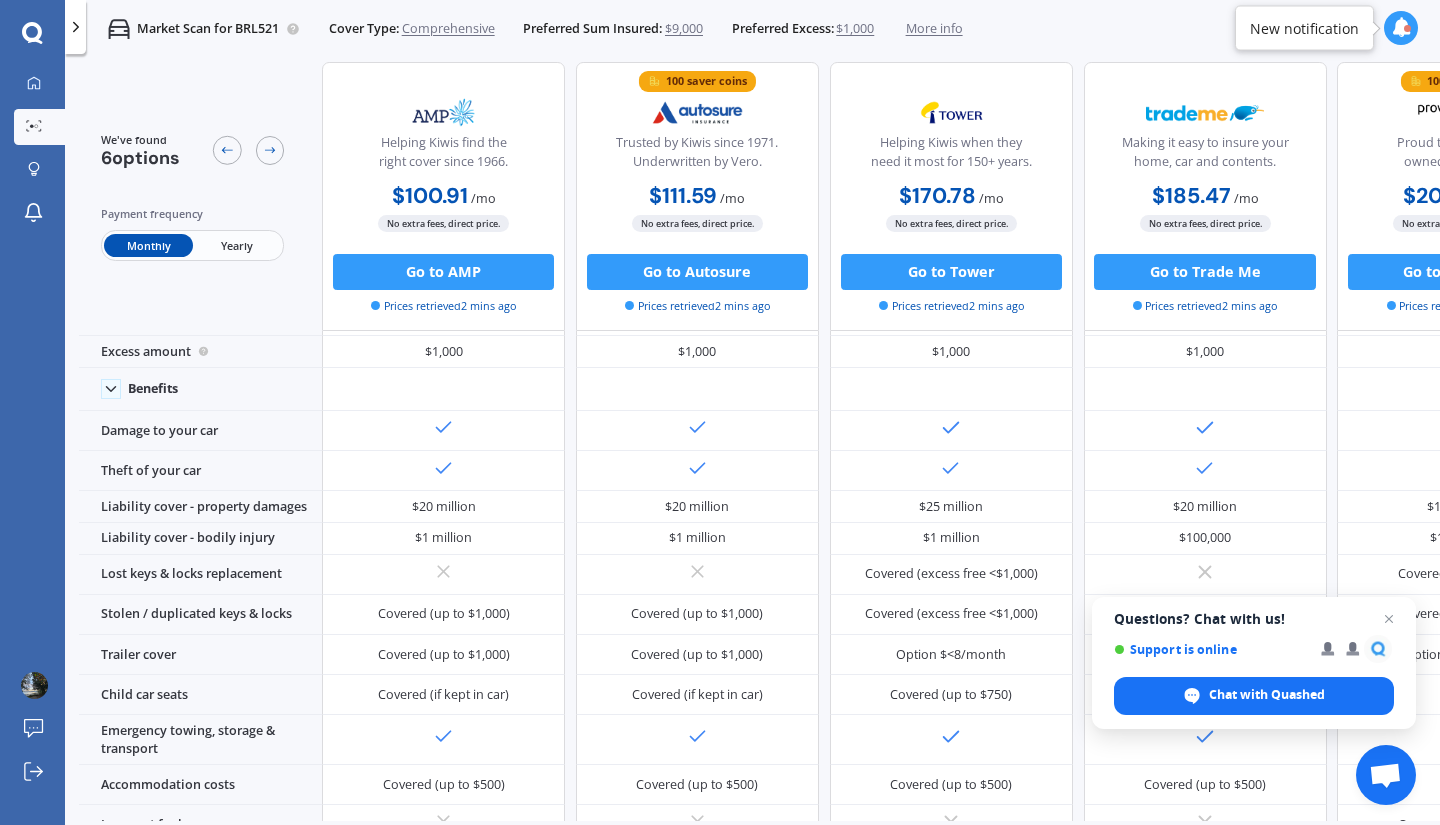 click on "$100.91" at bounding box center [430, 195] 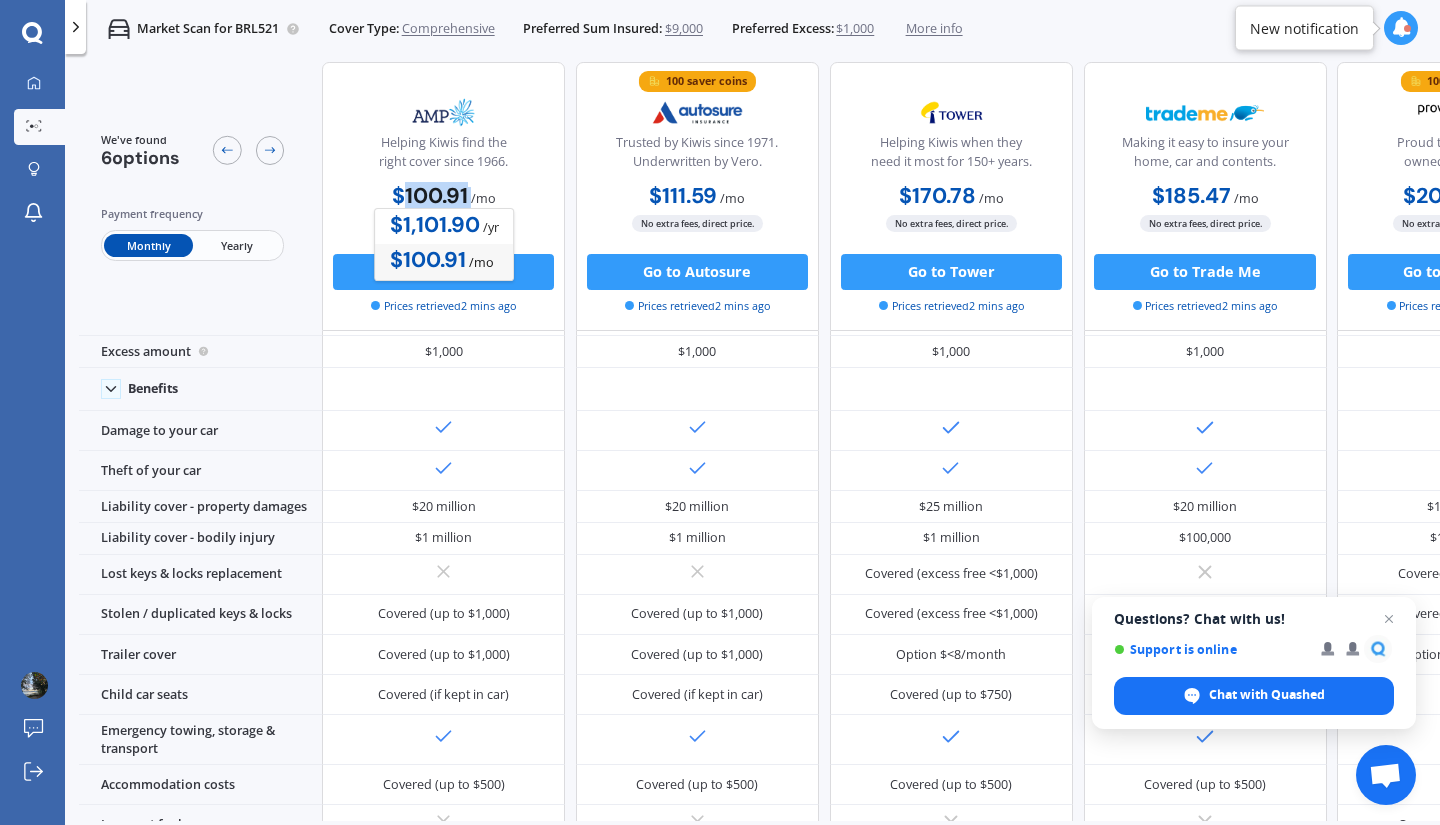 click on "$100.91" at bounding box center (430, 195) 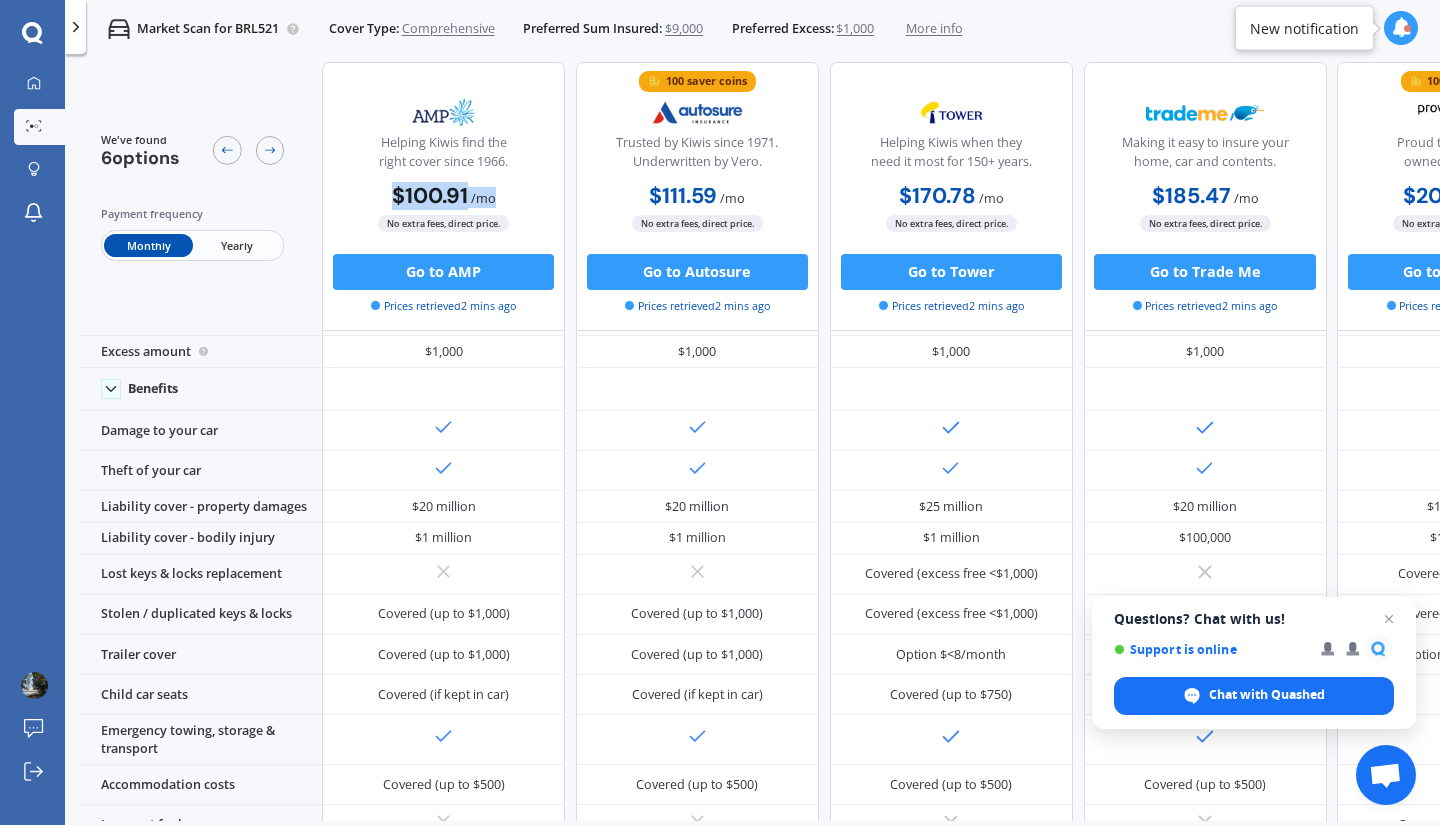 click on "$100.91" at bounding box center (430, 195) 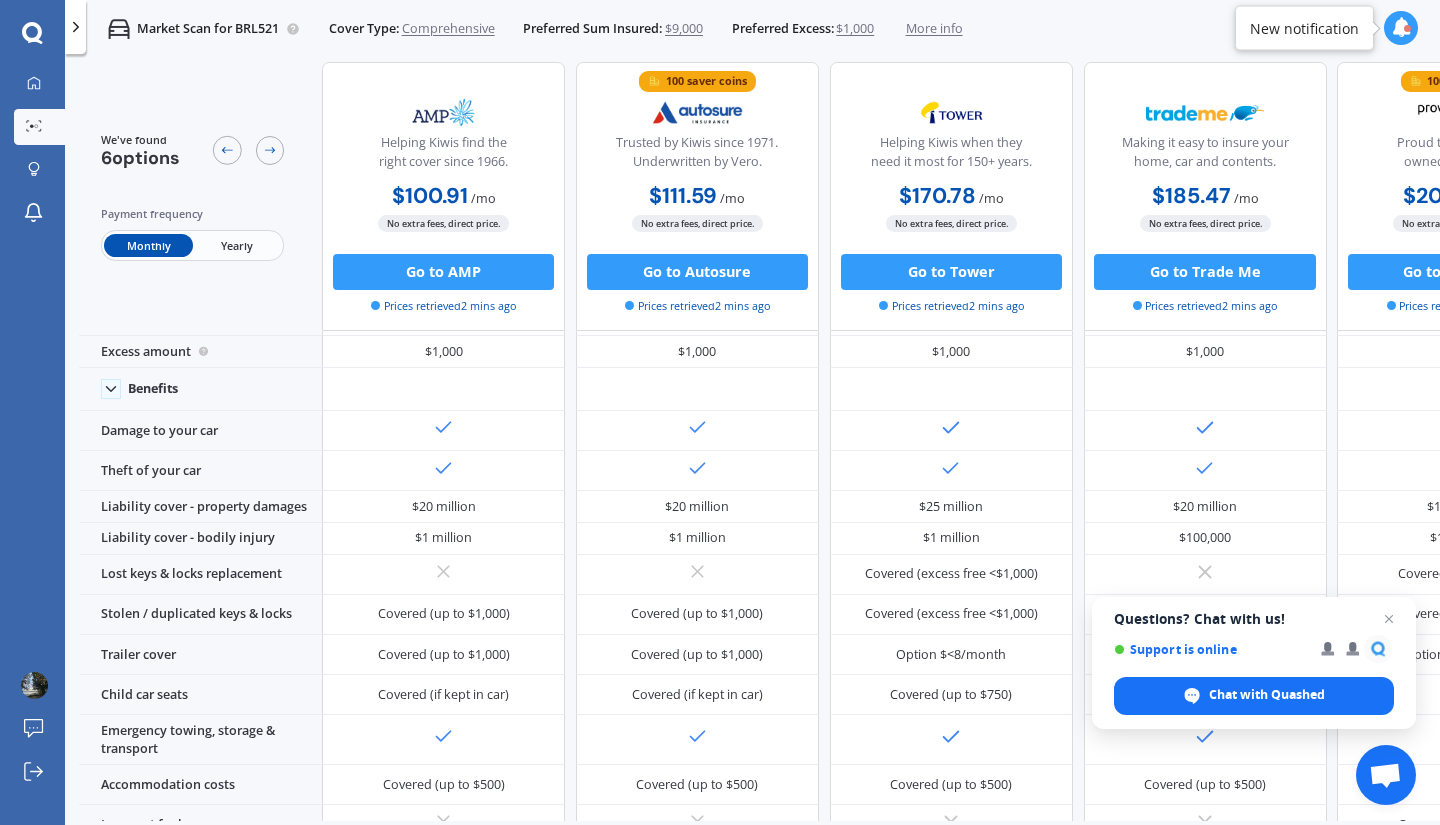 click on "Helping Kiwis find the right cover since 1966." at bounding box center [444, 156] 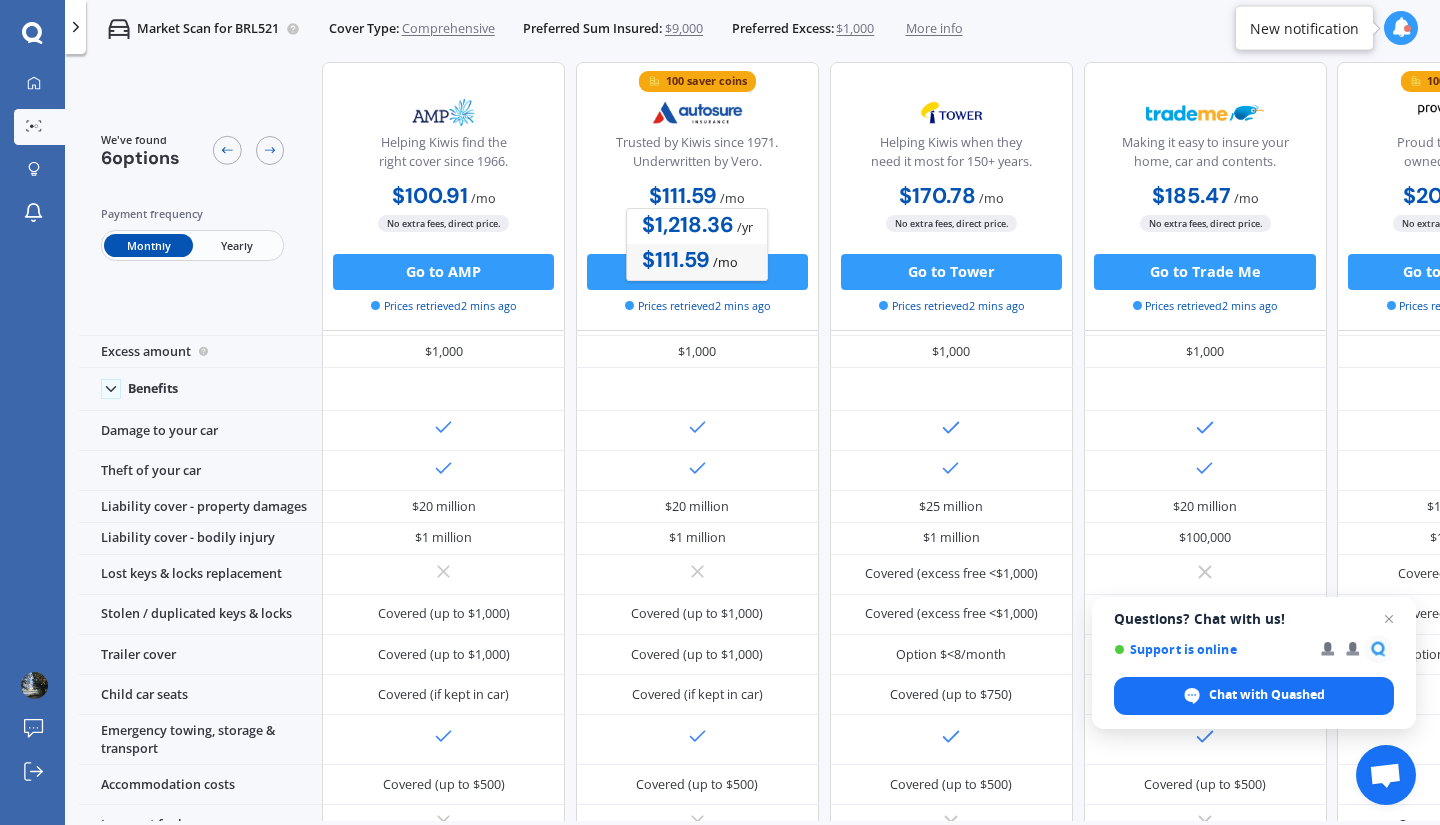 click on "$170.78" at bounding box center (937, 195) 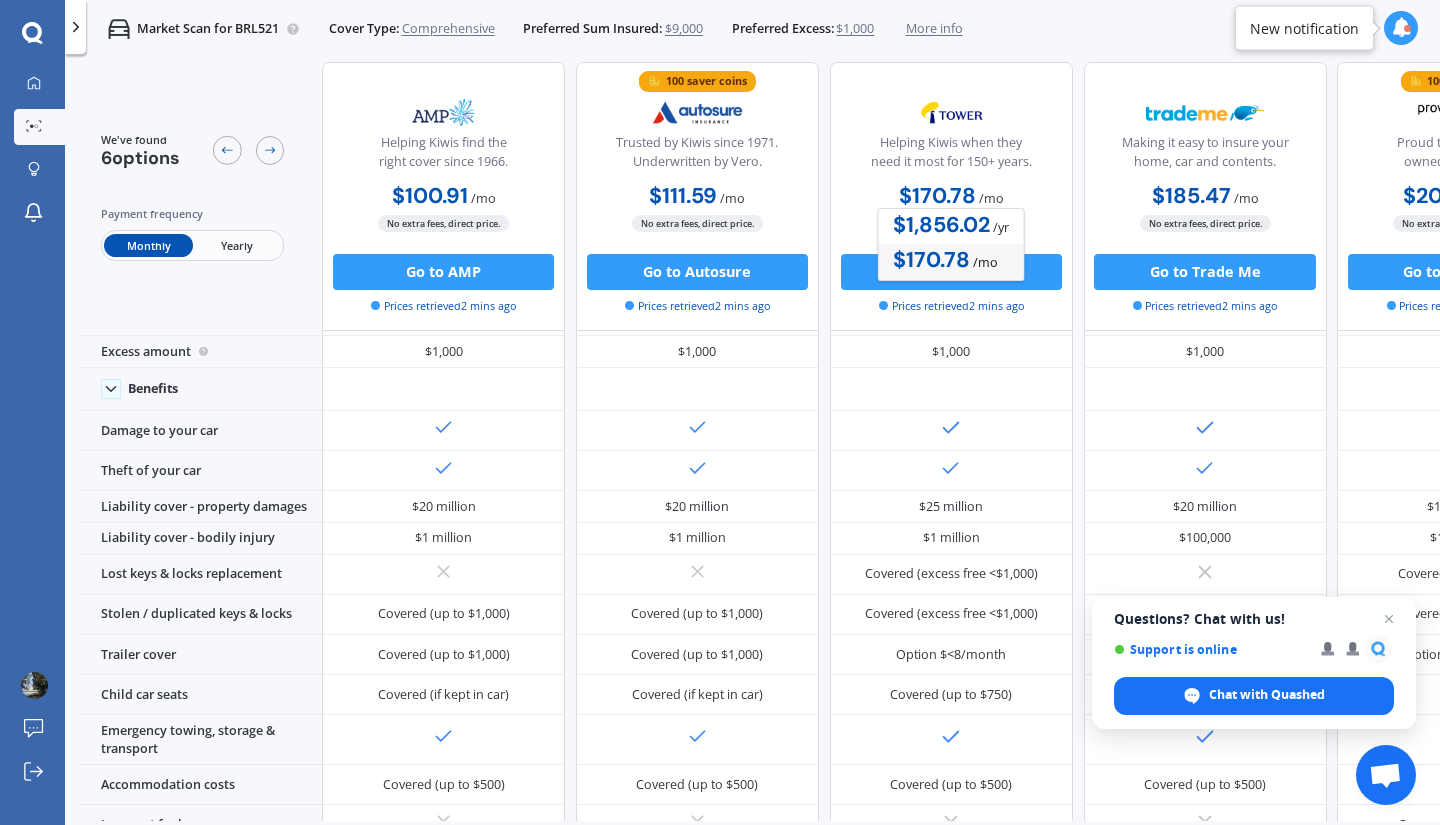 click on "$185.47" at bounding box center (1191, 195) 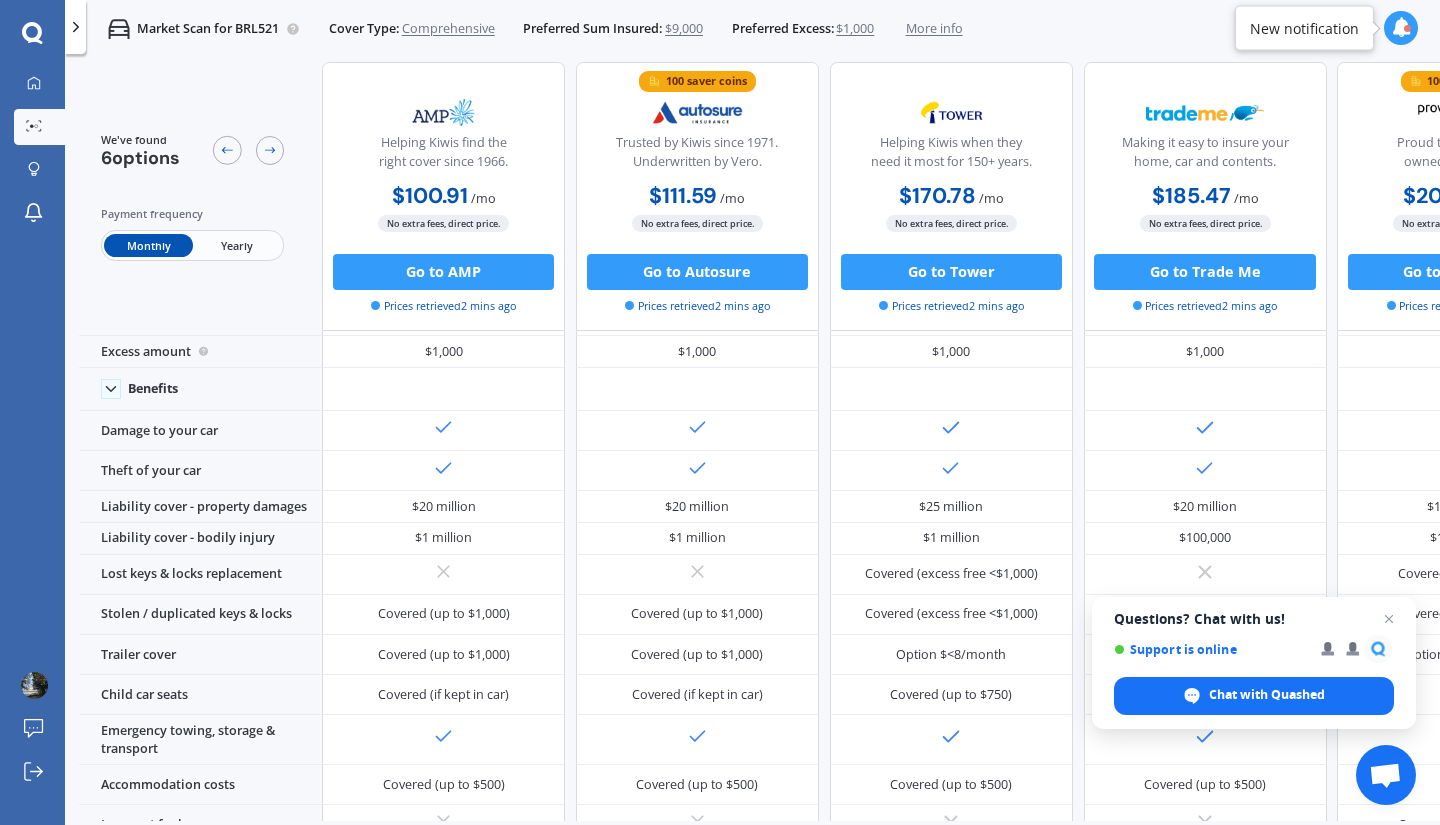 click on "$100.91" at bounding box center (430, 195) 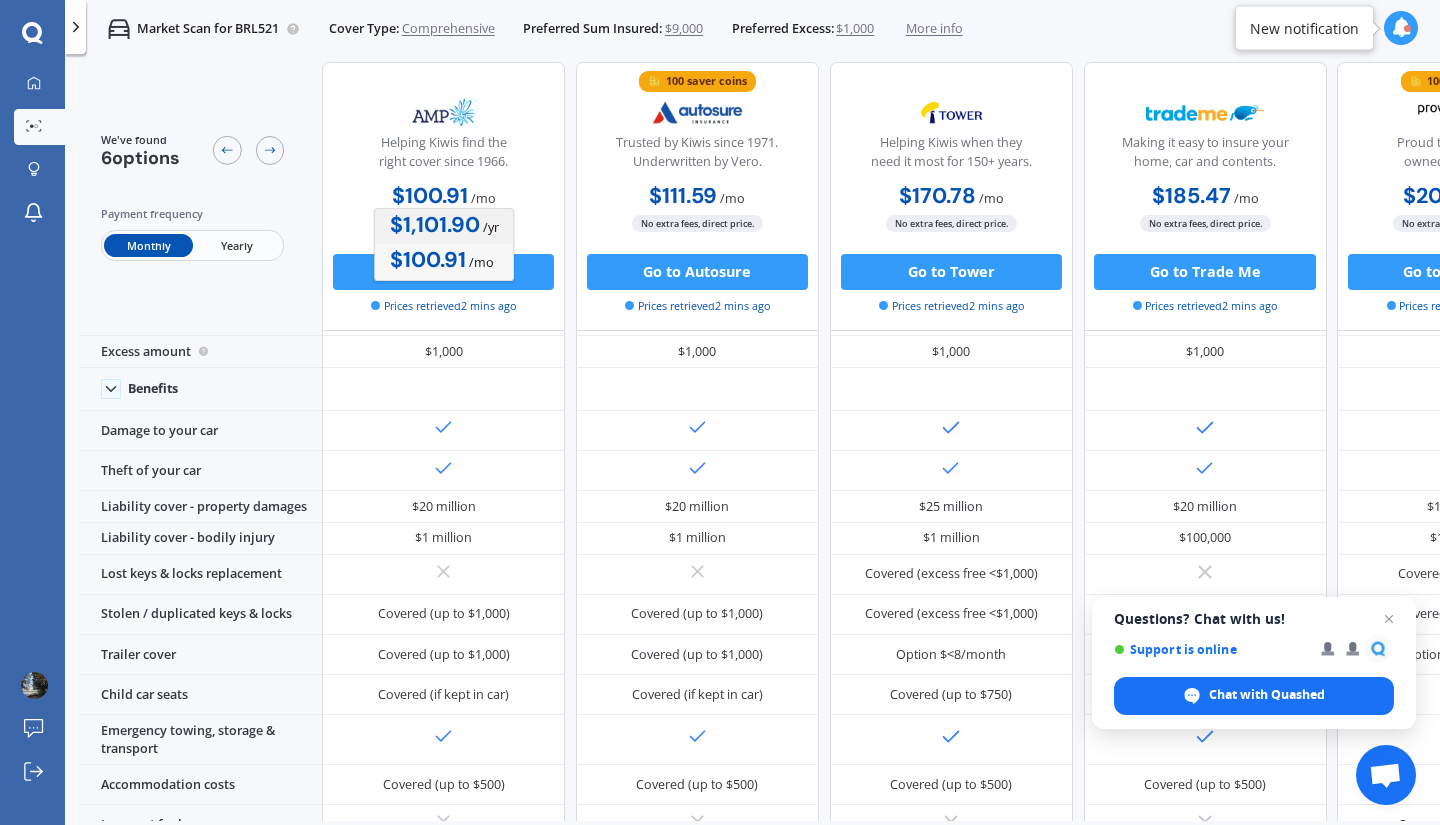 click on "$1,101.90" at bounding box center (434, 224) 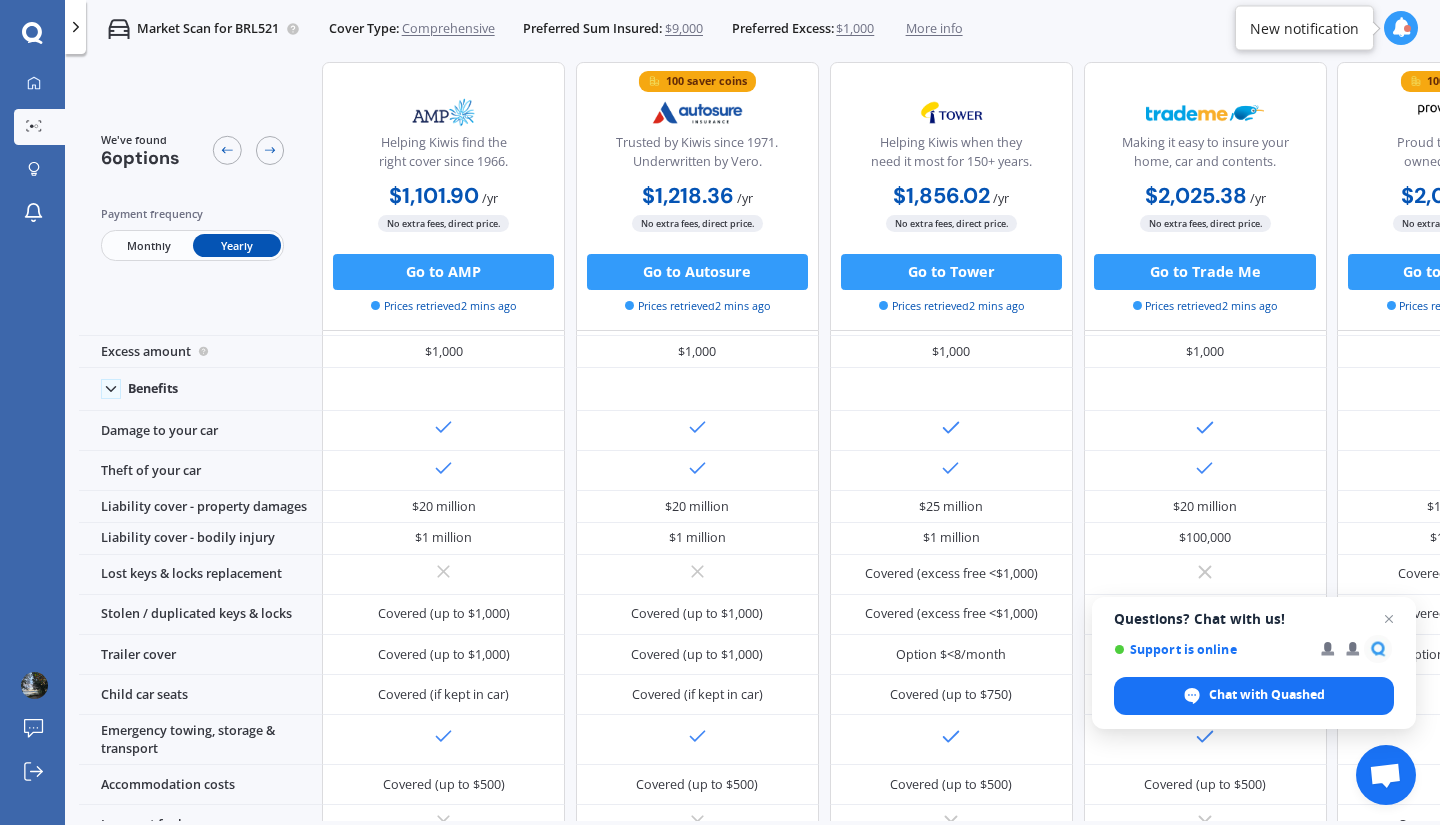 click on "Monthly" at bounding box center [148, 245] 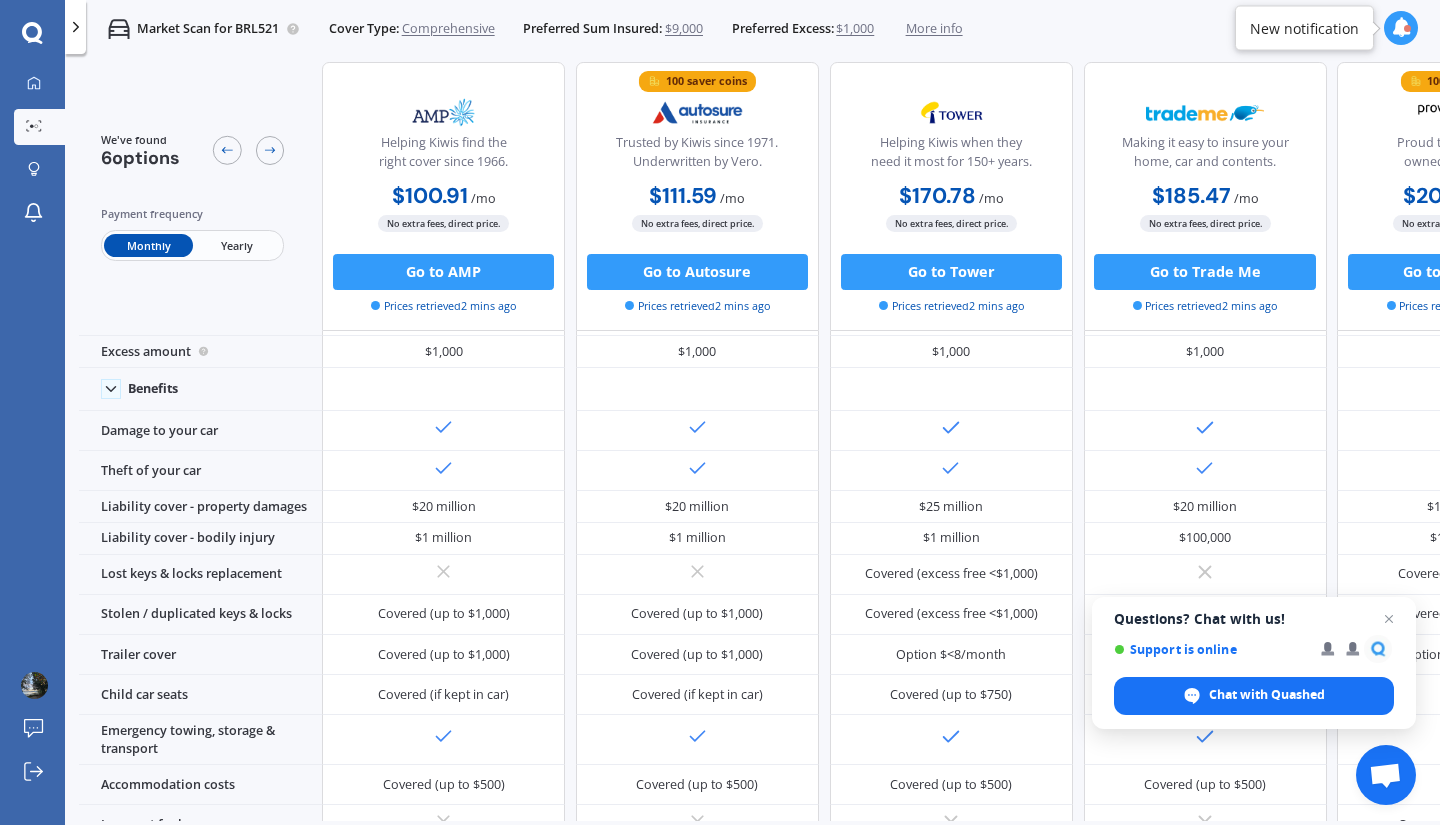 click on "Yearly" at bounding box center (237, 245) 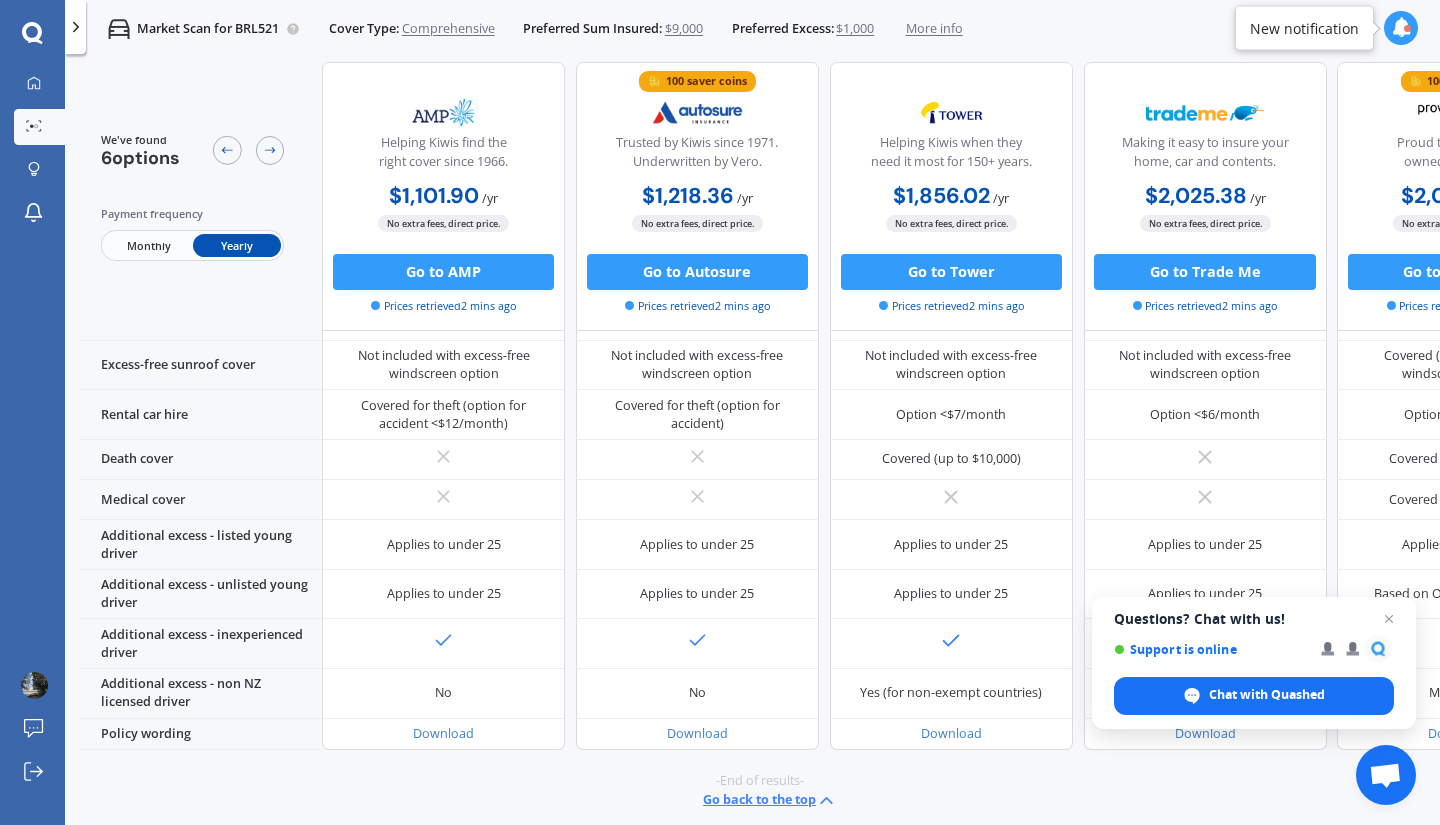 scroll, scrollTop: 0, scrollLeft: 0, axis: both 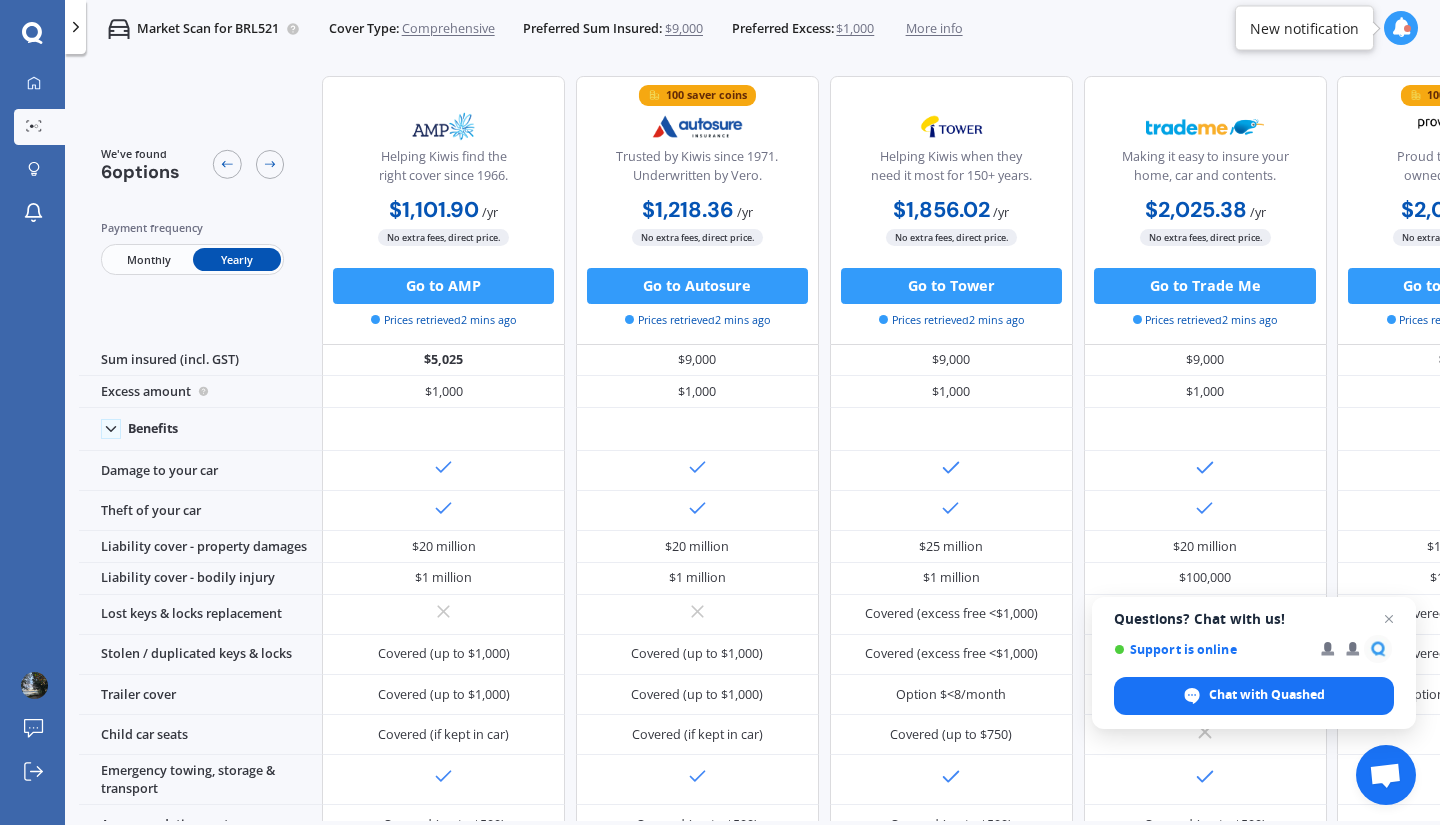 click on "Comprehensive" at bounding box center [448, 29] 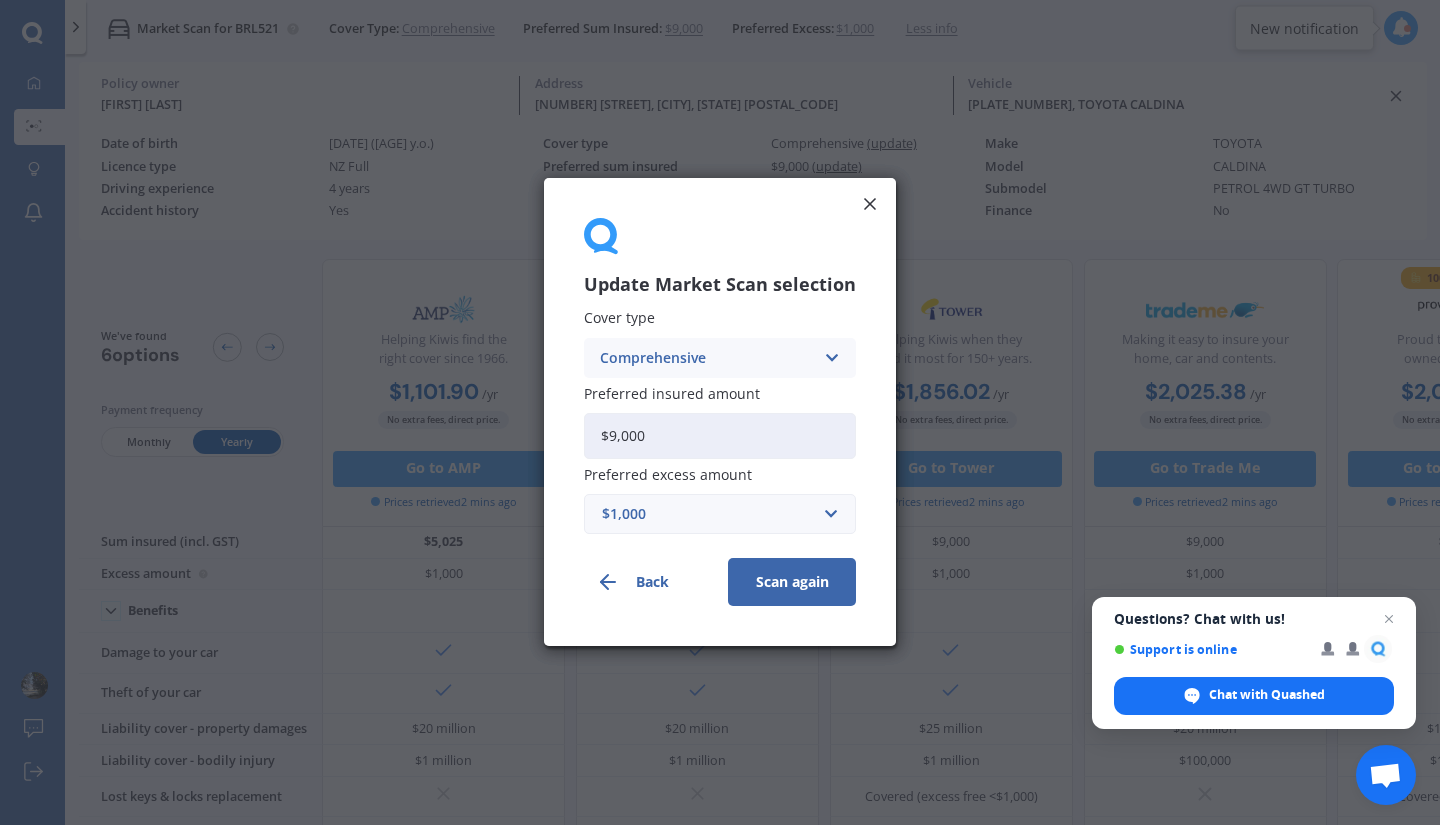 click at bounding box center [831, 358] 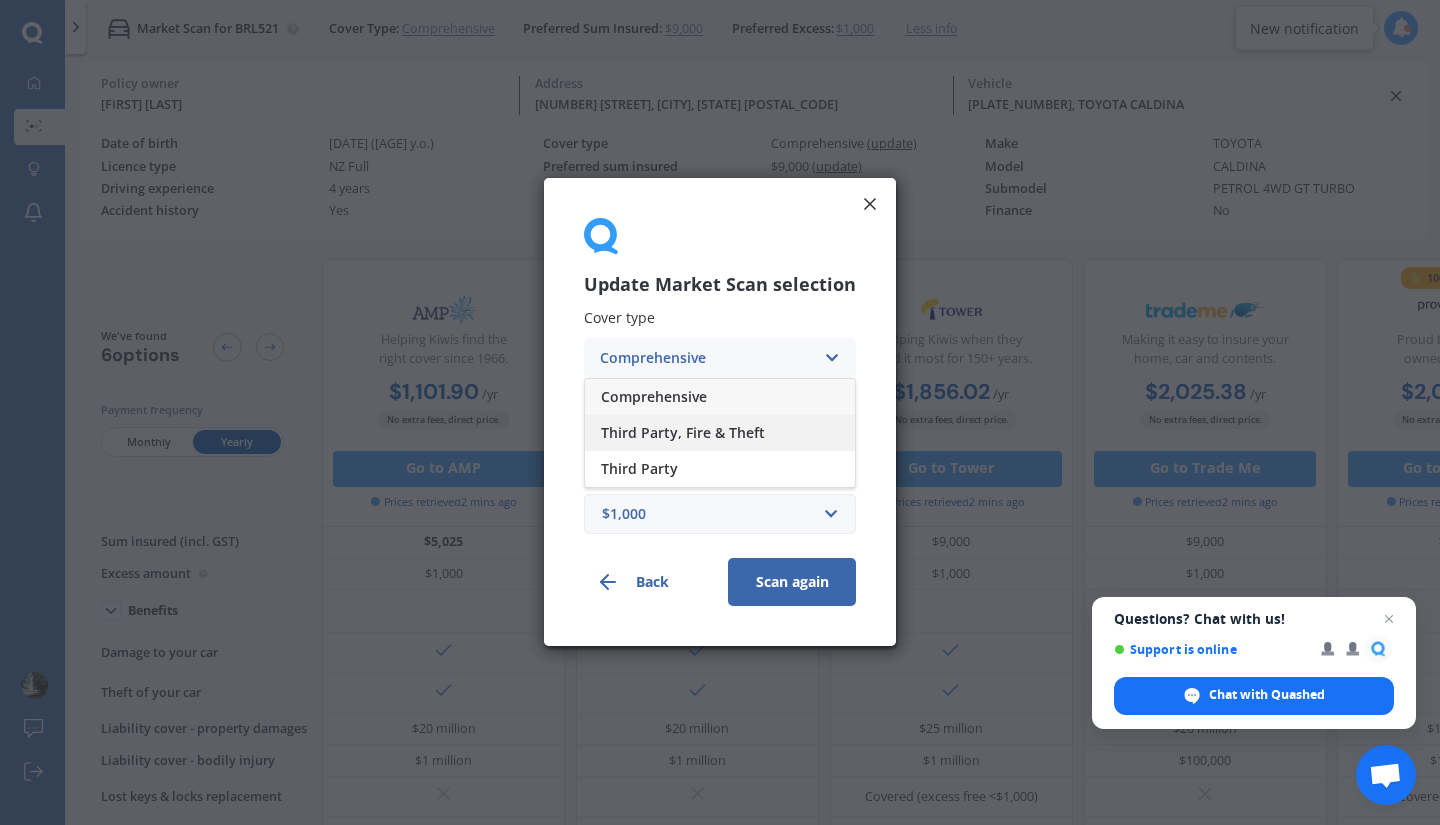click on "Third Party, Fire & Theft" at bounding box center (683, 433) 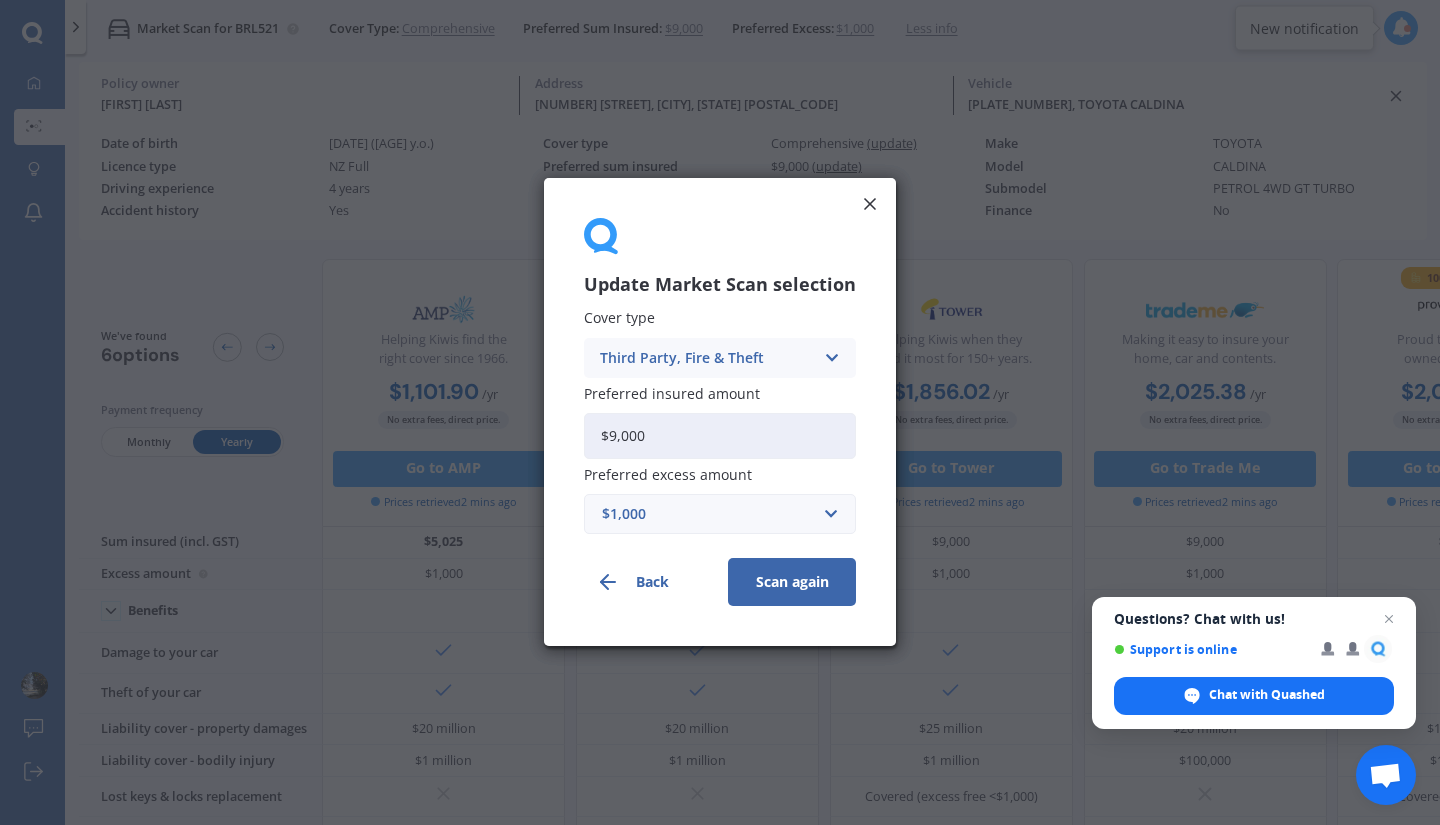 click on "Scan again" at bounding box center (792, 583) 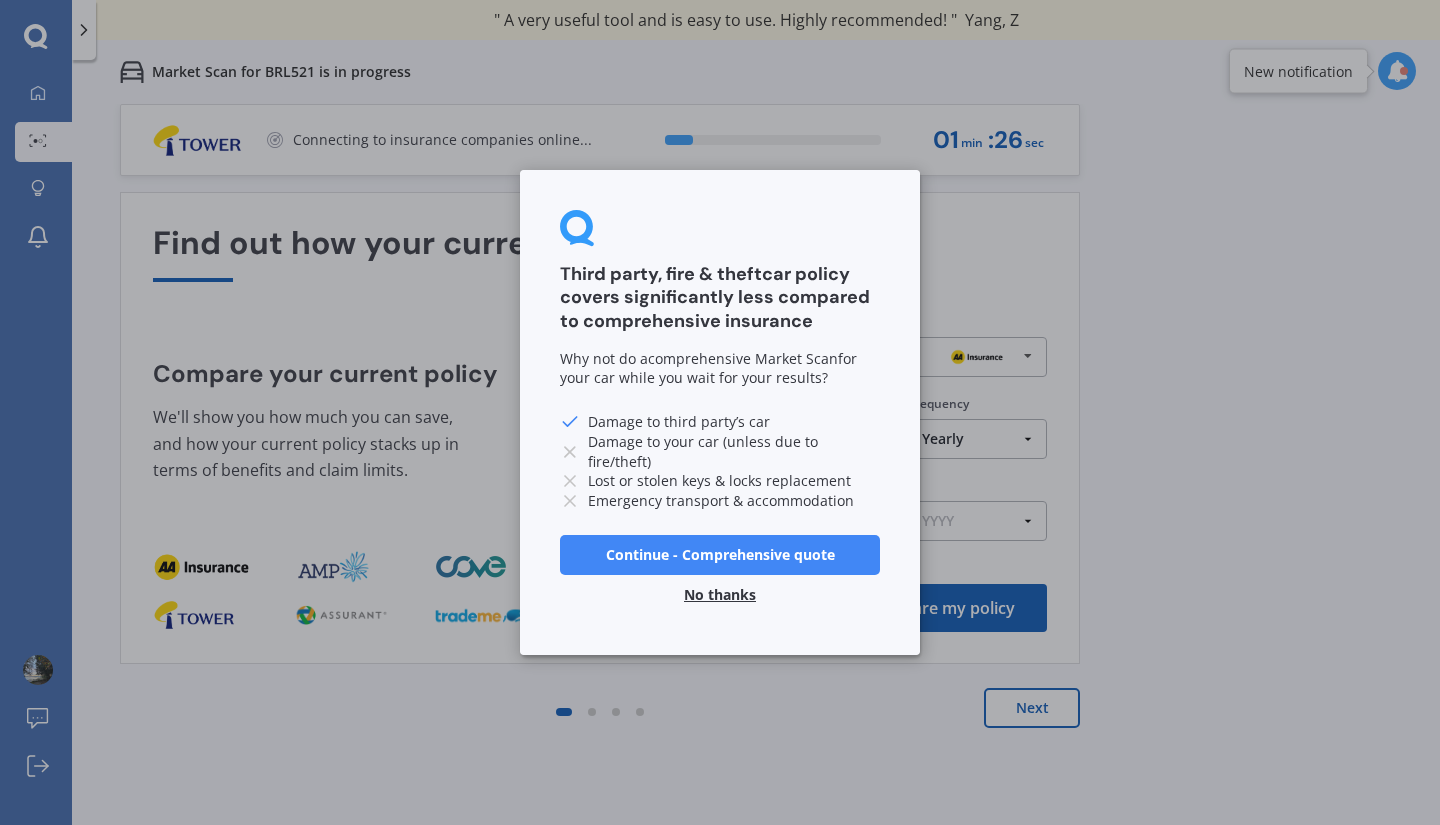 click on "No thanks" at bounding box center [720, 595] 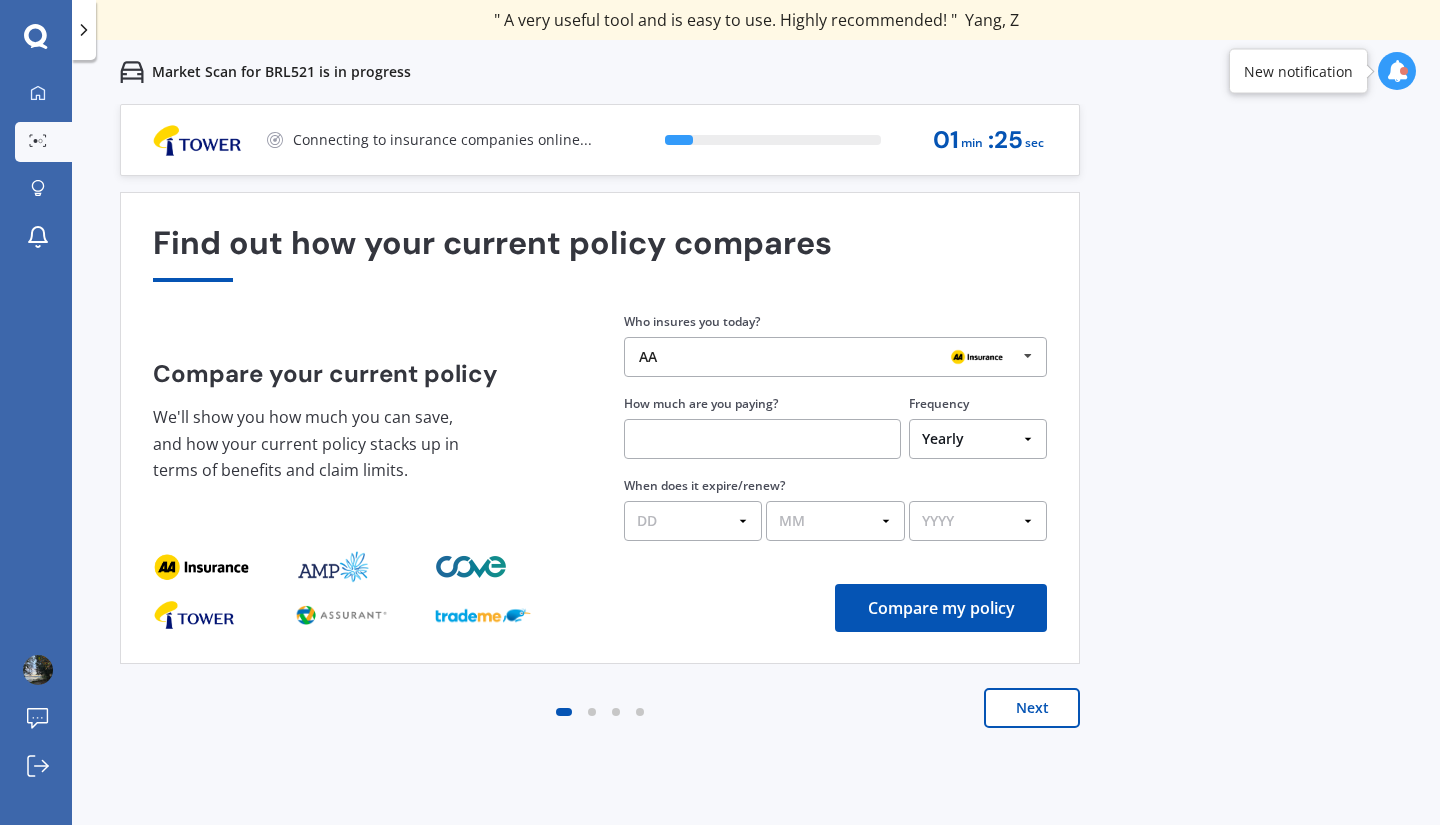 click on "Next" at bounding box center [600, 728] 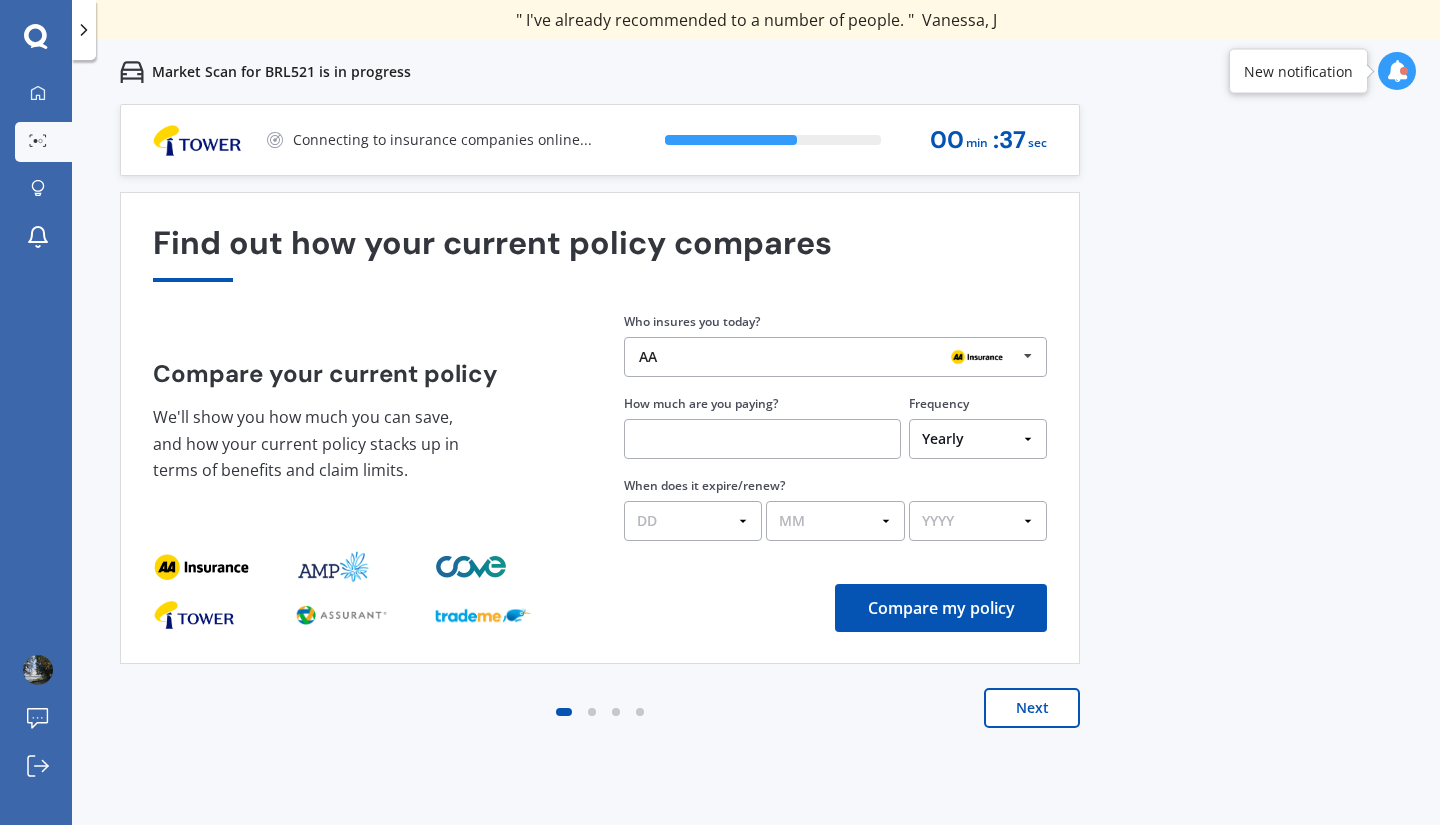 click on "Connecting to insurance companies online..." at bounding box center (442, 140) 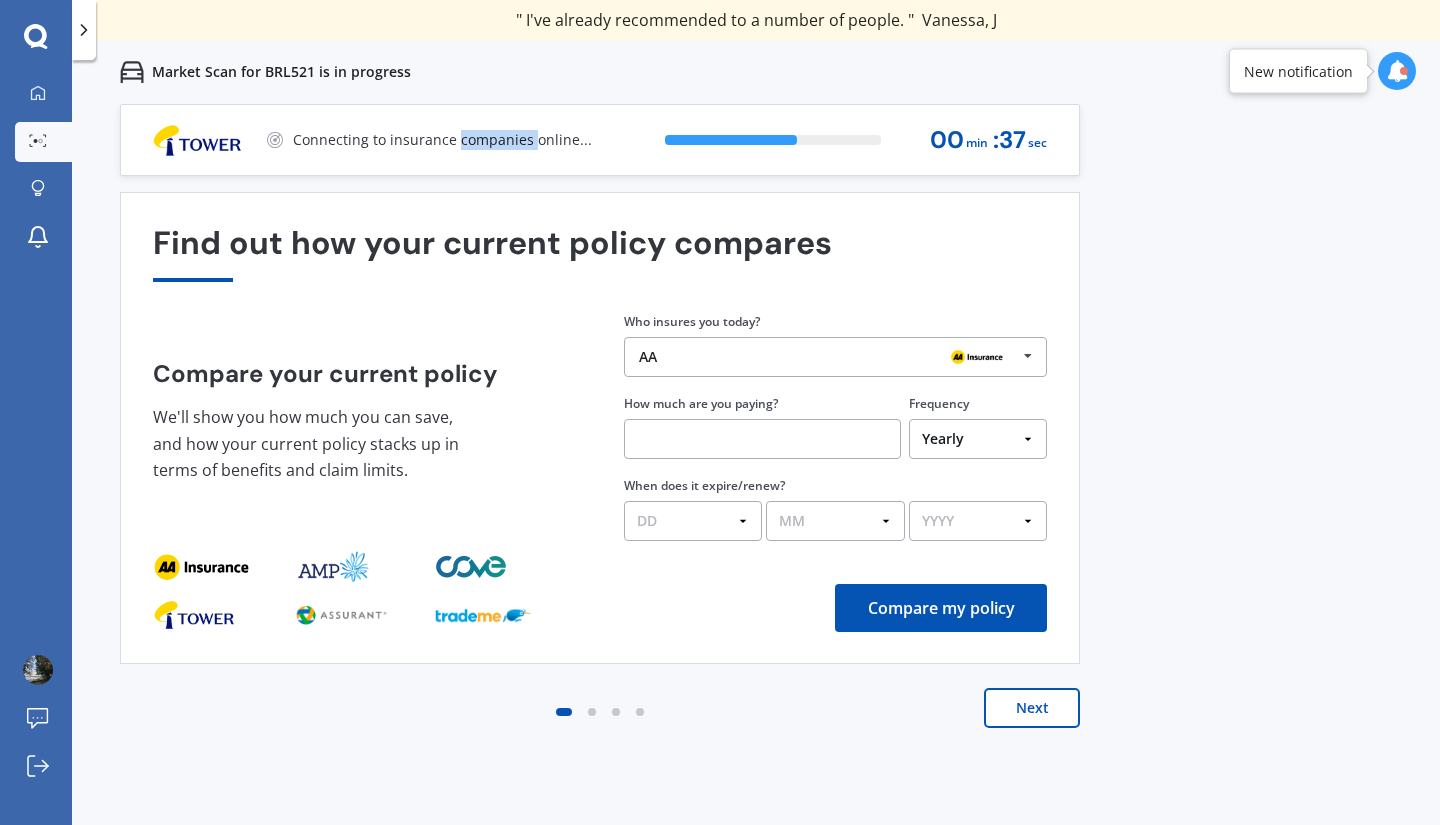 click on "Connecting to insurance companies online..." at bounding box center (442, 140) 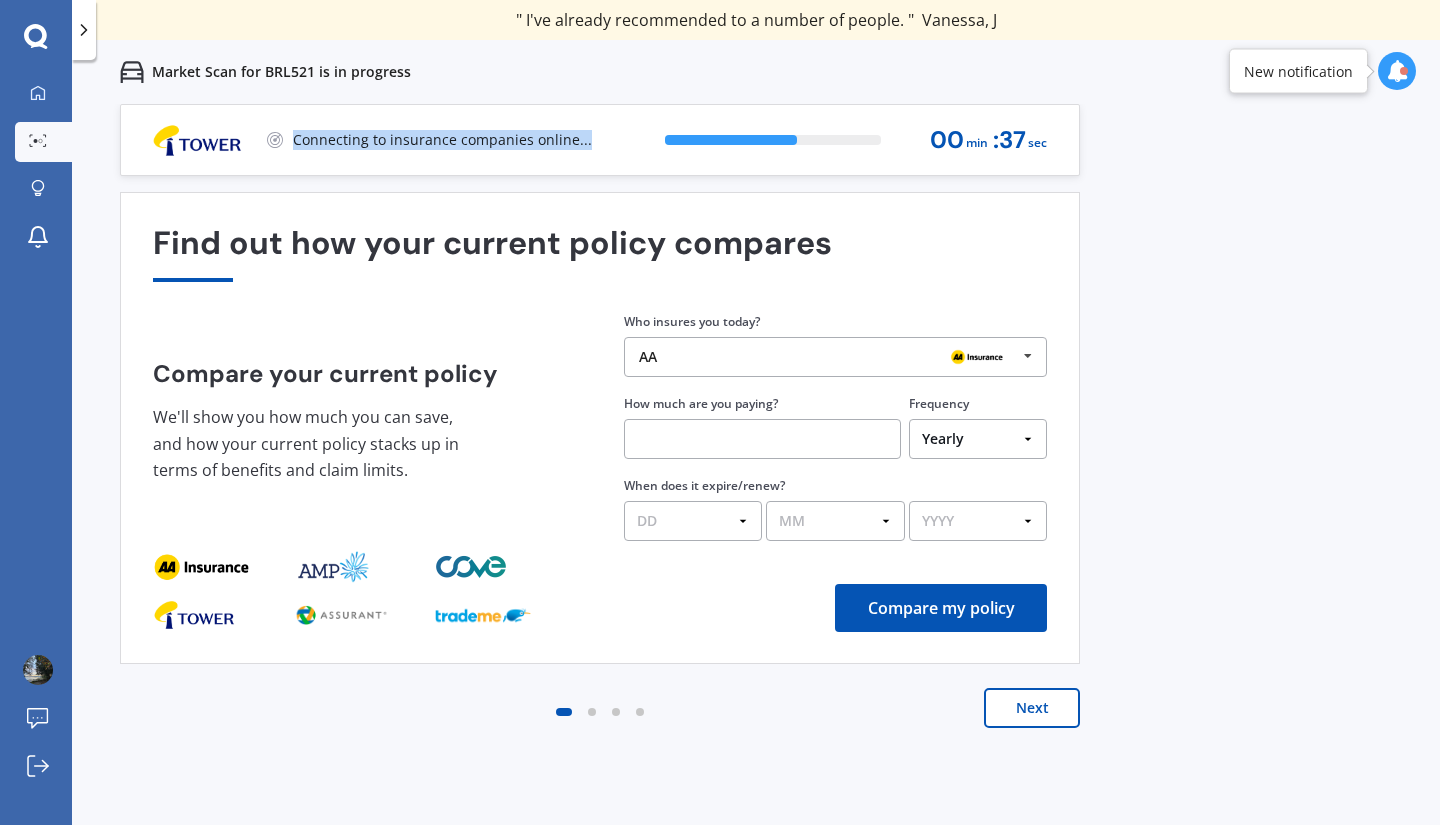 click on "Connecting to insurance companies online..." at bounding box center [442, 140] 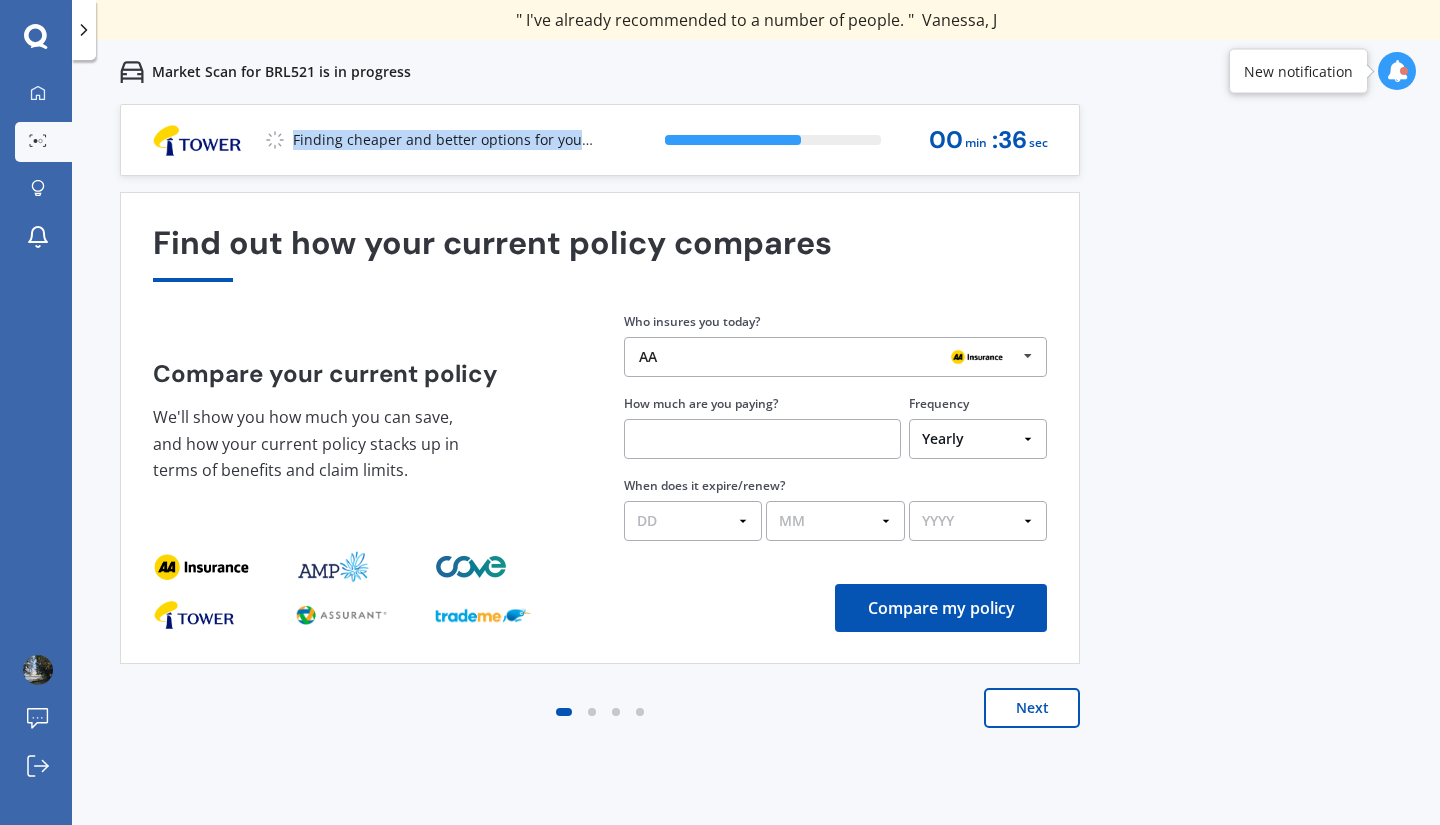 click on "Finding cheaper and better options for you..." at bounding box center [365, 140] 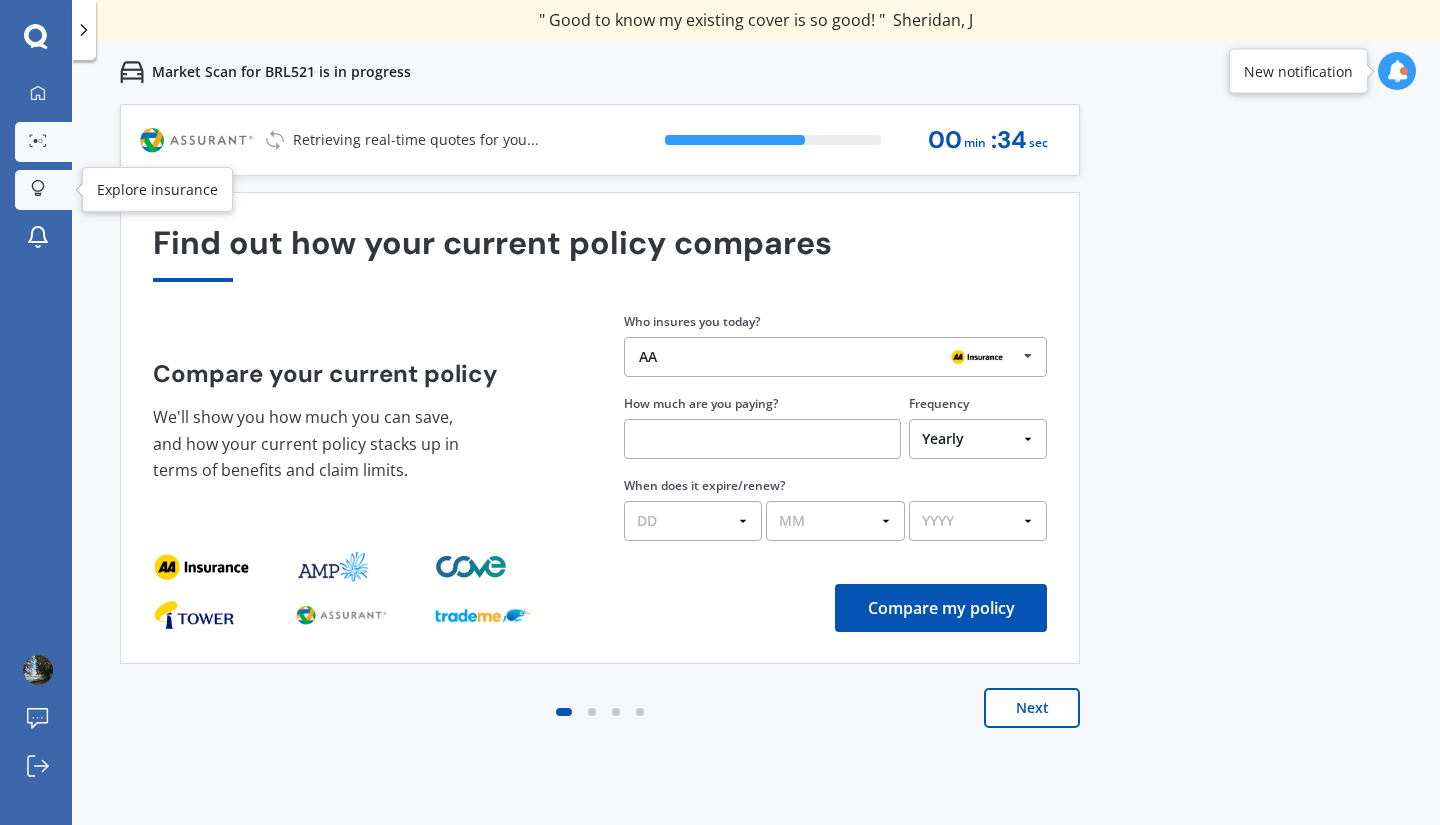 click on "Explore insurance" at bounding box center [43, 190] 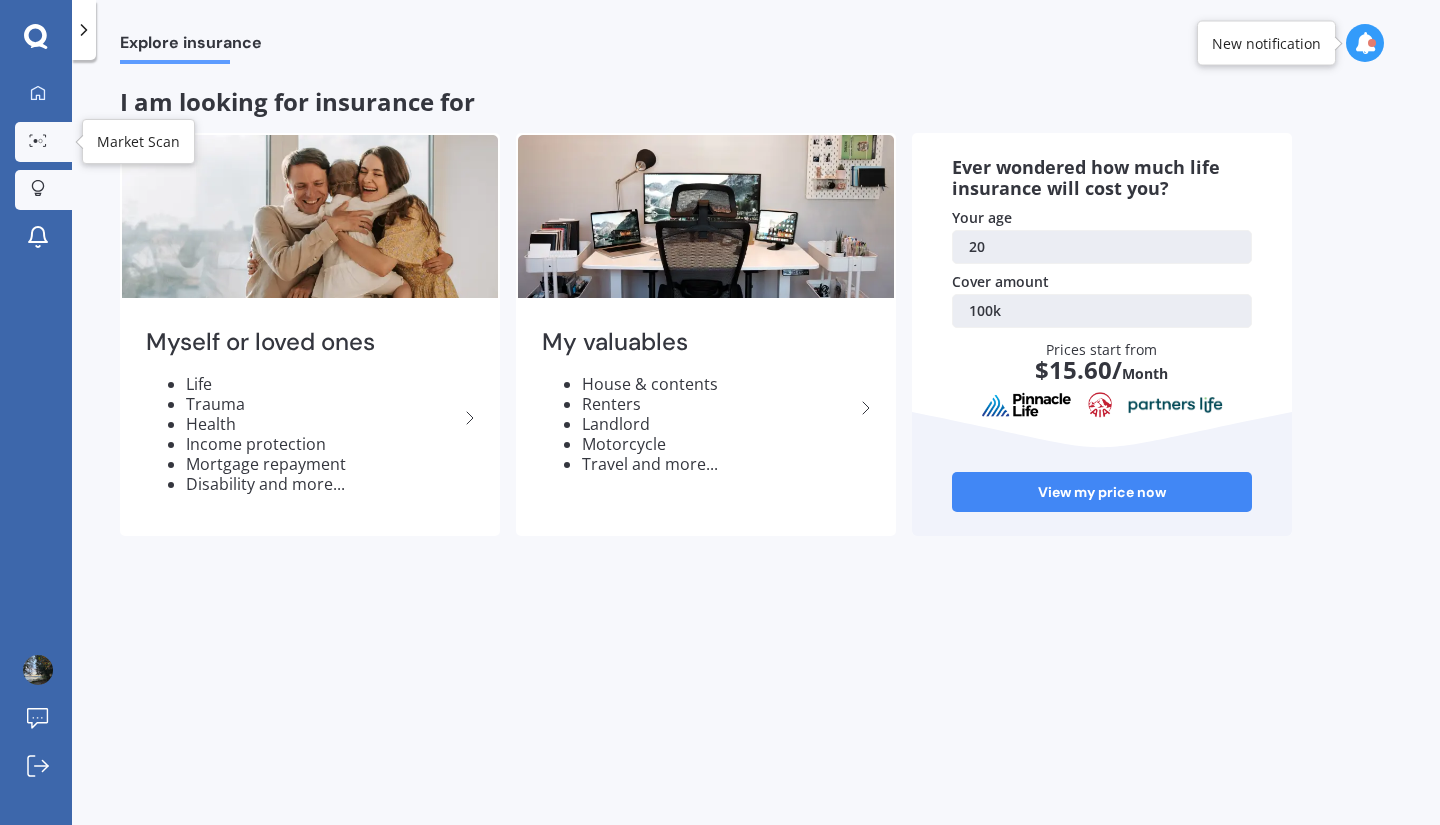 click at bounding box center (38, 141) 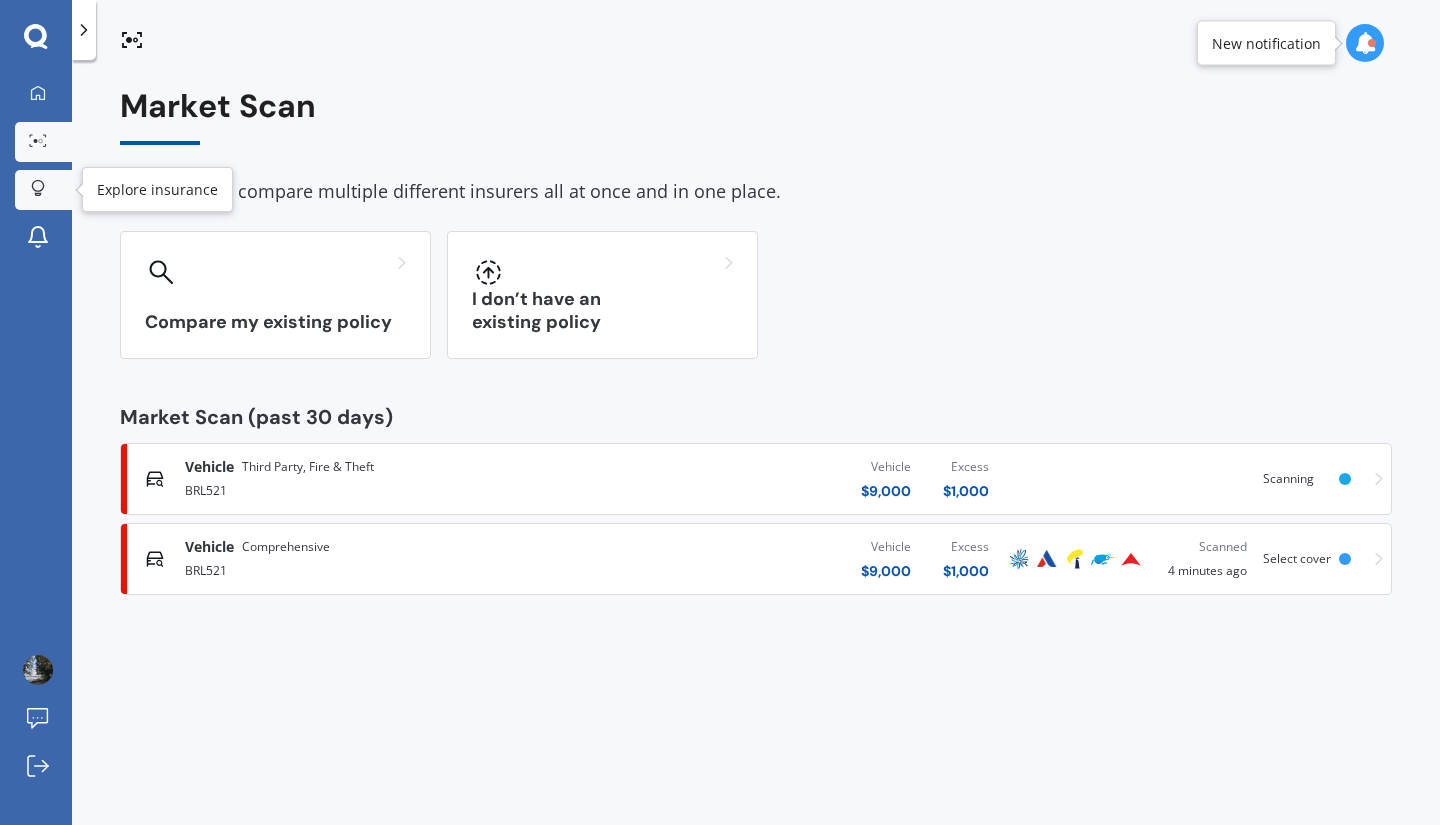 click at bounding box center (38, 189) 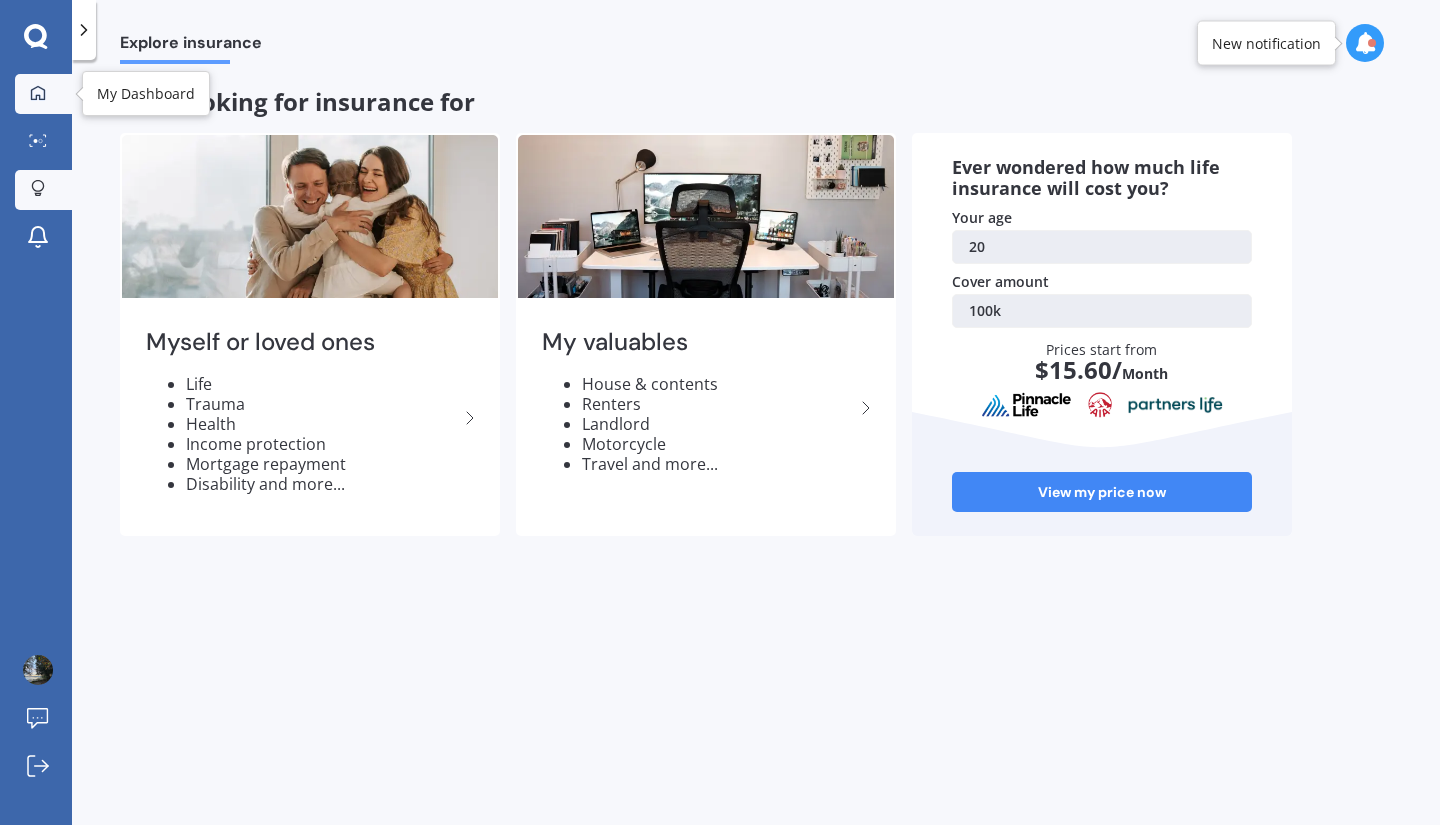 click on "My Dashboard" at bounding box center [43, 94] 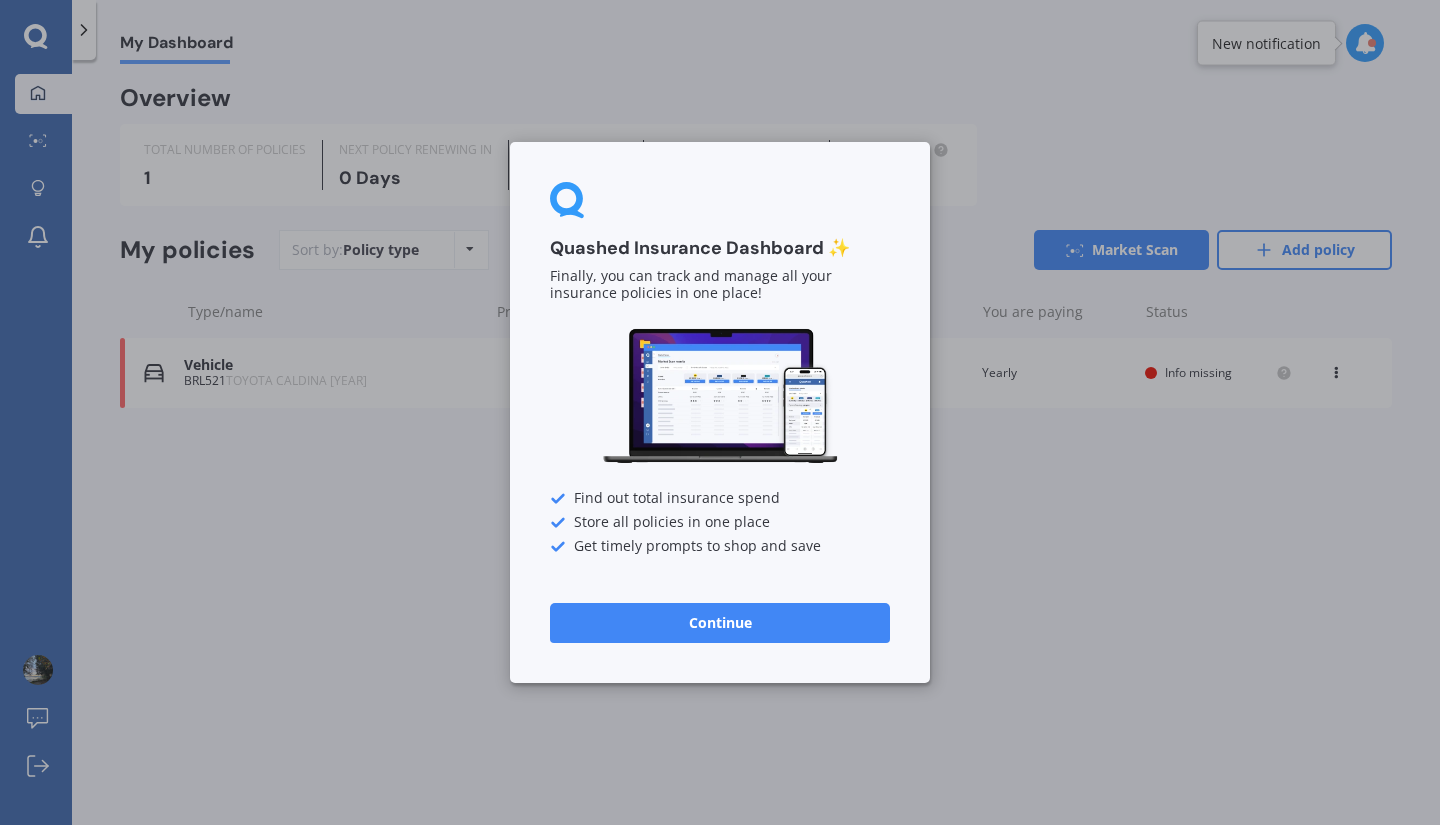 click on "Quashed Insurance Dashboard ✨ Finally, you can track and manage all your insurance policies in one place!  Find out total insurance spend  Store all policies in one place  Get timely prompts to shop and save Continue" at bounding box center (720, 412) 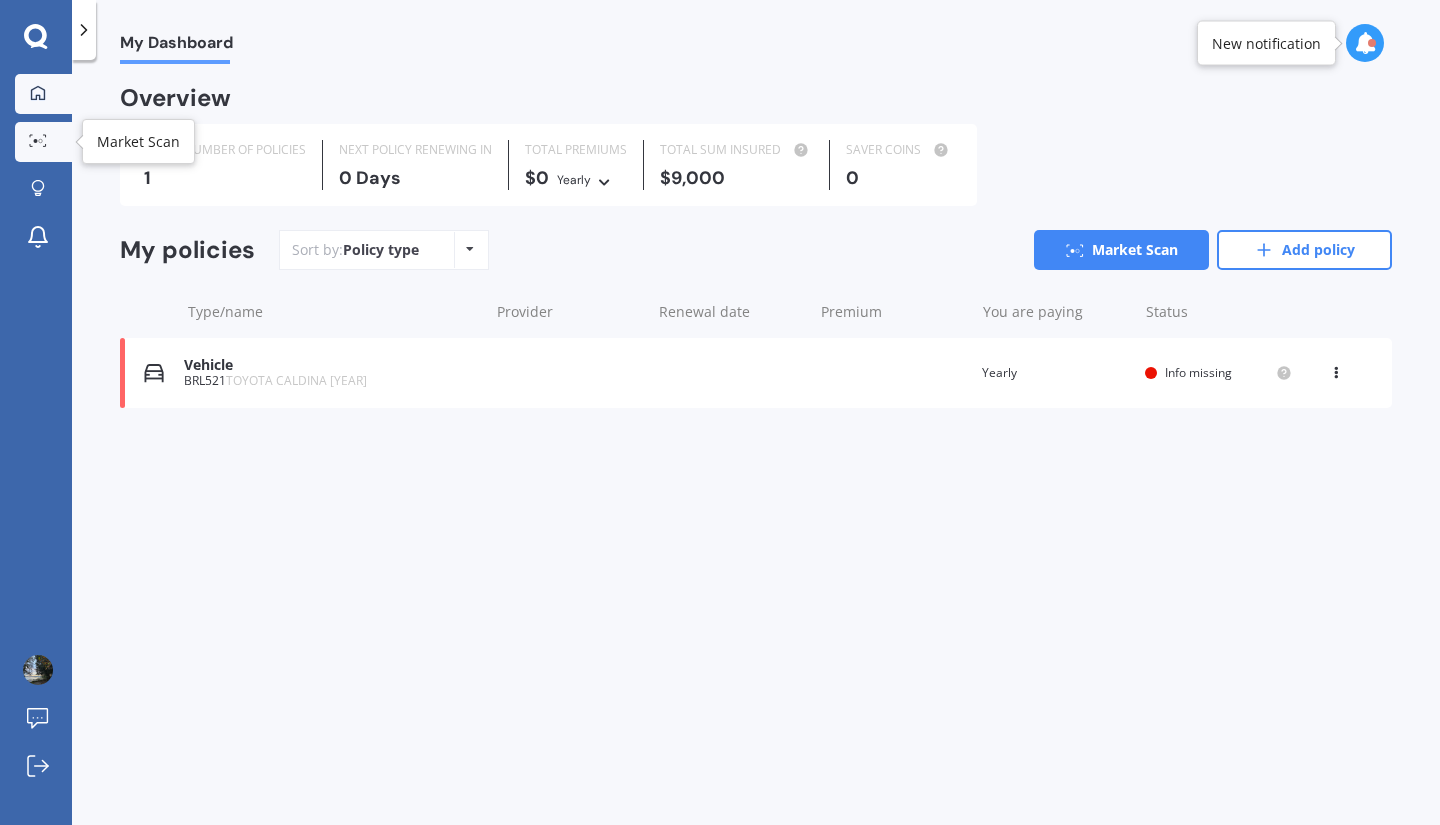 click on "Market Scan" at bounding box center [43, 142] 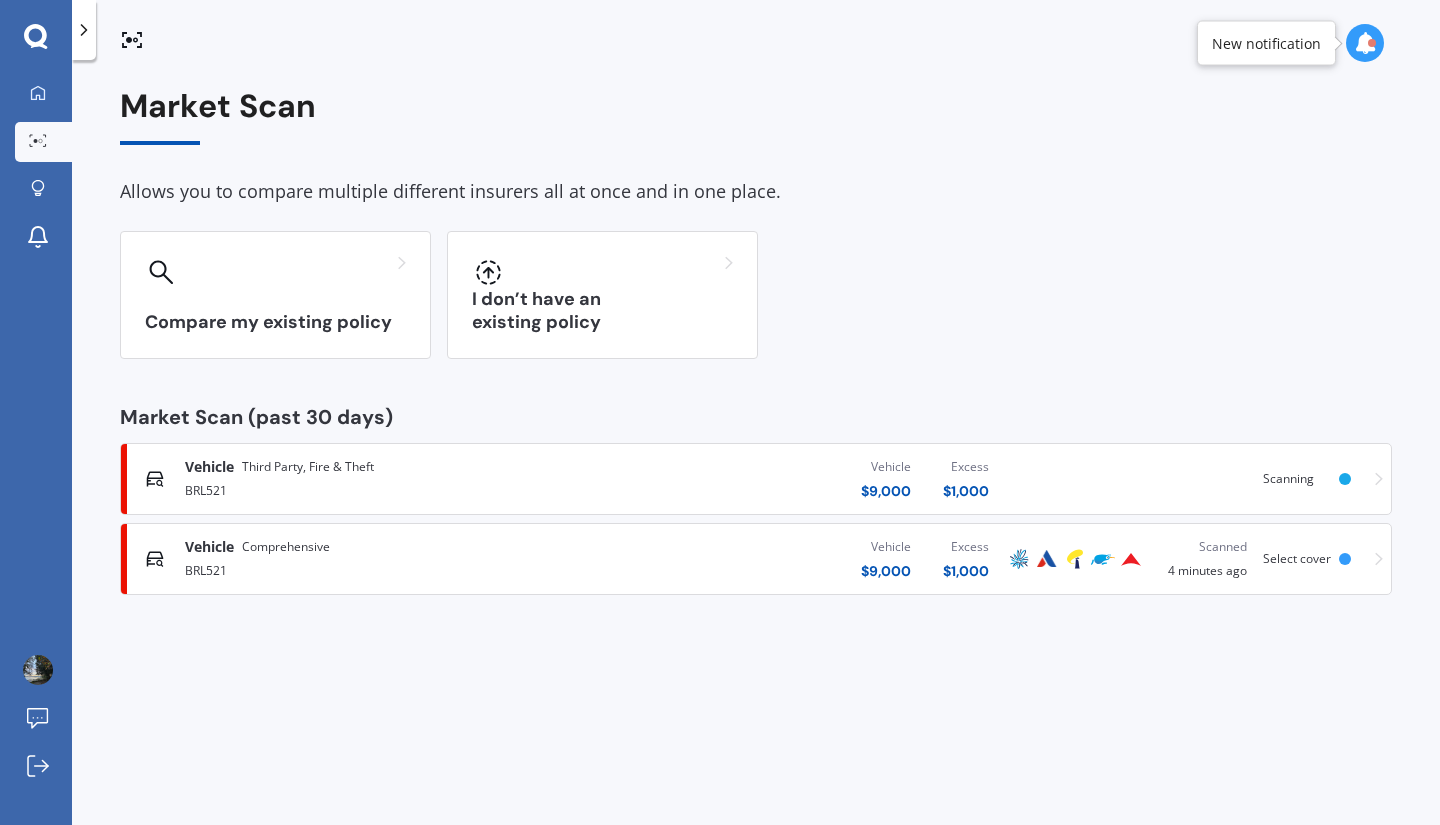 click on "Vehicle $ 9,000 Excess $ 1,000" at bounding box center (790, 479) 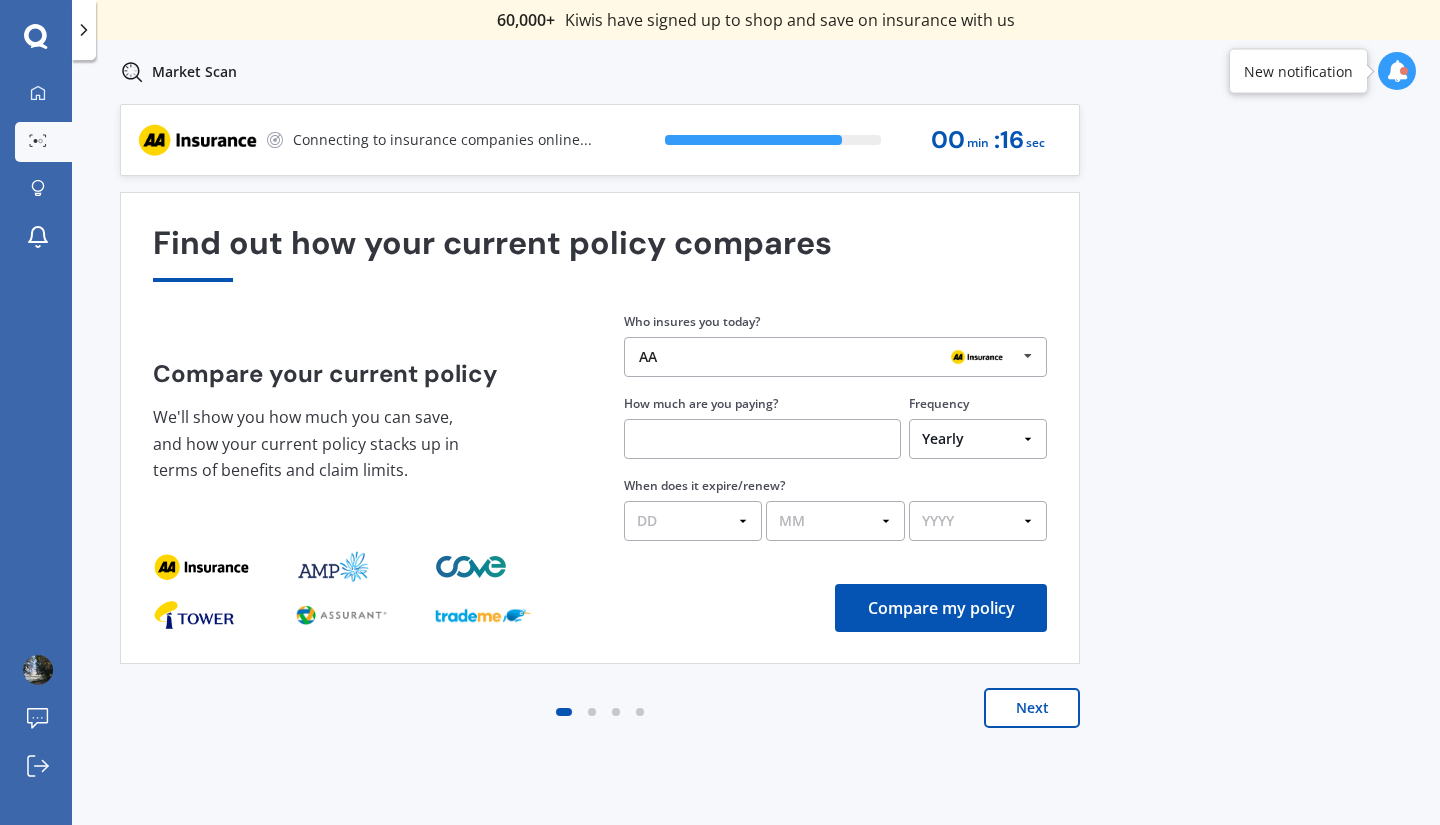 click at bounding box center (753, 140) 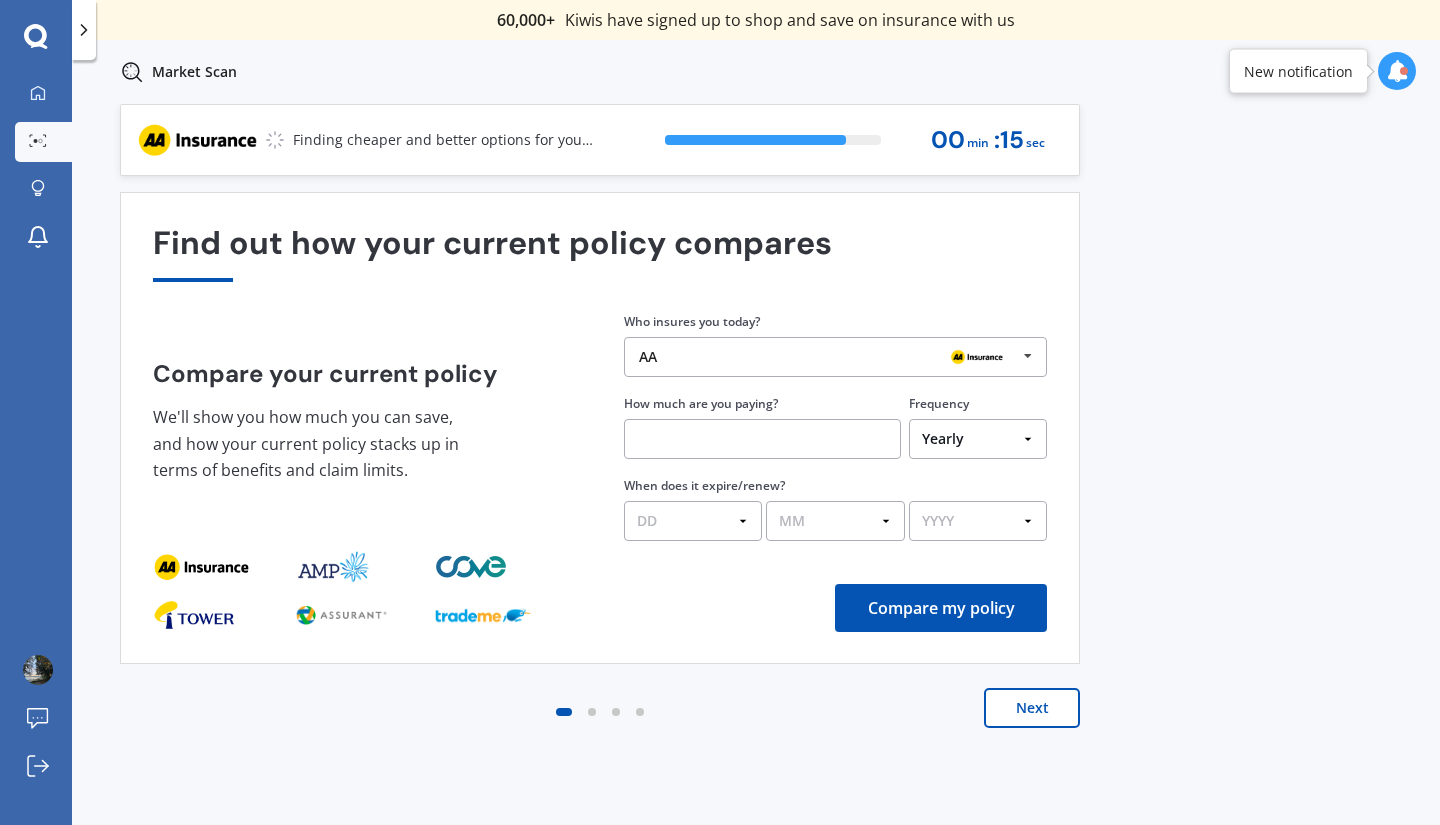 click at bounding box center [755, 140] 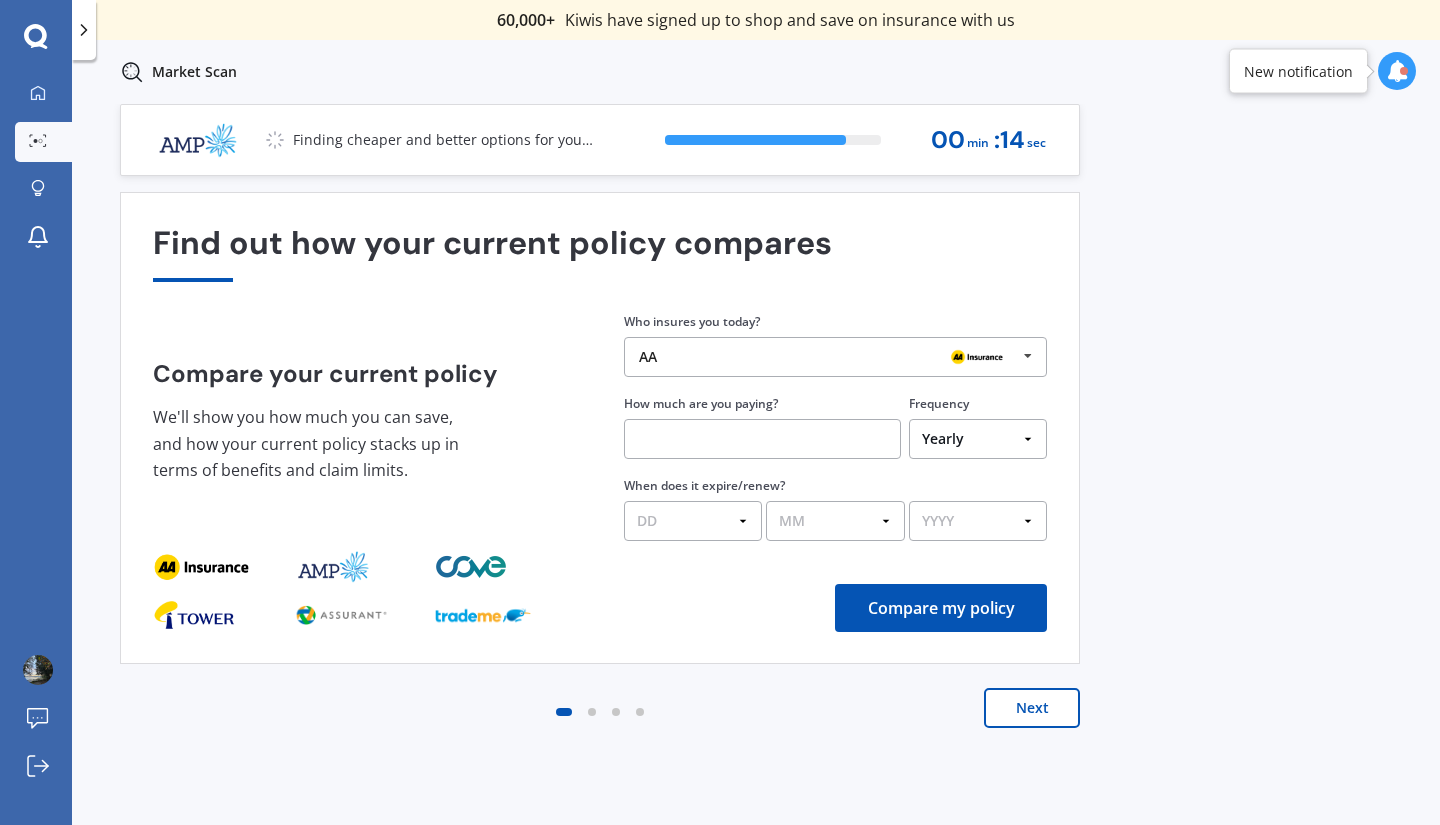 click on "" Great stuff team! first time using it, and it was very clear and concise. " Lewis, B" at bounding box center [756, 20] 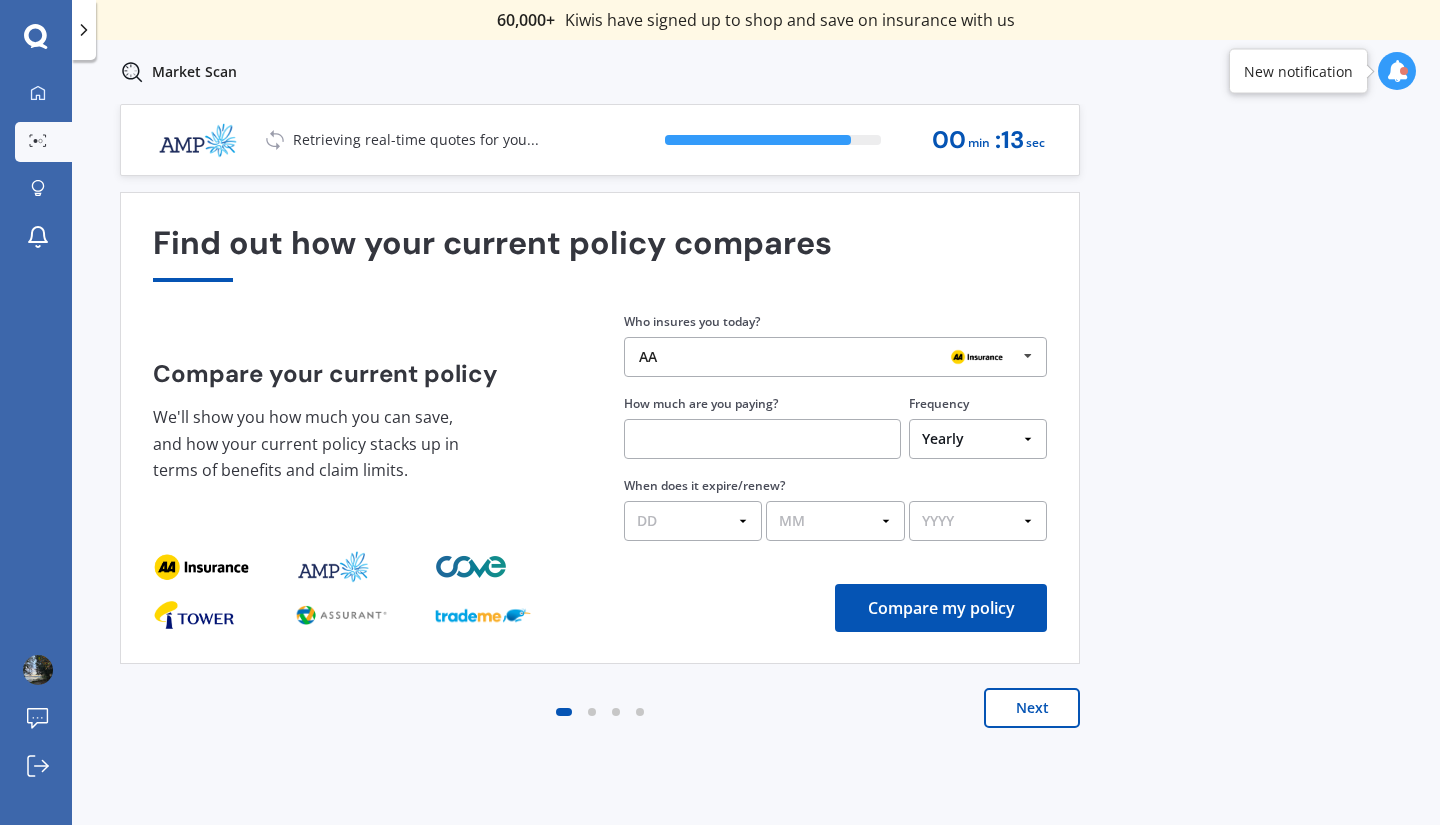 click on "" Great stuff team! first time using it, and it was very clear and concise. " Lewis, B" at bounding box center (756, 20) 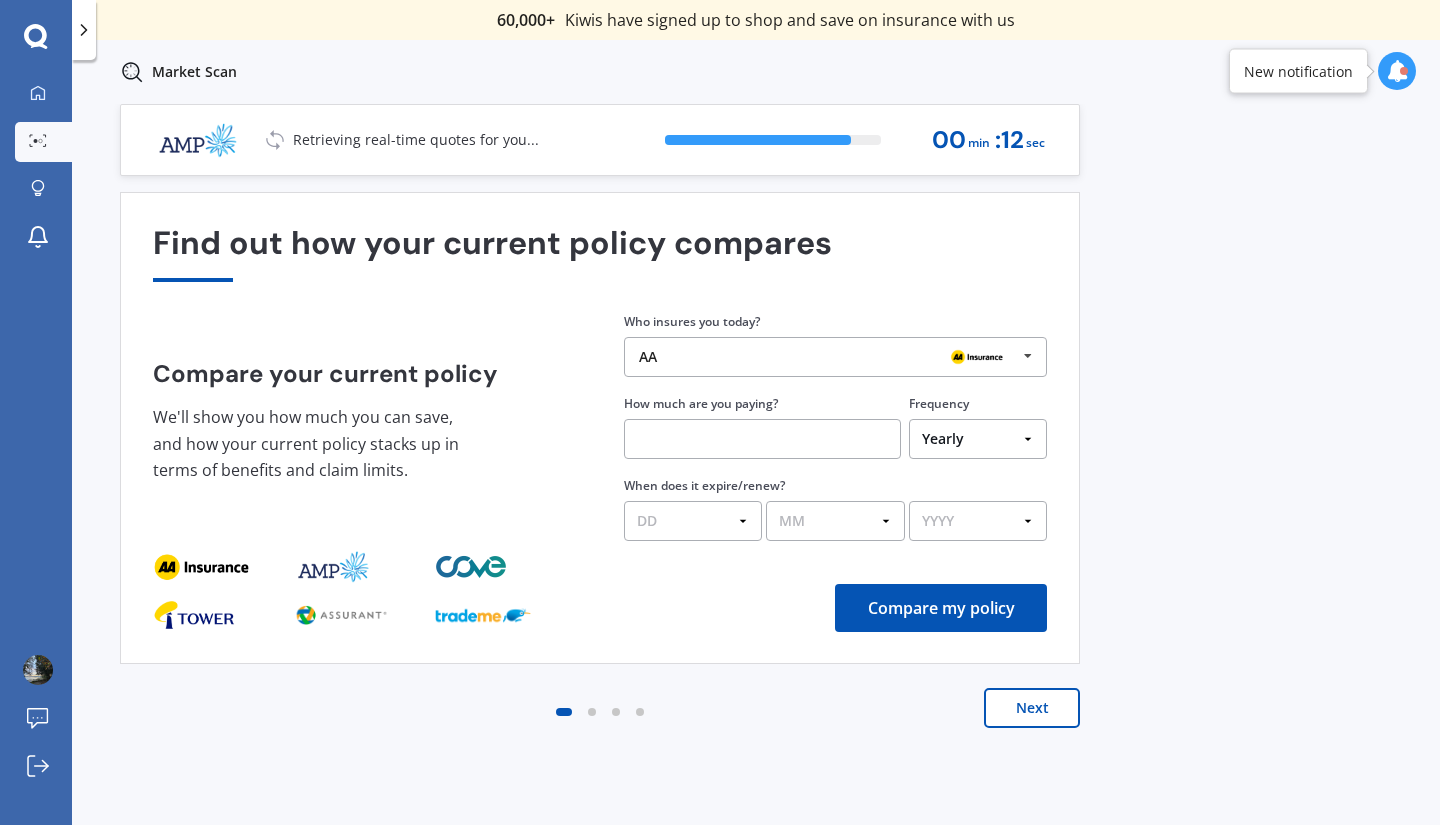 click on "" Great stuff team! first time using it, and it was very clear and concise. " Lewis, B" at bounding box center [756, 20] 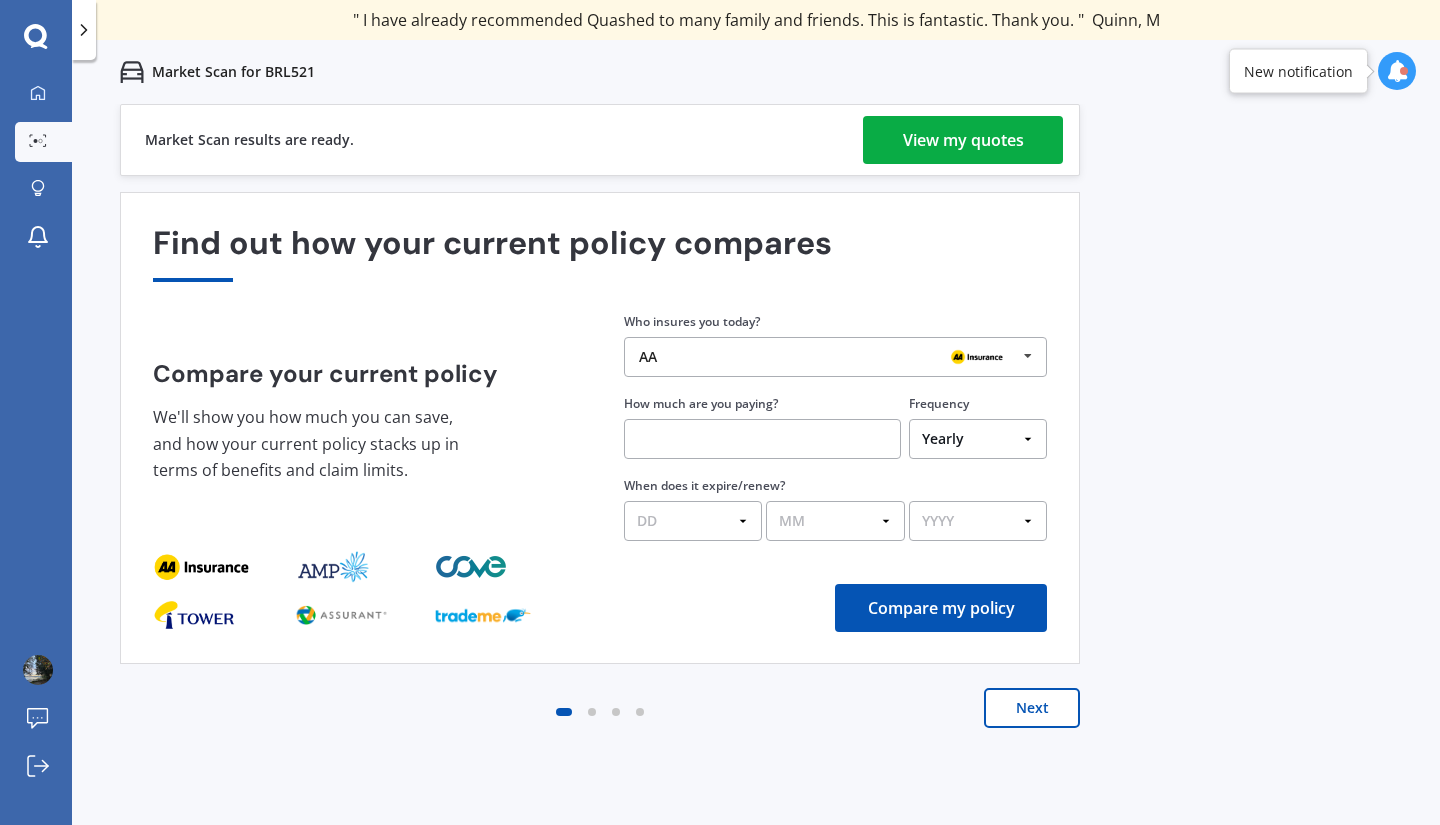 click on "View my quotes" at bounding box center [963, 140] 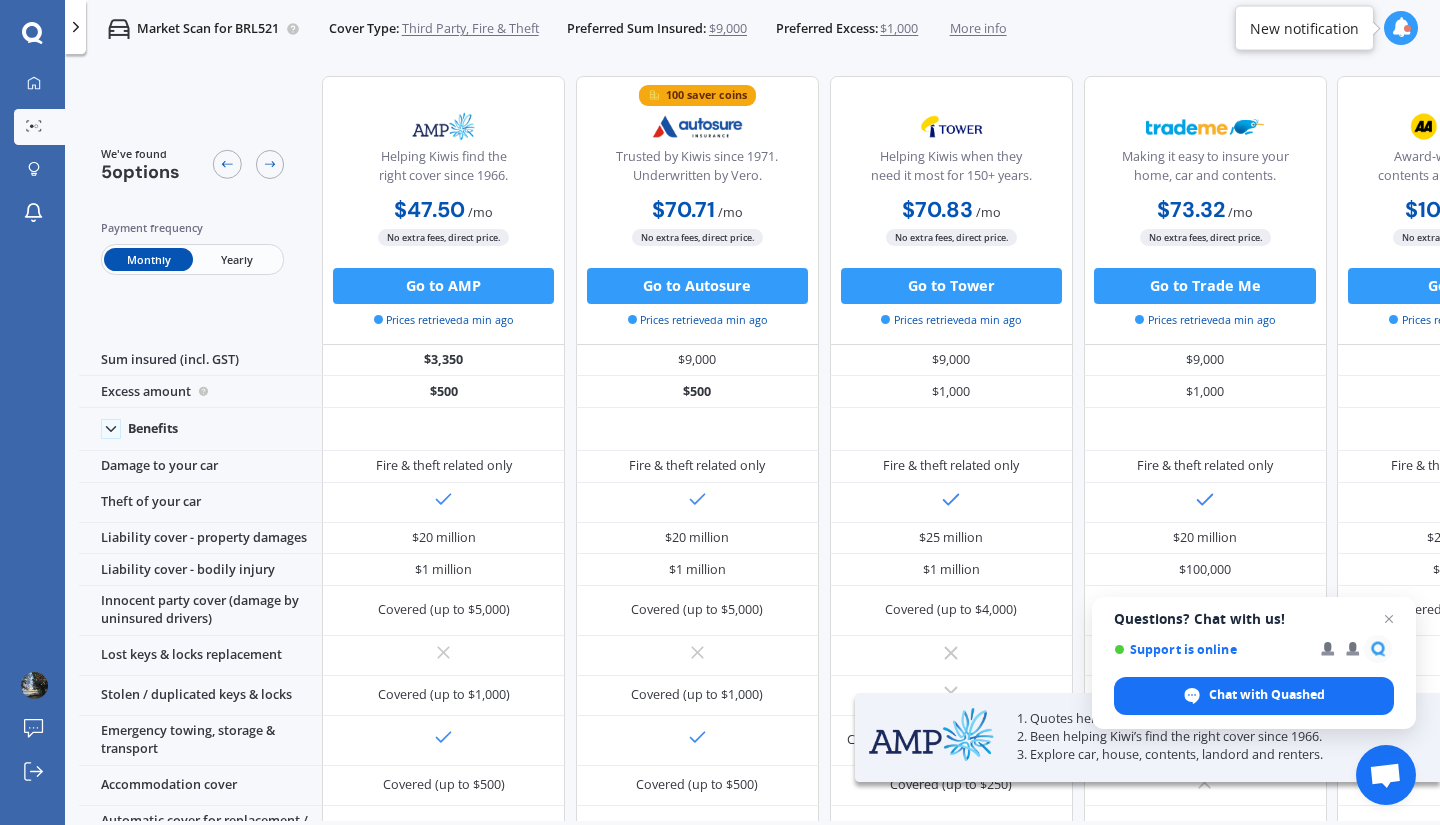 click on "Yearly" at bounding box center (237, 259) 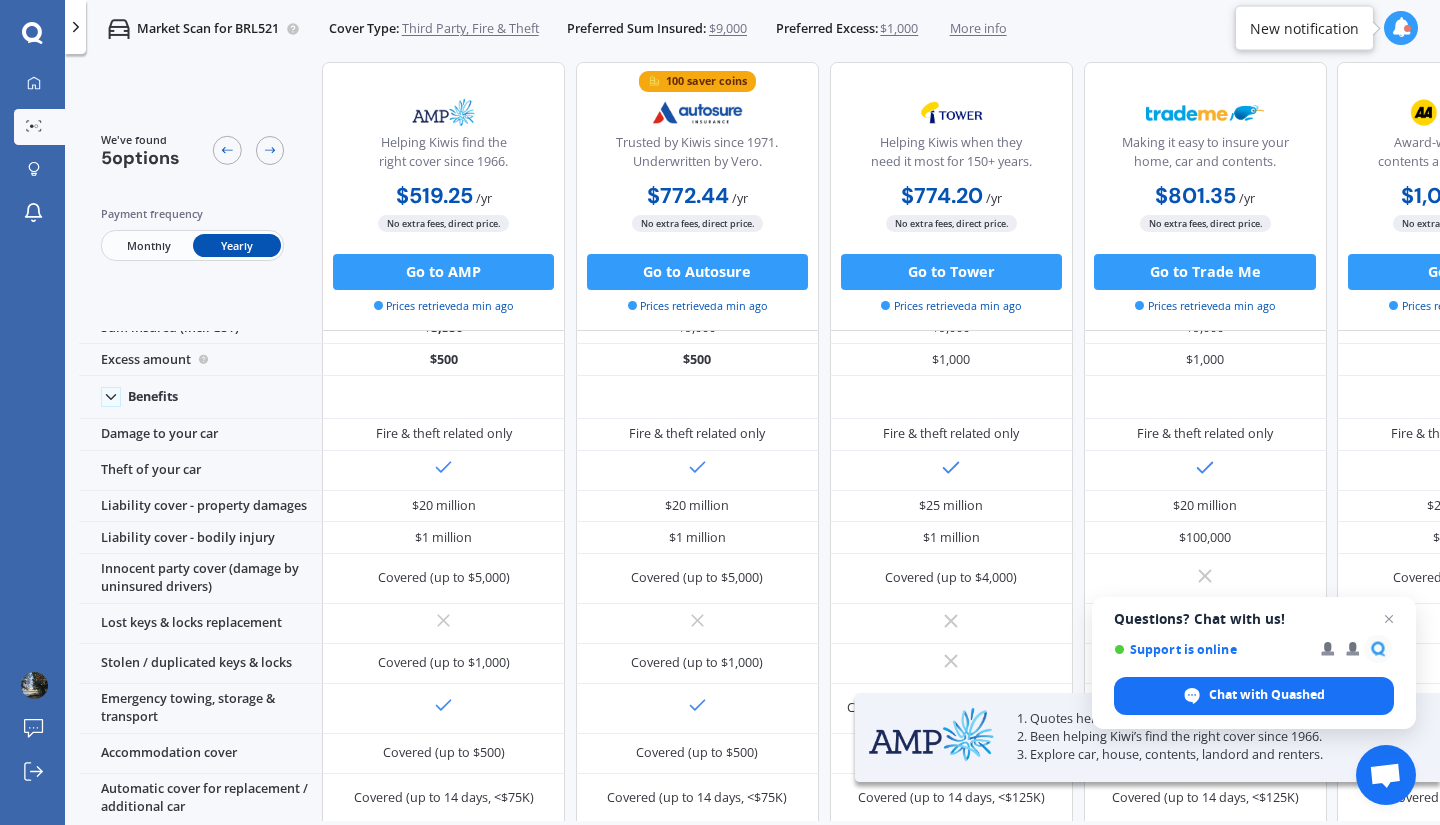 scroll, scrollTop: 0, scrollLeft: 0, axis: both 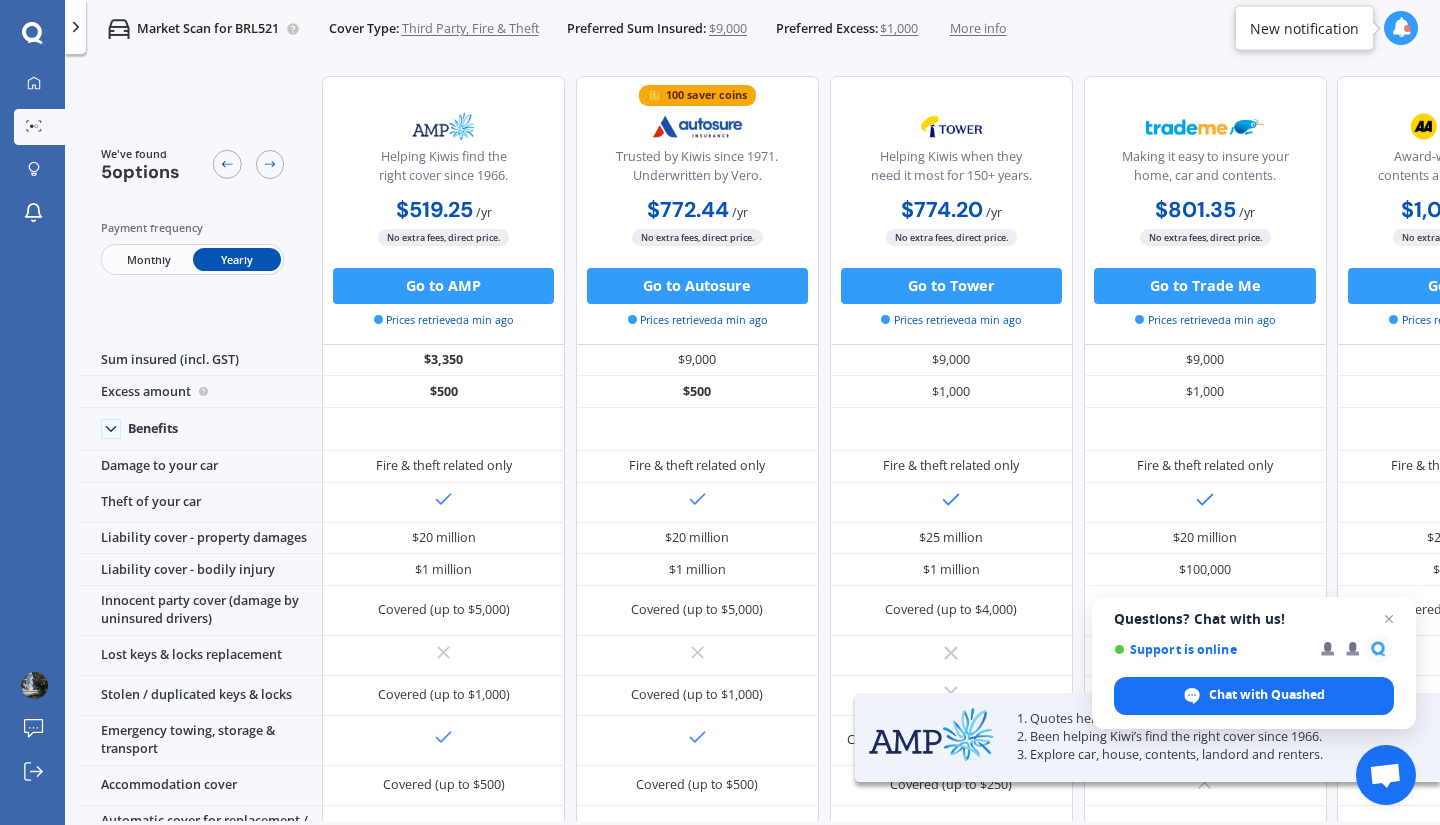 click on "Helping Kiwis find the right cover since 1966." at bounding box center (444, 170) 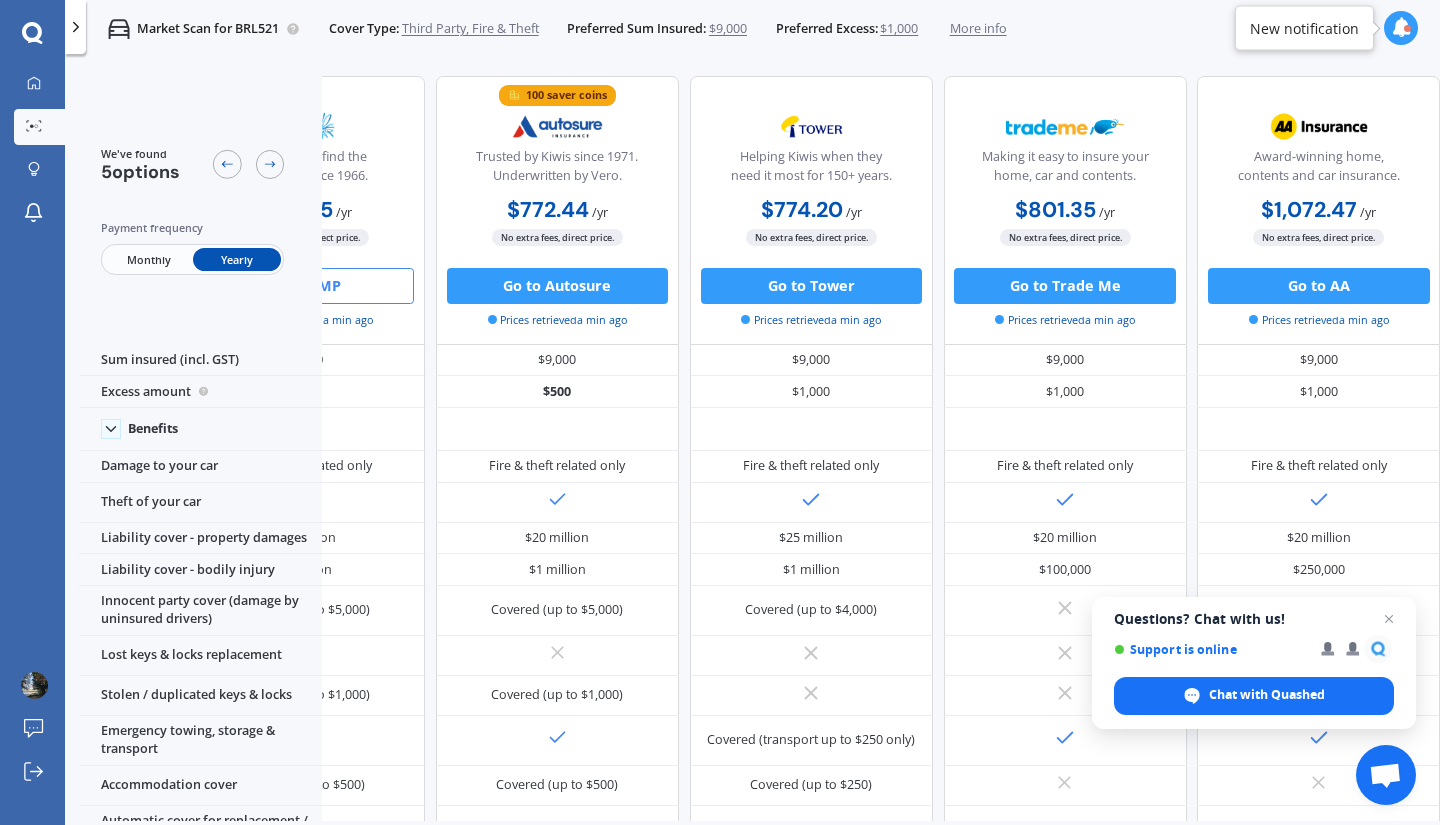 scroll, scrollTop: 0, scrollLeft: 0, axis: both 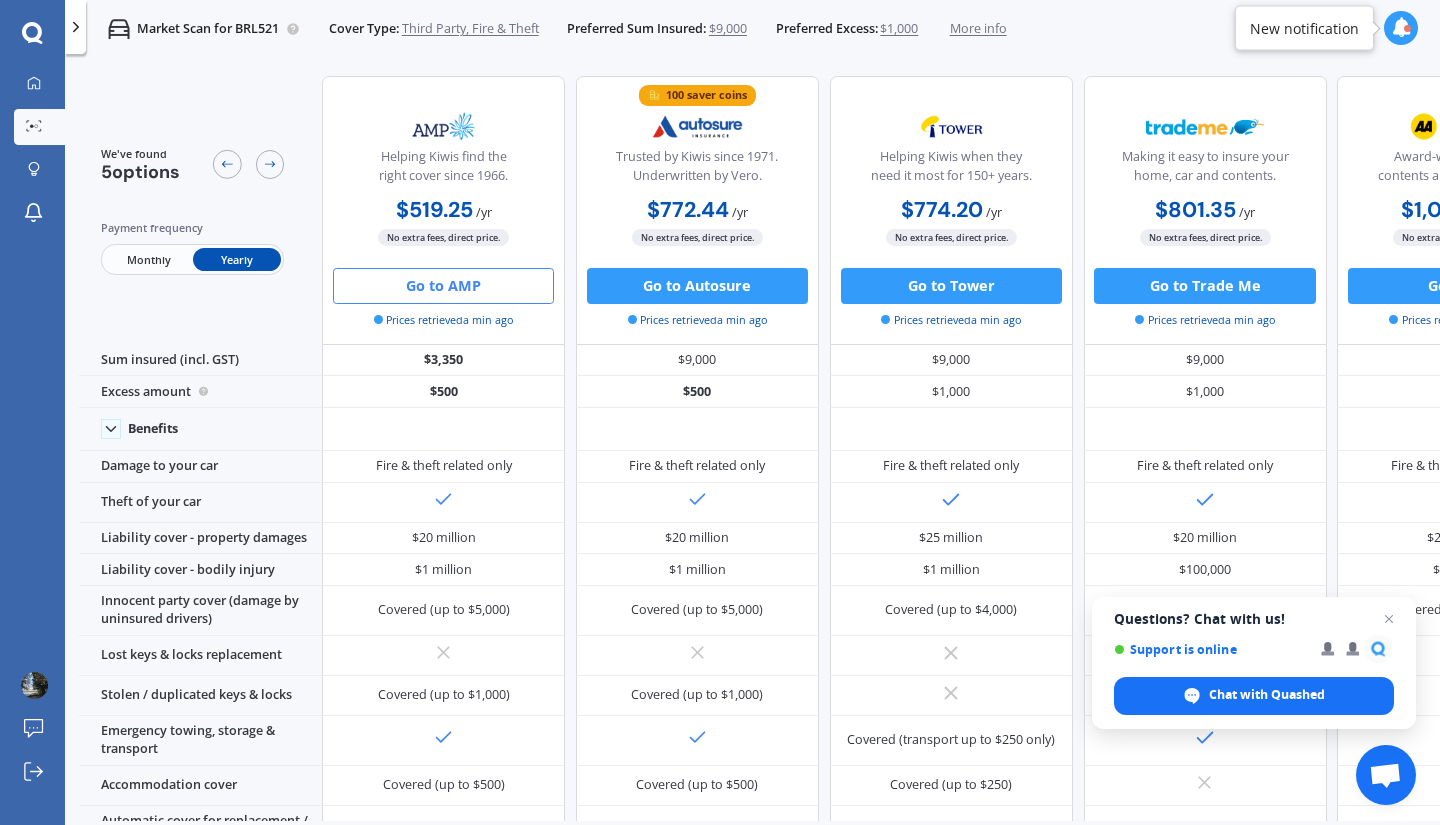 click on "Go to AMP" at bounding box center [443, 286] 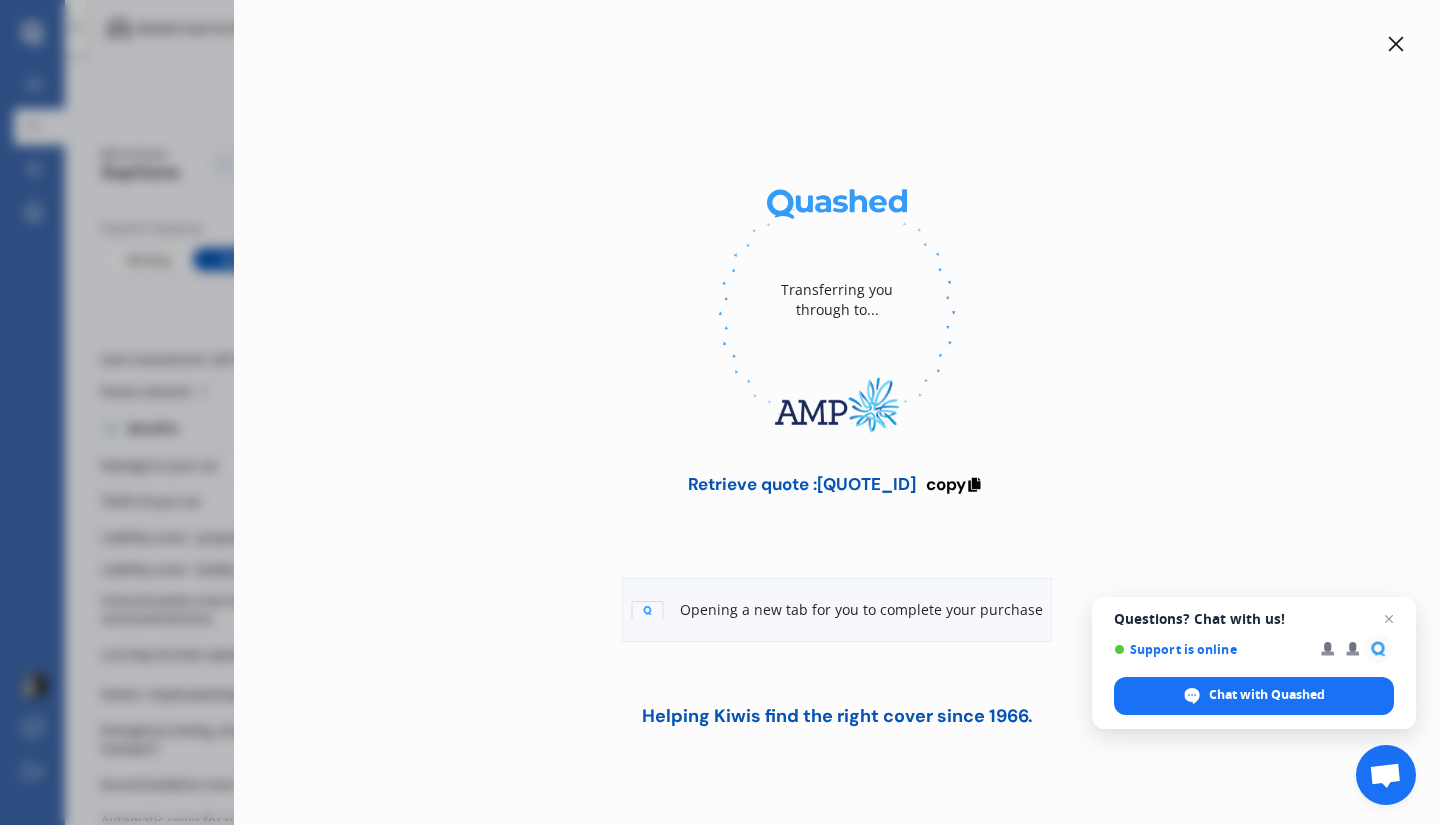 click on "Retrieve quote :  [QUOTE_ID]" at bounding box center [802, 484] 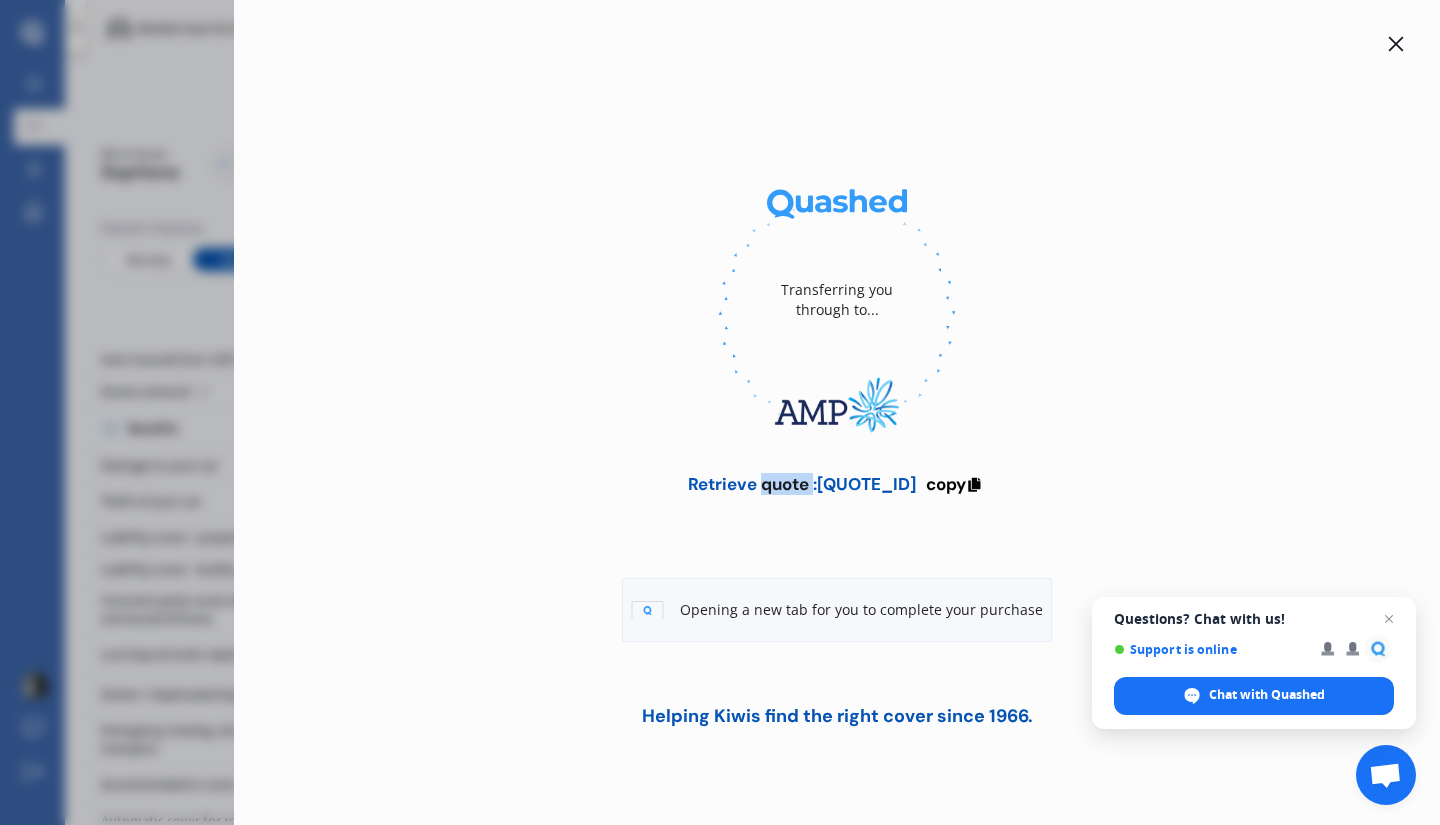 click on "Retrieve quote :  [QUOTE_ID]" at bounding box center (802, 484) 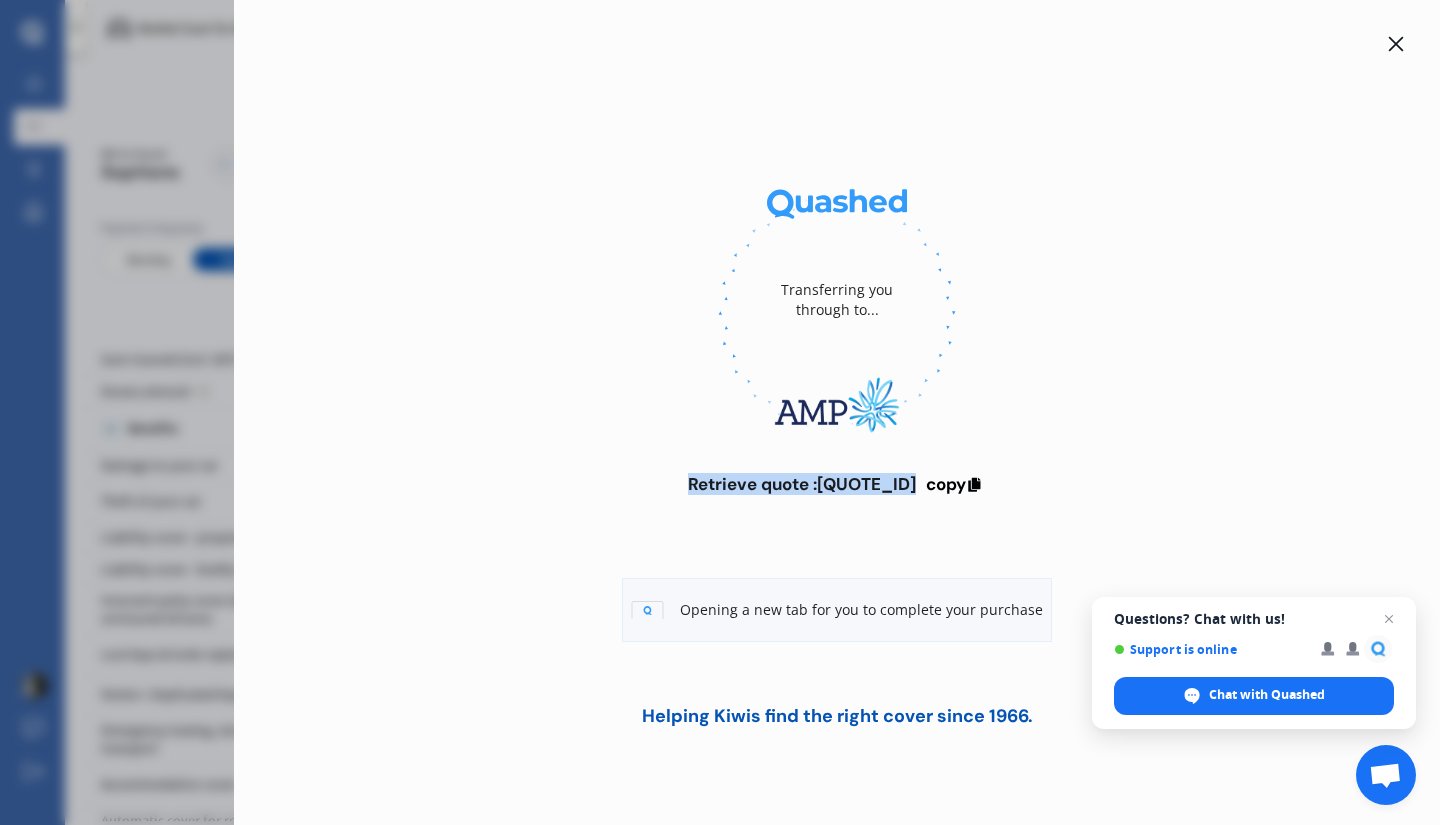 click on "Retrieve quote :  [QUOTE_ID]" at bounding box center (802, 484) 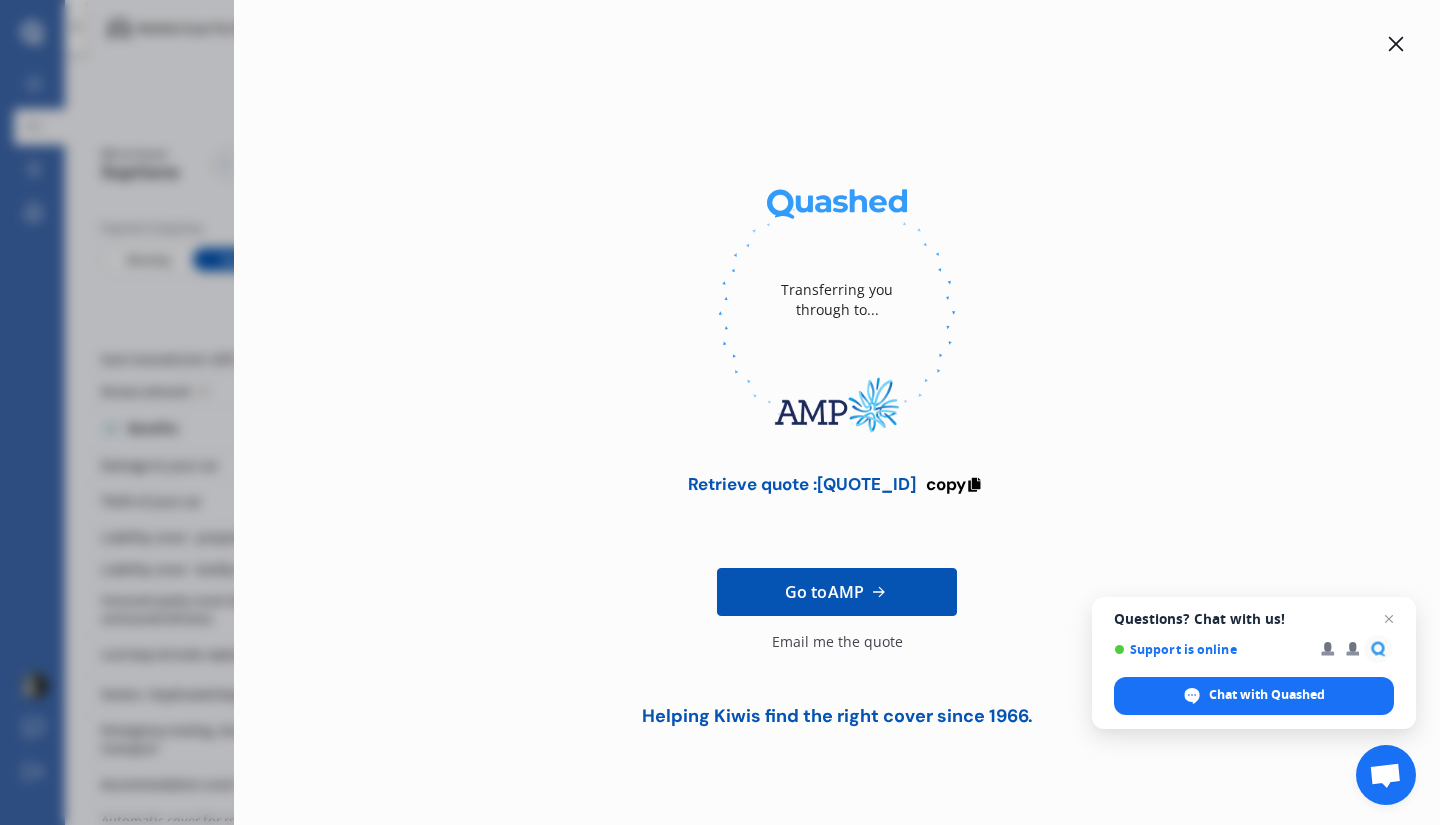 click on "Retrieve quote :  [QUOTE_ID] copy Go to  AMP Email me the quote Helping Kiwis find the right cover since 1966." at bounding box center [837, 412] 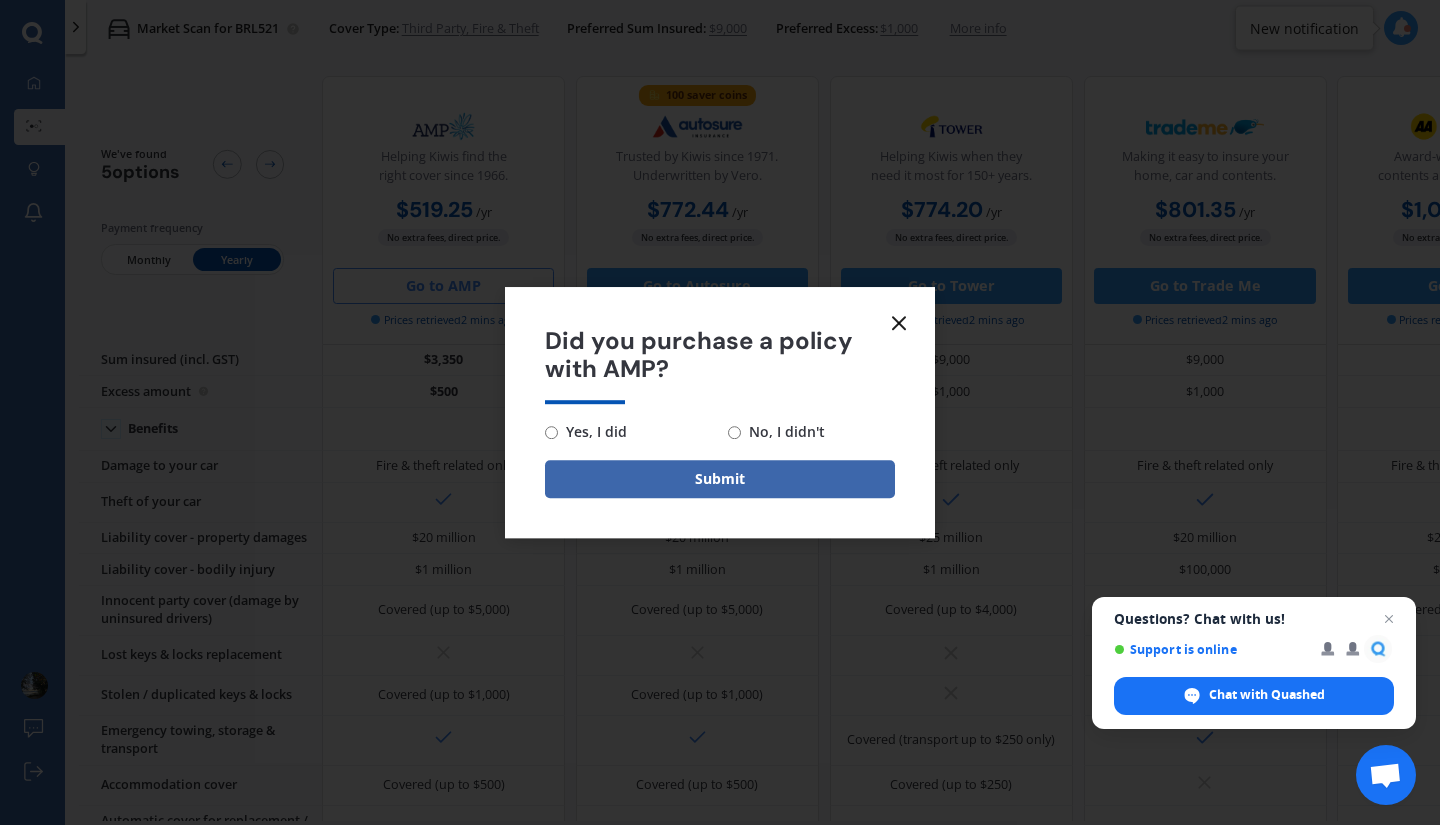 click on "No, I didn't" at bounding box center [783, 432] 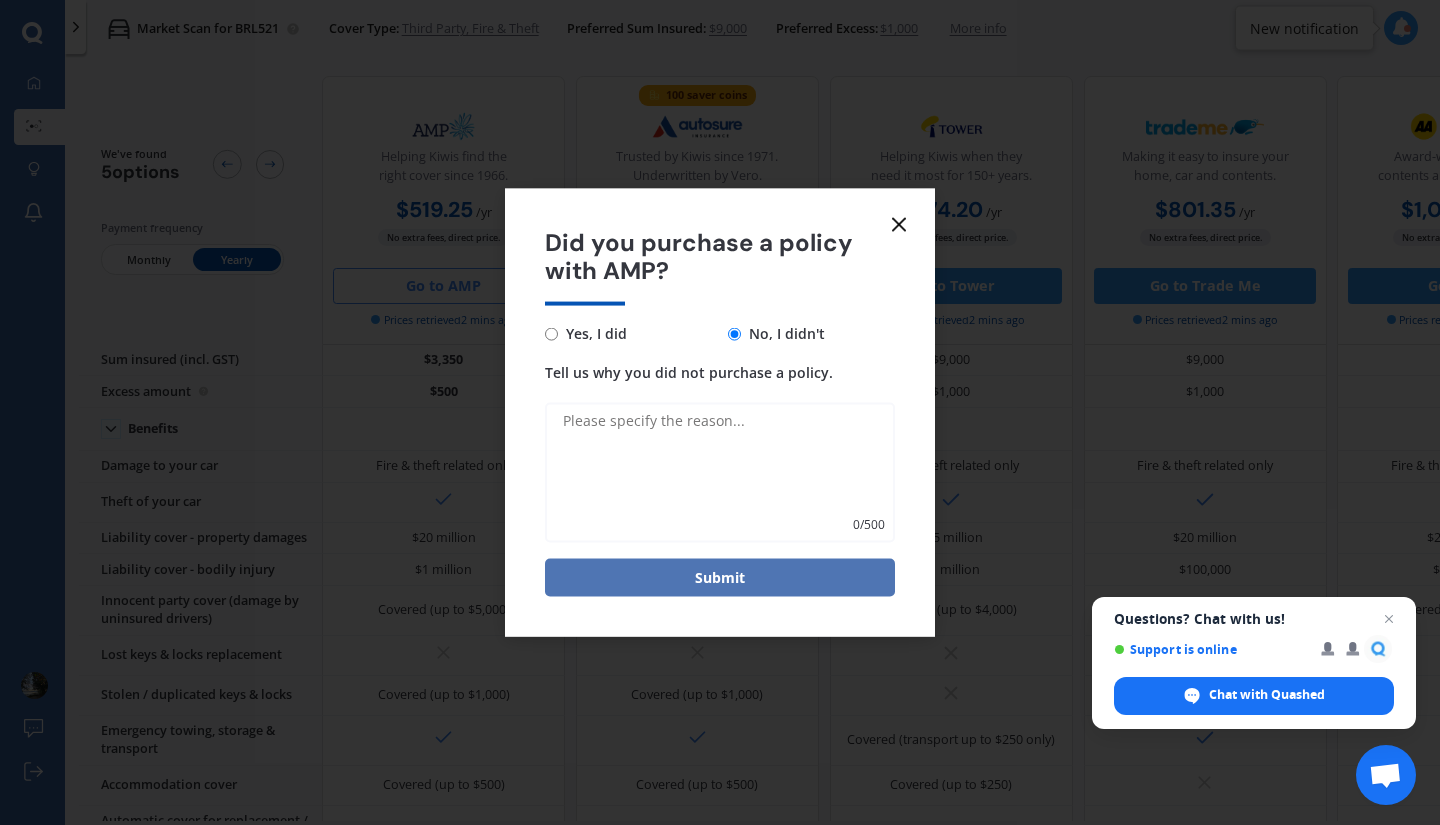 click on "Submit" at bounding box center (720, 578) 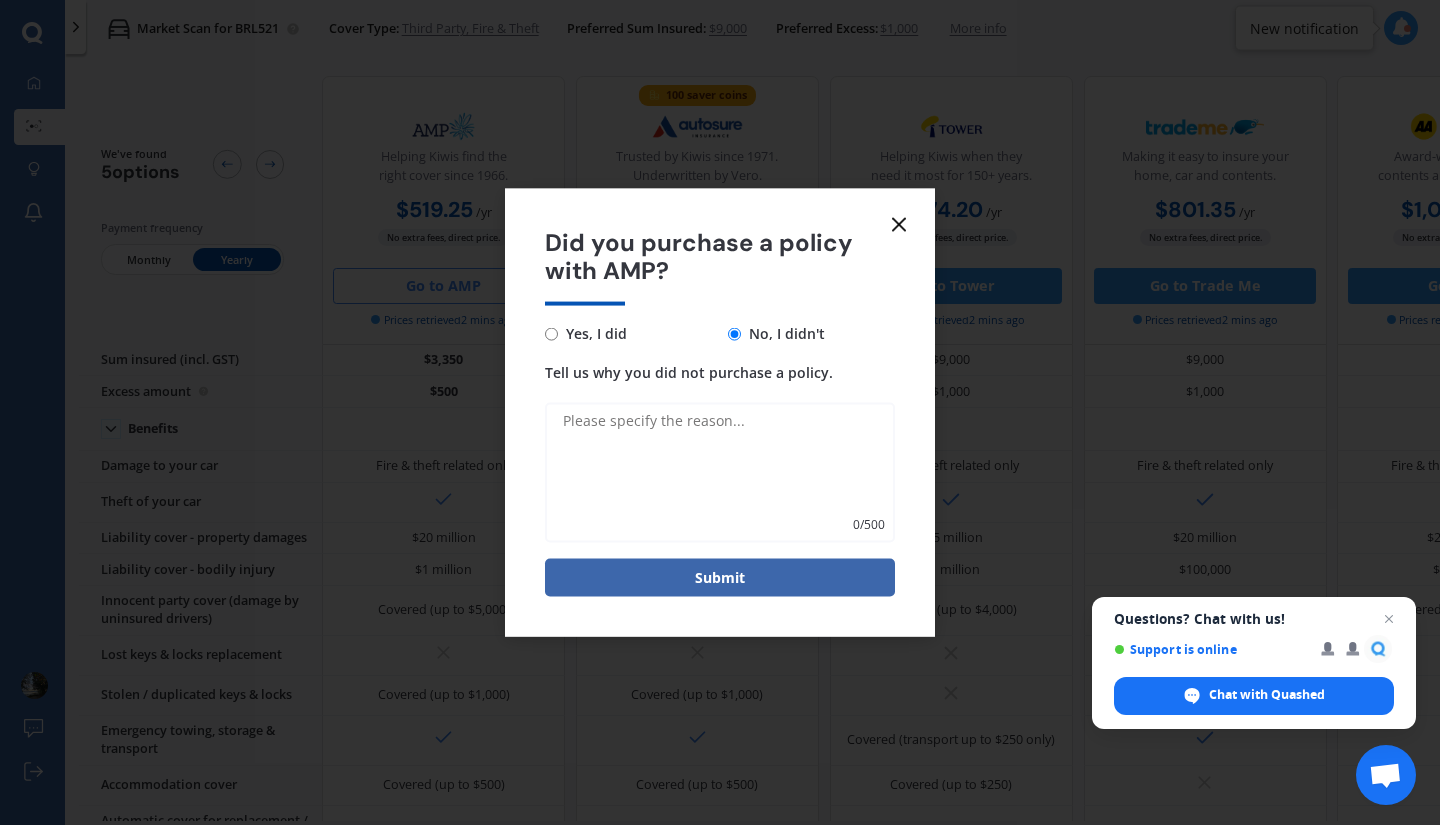 click 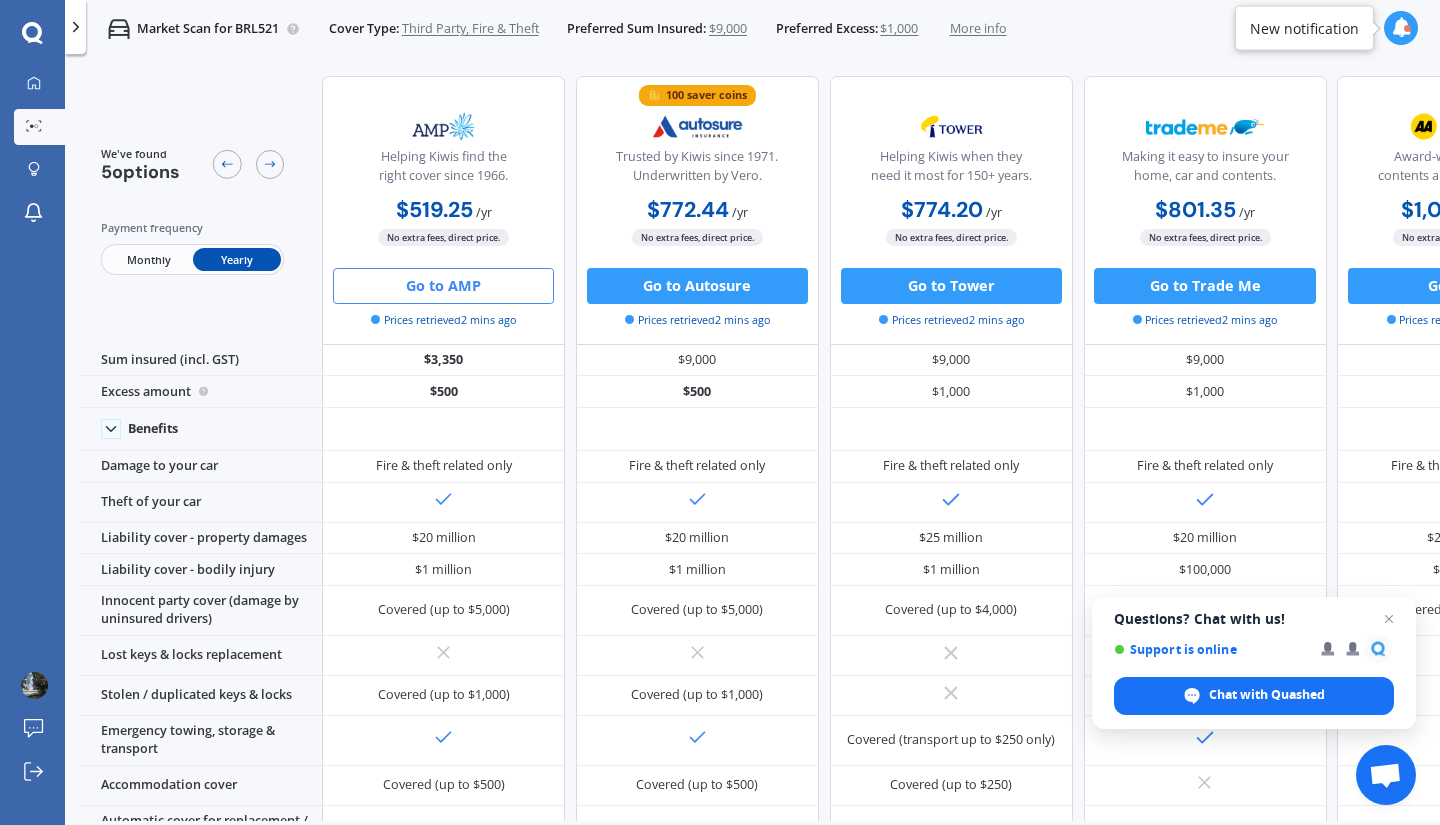 click on "$519.25" at bounding box center [434, 210] 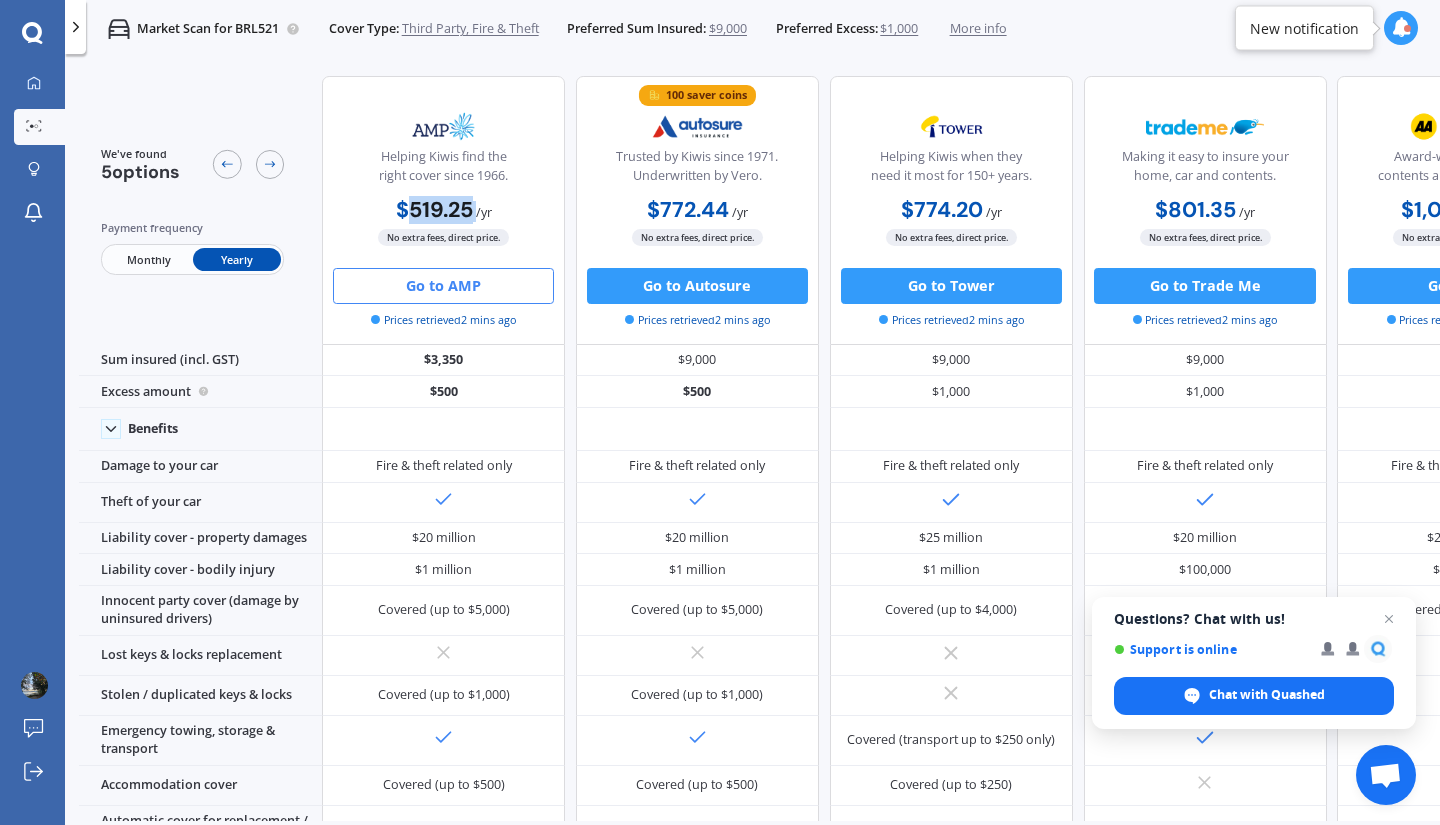 click on "$519.25" at bounding box center [434, 210] 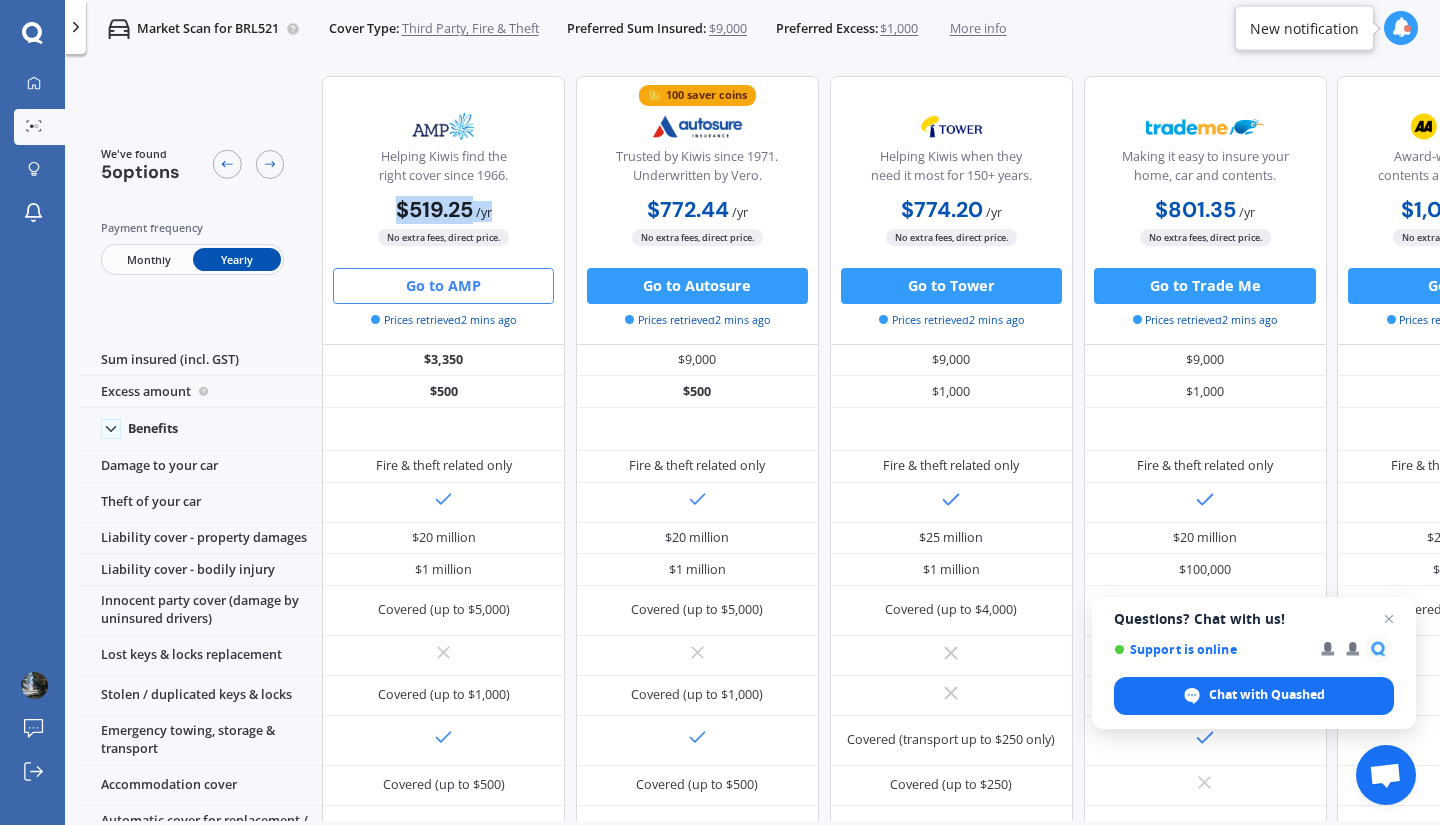 click on "$519.25" at bounding box center (434, 210) 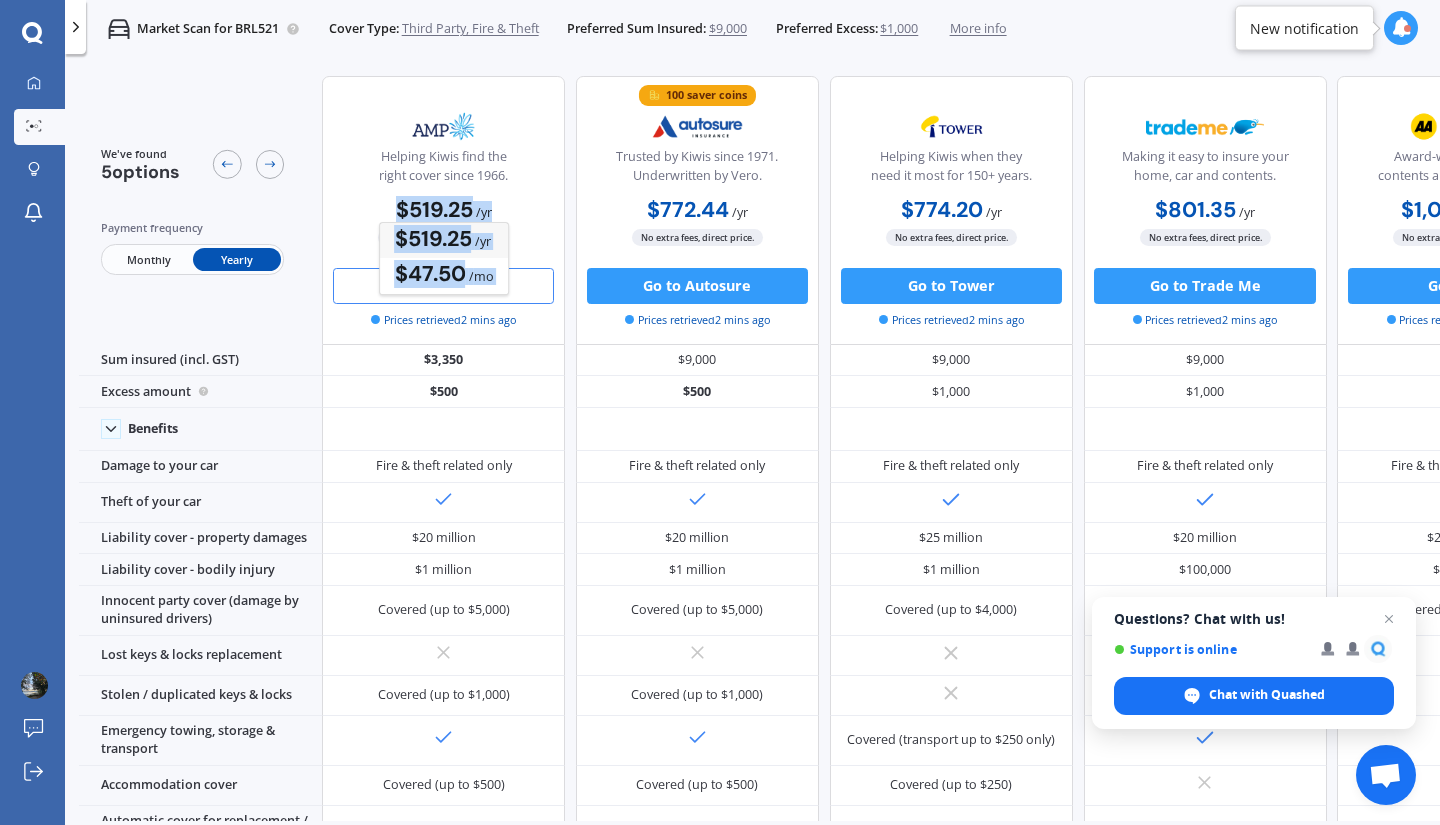click on "$519.25   /  yr $519.25   /  yr $47.50   /  mo" at bounding box center [443, 210] 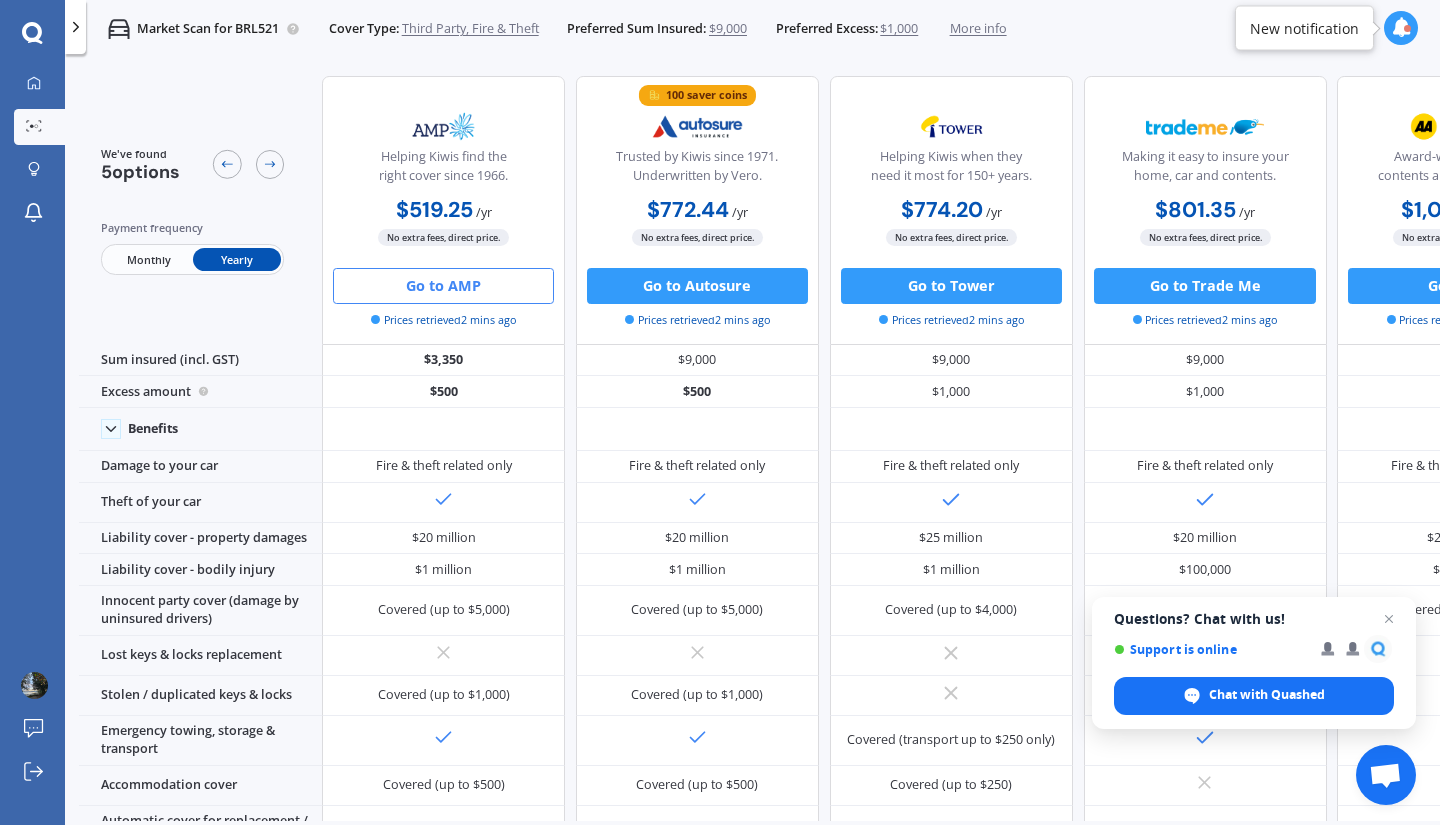 click on "Third Party, Fire & Theft" at bounding box center (470, 29) 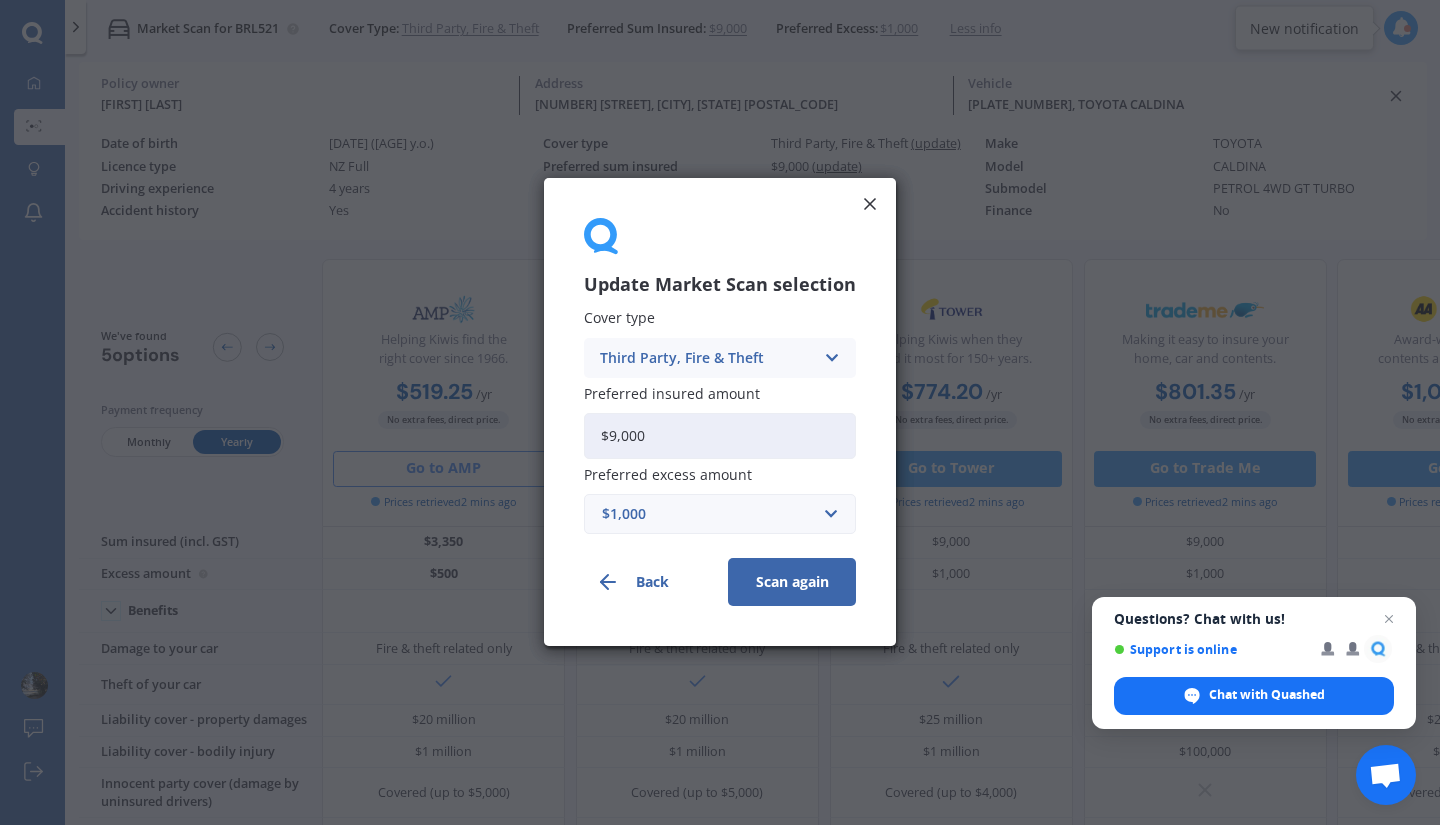 click on "Third Party, Fire & Theft" at bounding box center (707, 358) 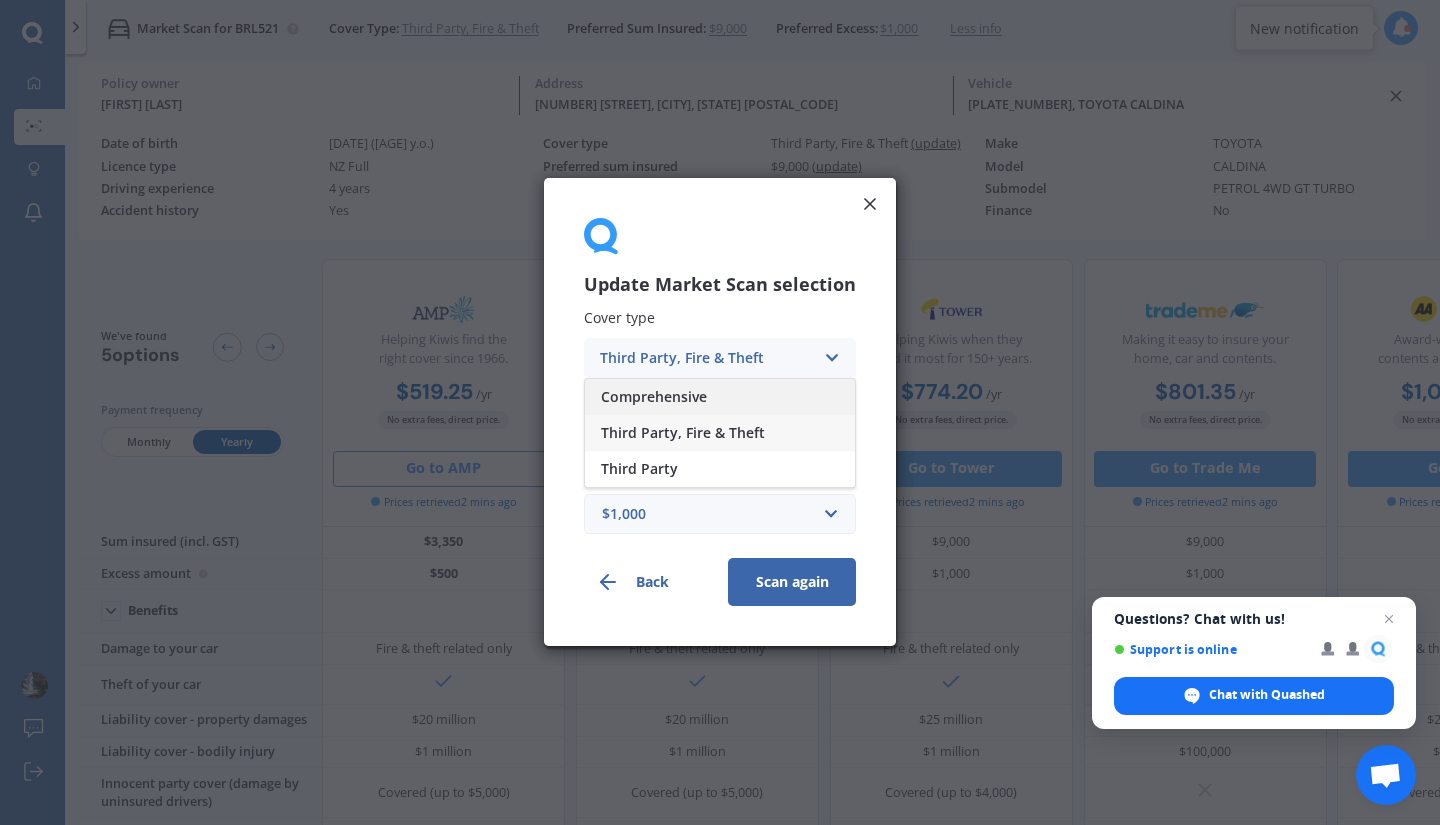 click on "Comprehensive" at bounding box center [720, 397] 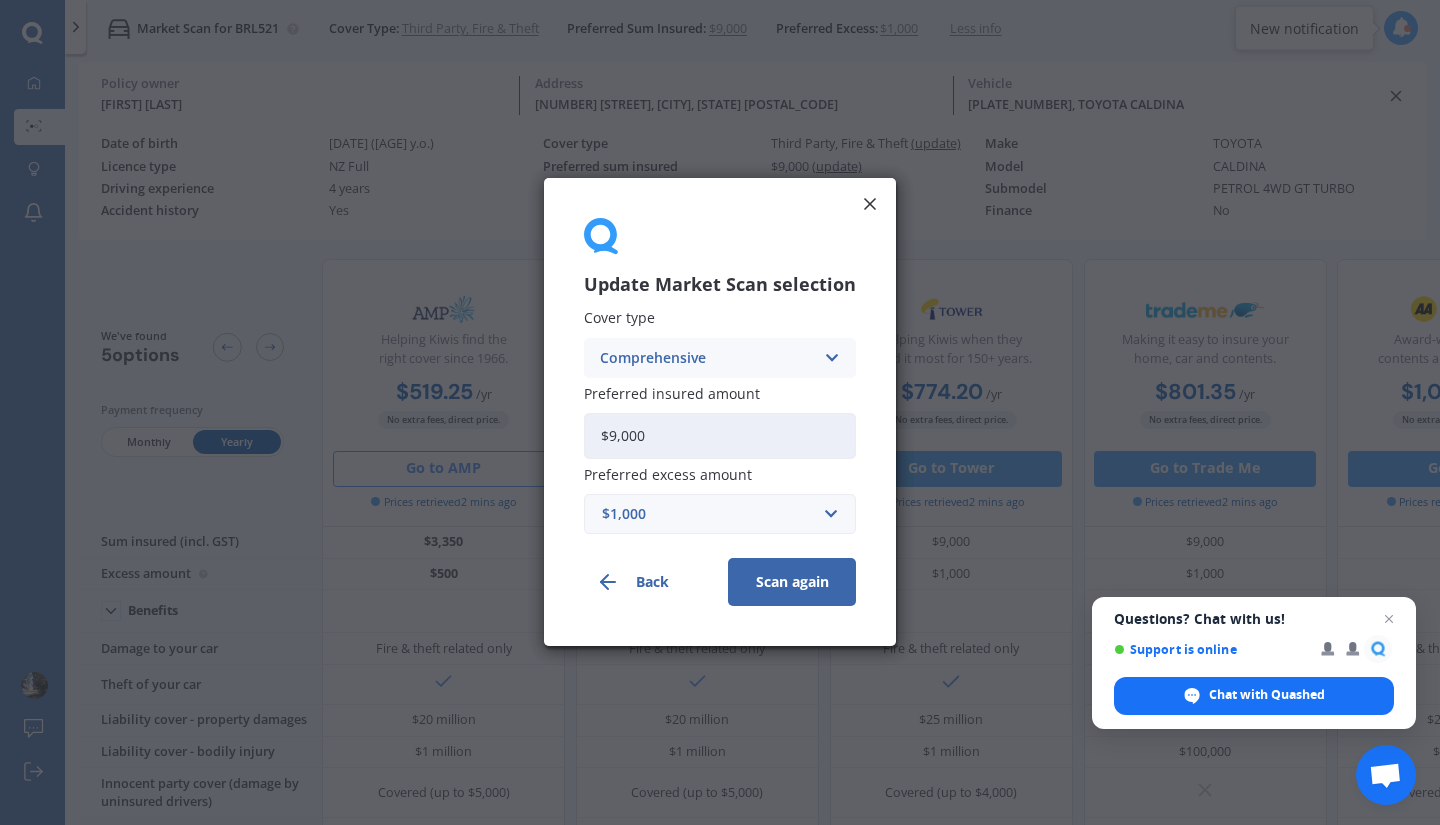 click on "$1,000" at bounding box center [708, 515] 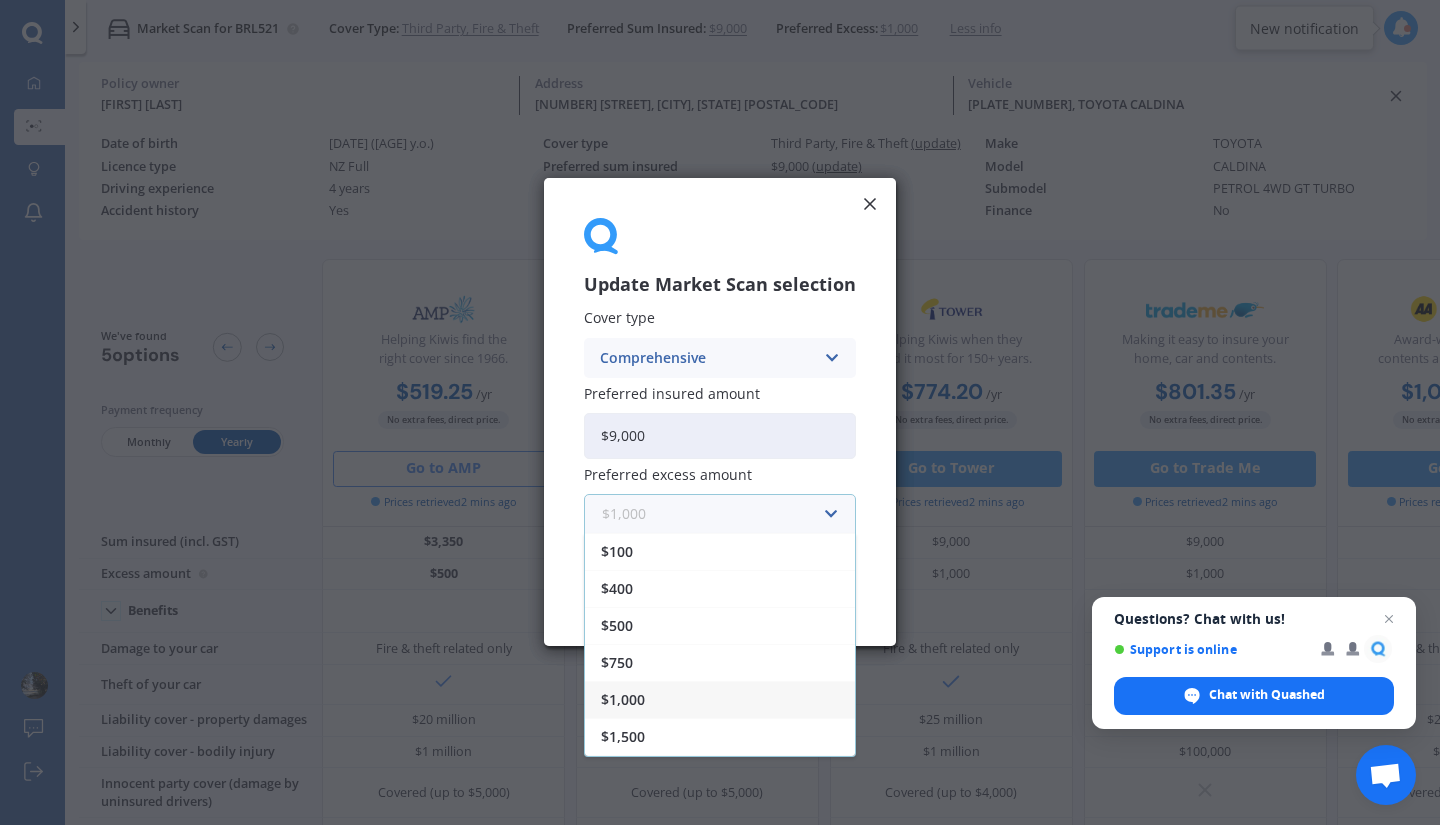 click at bounding box center (713, 515) 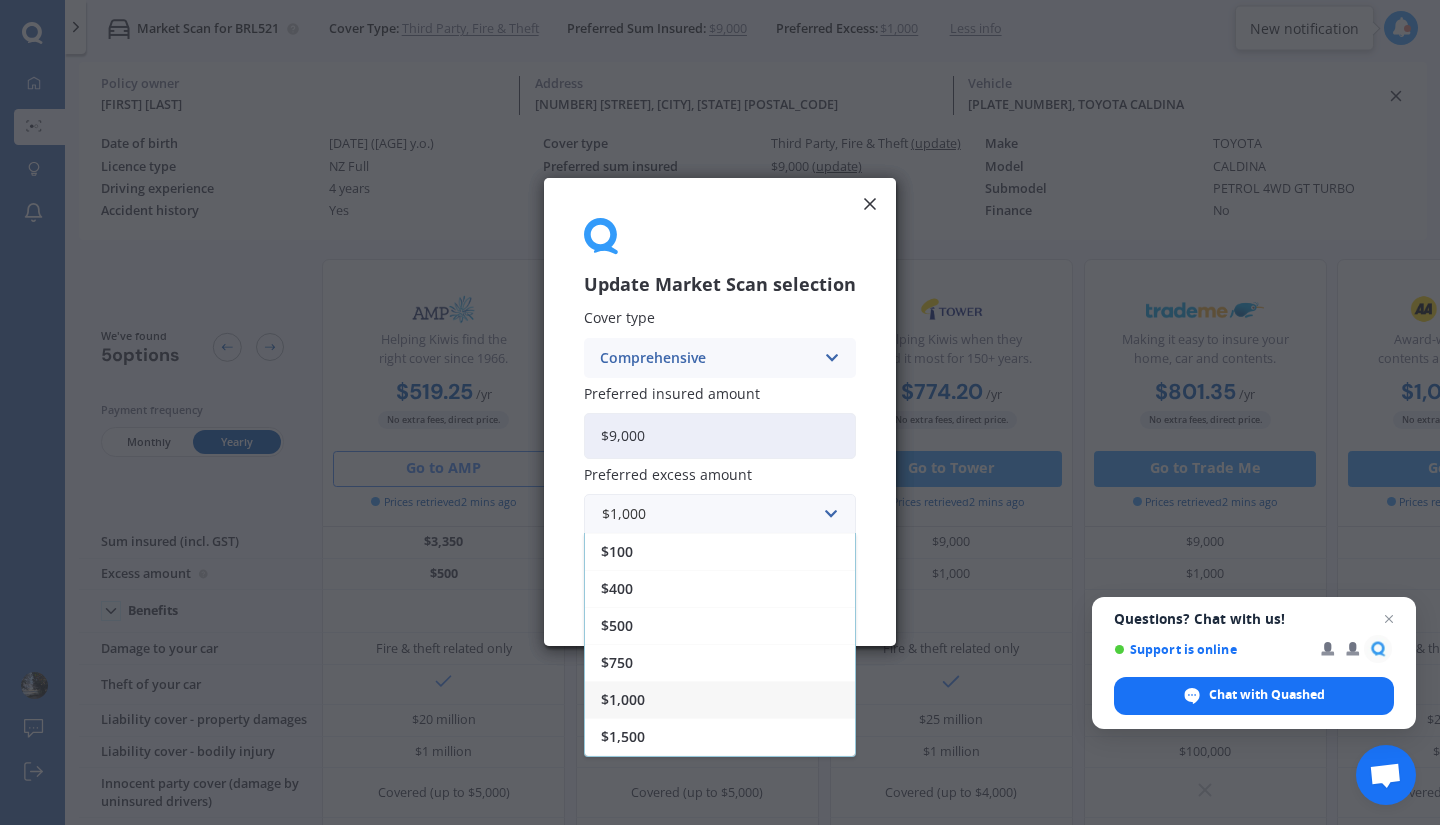 click on "Update Market Scan selection Cover type Comprehensive Comprehensive Third Party, Fire & Theft Third Party Preferred insured amount $[AMOUNT] Preferred excess amount $[AMOUNT] $[AMOUNT] $[AMOUNT] $[AMOUNT] $[AMOUNT] $[AMOUNT] $[AMOUNT] $[AMOUNT] Back Scan again" at bounding box center (720, 412) 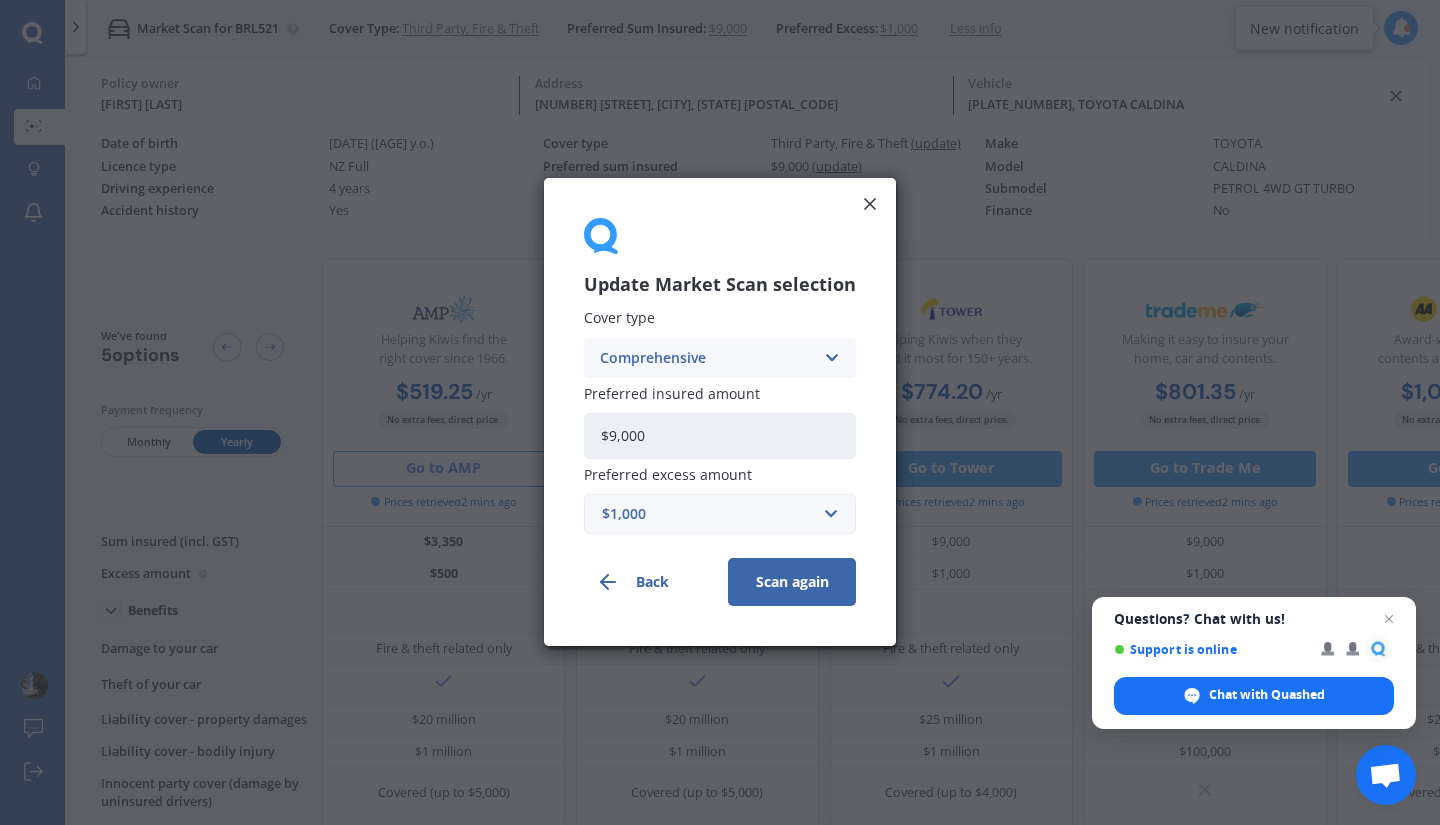 click on "Scan again" at bounding box center [792, 583] 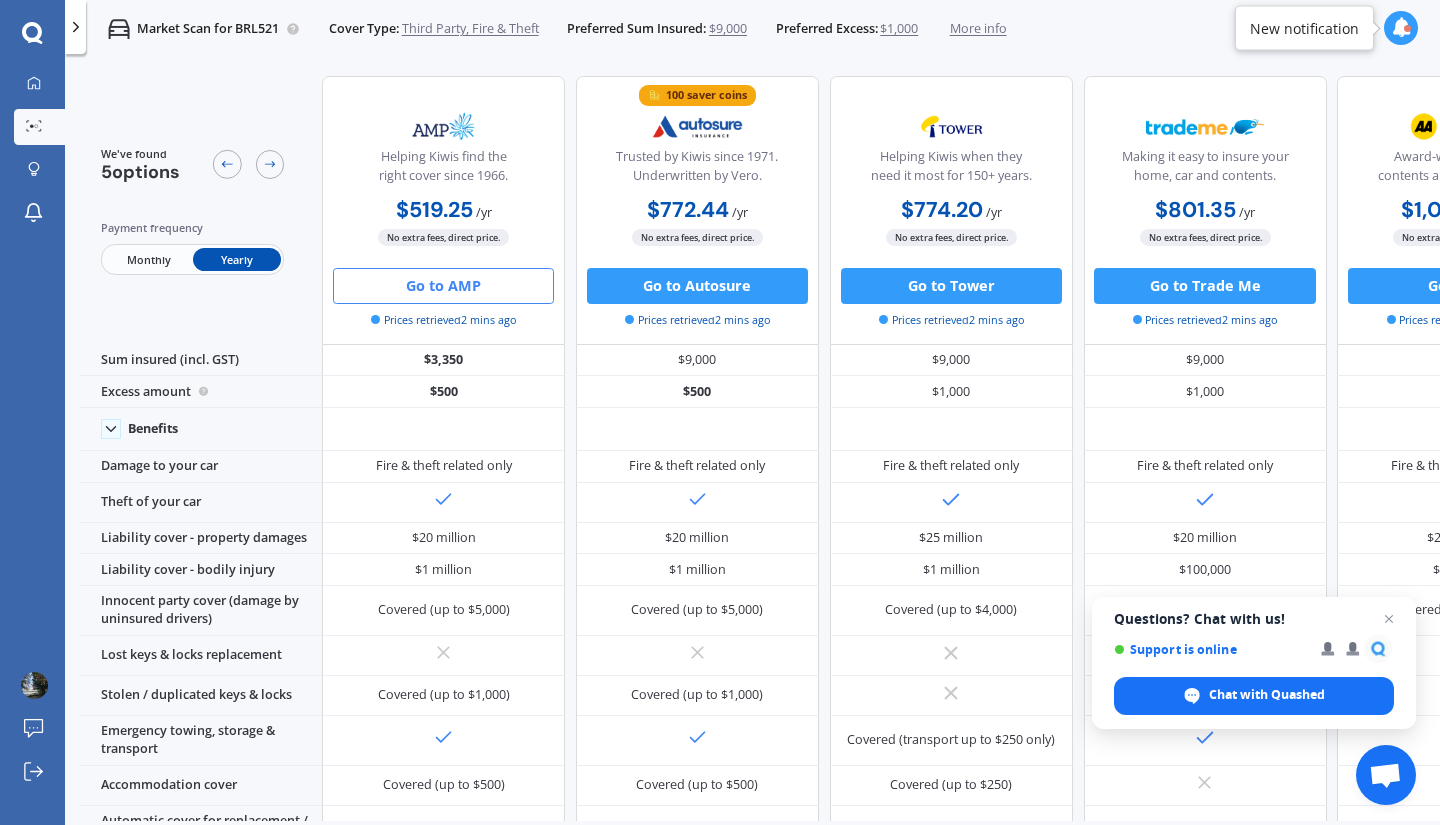 click 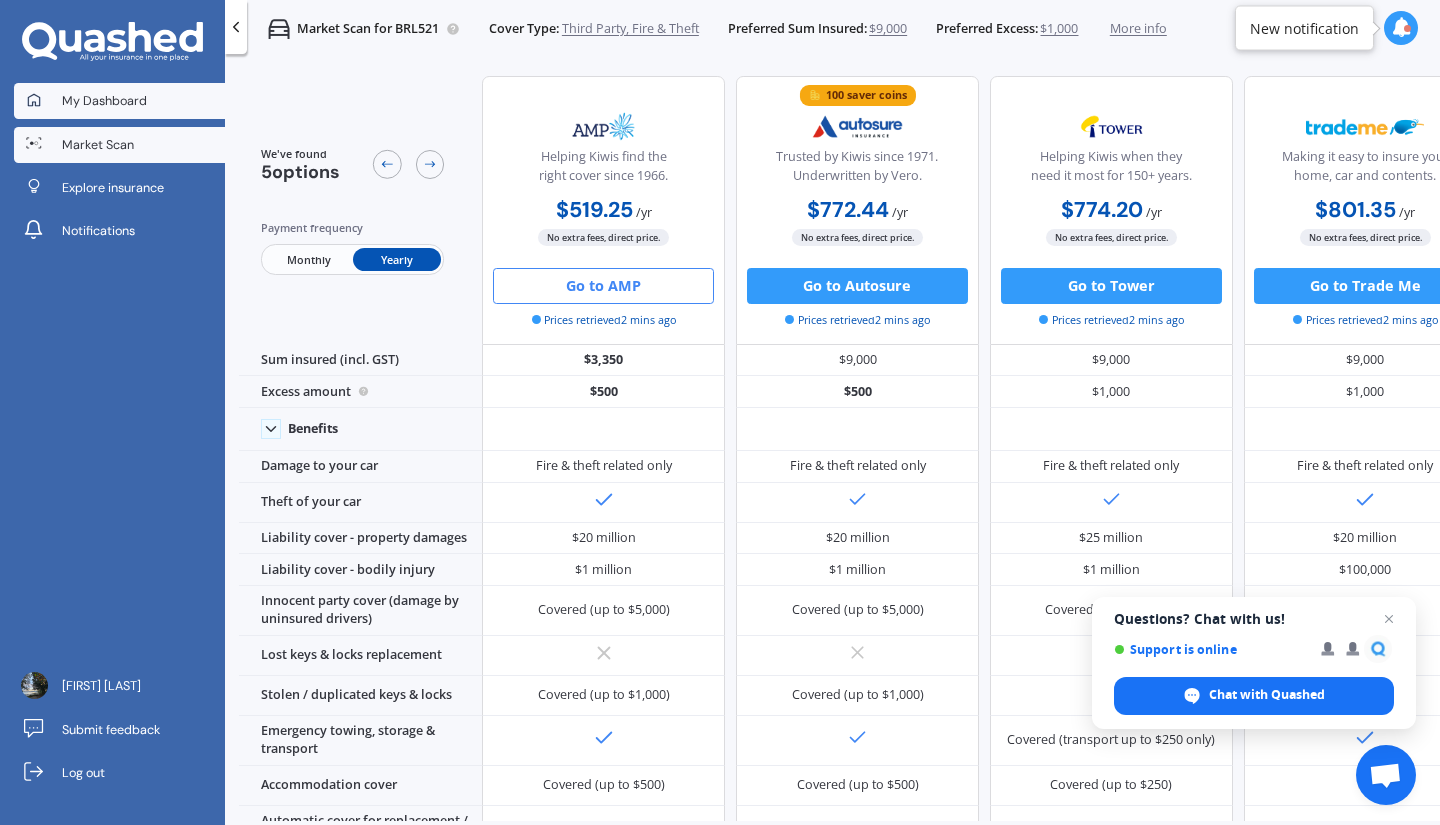click on "My Dashboard" at bounding box center (120, 101) 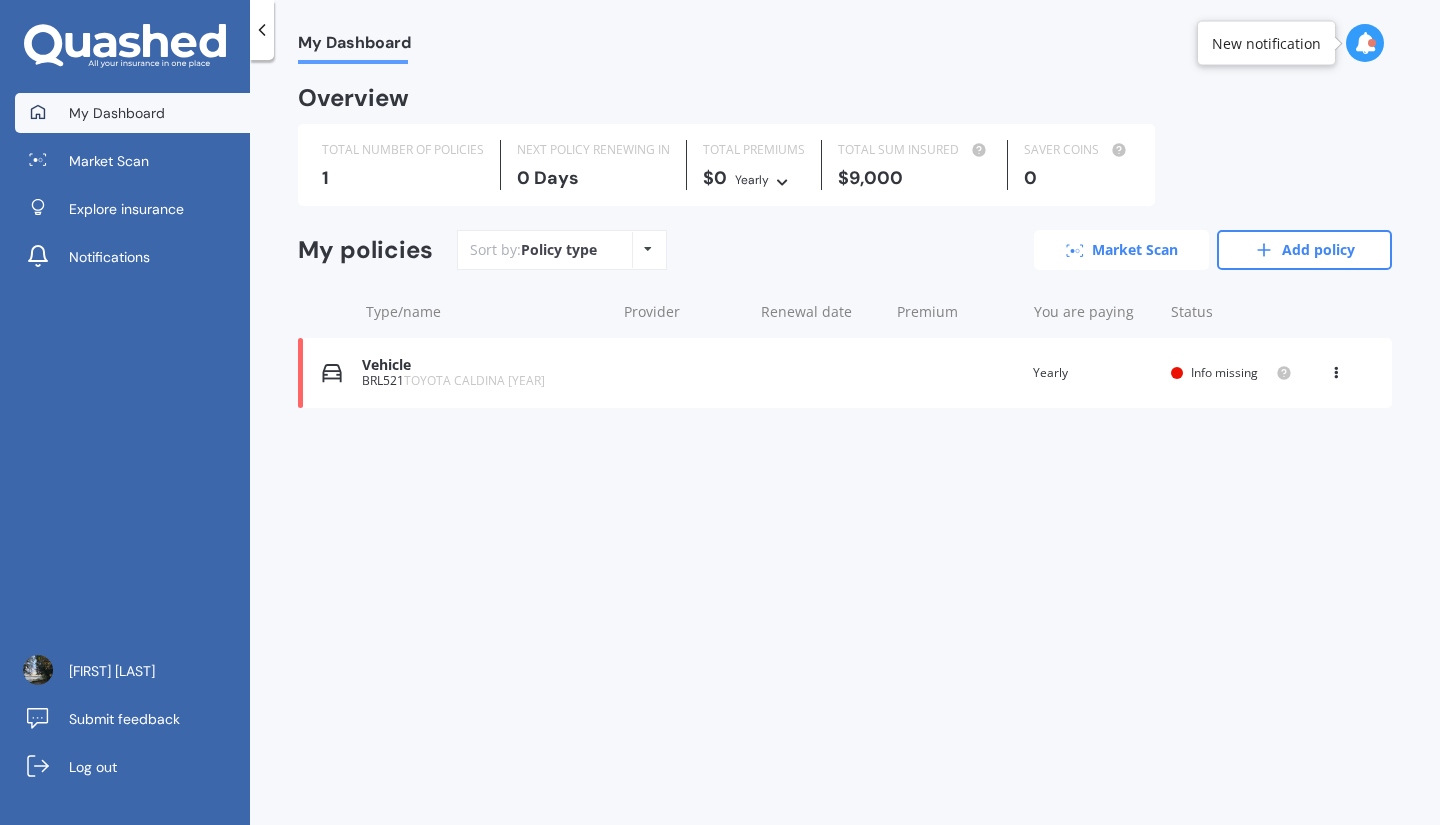 click on "Market Scan" at bounding box center [1121, 250] 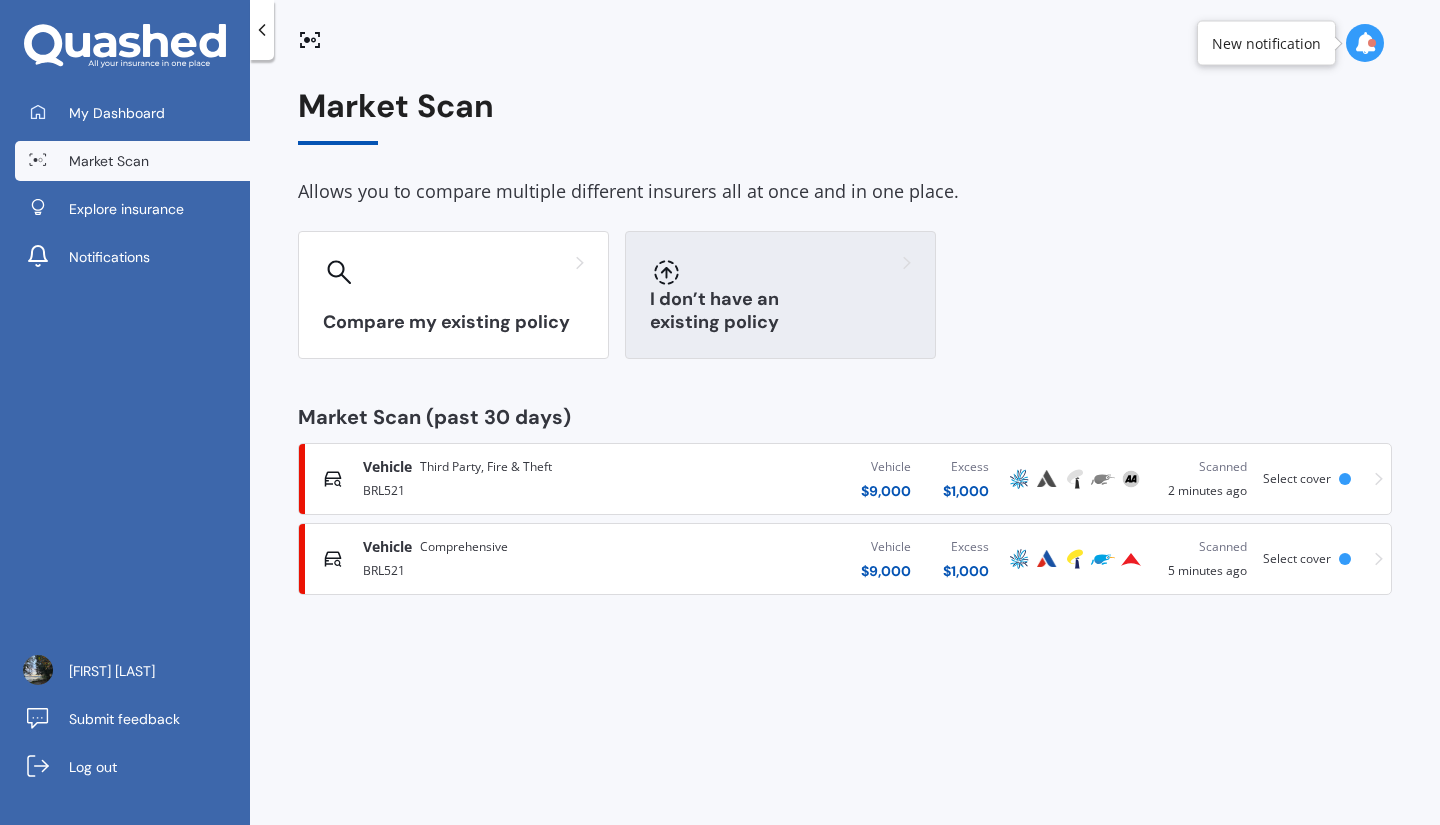 click on "I don’t have an existing policy" at bounding box center (780, 311) 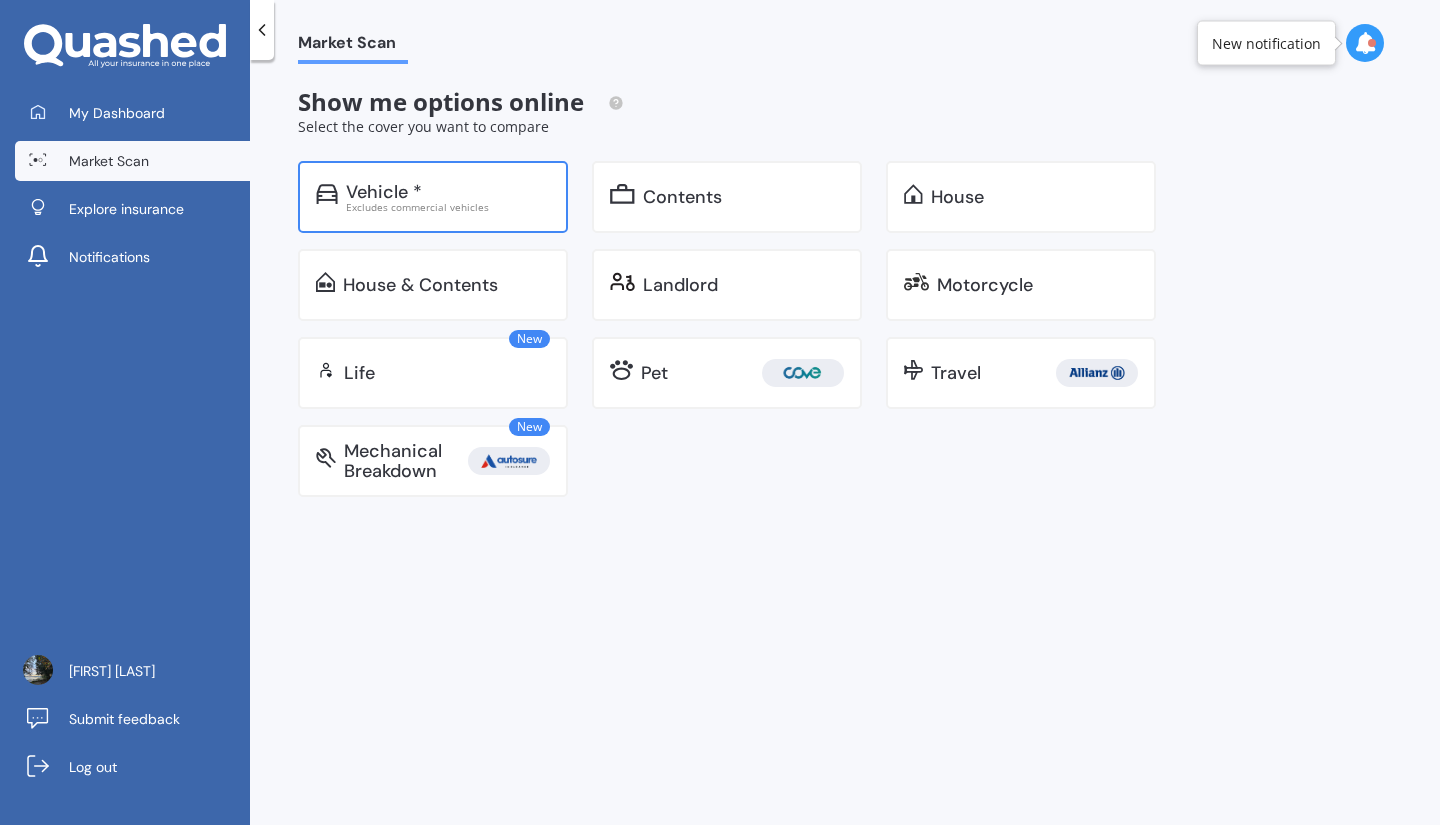 click on "Vehicle *" at bounding box center (448, 192) 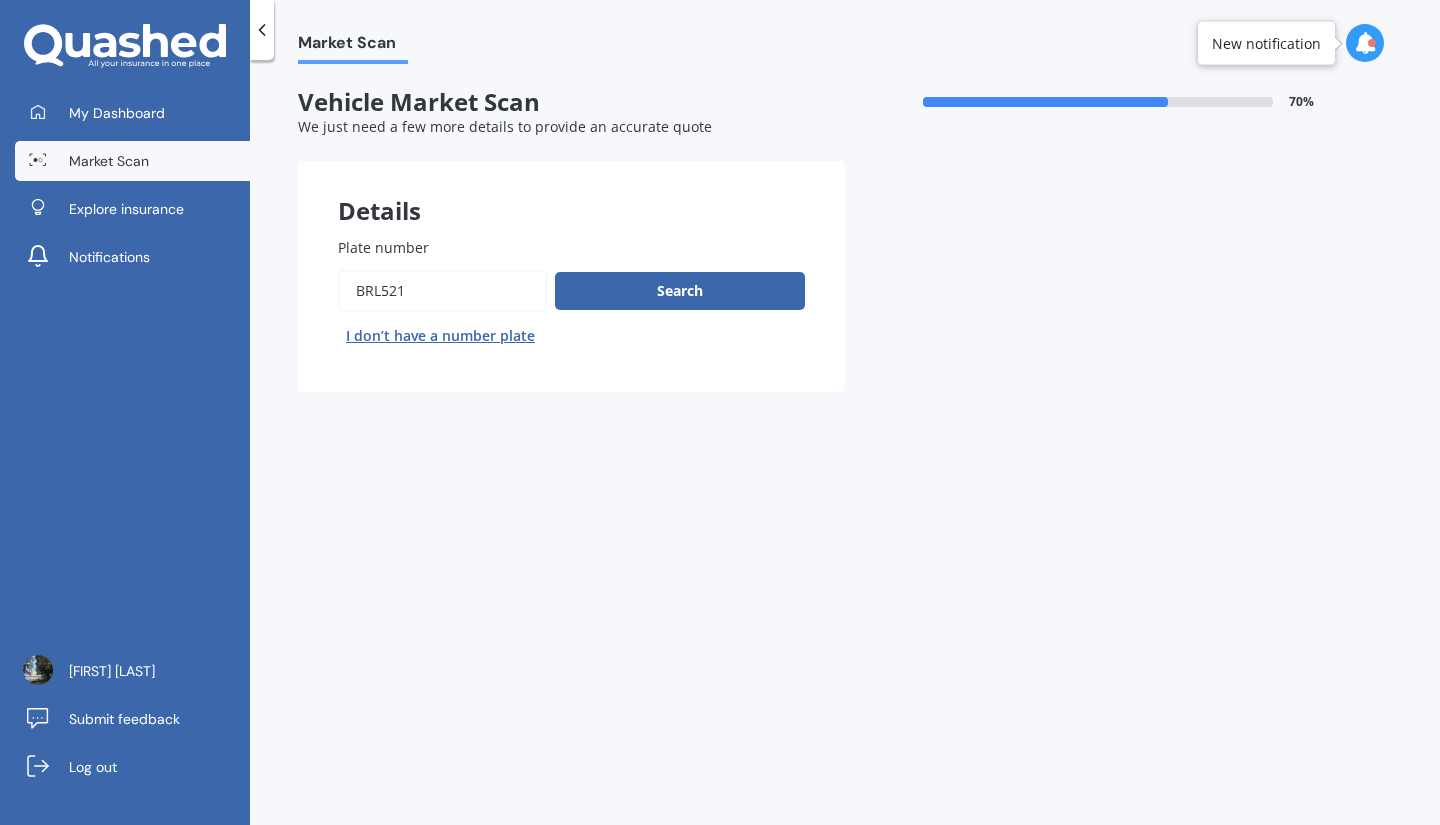 click on "Plate number" at bounding box center (442, 291) 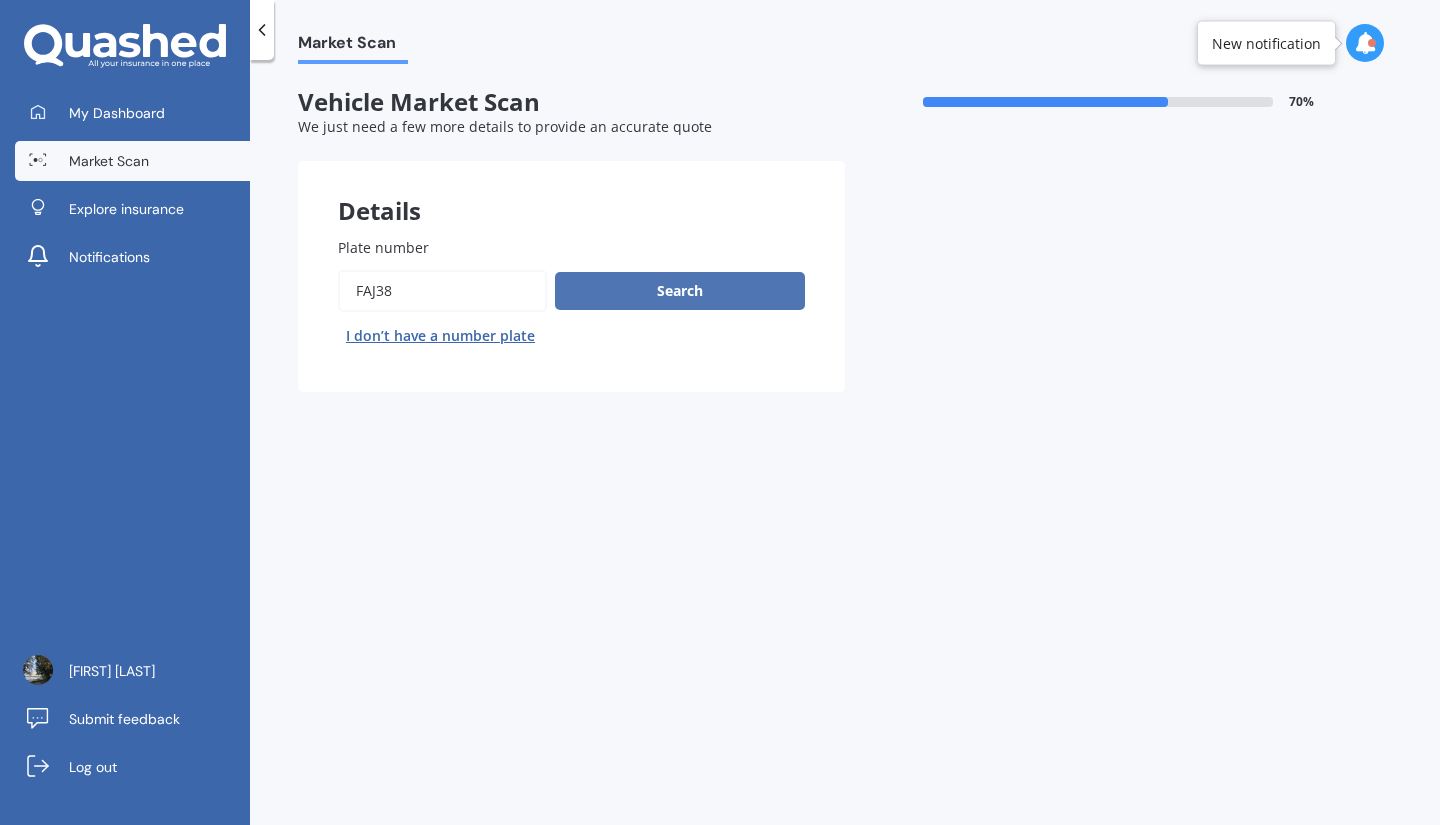 type on "faj38" 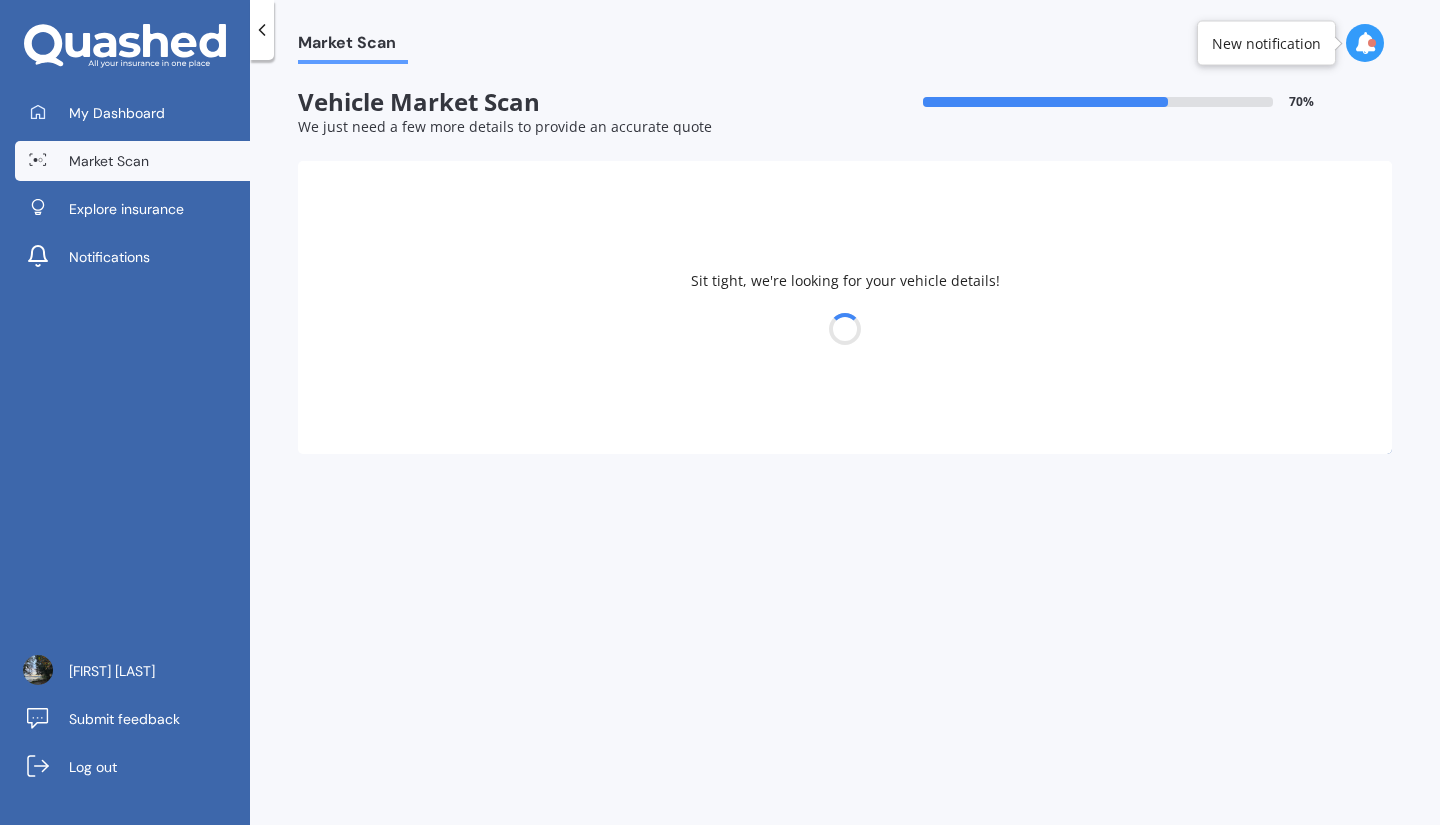 select on "TOYOTA" 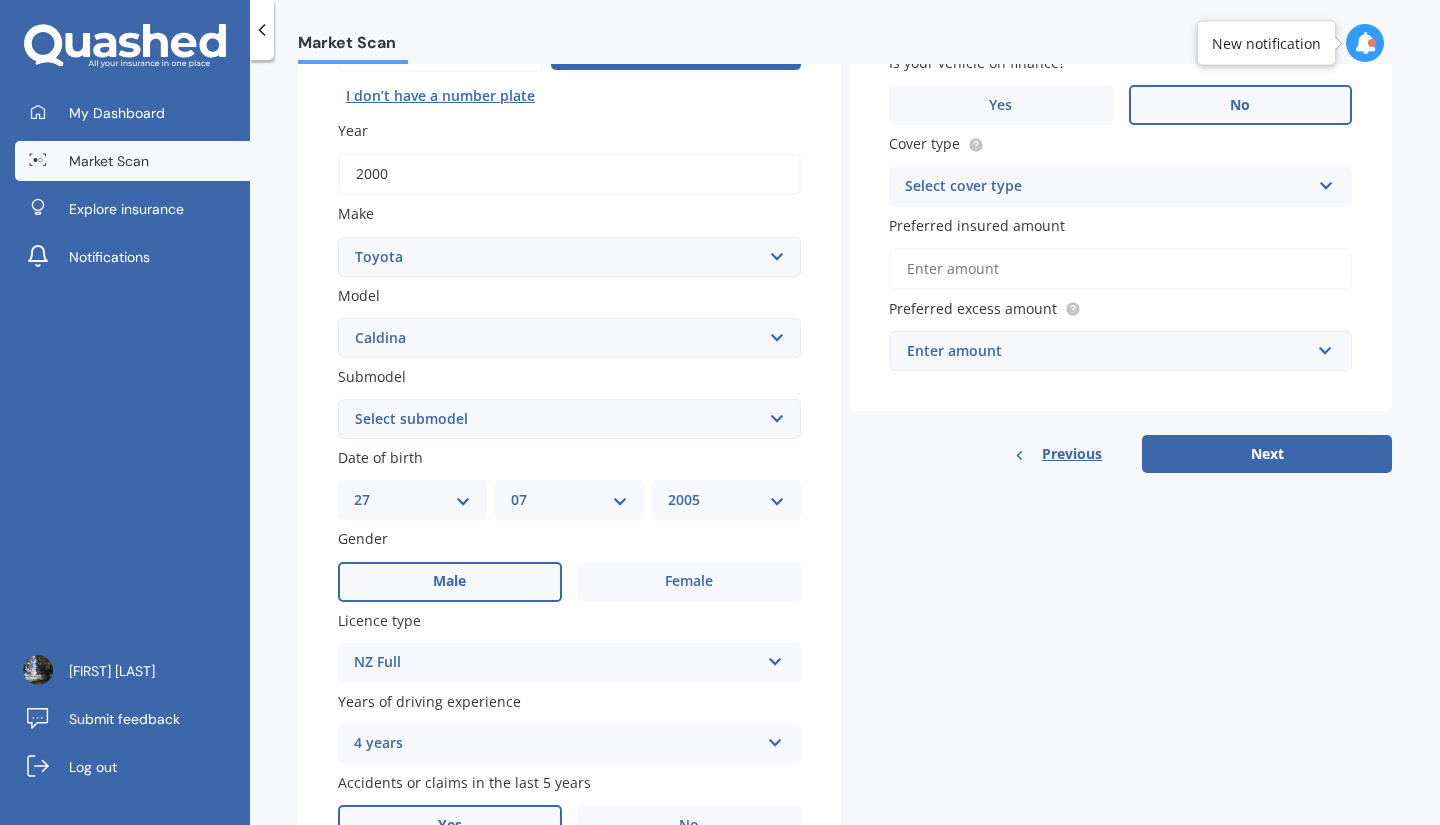 scroll, scrollTop: 558, scrollLeft: 0, axis: vertical 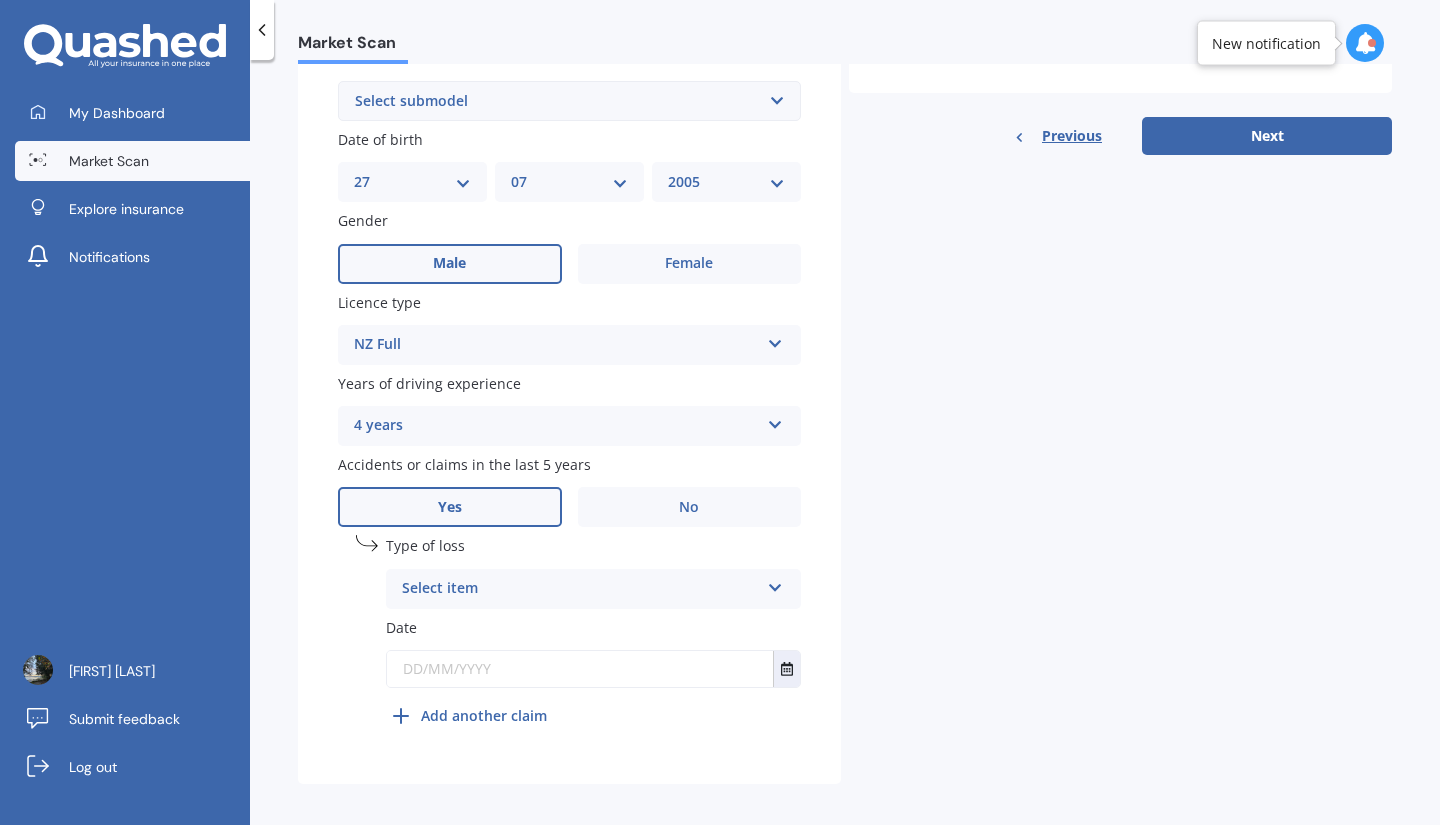 click on "Select item" at bounding box center [580, 589] 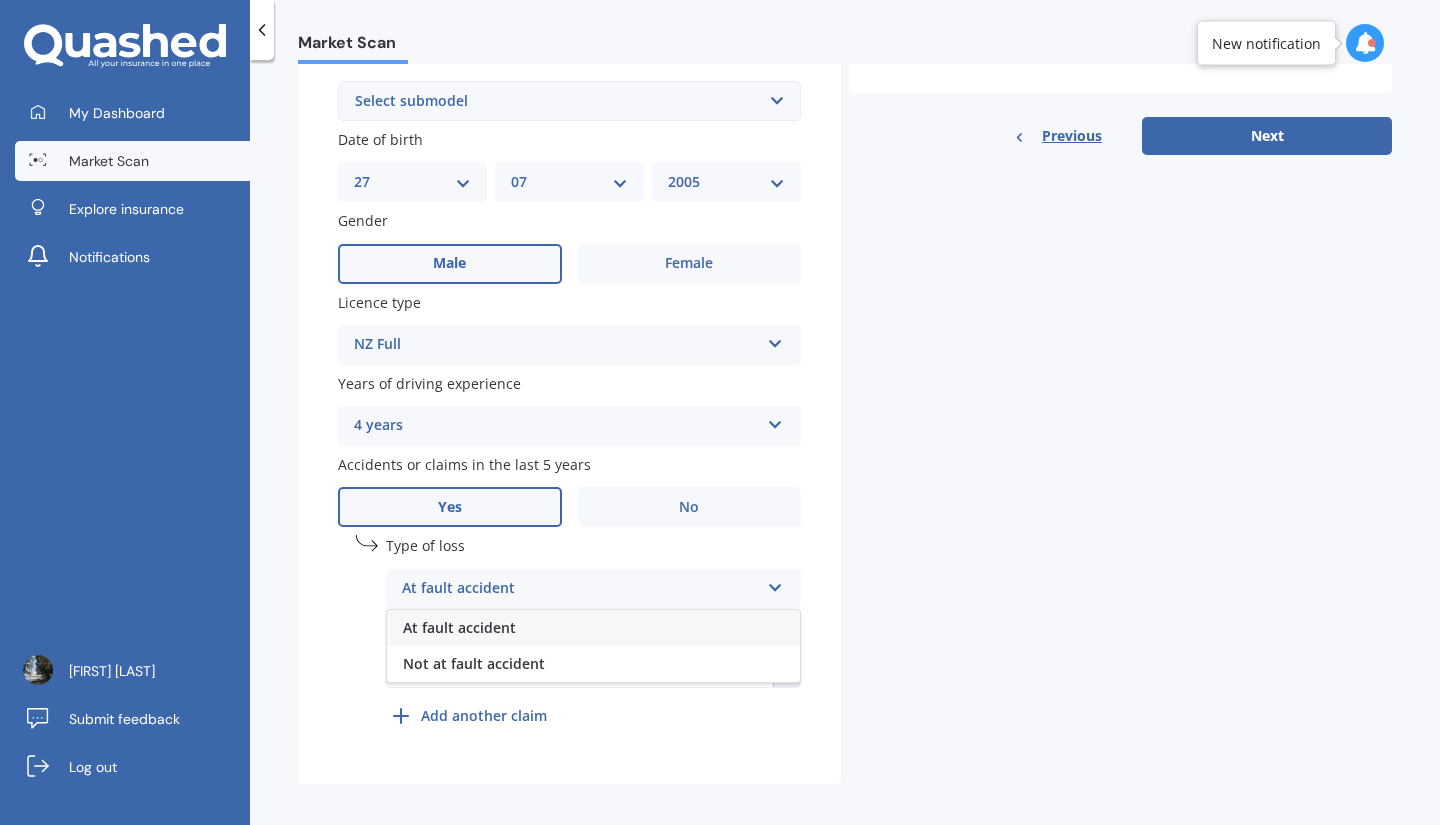 click on "At fault accident" at bounding box center [593, 628] 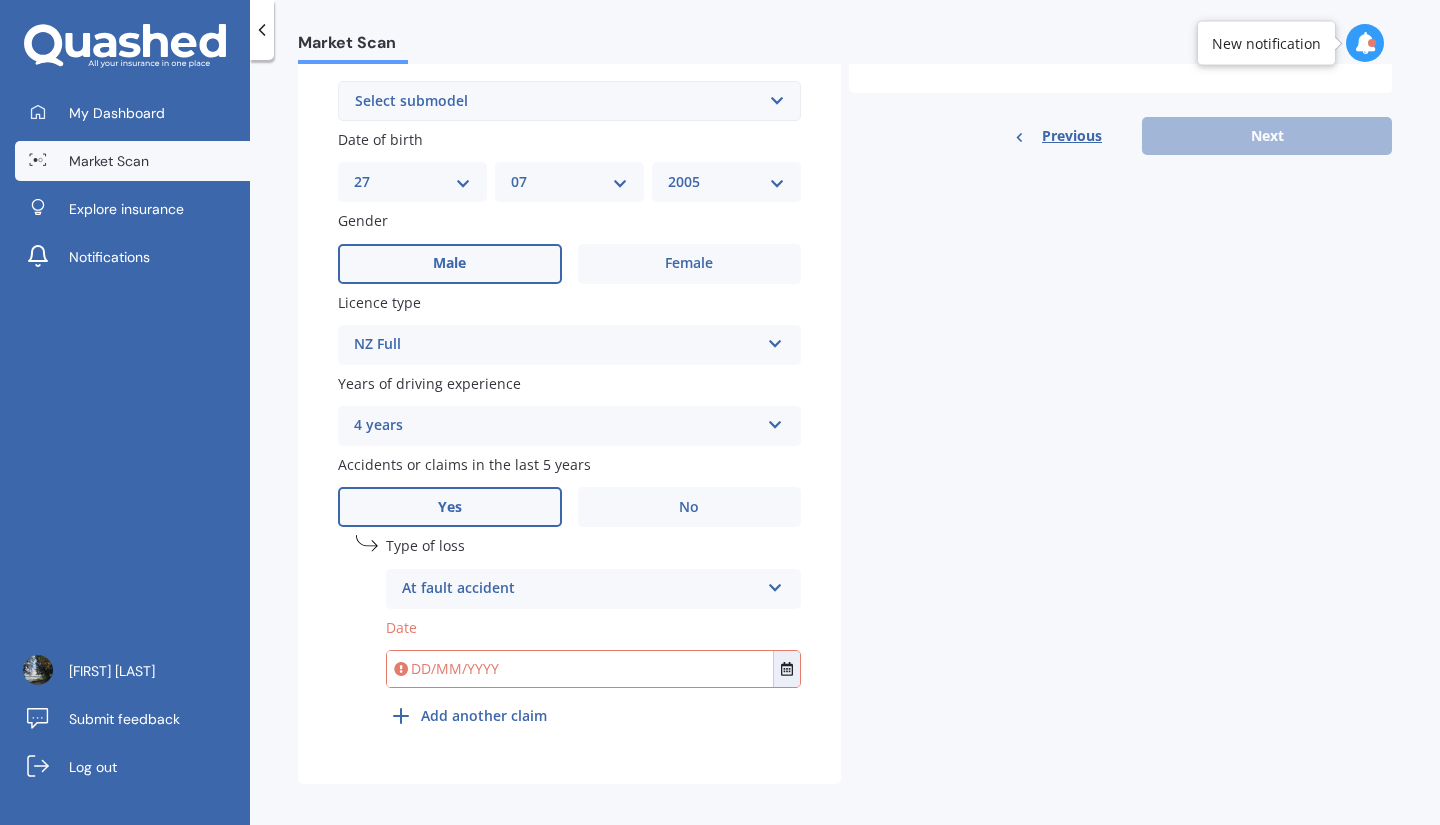 click at bounding box center [580, 669] 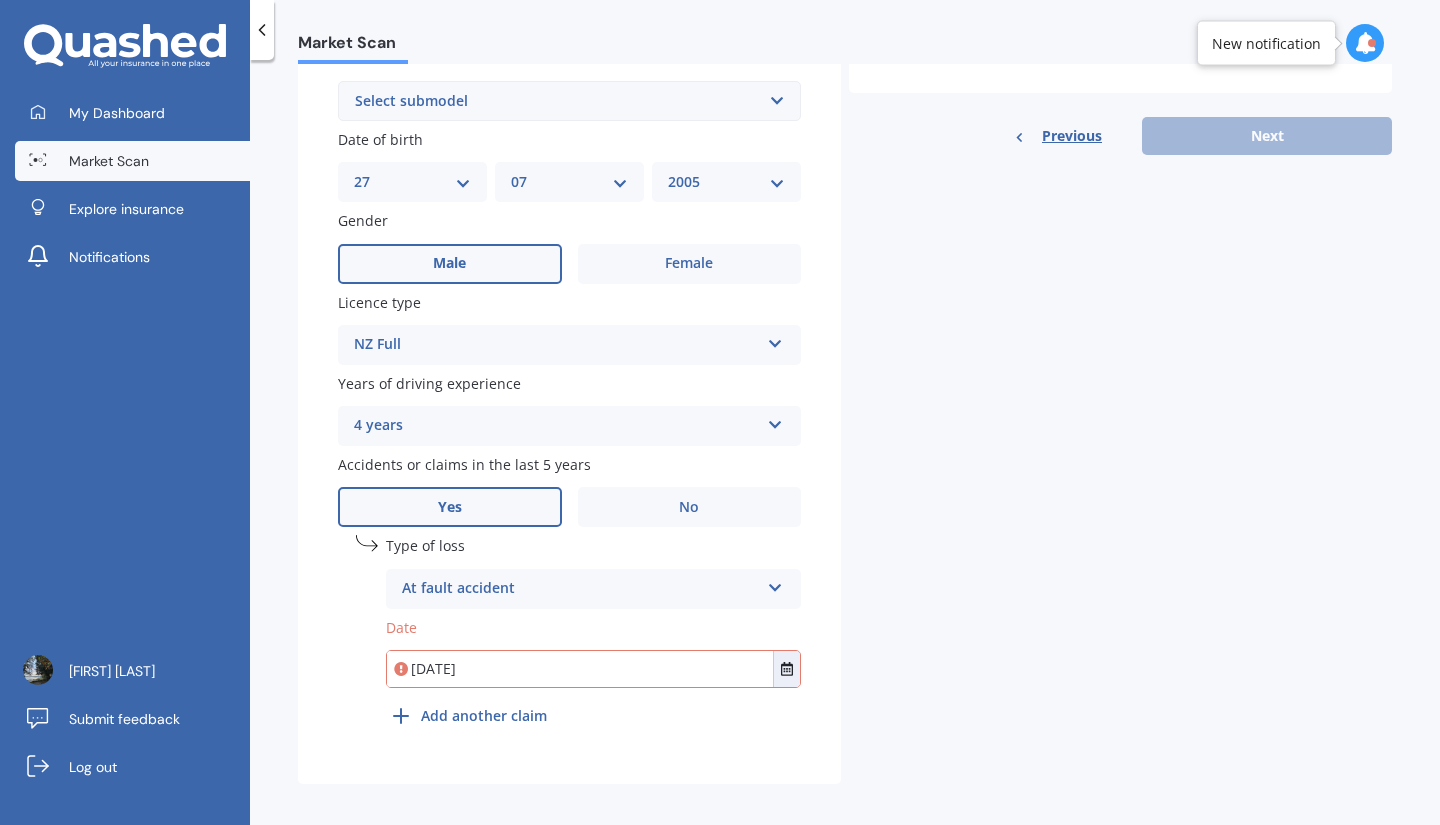 type on "[DATE]" 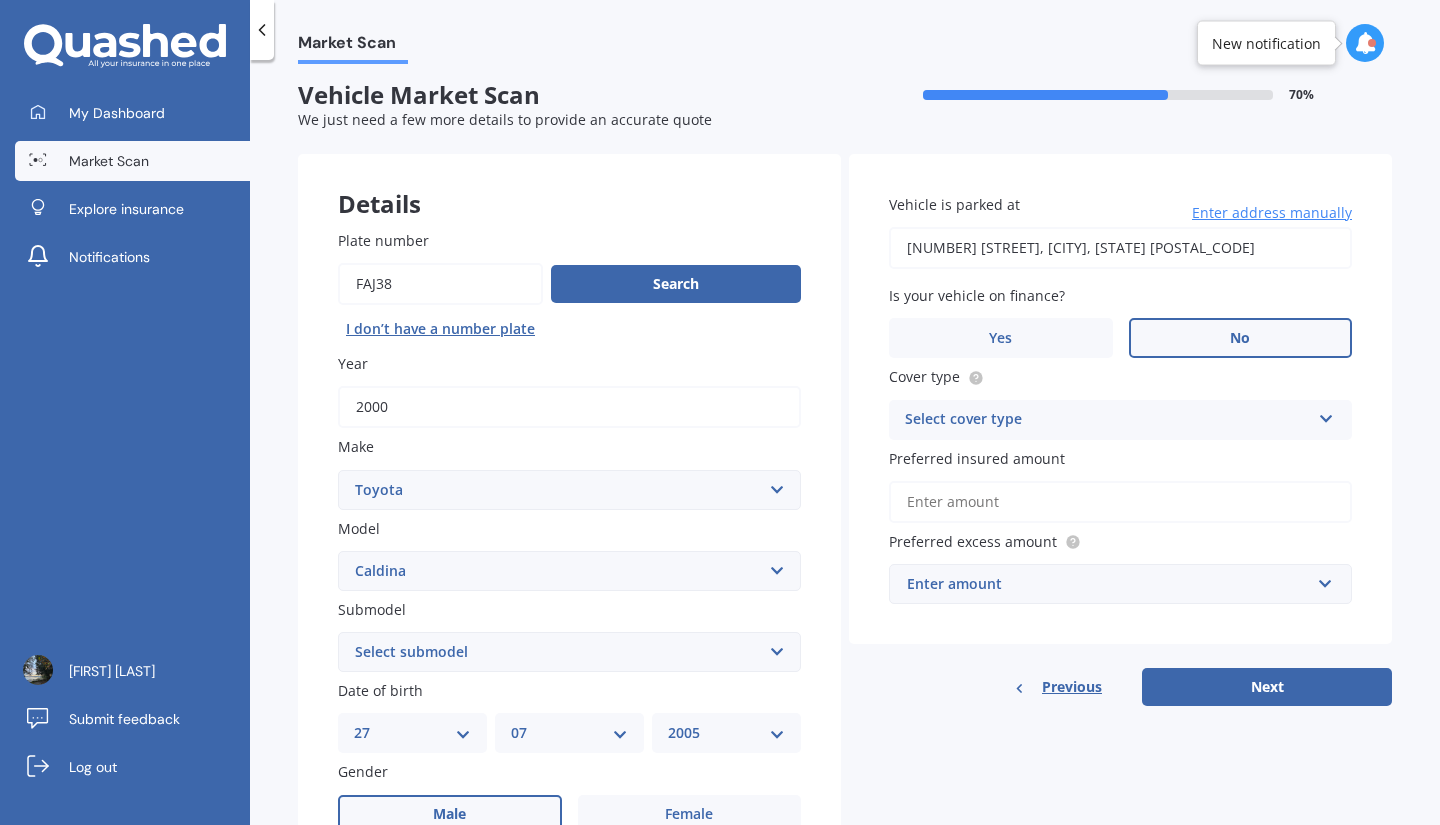 scroll, scrollTop: 3, scrollLeft: 0, axis: vertical 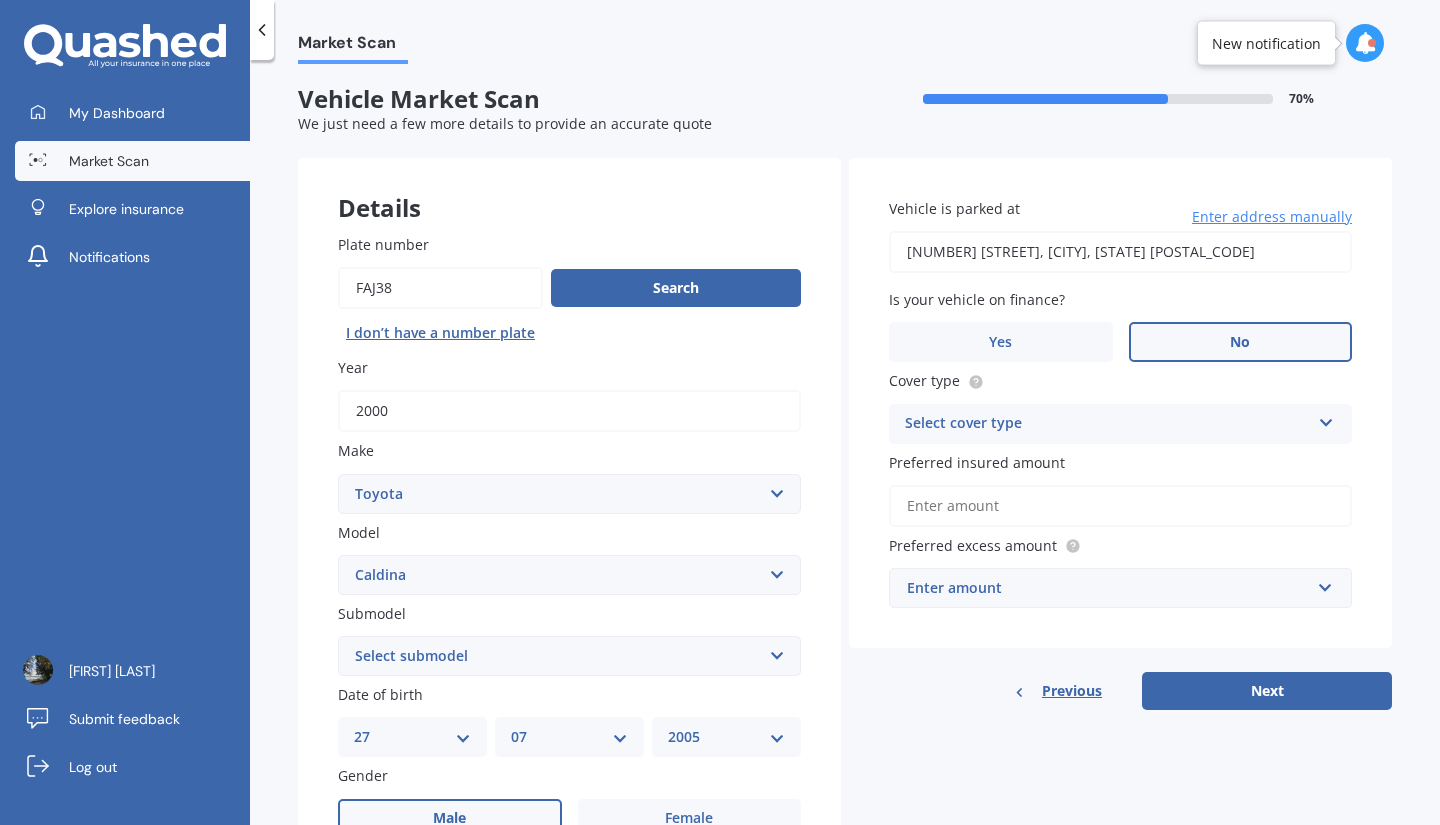 click on "Select cover type Comprehensive Third Party, Fire & Theft Third Party" at bounding box center [1120, 424] 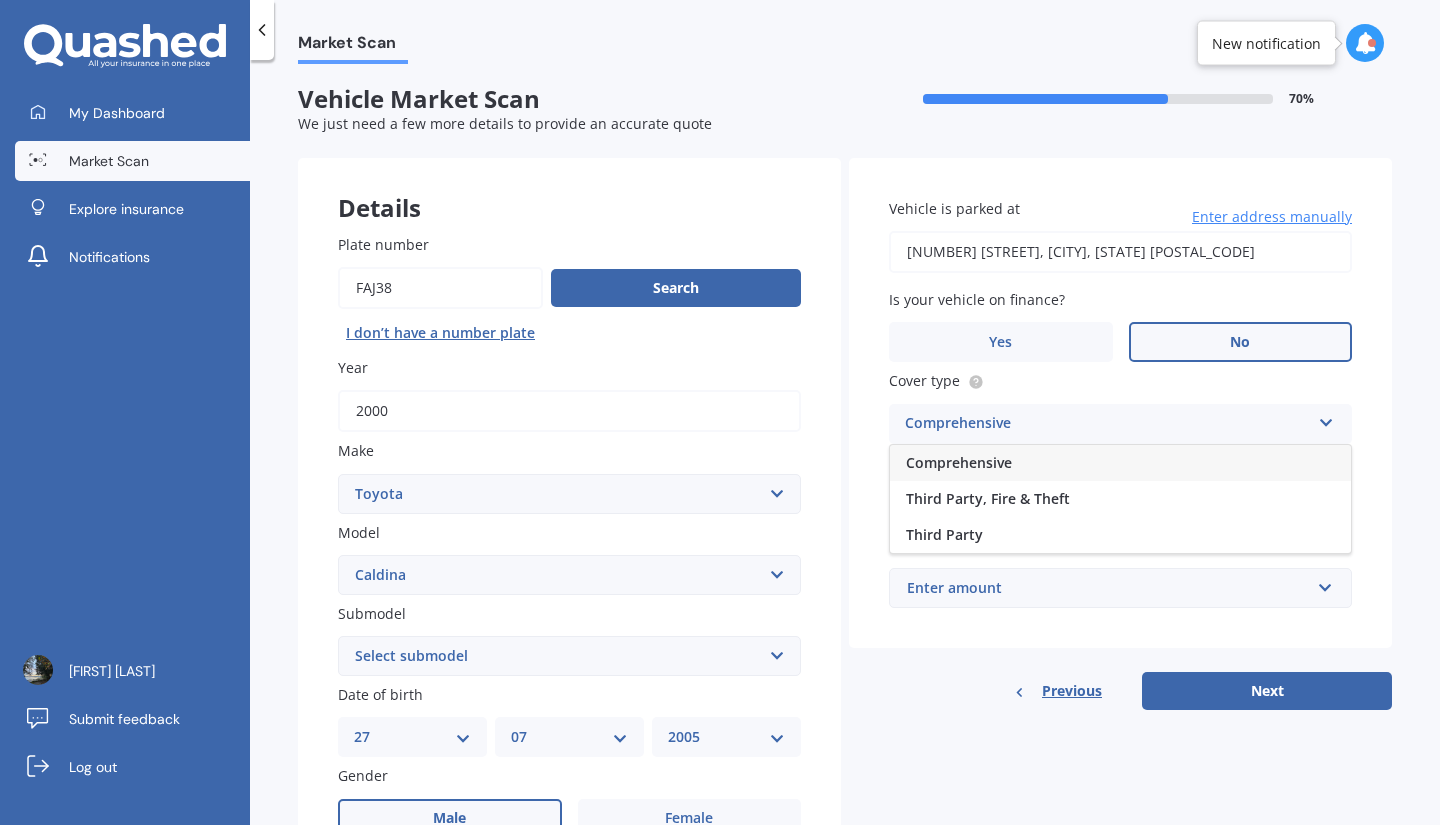 click on "Comprehensive" at bounding box center [1120, 463] 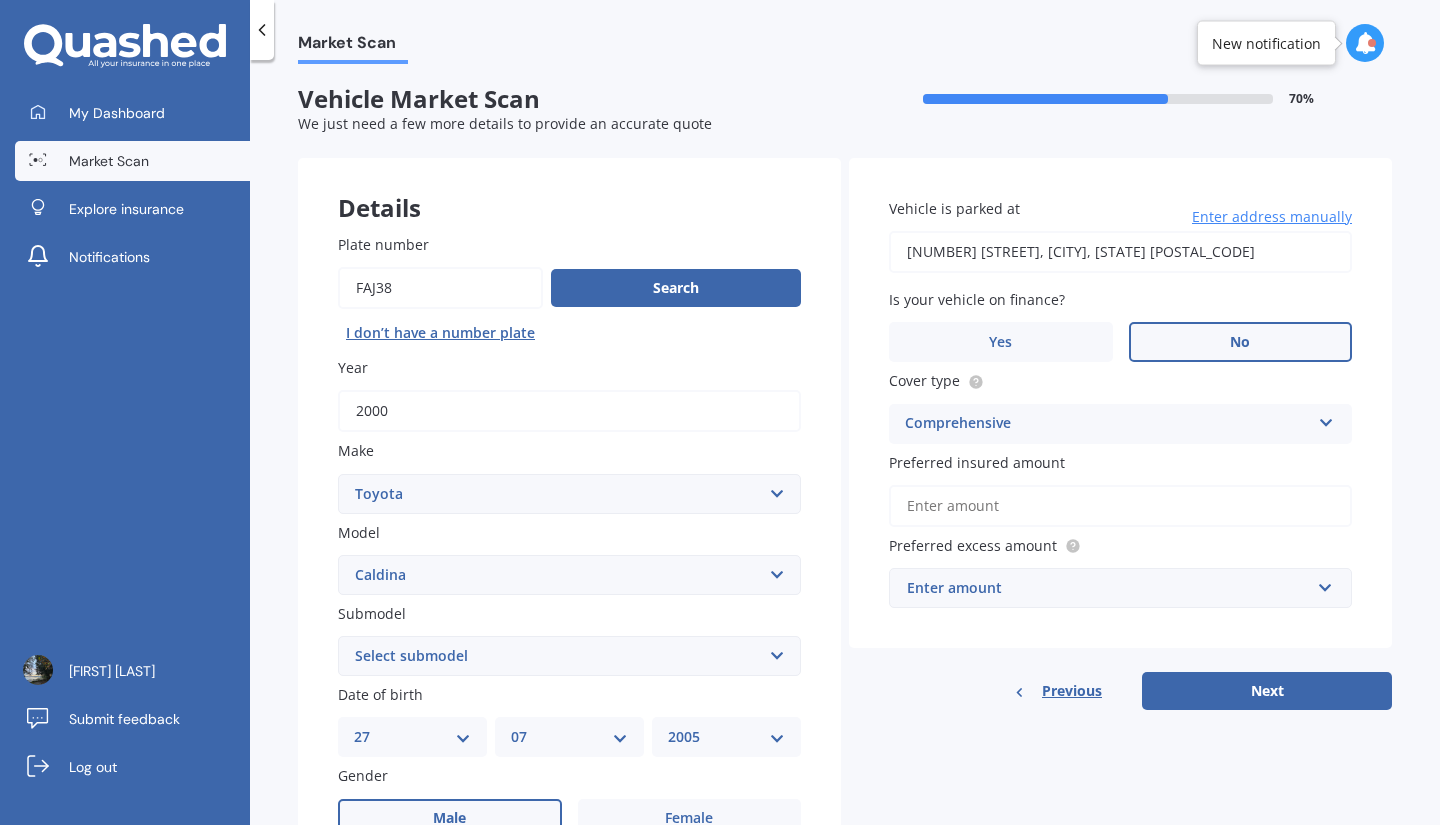 click on "Preferred insured amount" at bounding box center (1120, 506) 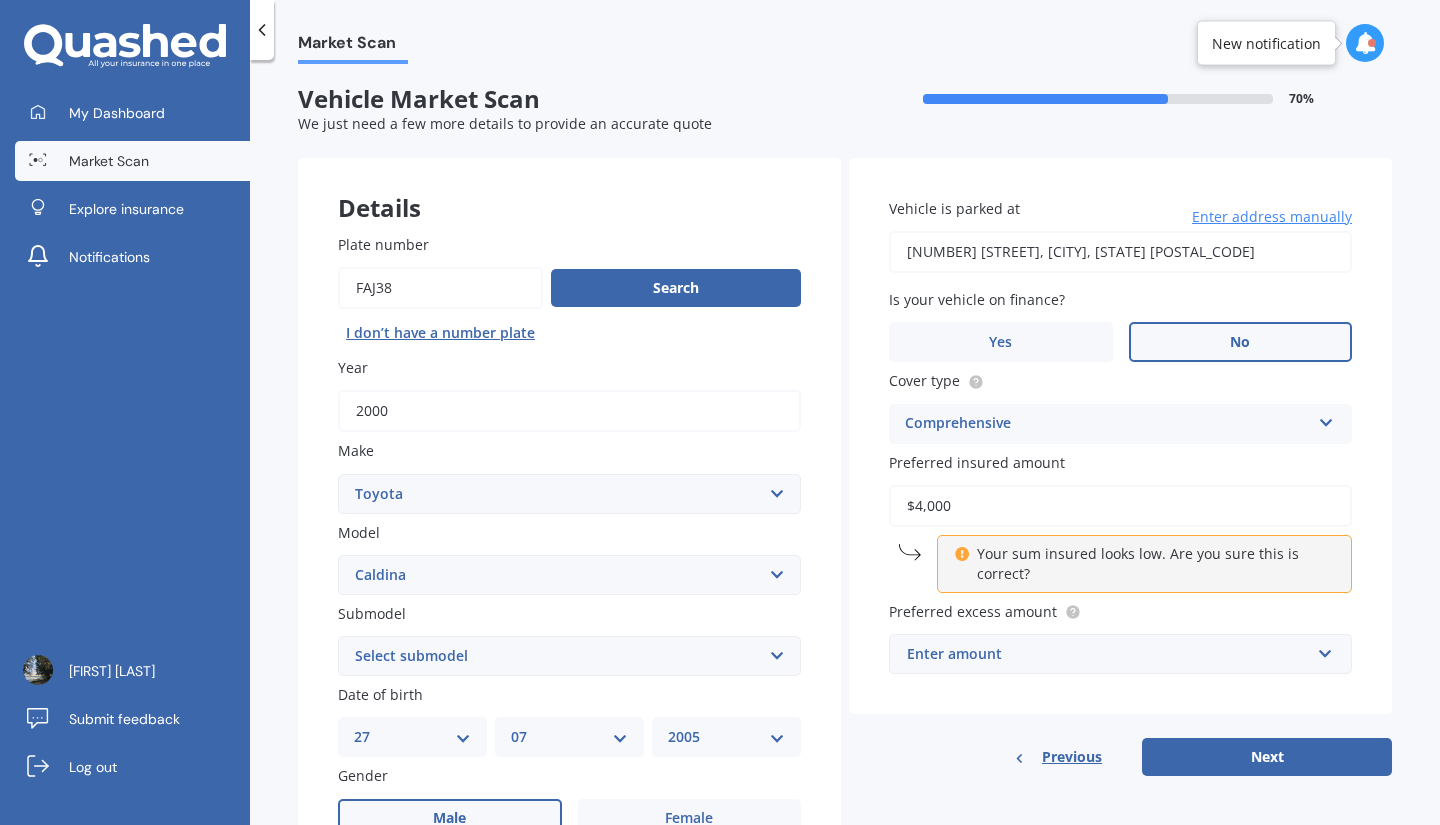 click on "Comprehensive" at bounding box center (1107, 424) 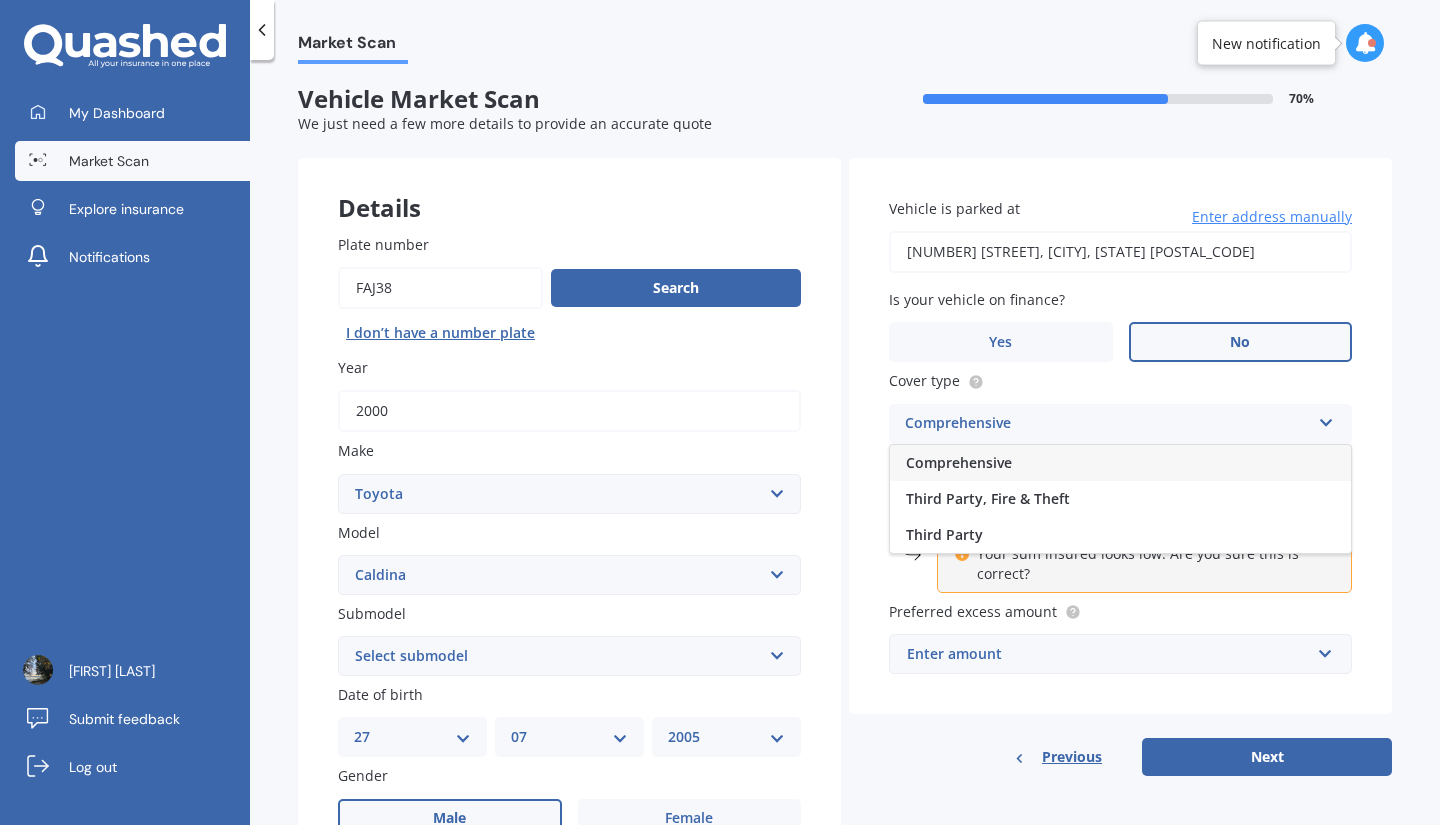 click on "Comprehensive" at bounding box center (1107, 424) 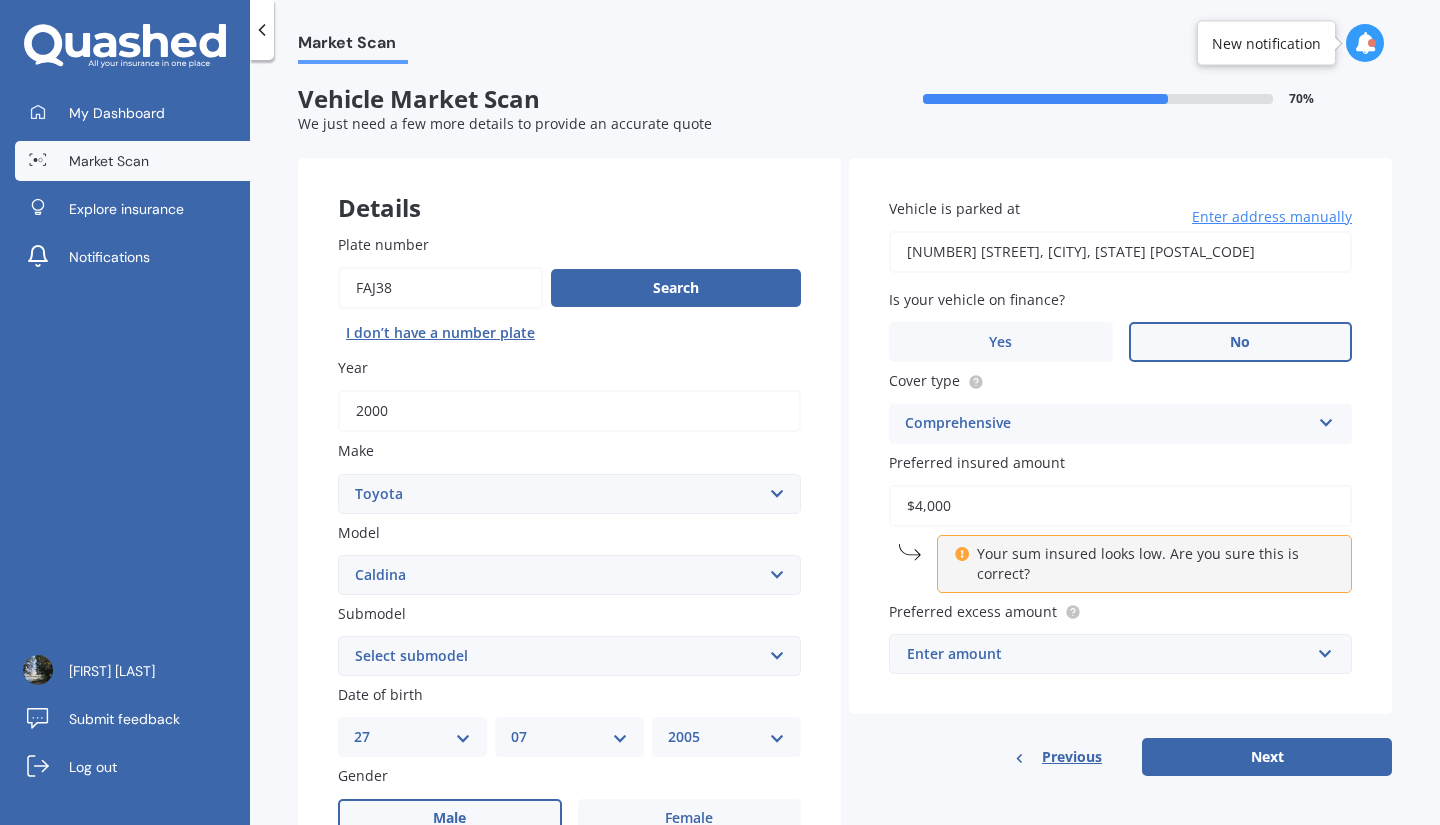 drag, startPoint x: 1099, startPoint y: 497, endPoint x: 774, endPoint y: 455, distance: 327.7026 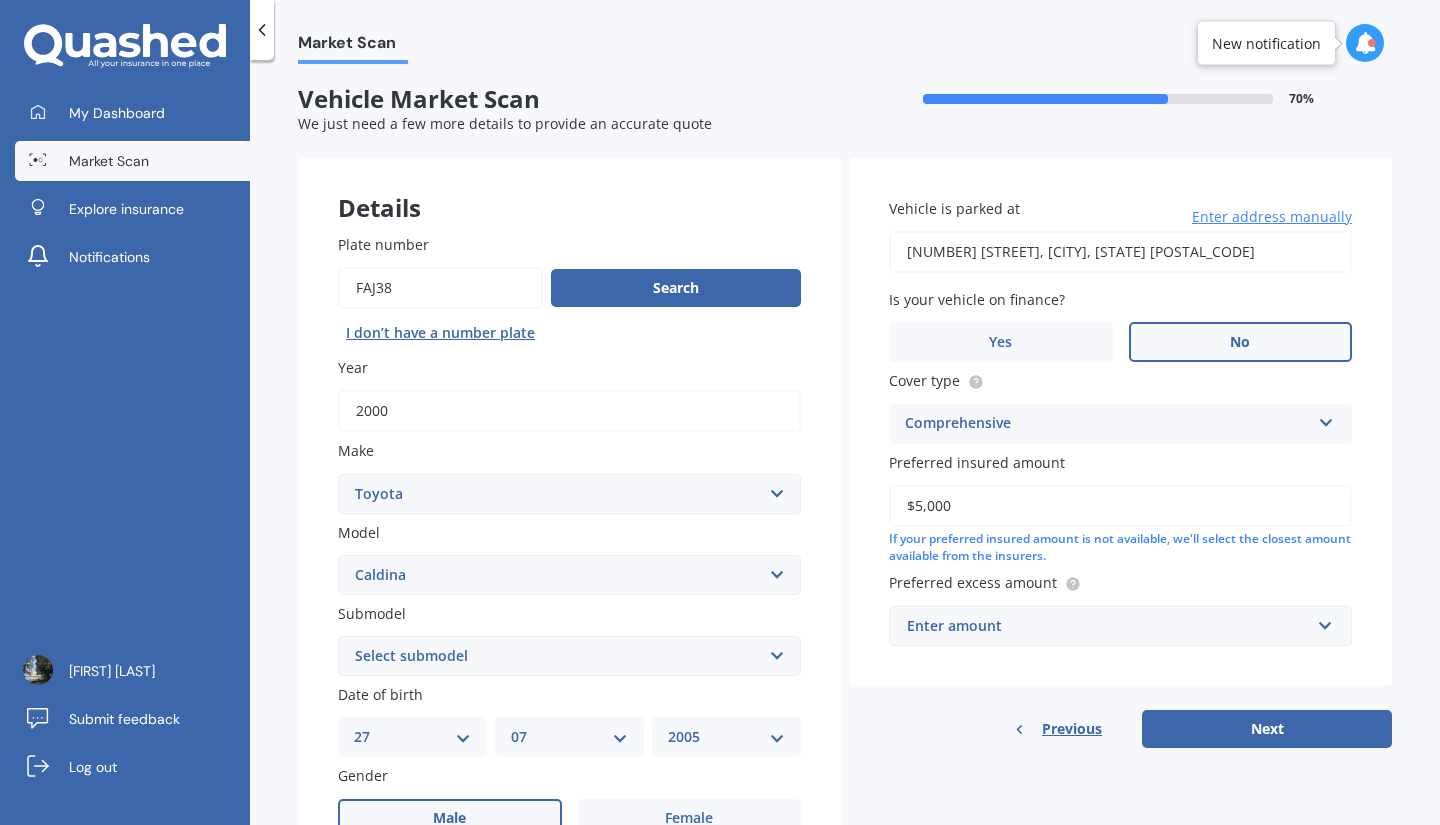 type on "$5,000" 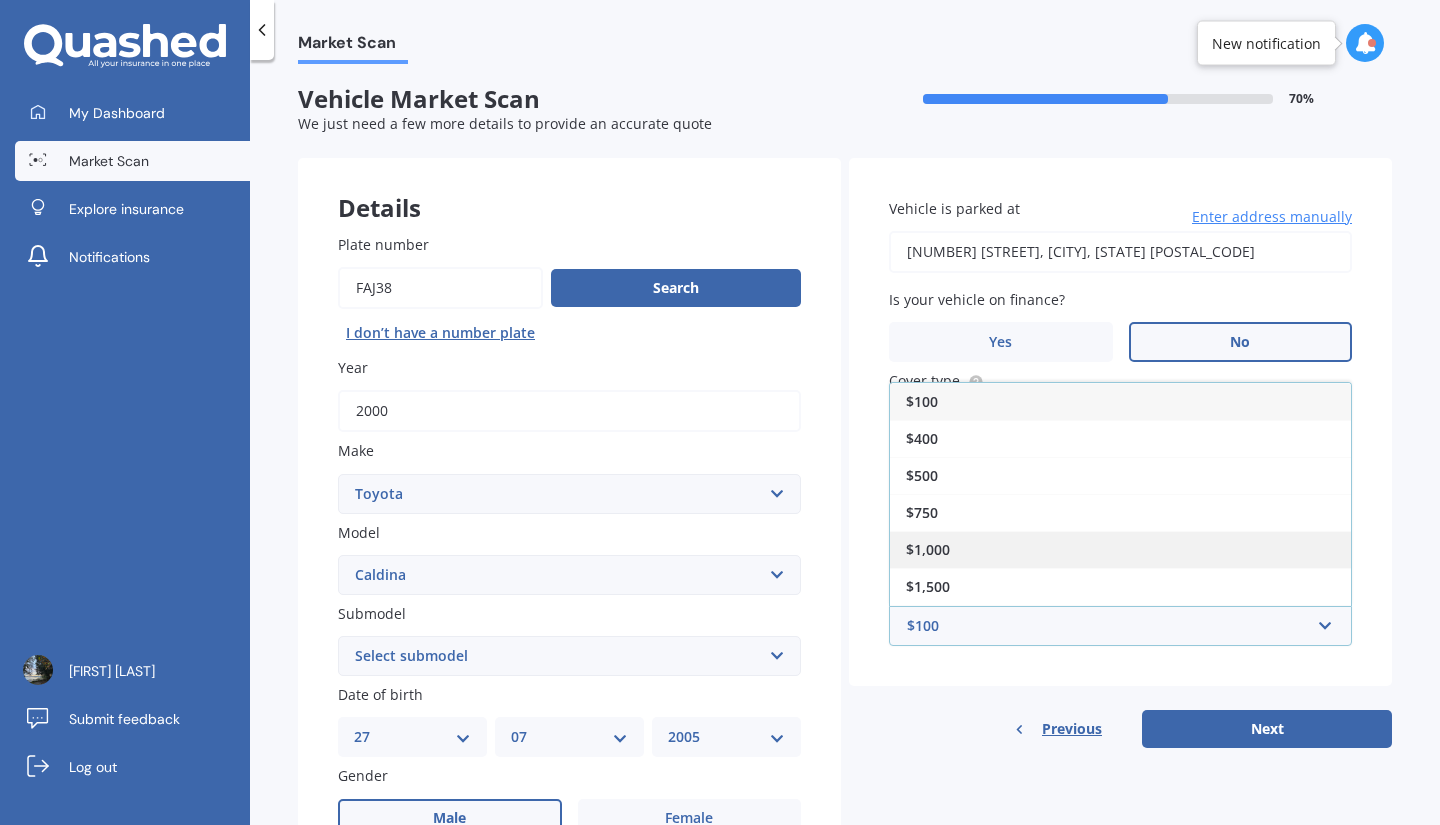 click on "$1,000" at bounding box center [1120, 549] 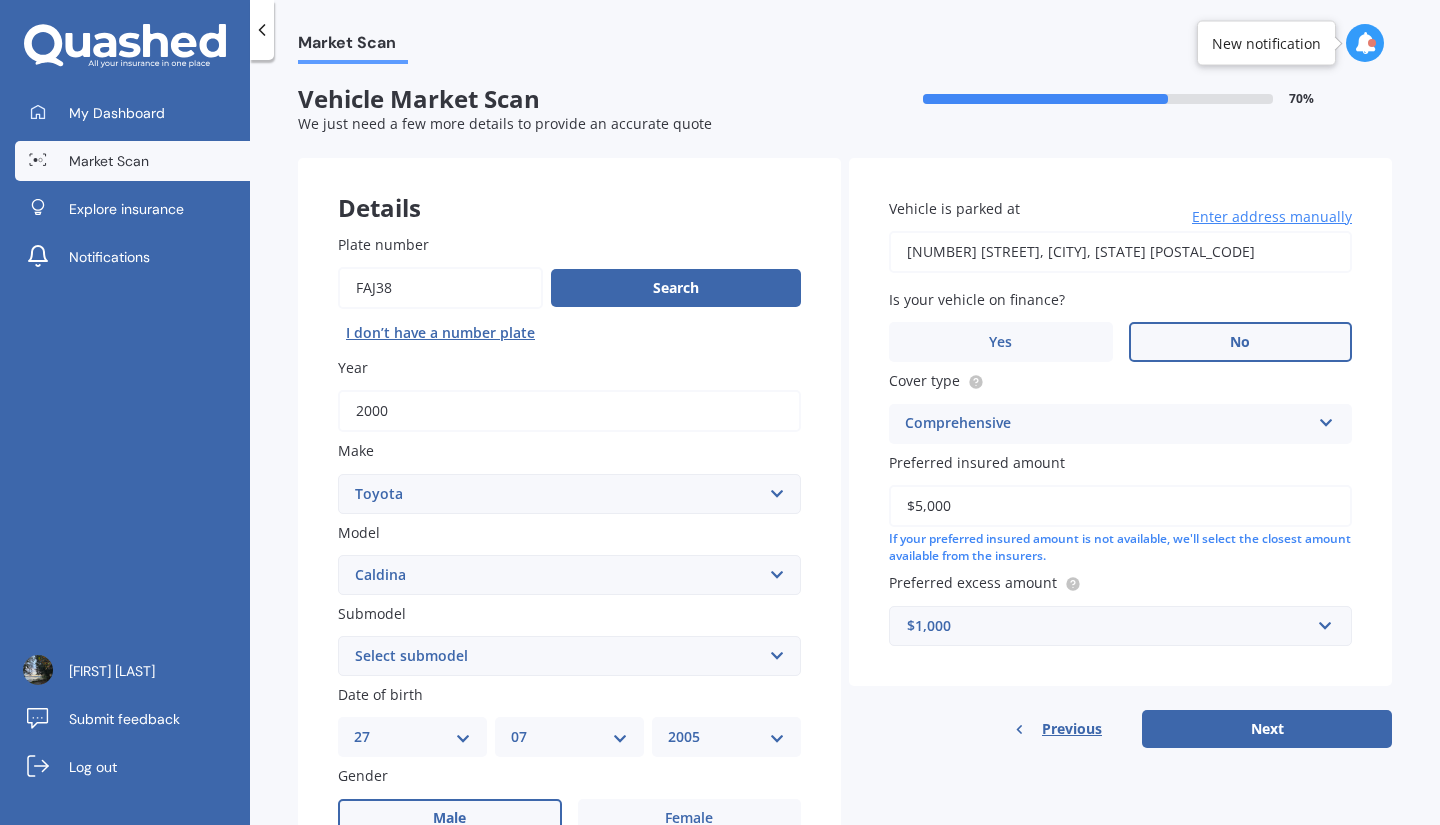 click on "Cover type Comprehensive Comprehensive Third Party, Fire & Theft Third Party" at bounding box center [1120, 406] 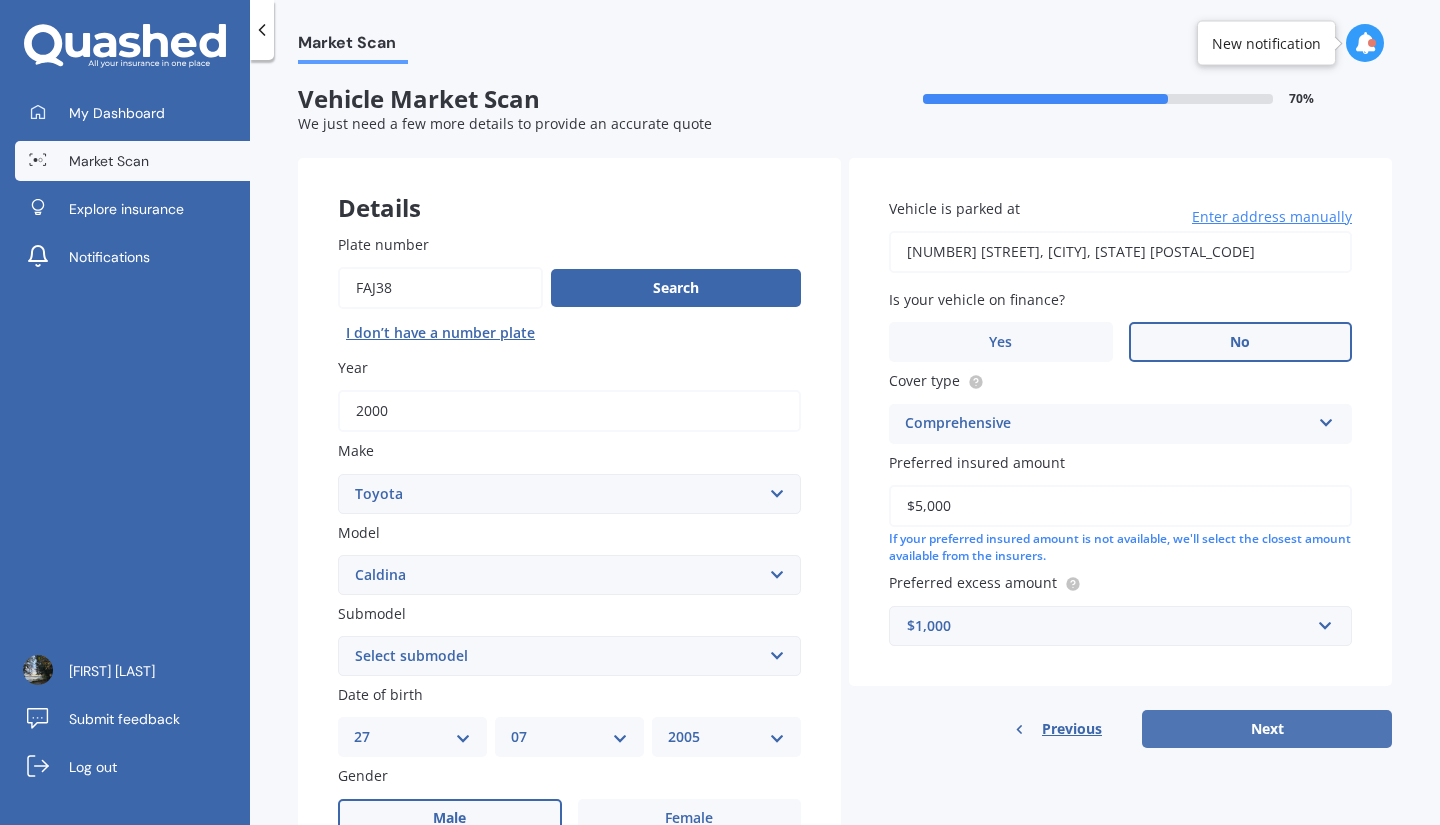 click on "Next" at bounding box center [1267, 729] 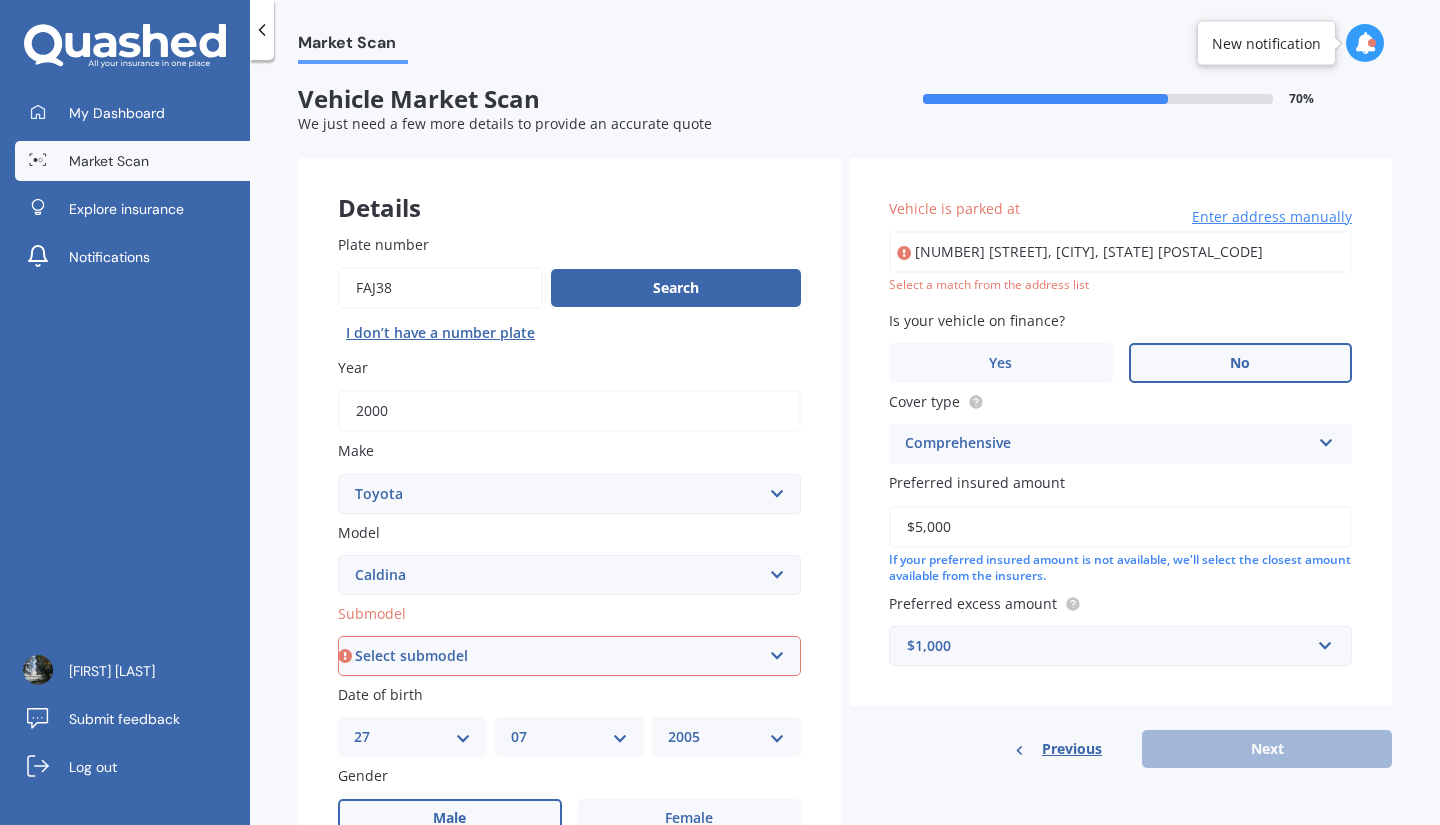 click on "Submodel Select submodel (All other) Diesel 4WD Turbo Diesel Non-Turbo GT-T Turbo Petrol 4WD GT Turbo Petrol 4WD Non-Turbo Petrol Van Petrol Wagon" at bounding box center (569, 639) 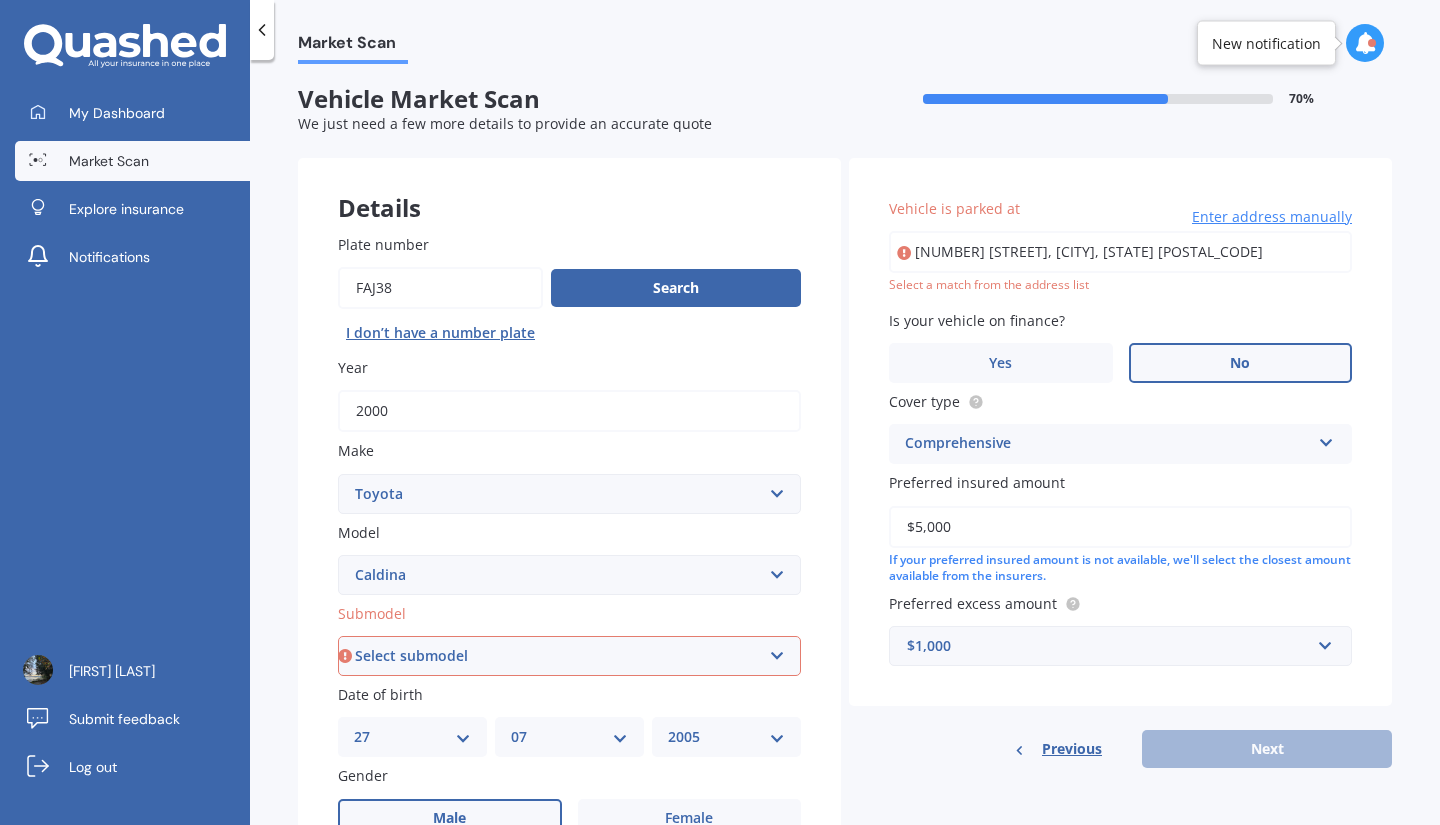click on "Select submodel (All other) Diesel 4WD Turbo Diesel Non-Turbo GT-T Turbo Petrol 4WD GT Turbo Petrol 4WD Non-Turbo Petrol Van Petrol Wagon" at bounding box center (569, 656) 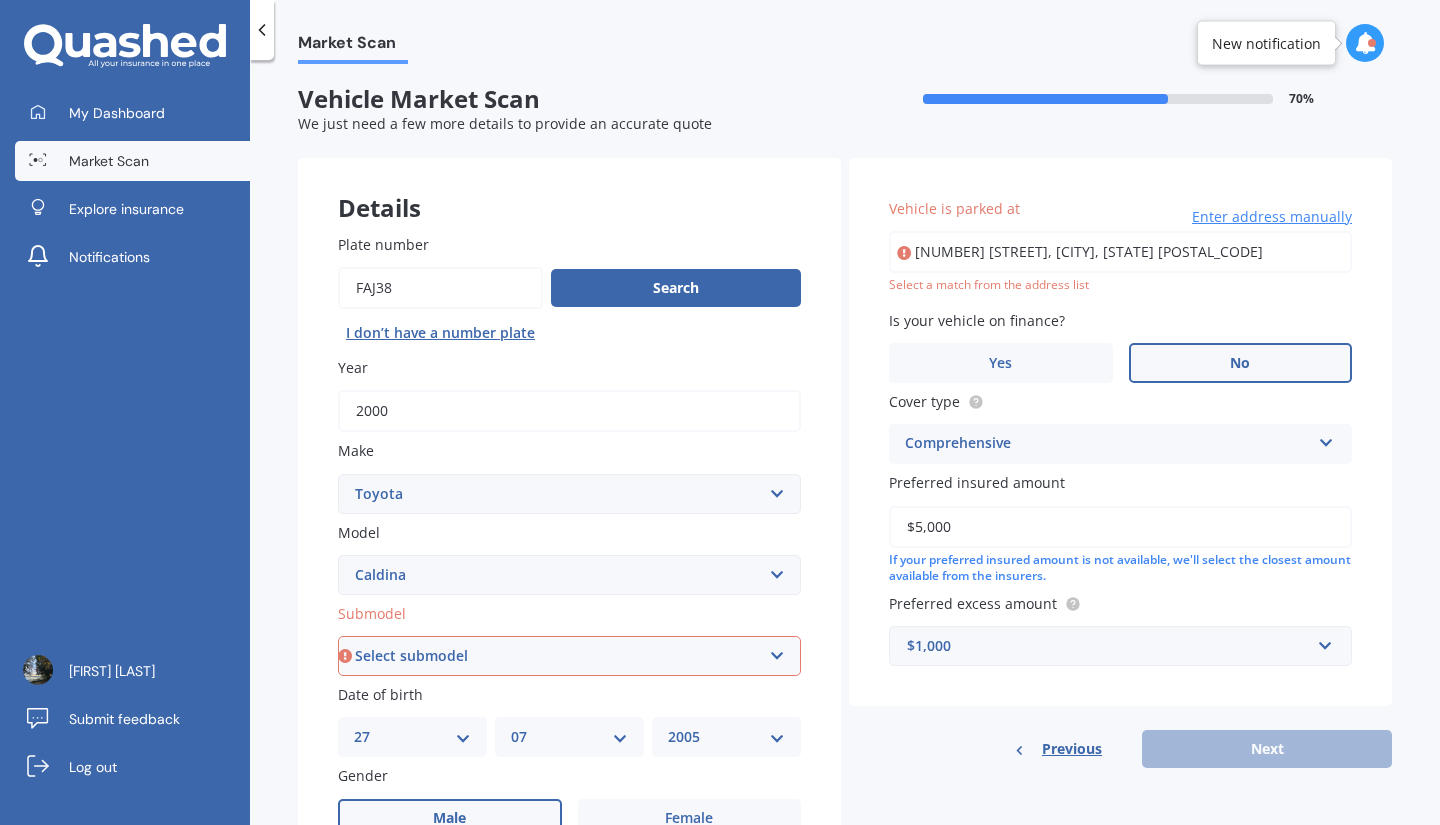 select on "PETROL 4WD NON-TURBO" 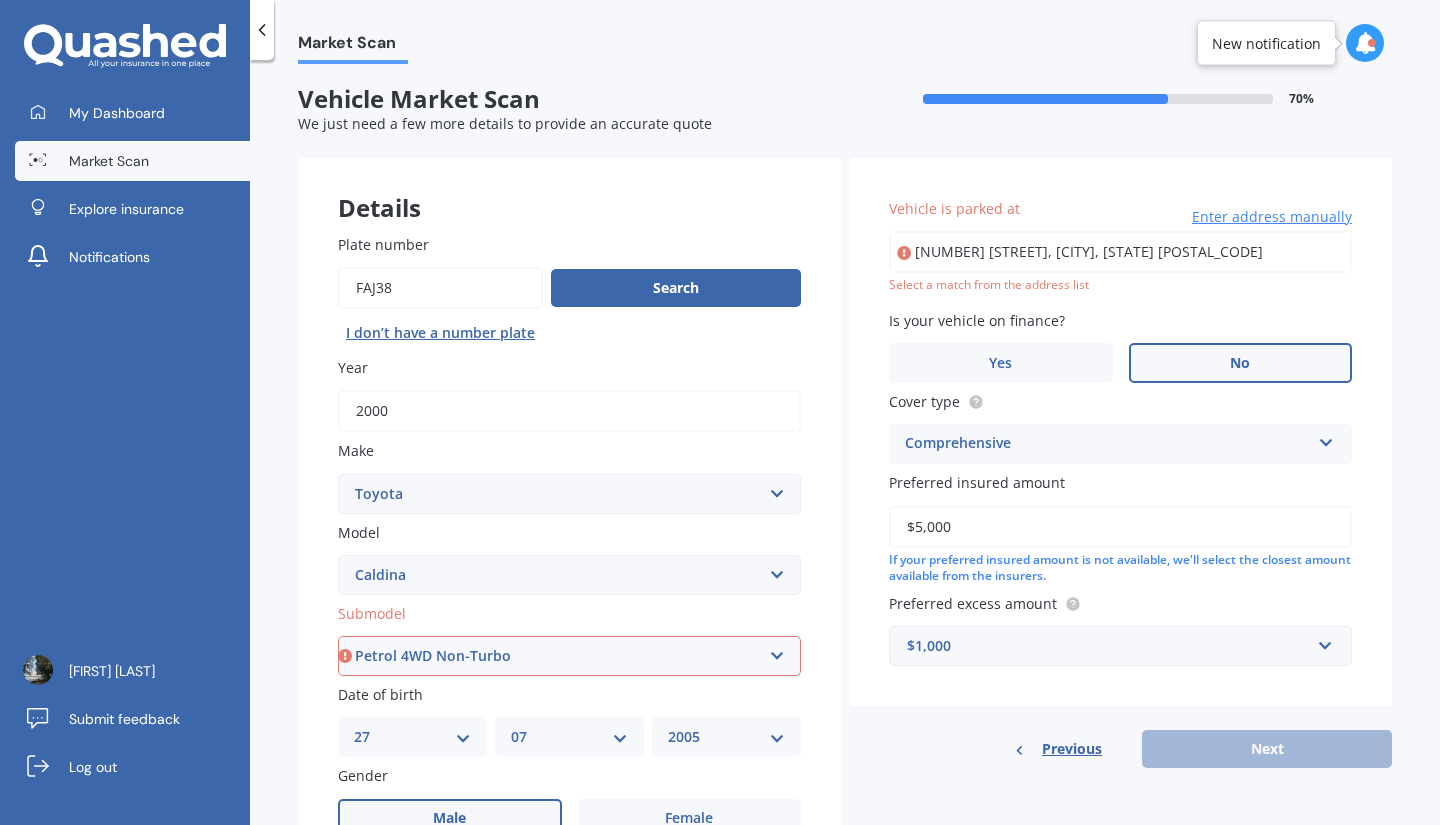 click on "Select submodel (All other) Diesel 4WD Turbo Diesel Non-Turbo GT-T Turbo Petrol 4WD GT Turbo Petrol 4WD Non-Turbo Petrol Van Petrol Wagon" at bounding box center (569, 656) 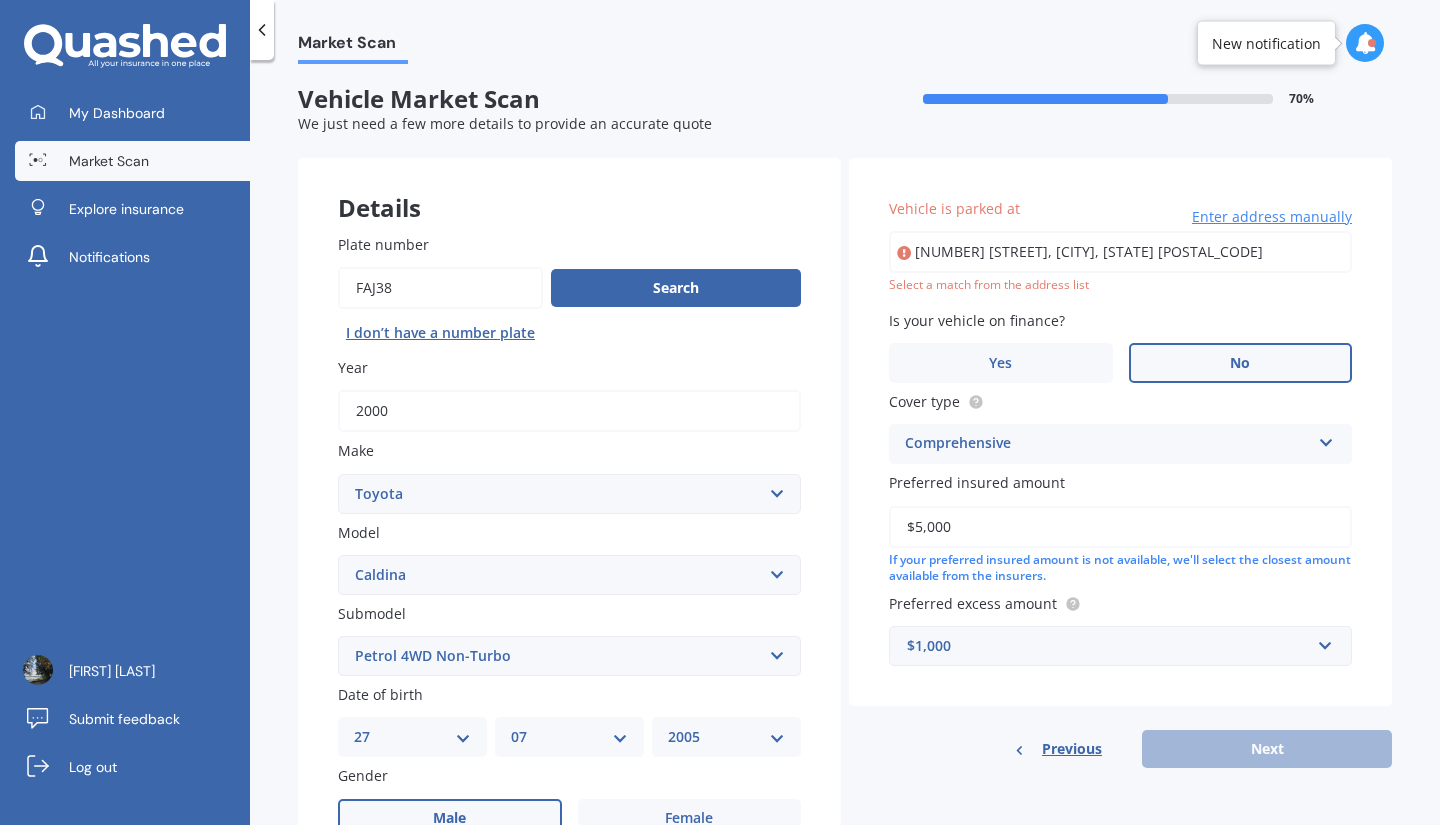 click on "$5,000" at bounding box center (1120, 527) 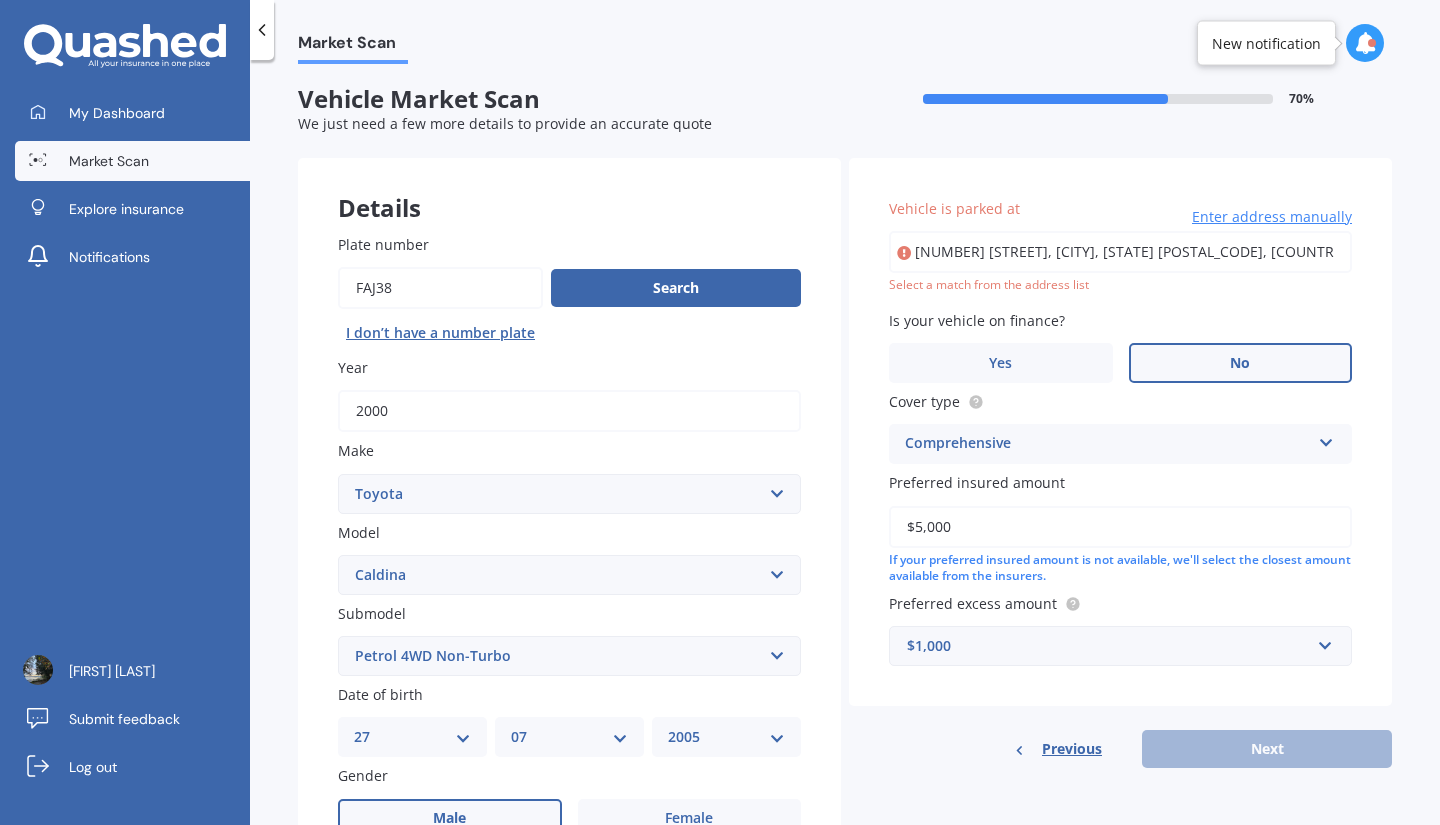 type on "[NUMBER] [STREET], [CITY], [STATE] [POSTAL_CODE]" 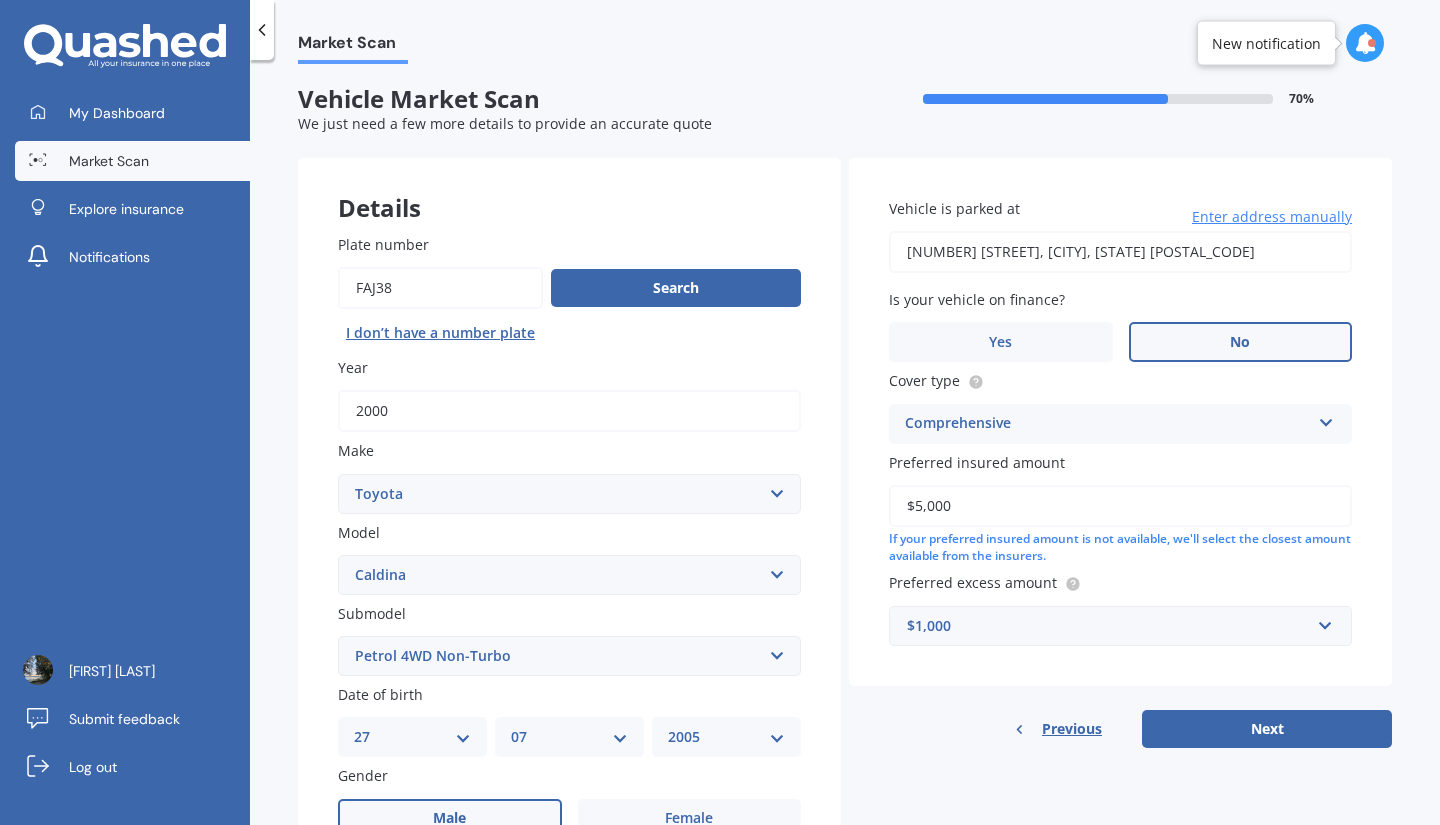 drag, startPoint x: 967, startPoint y: 516, endPoint x: 795, endPoint y: 508, distance: 172.18594 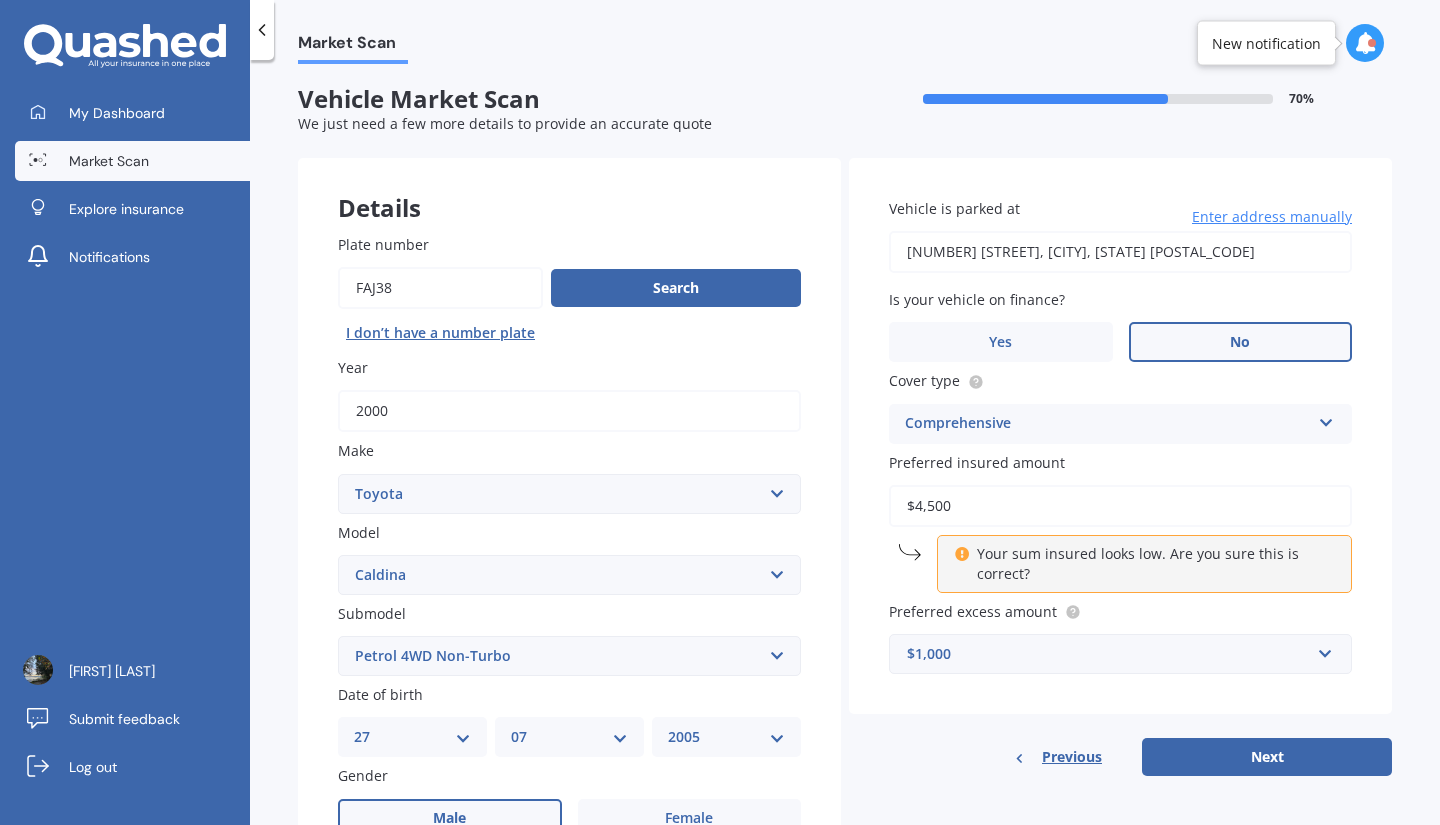 click on "Comprehensive" at bounding box center [1107, 424] 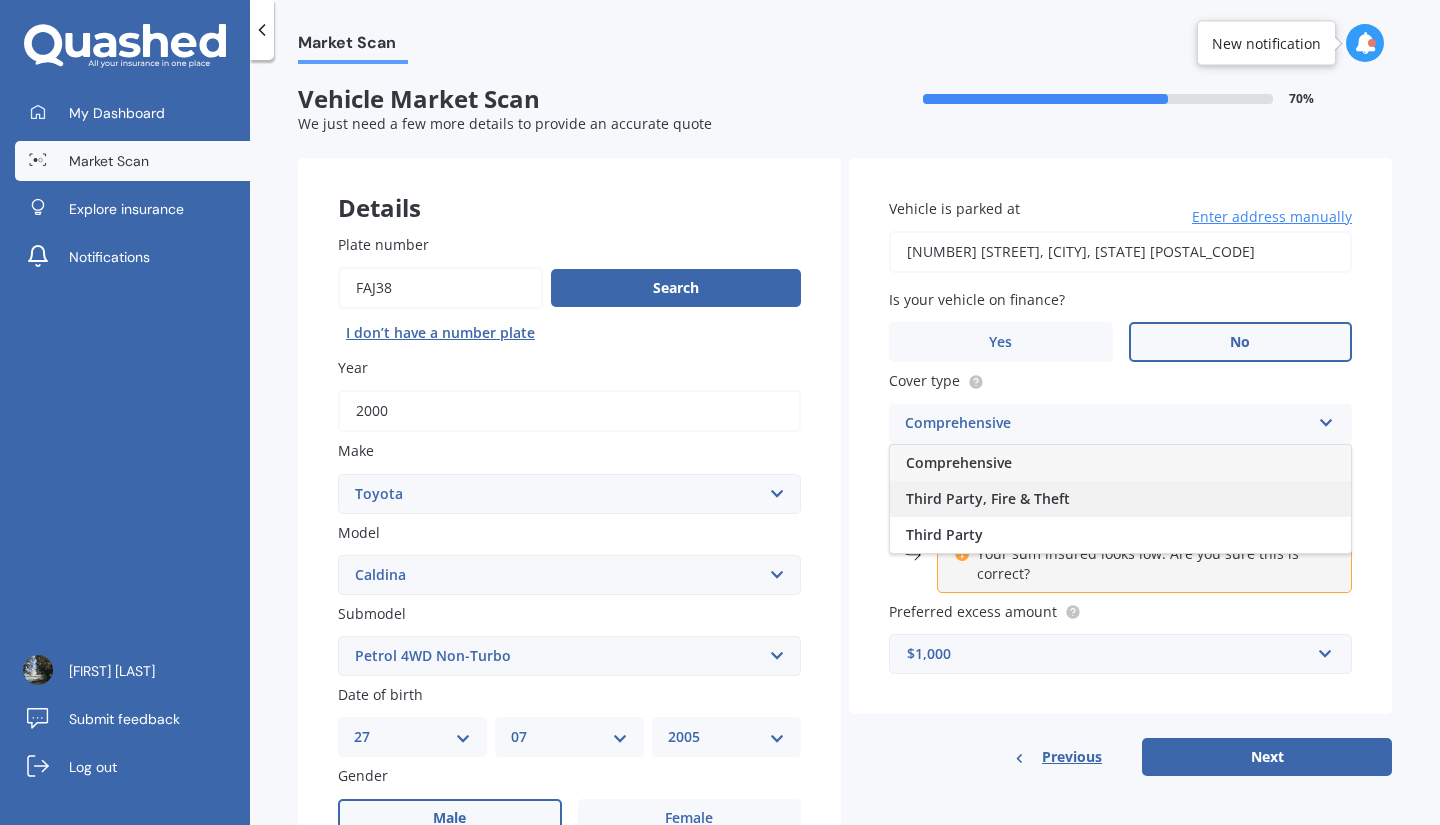 click on "Third Party, Fire & Theft" at bounding box center (1120, 499) 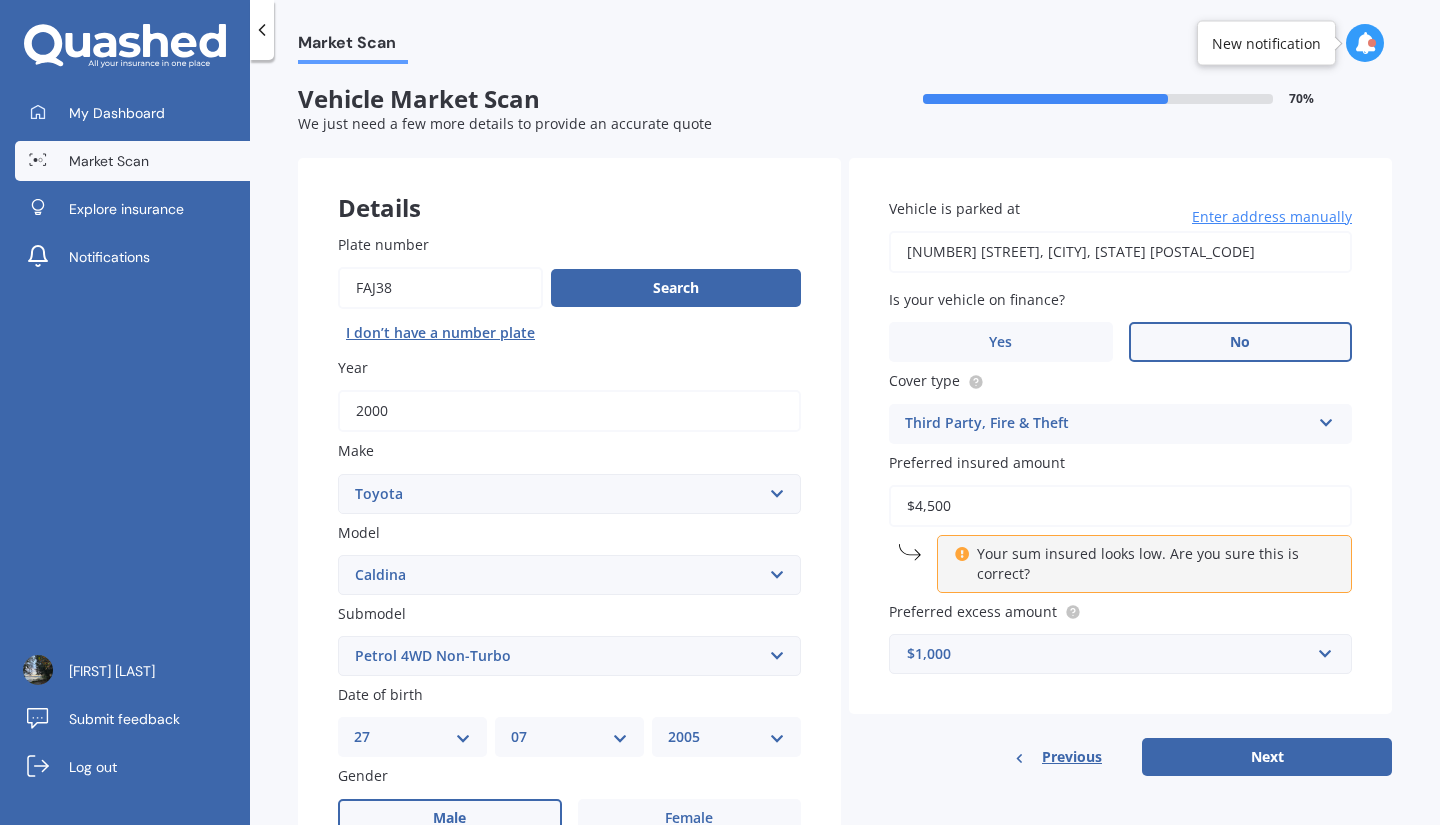 drag, startPoint x: 987, startPoint y: 506, endPoint x: 740, endPoint y: 486, distance: 247.8084 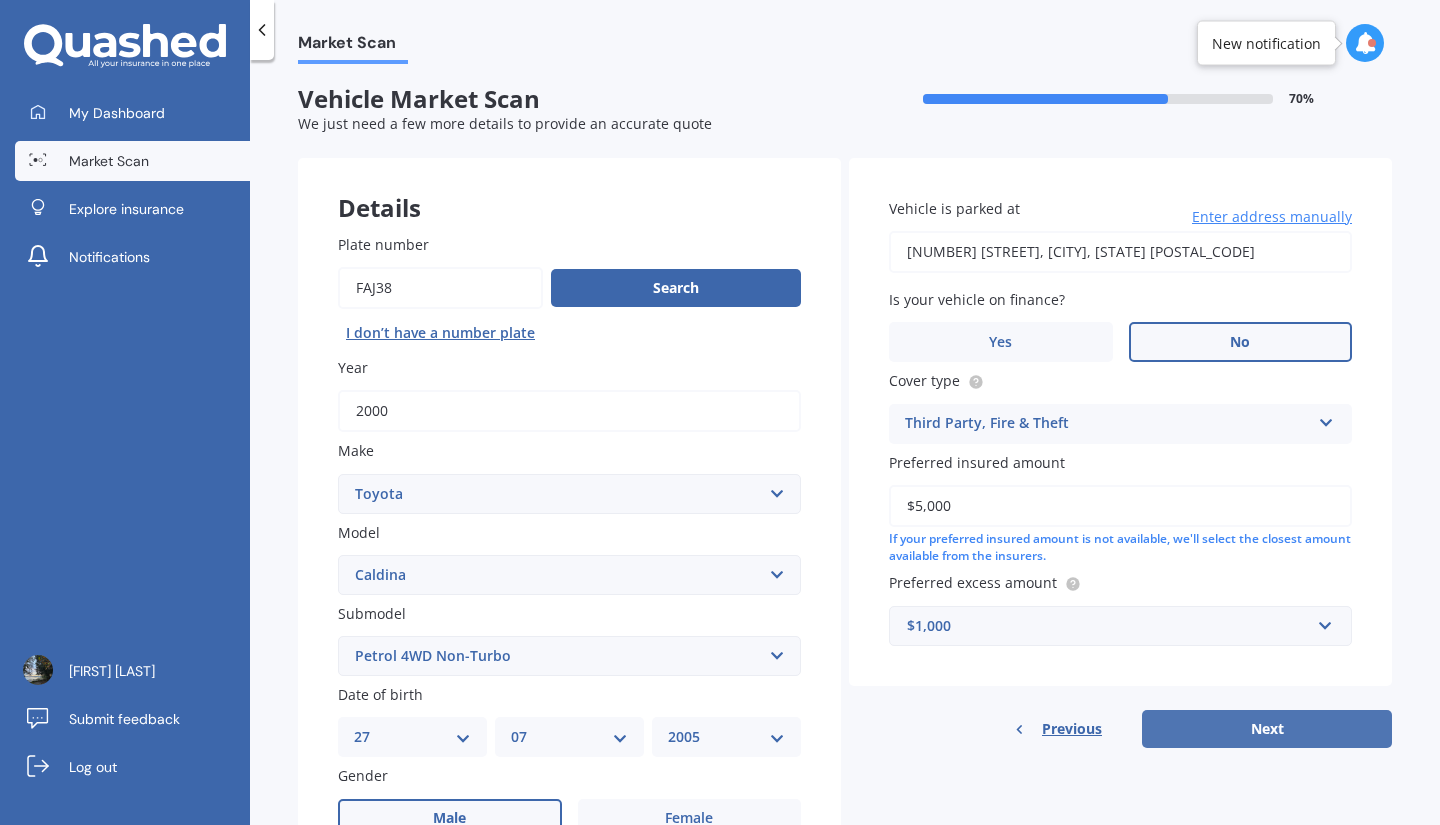 type on "$5,000" 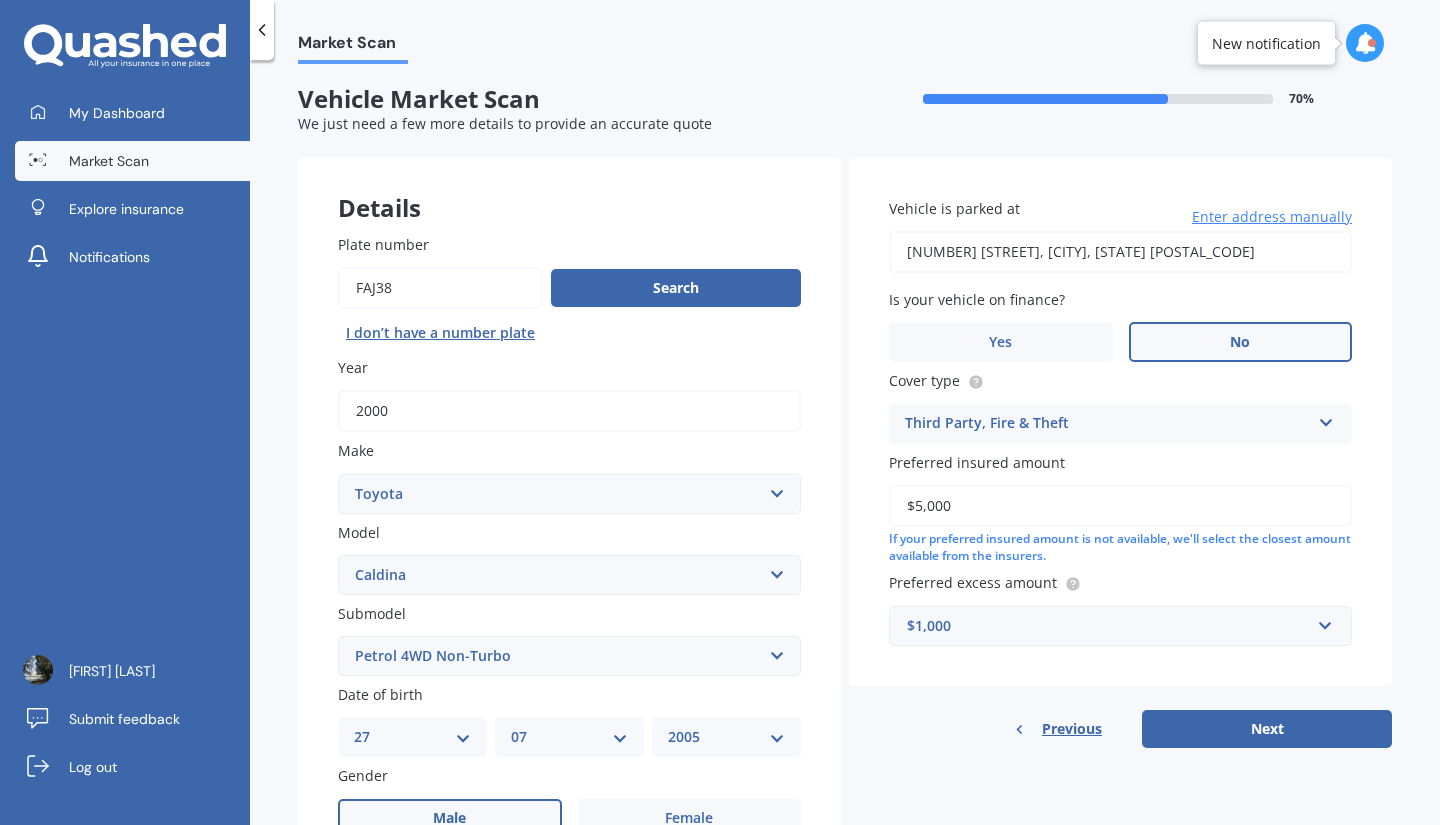 select on "27" 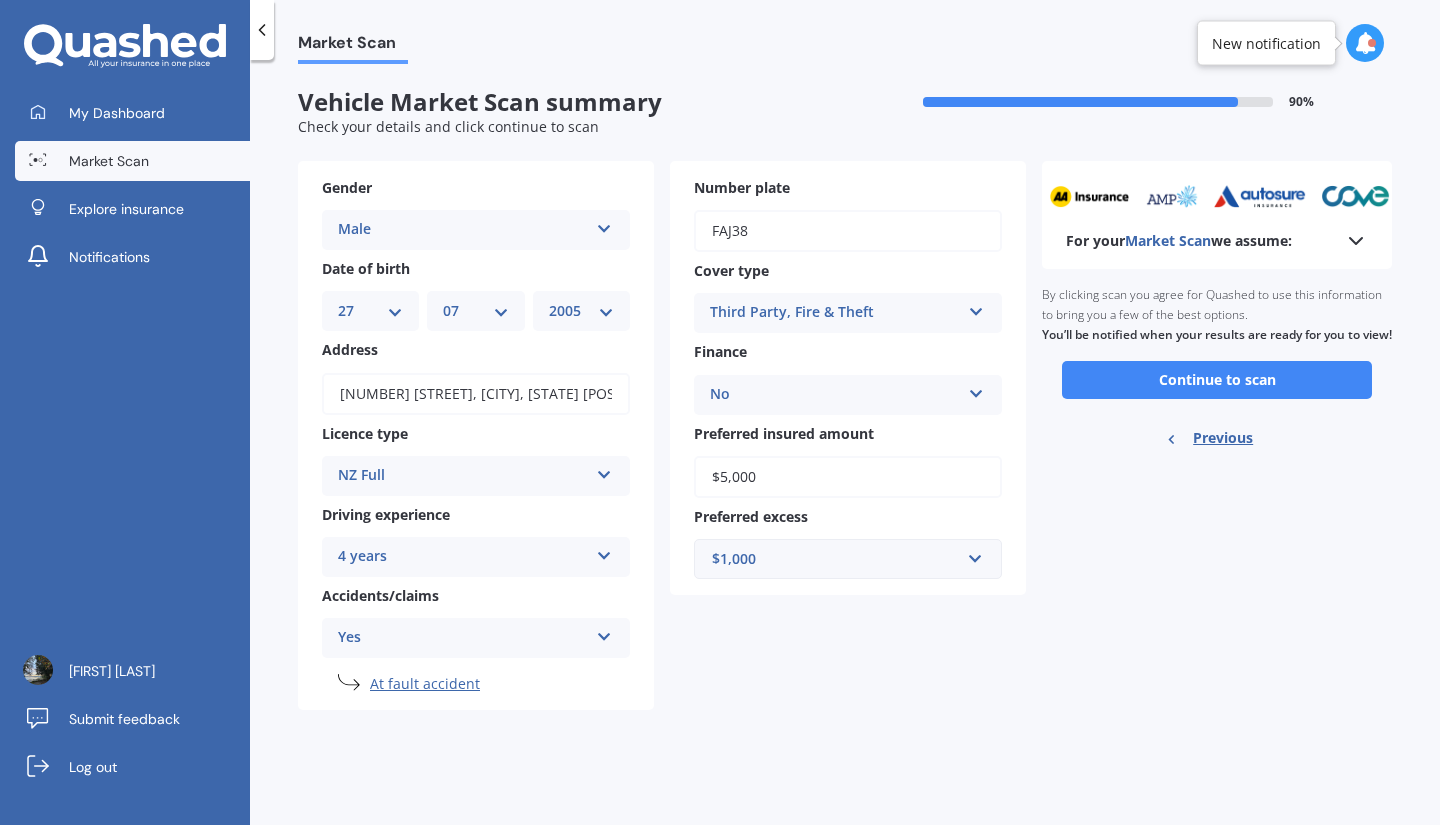 scroll, scrollTop: 0, scrollLeft: 0, axis: both 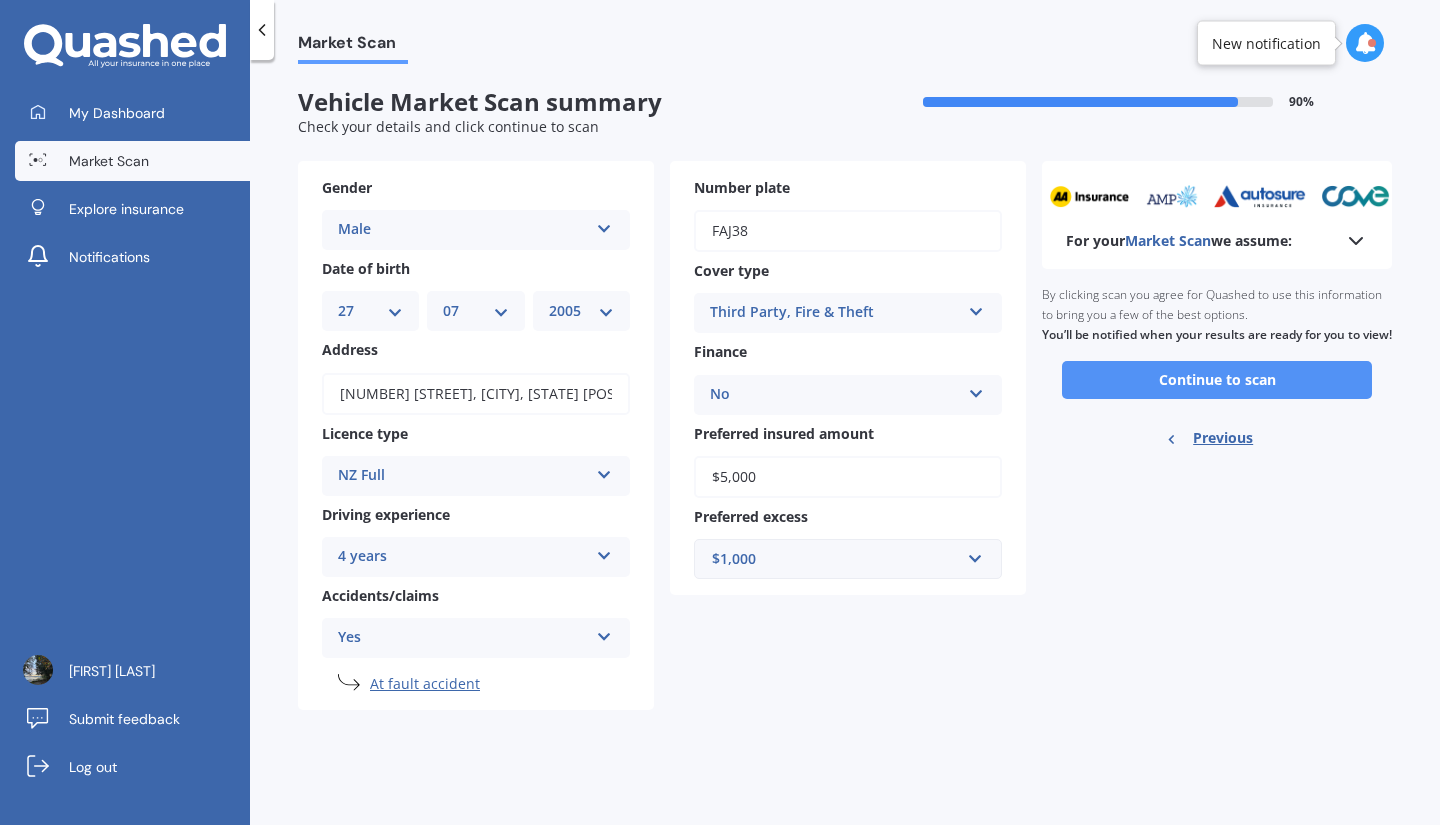 click on "Continue to scan" at bounding box center [1217, 380] 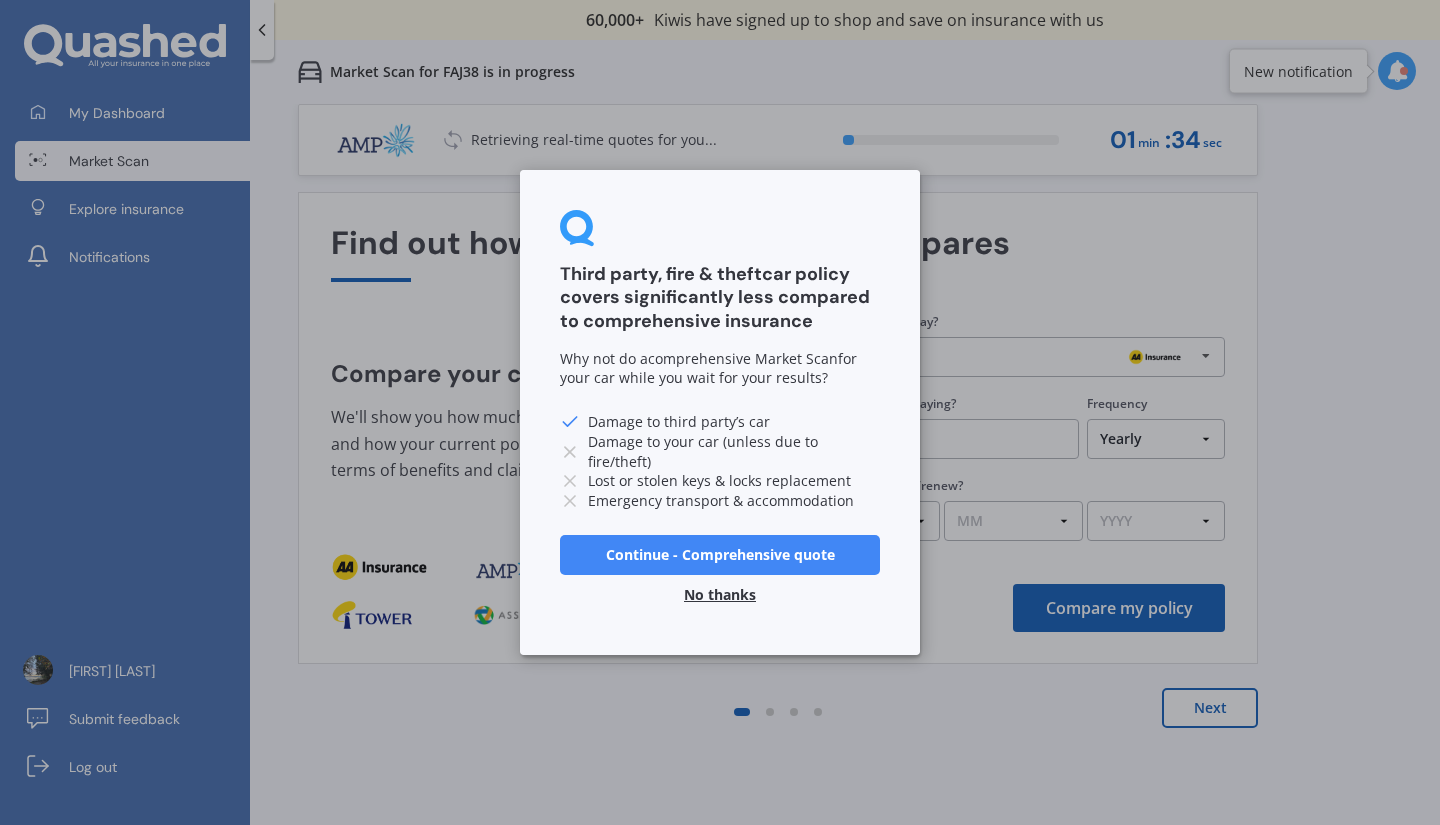 click on "Continue - Comprehensive quote" at bounding box center (720, 555) 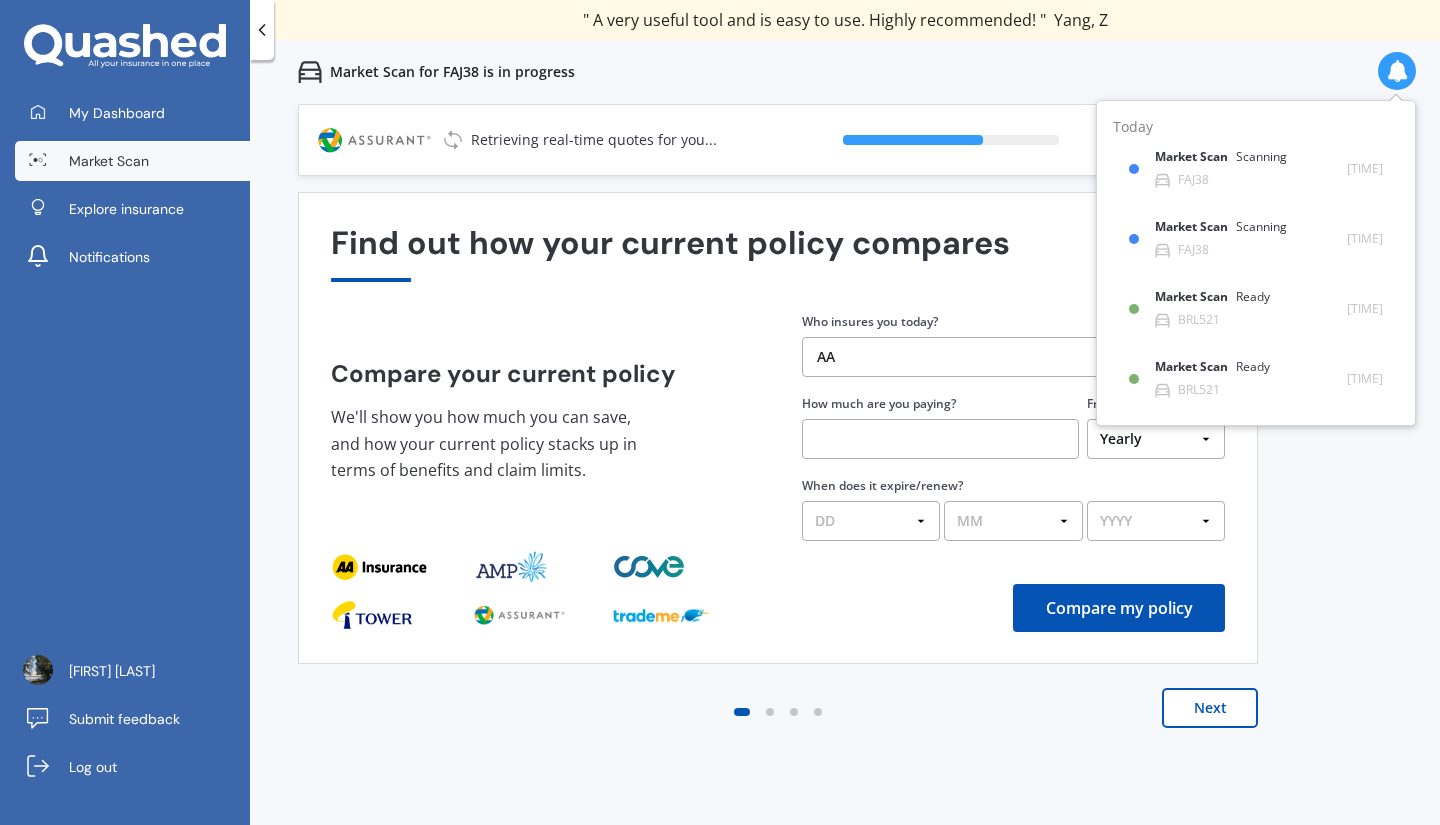click on "Find out how your current policy compares" at bounding box center [778, 253] 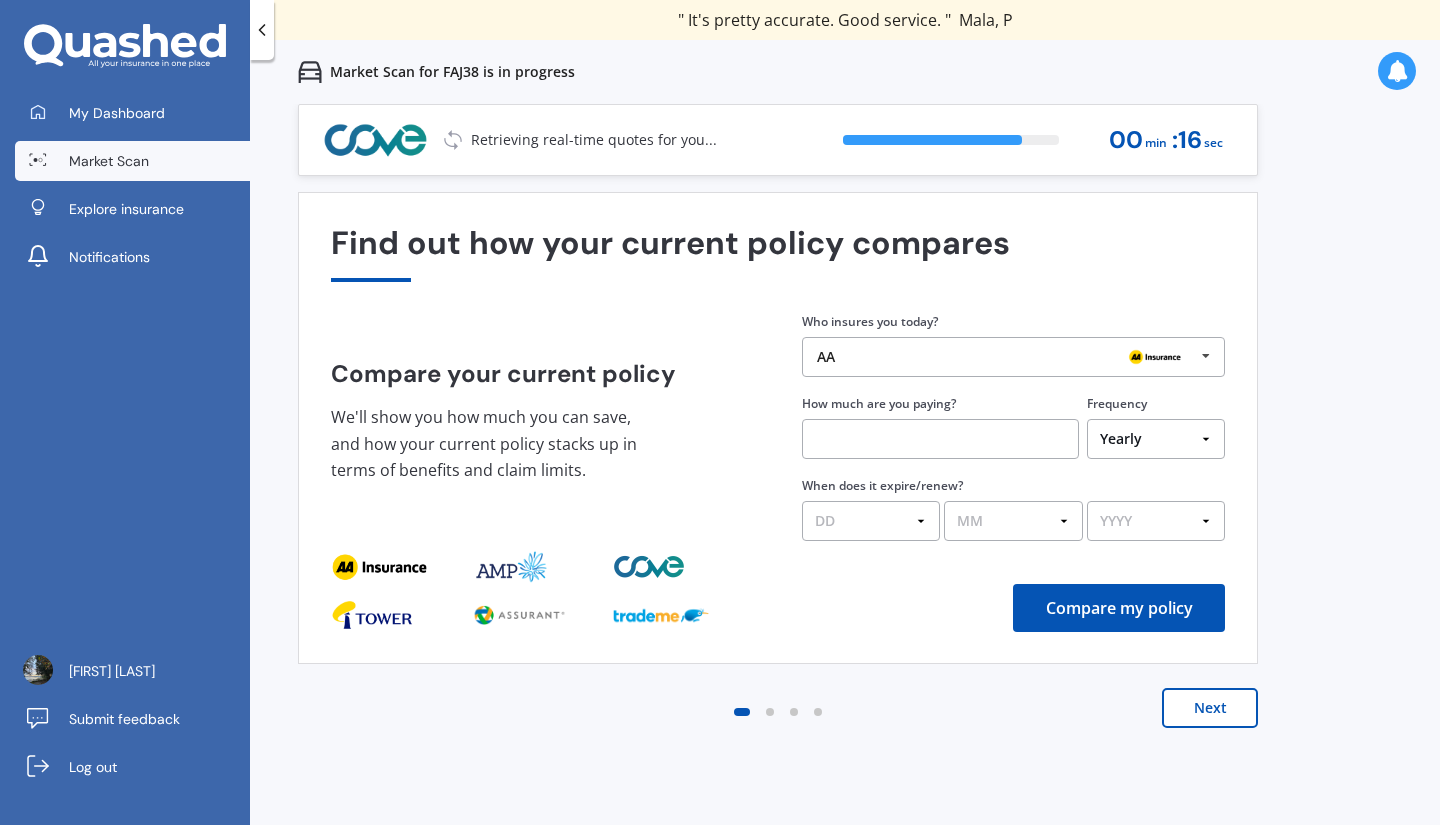 click on "00" at bounding box center [1126, 140] 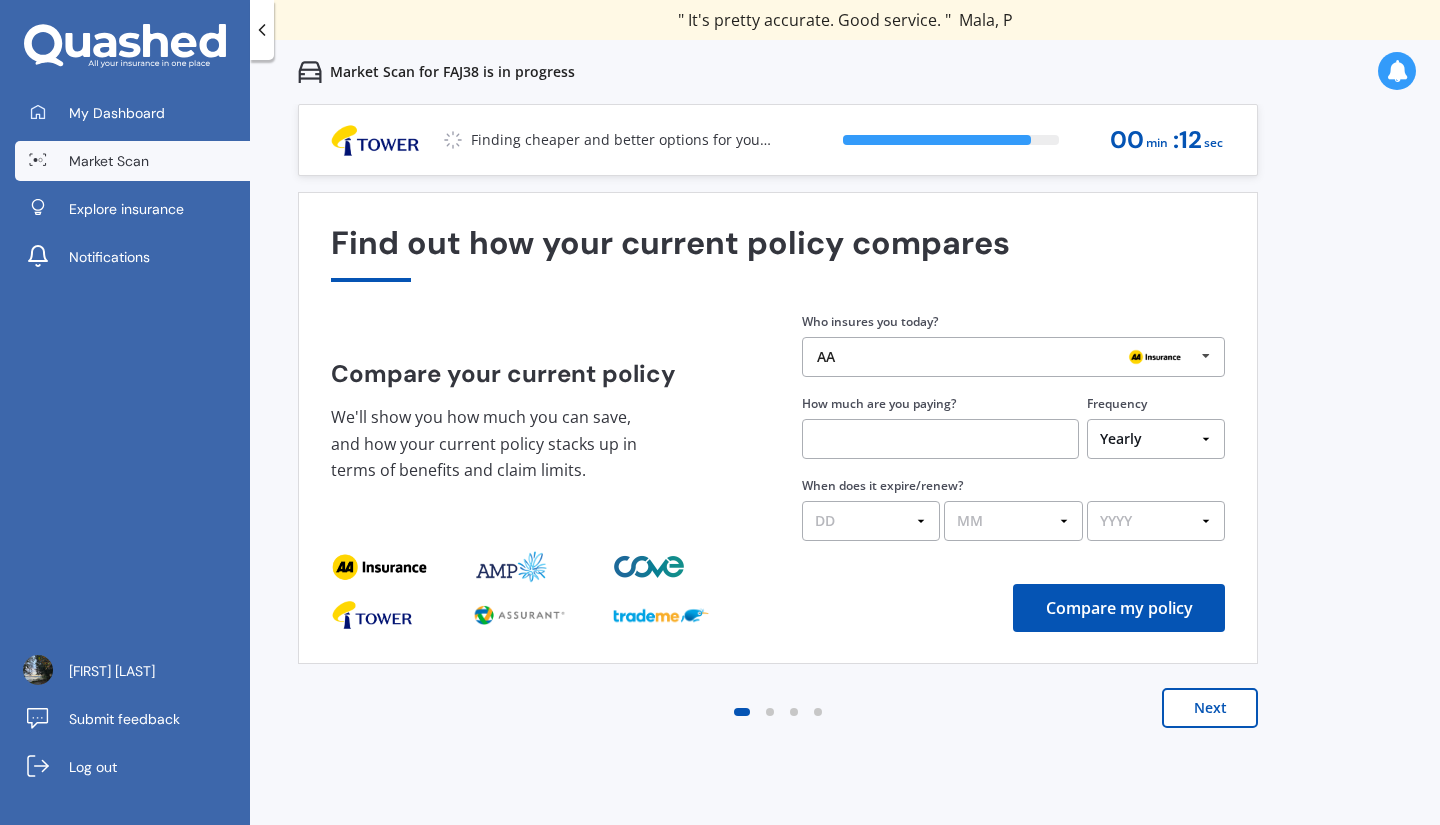 click on "Finding cheaper and better options for you..." at bounding box center [543, 140] 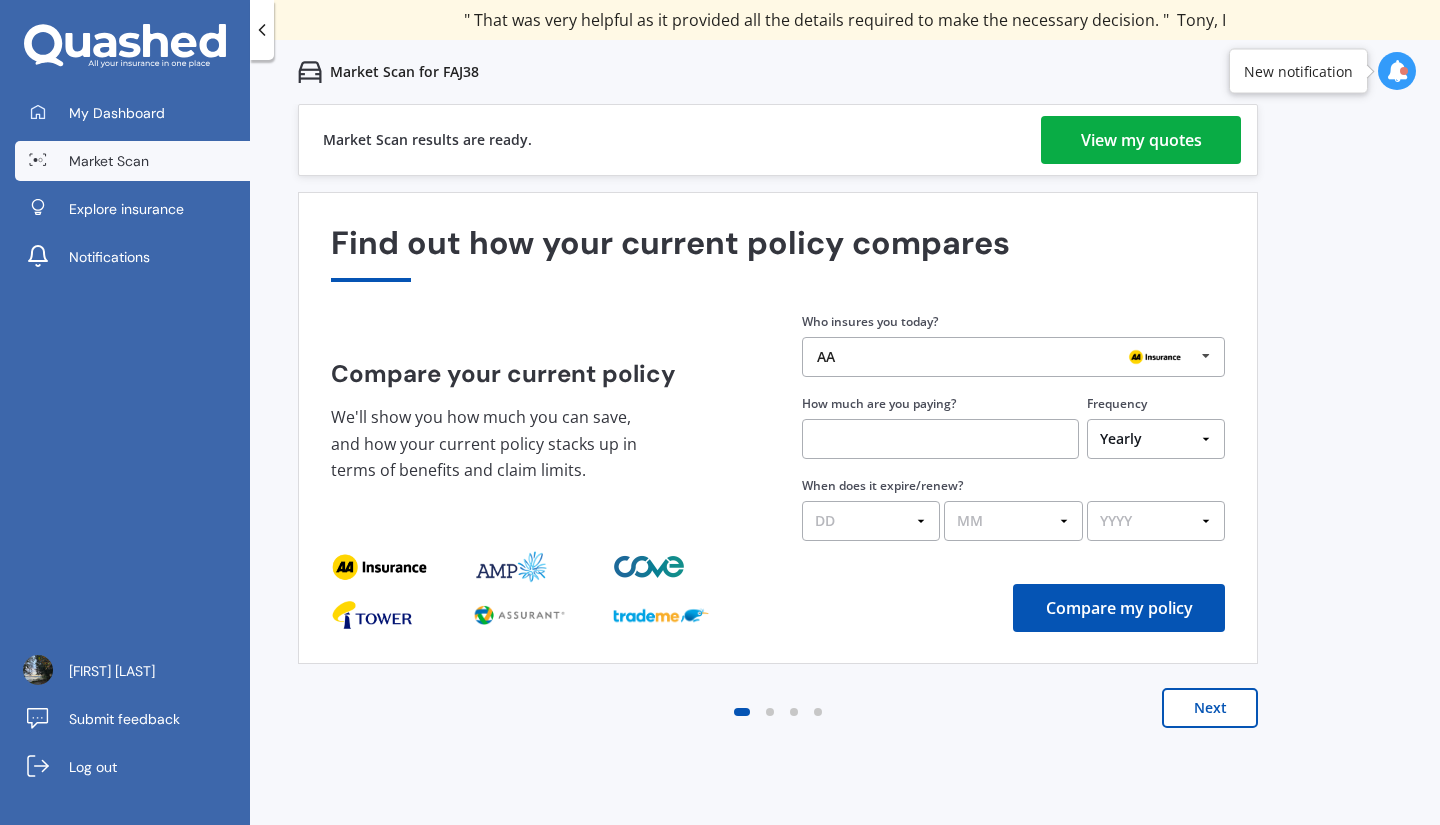 click on "View my quotes" at bounding box center (1141, 140) 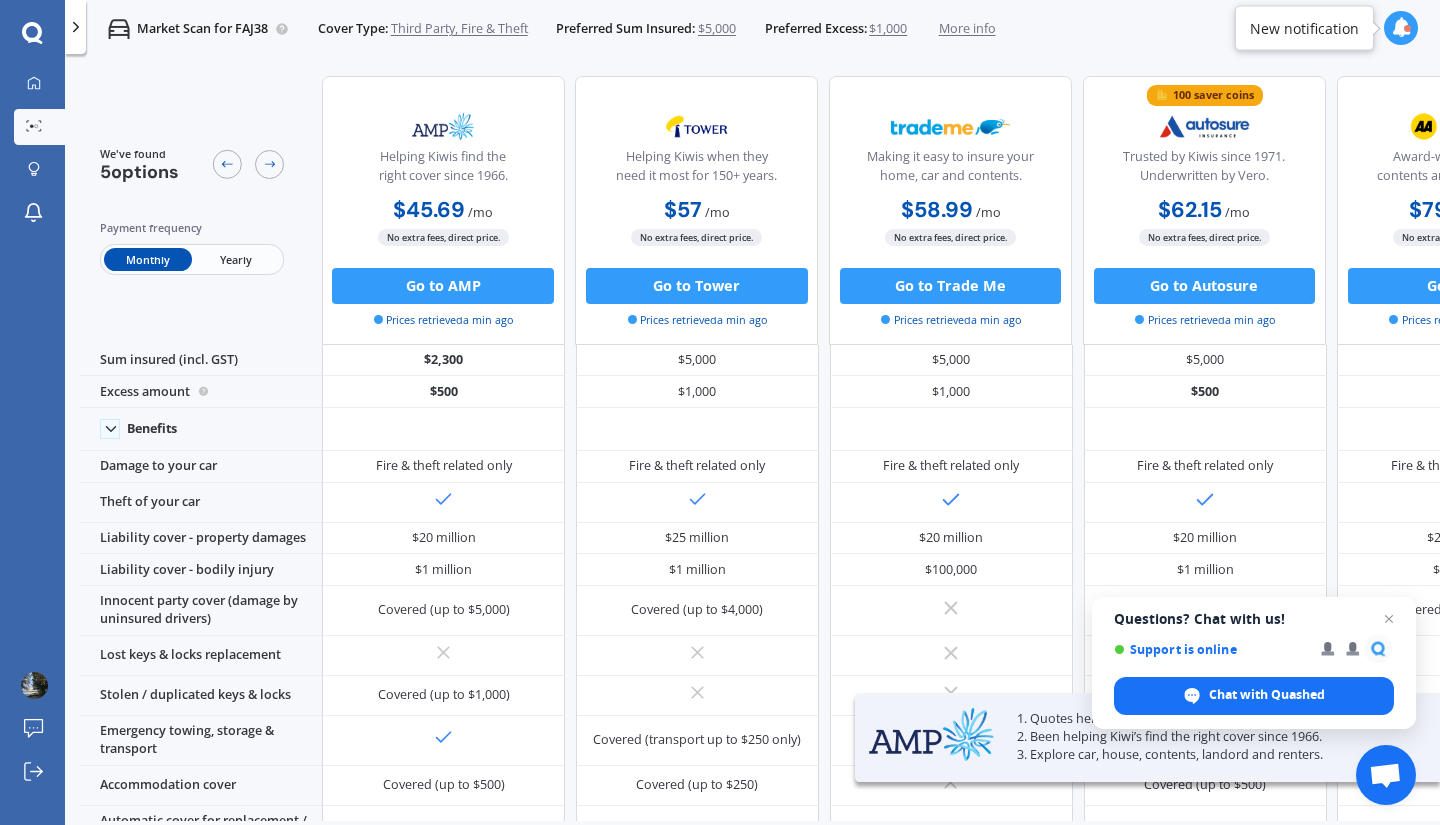 click on "Yearly" at bounding box center (237, 259) 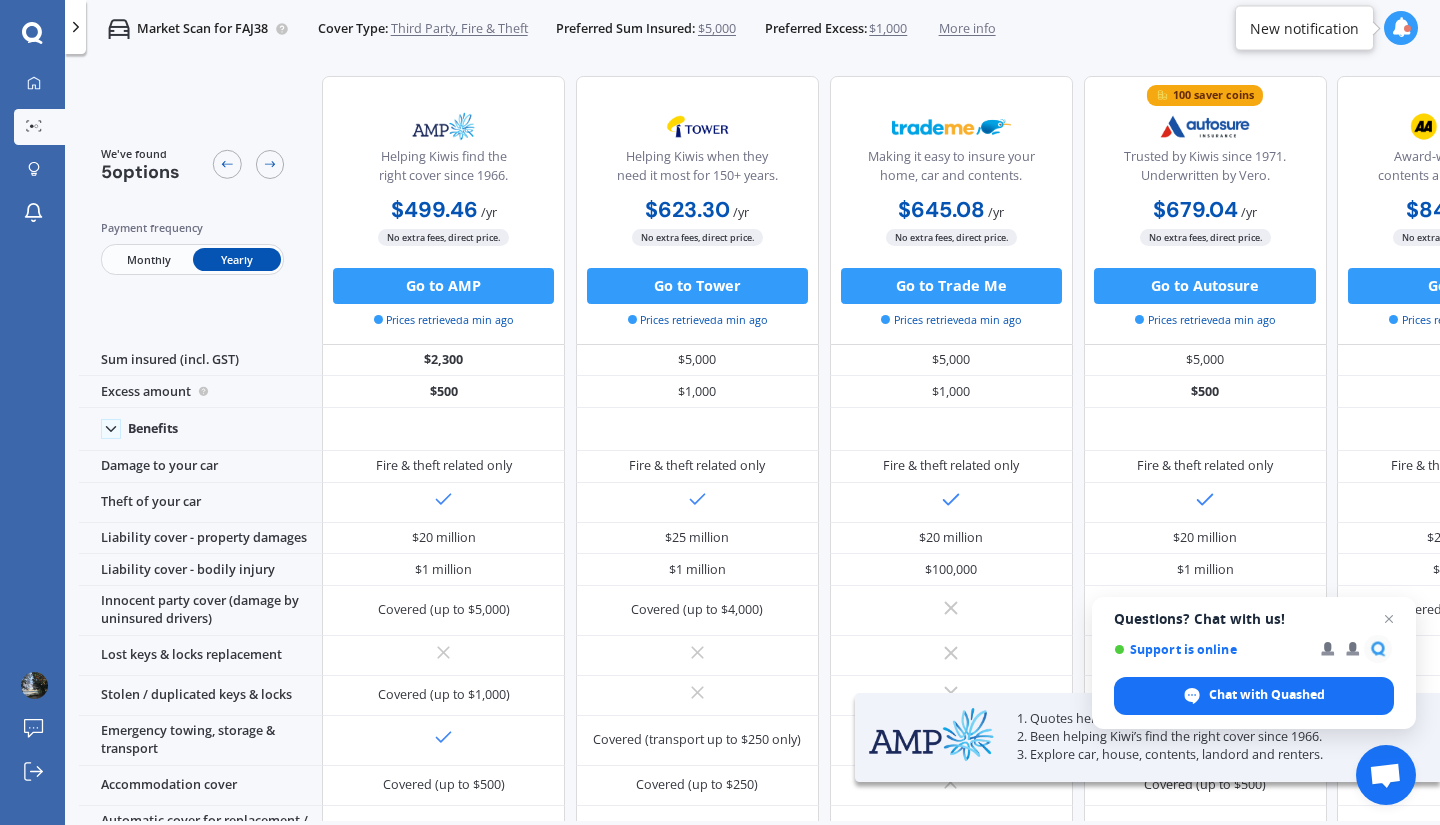 click on "We've found 5  options Payment frequency Monthly Yearly" at bounding box center [200, 210] 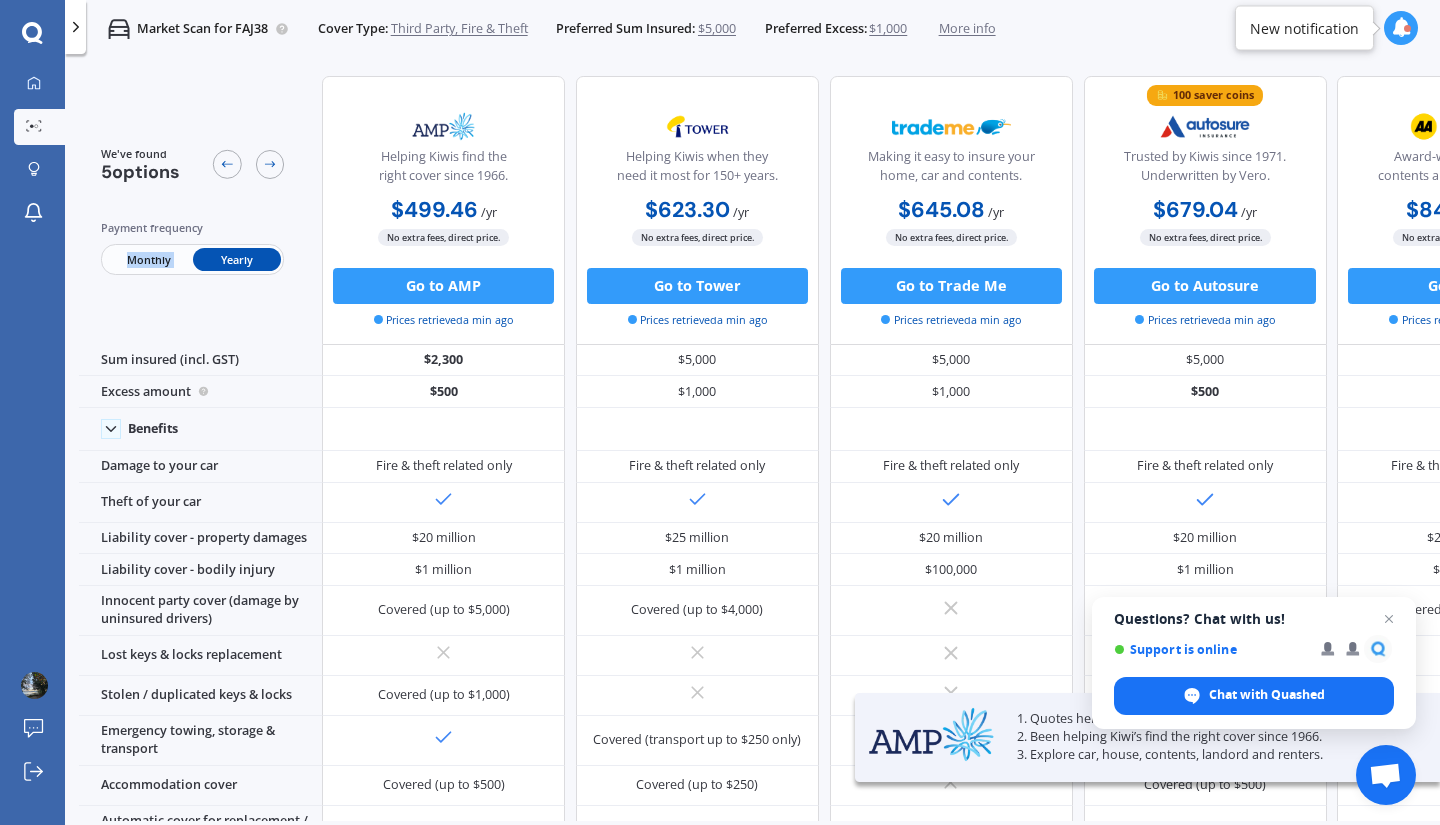 click on "We've found 5  options Payment frequency Monthly Yearly" at bounding box center [200, 210] 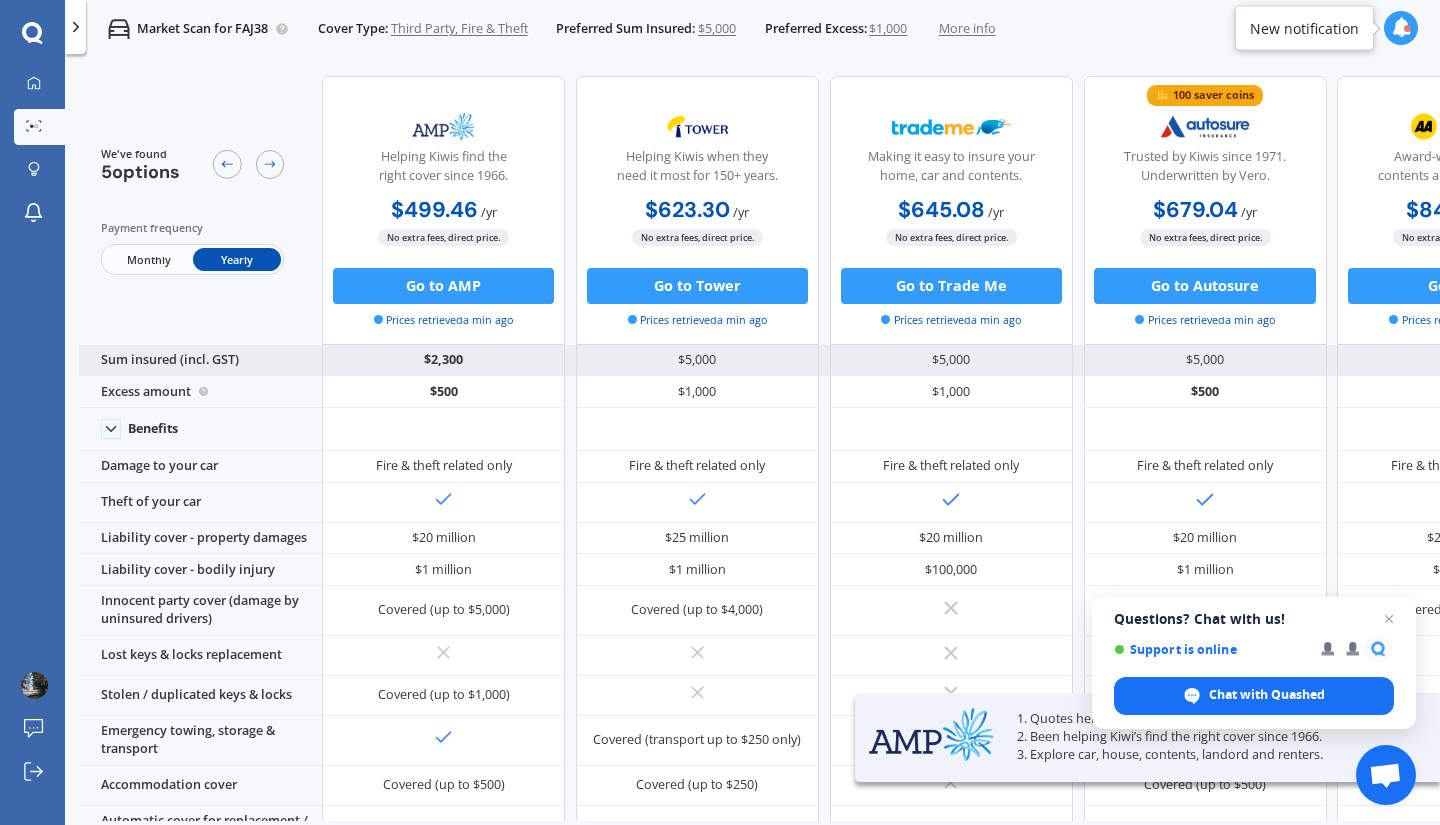 click on "Sum insured (incl. GST)" at bounding box center (200, 361) 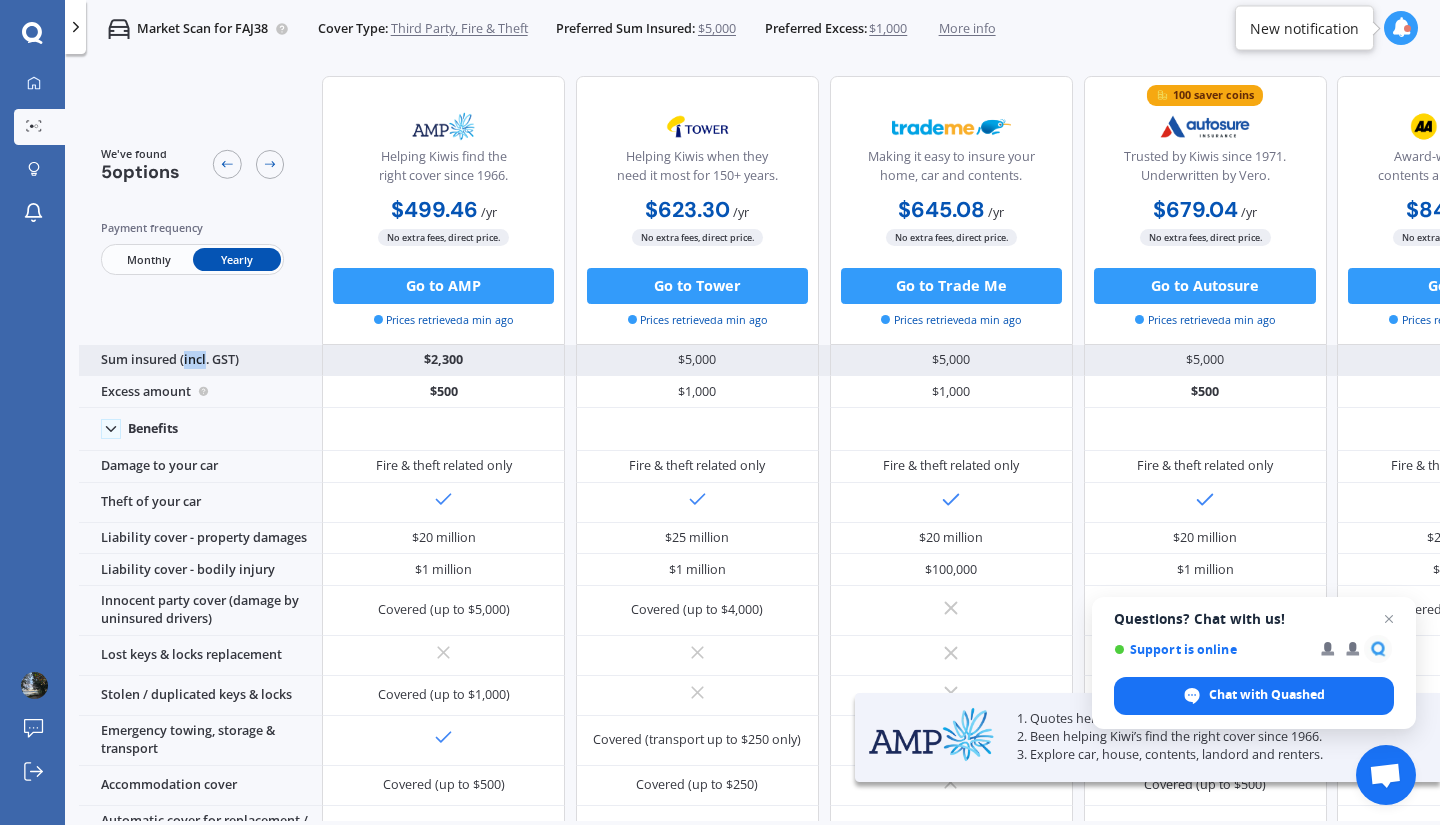 click on "Sum insured (incl. GST)" at bounding box center (200, 361) 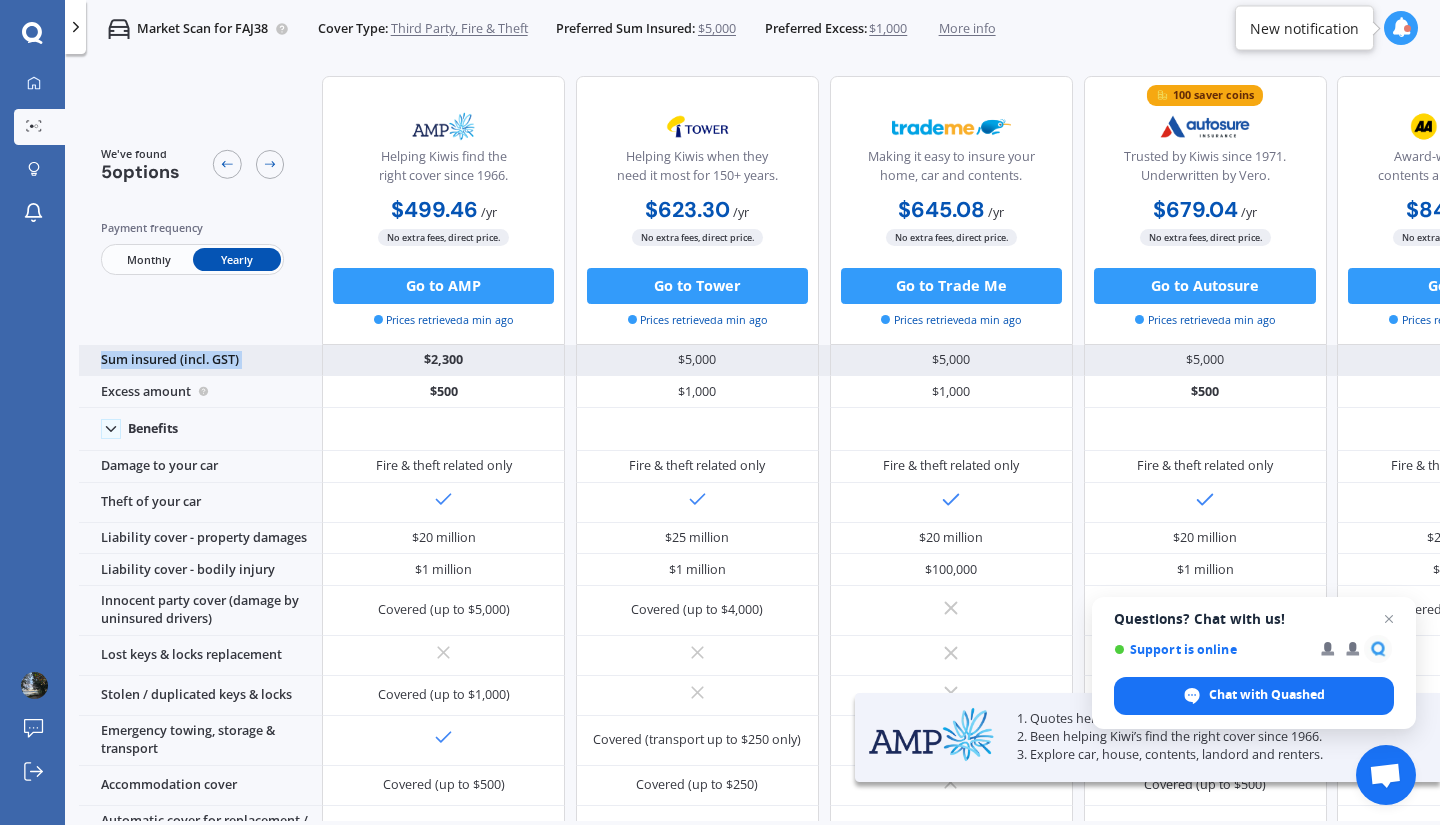 click on "Sum insured (incl. GST)" at bounding box center (200, 361) 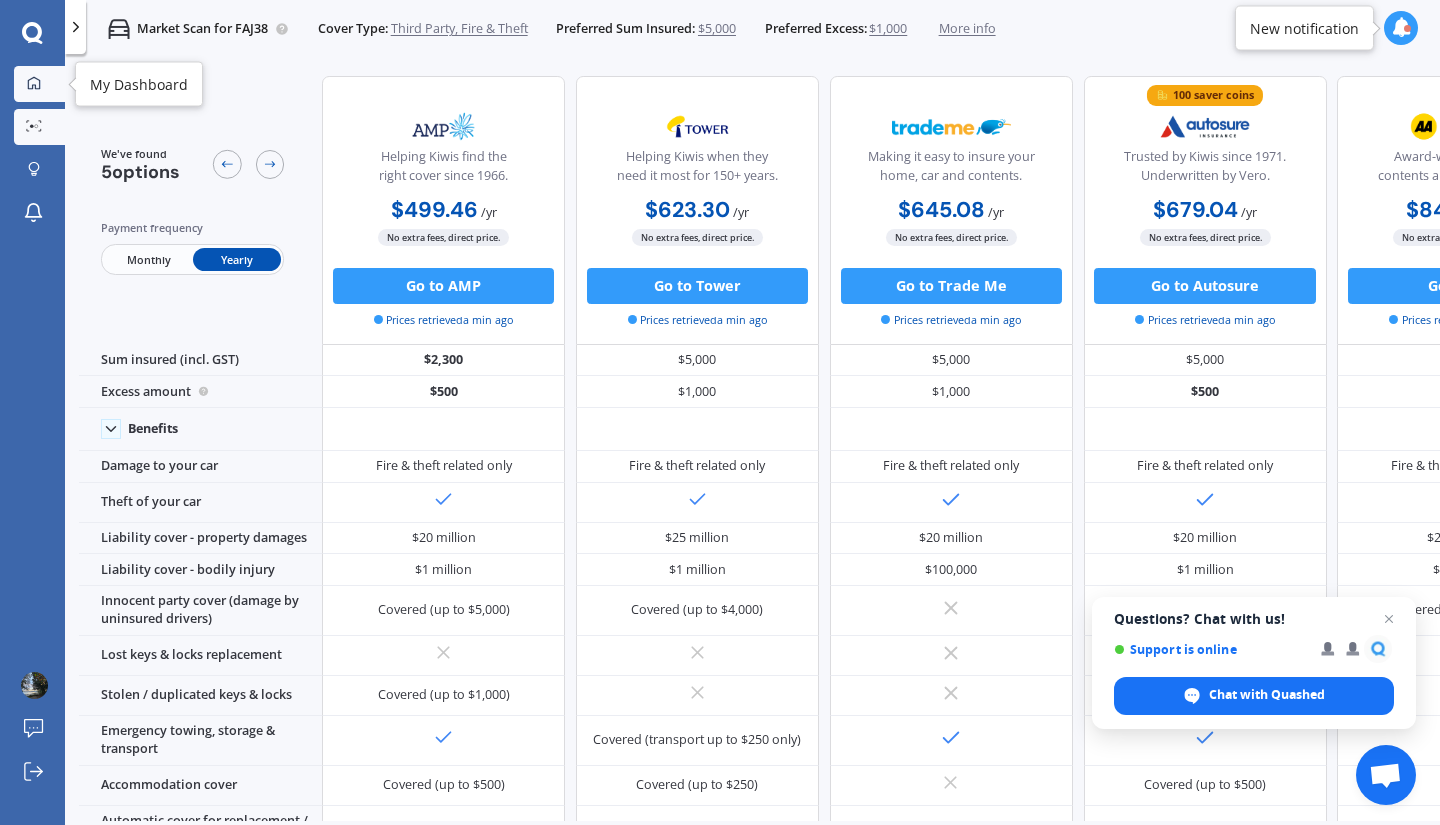 click on "My Dashboard" at bounding box center (39, 84) 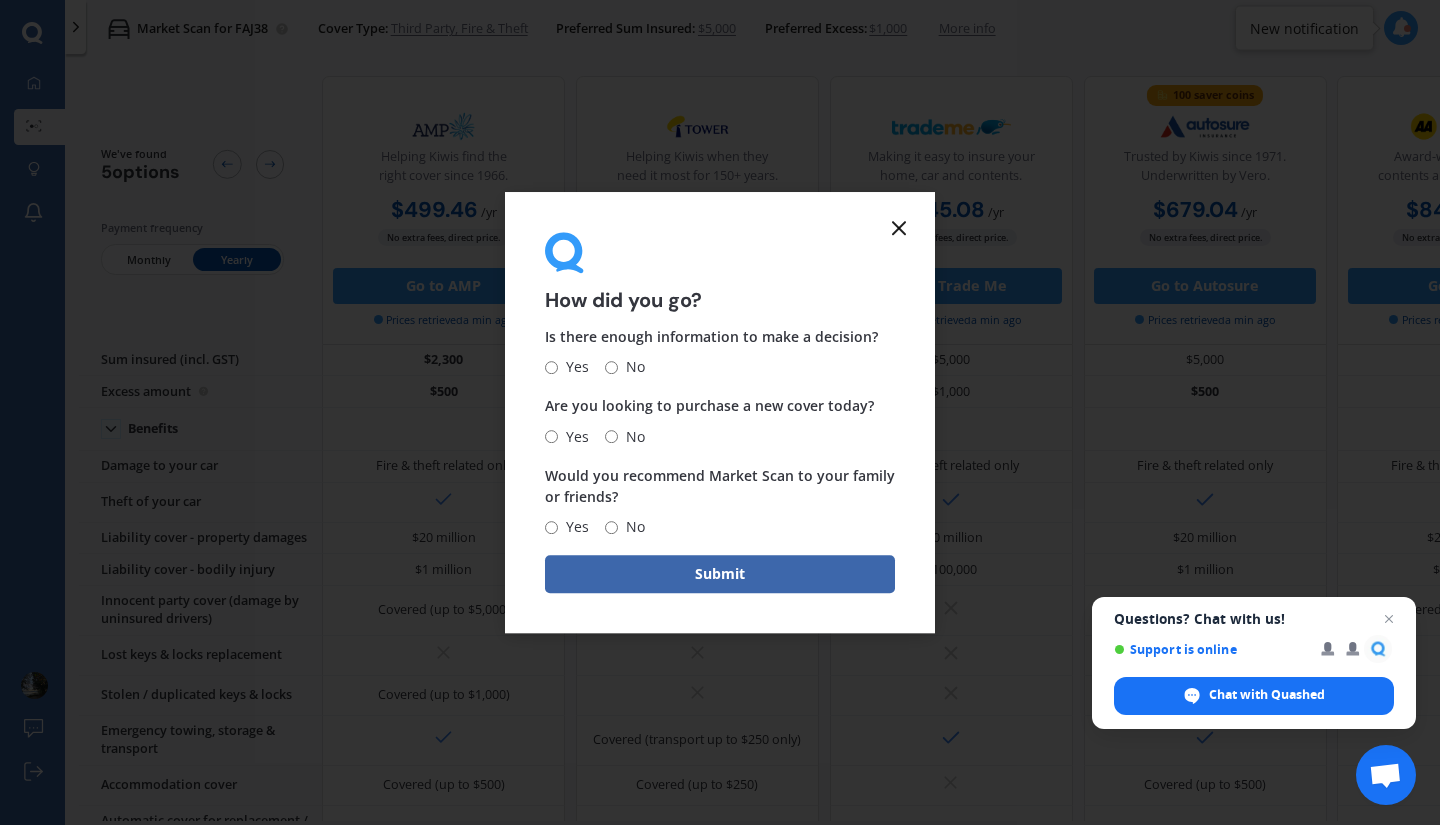 click 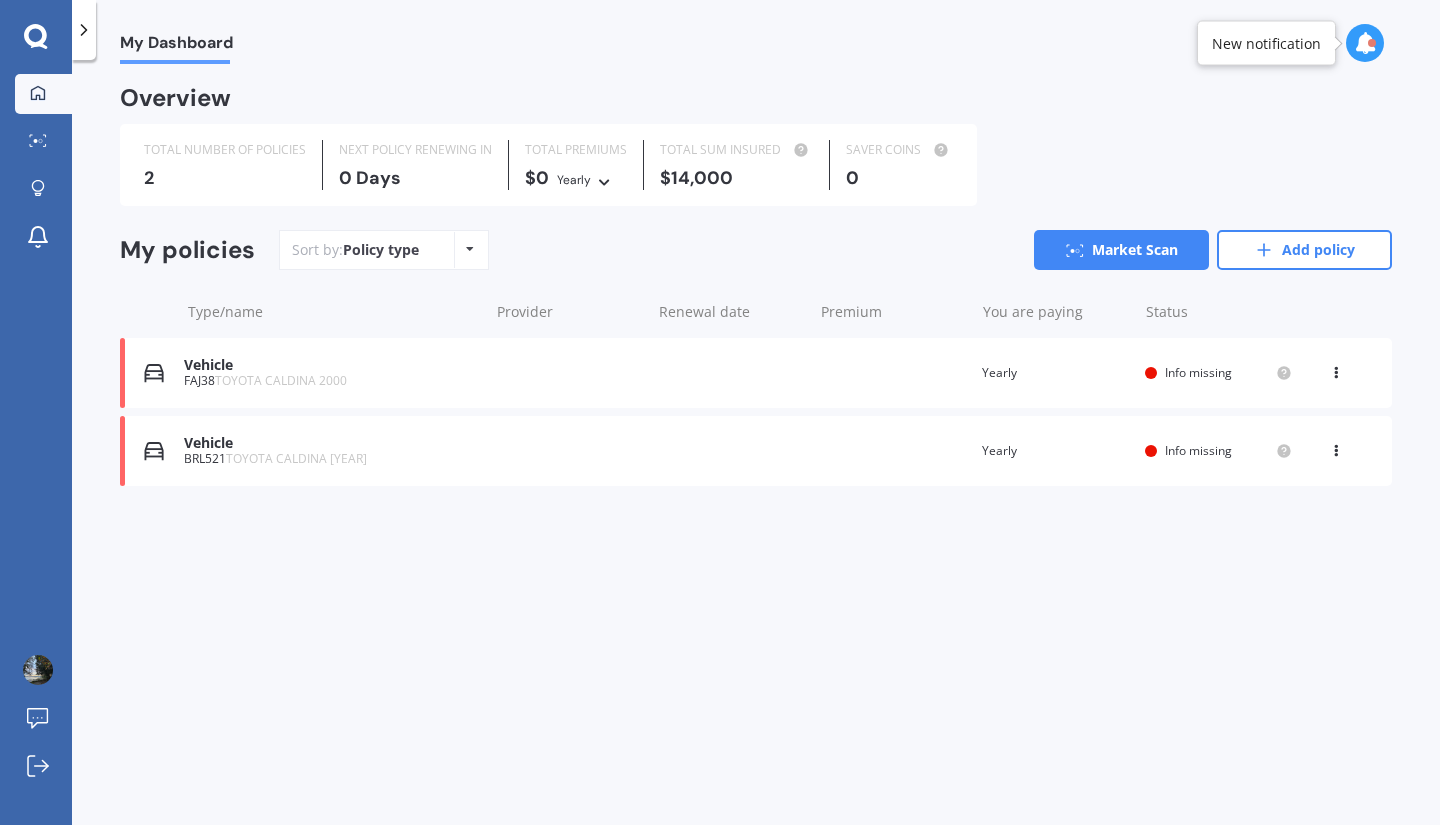 click on "Vehicle" at bounding box center (331, 365) 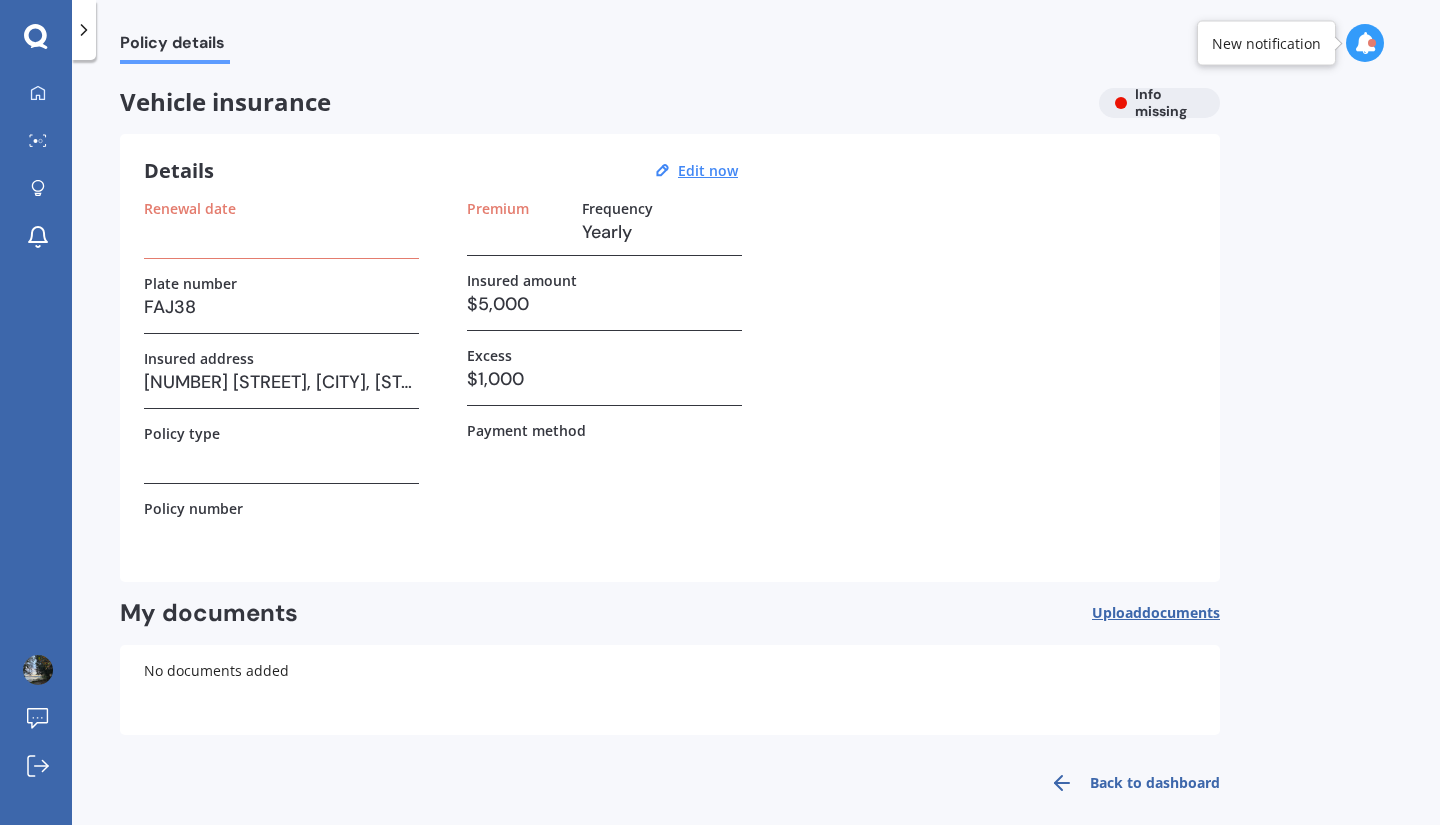 click at bounding box center [516, 232] 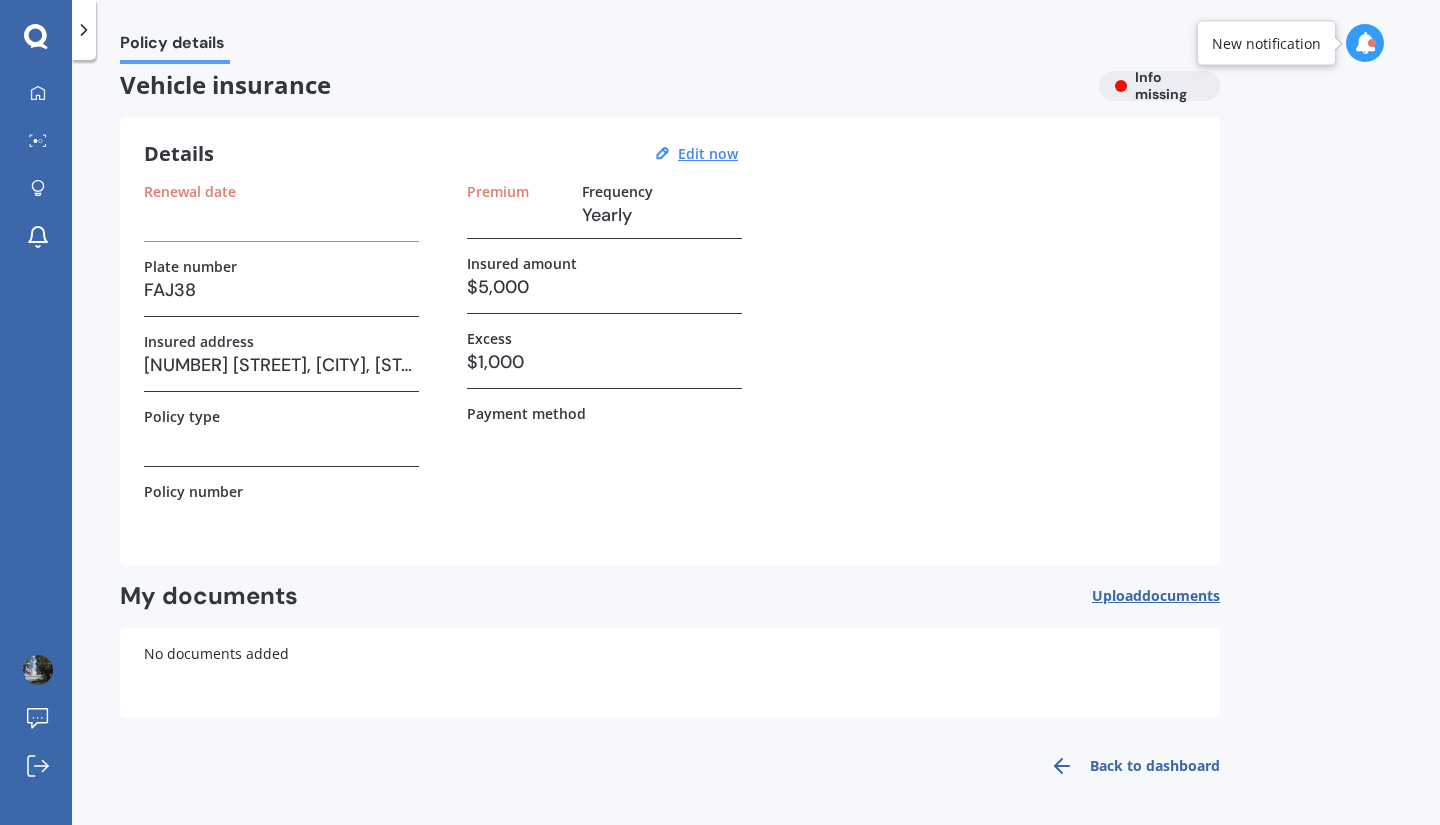 click 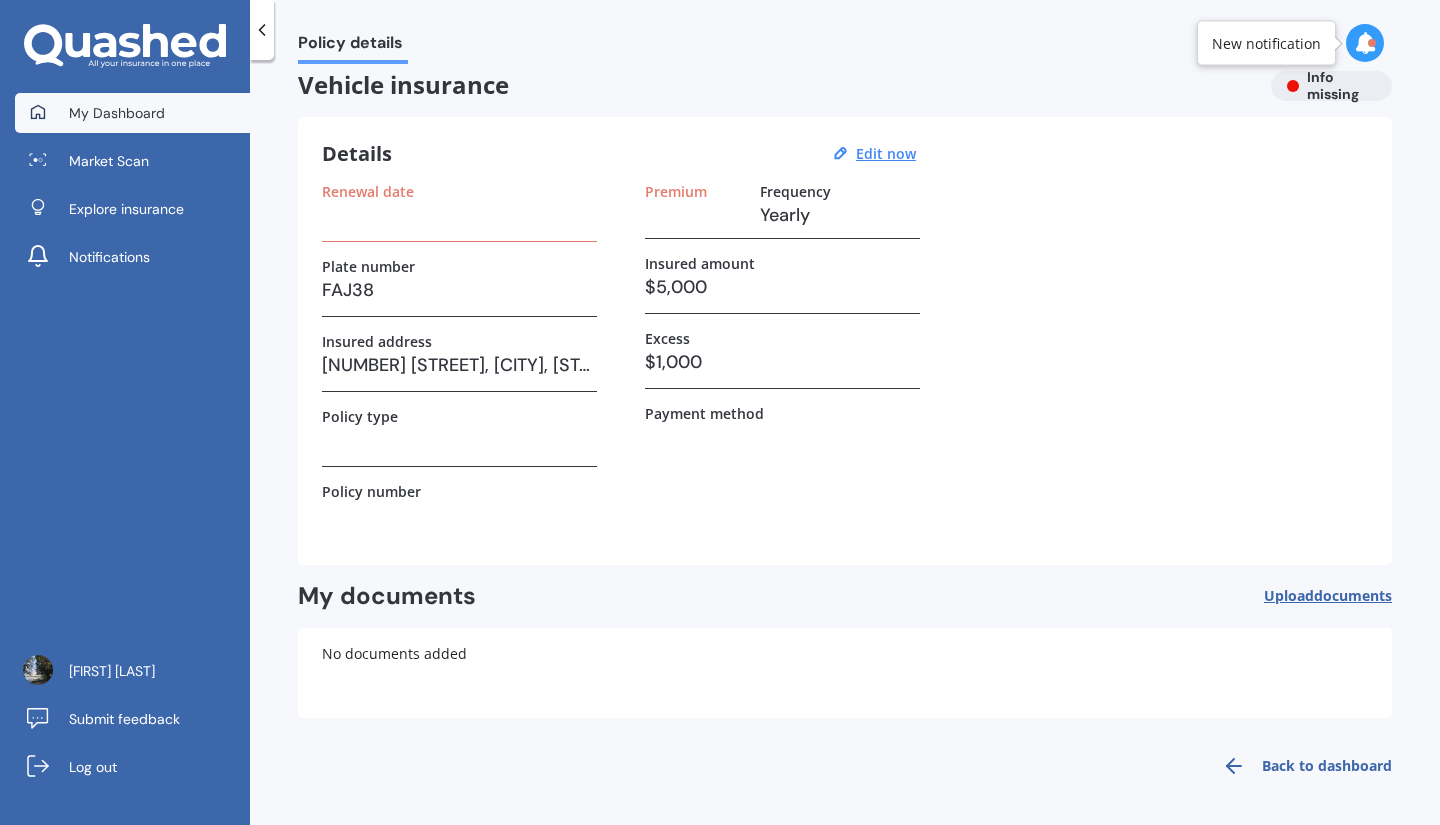 click on "My Dashboard" at bounding box center [117, 113] 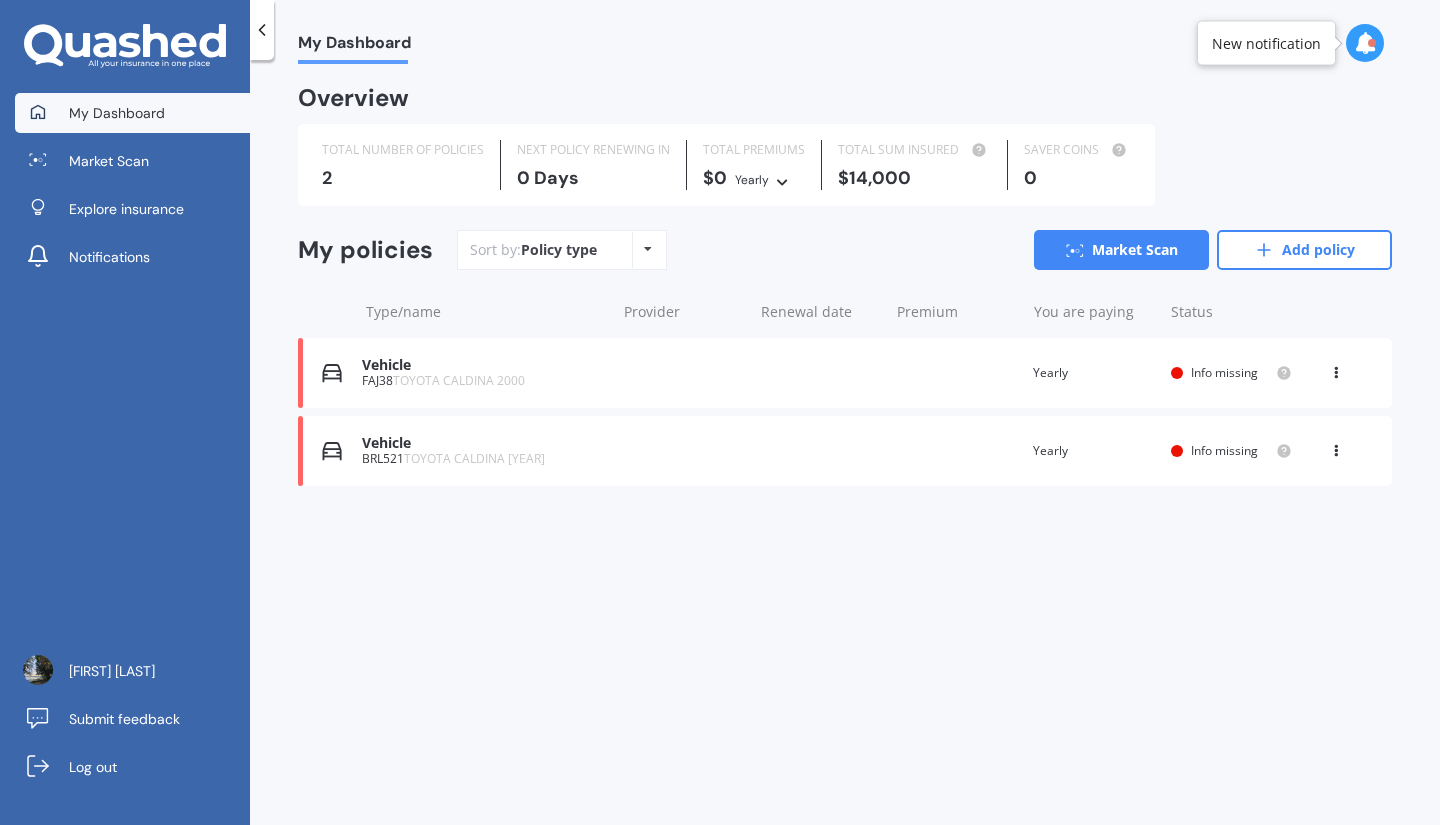 click on "My Dashboard Market Scan Explore insurance Notifications" at bounding box center (125, 189) 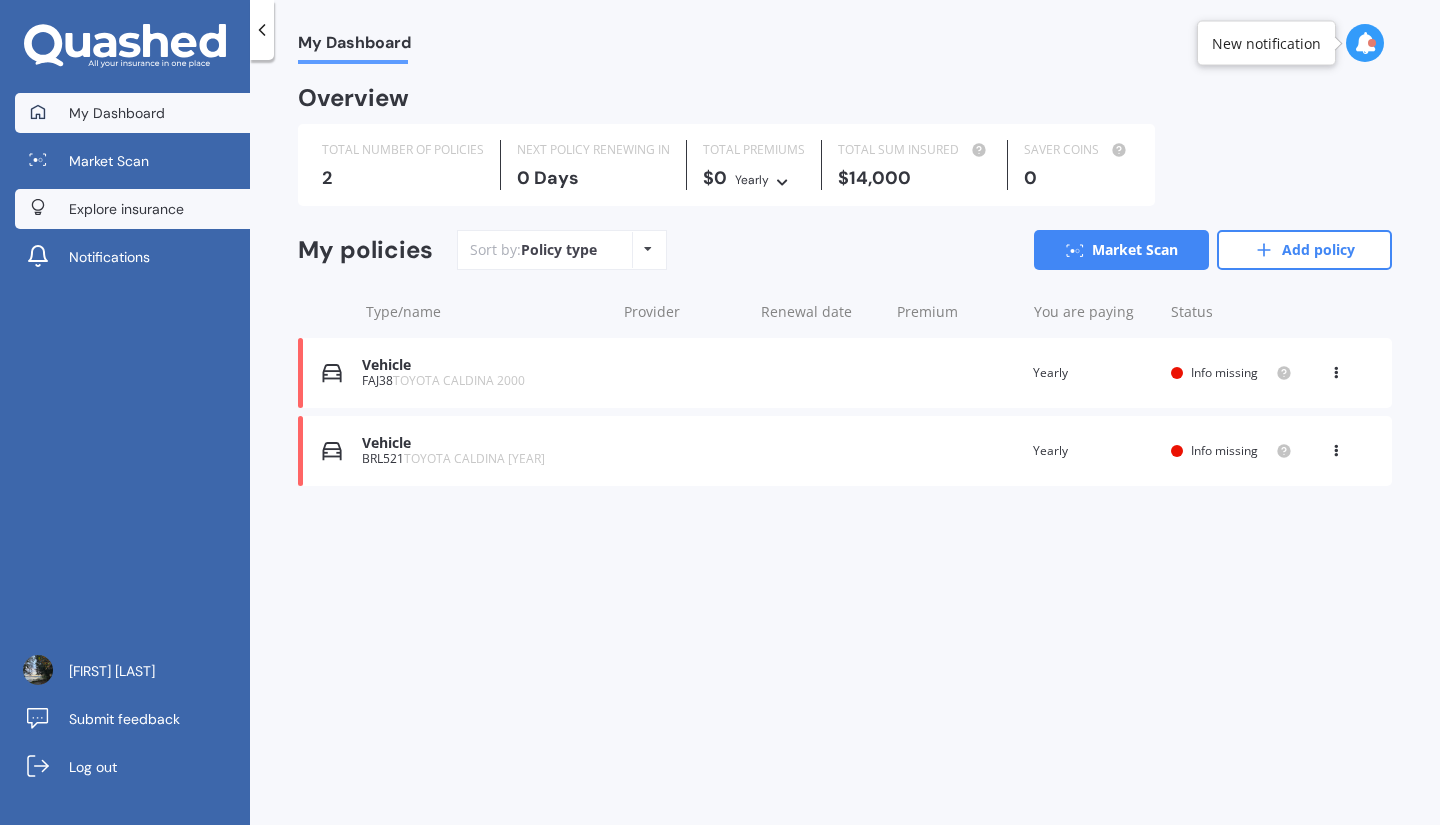 click on "Explore insurance" at bounding box center (132, 209) 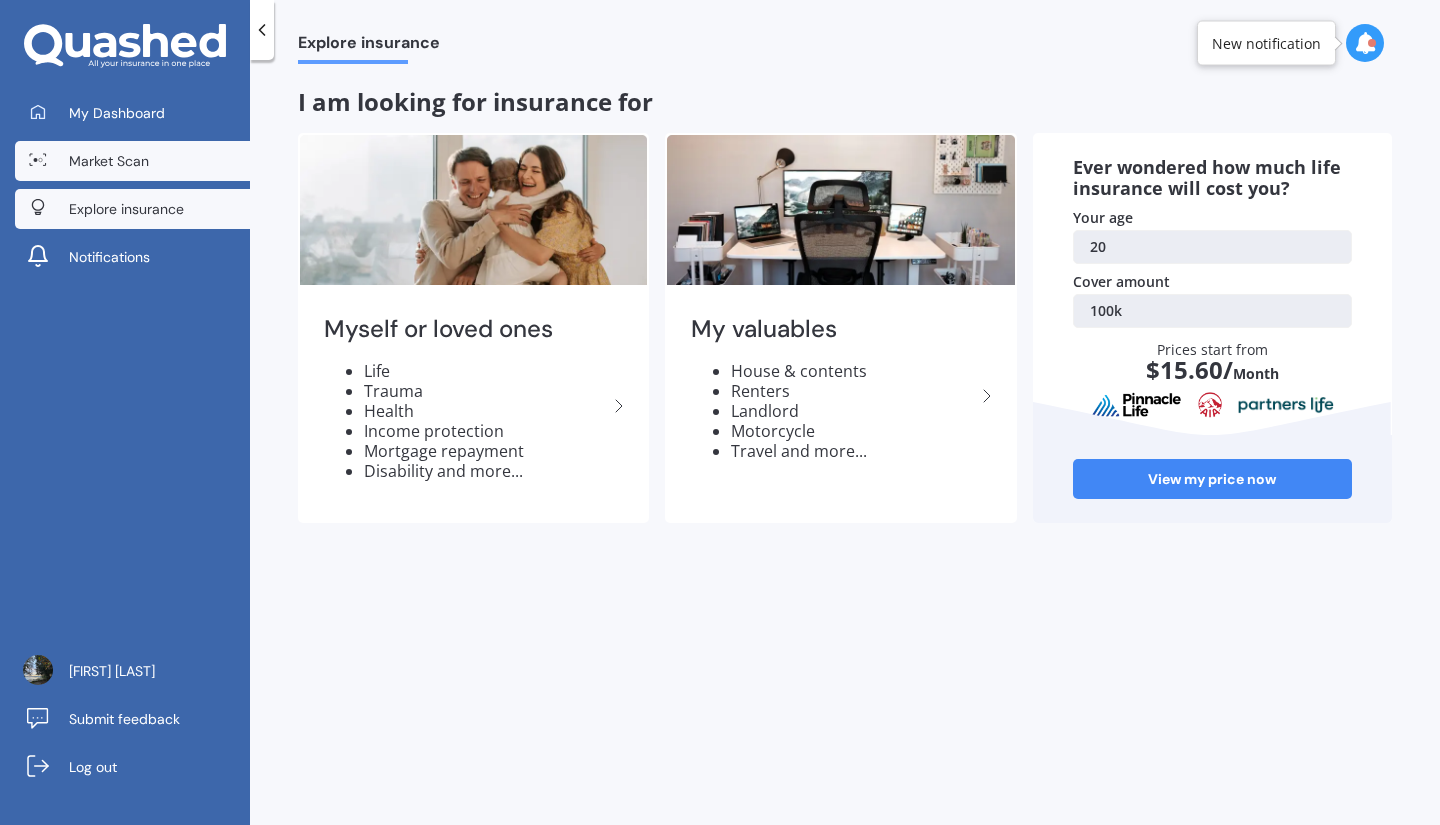 click on "Market Scan" at bounding box center (109, 161) 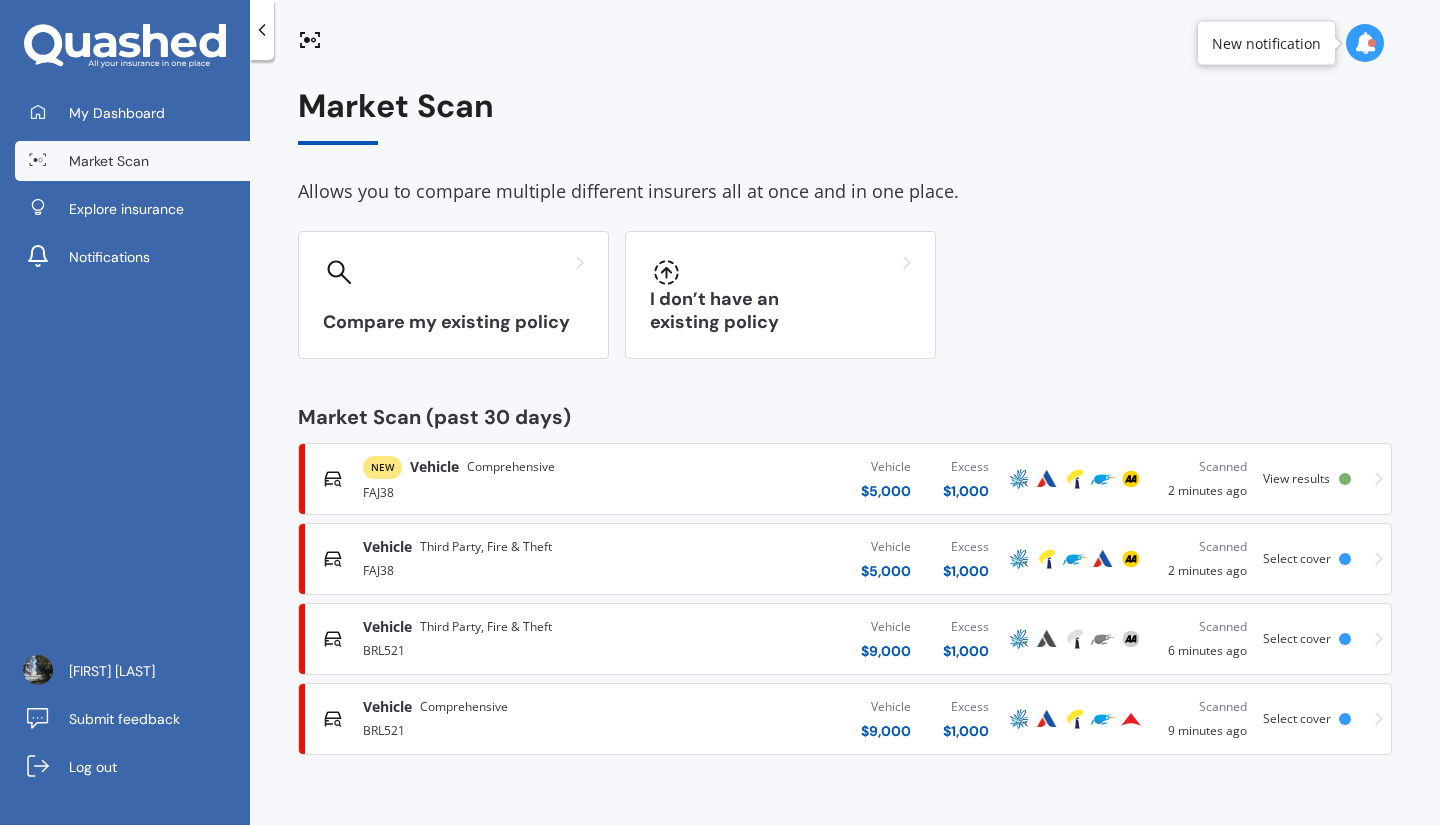 click on "Vehicle $ 5,000 Excess $ 1,000" at bounding box center [834, 479] 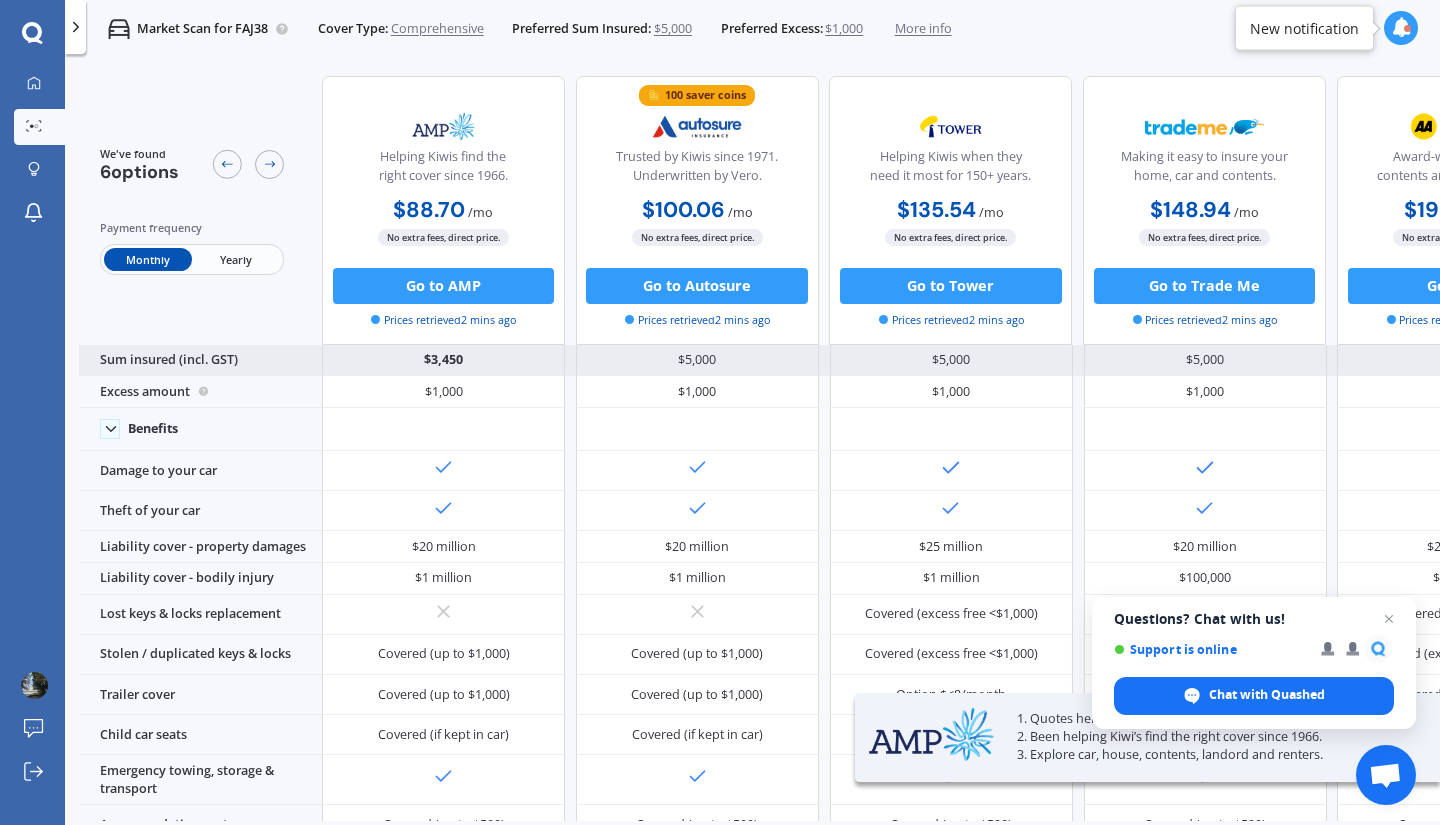 click on "$3,450" at bounding box center (443, 361) 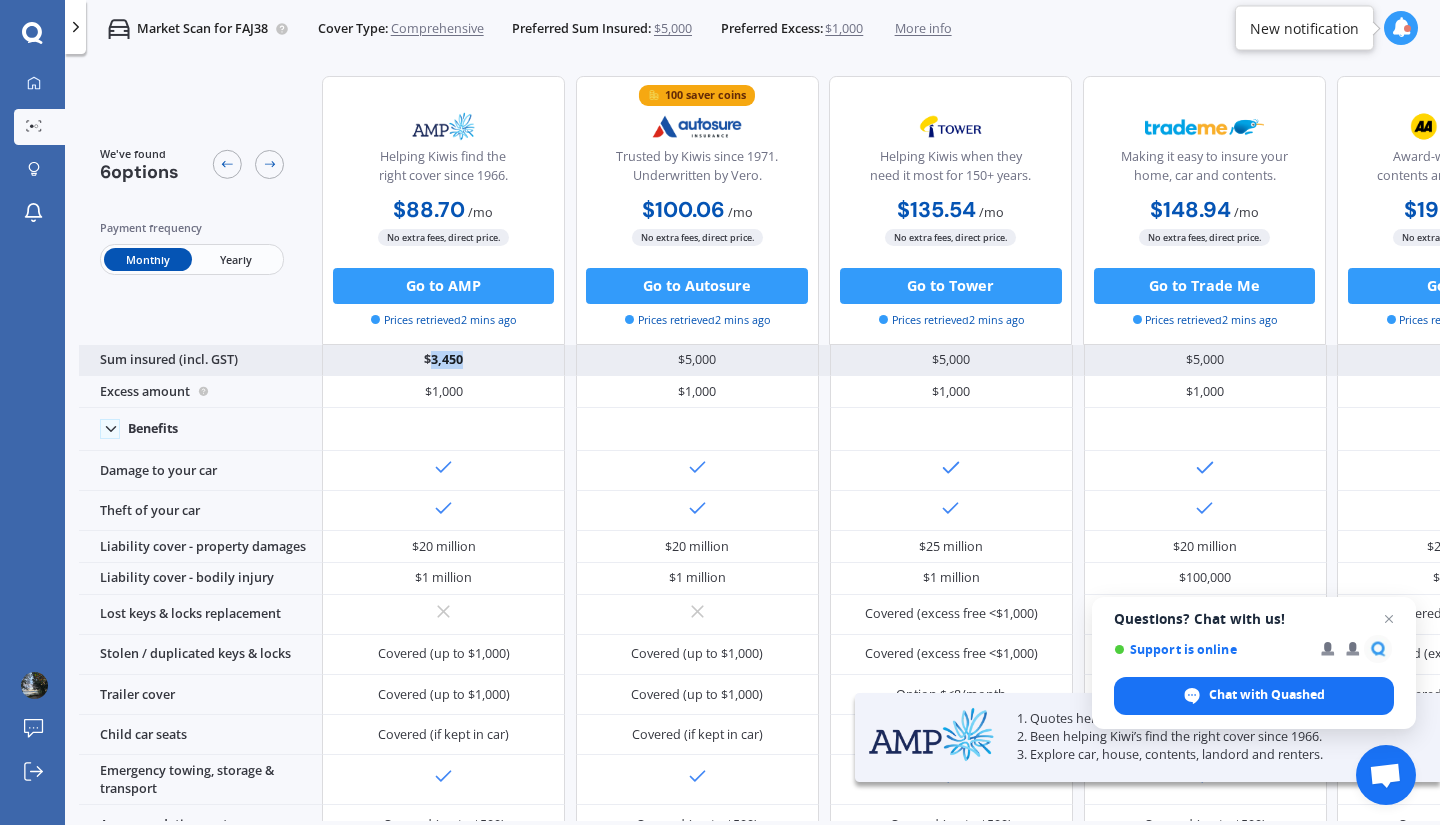 click on "$3,450" at bounding box center [443, 361] 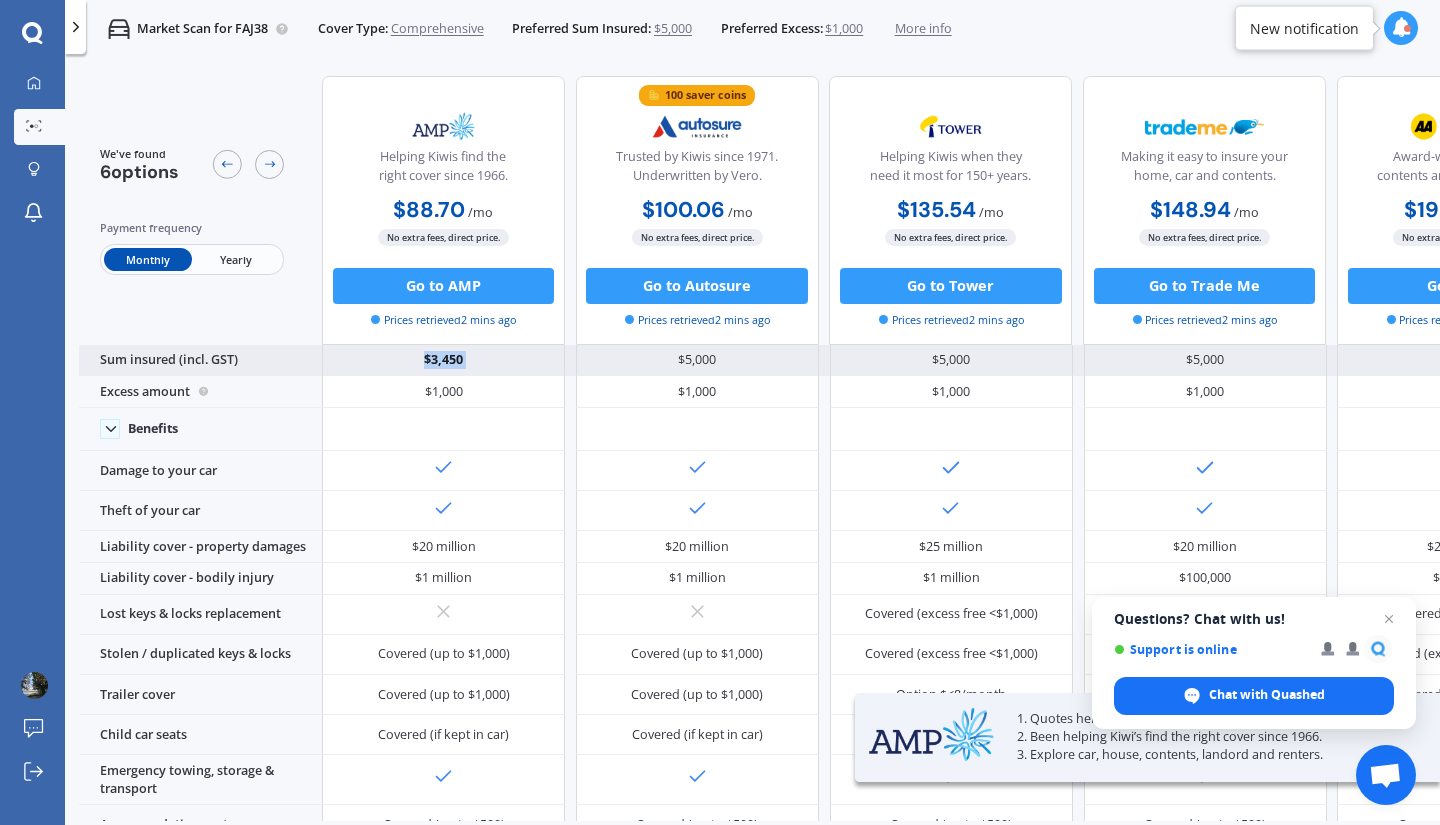 click on "$3,450" at bounding box center (443, 361) 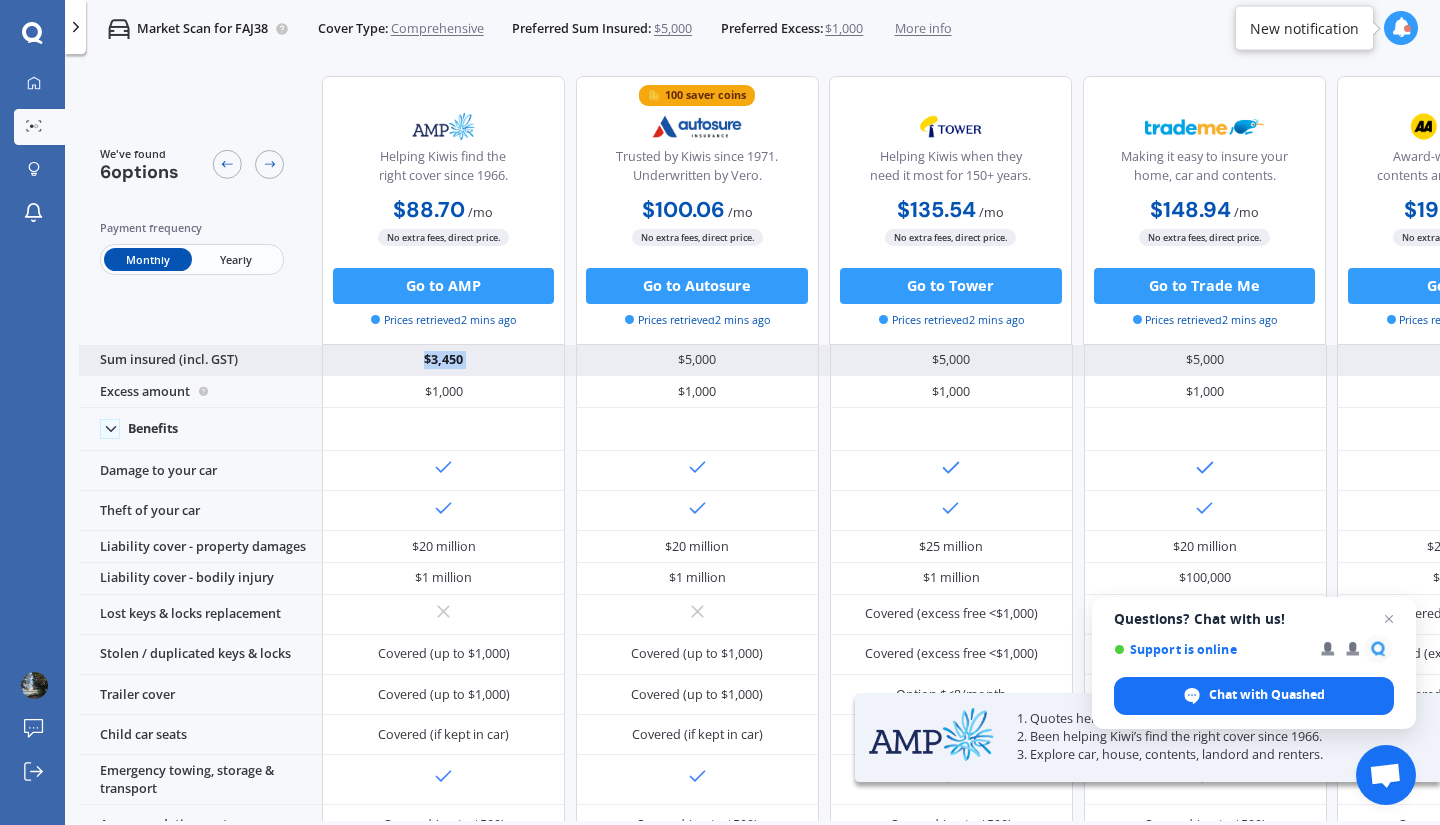 click on "$3,450" at bounding box center (443, 361) 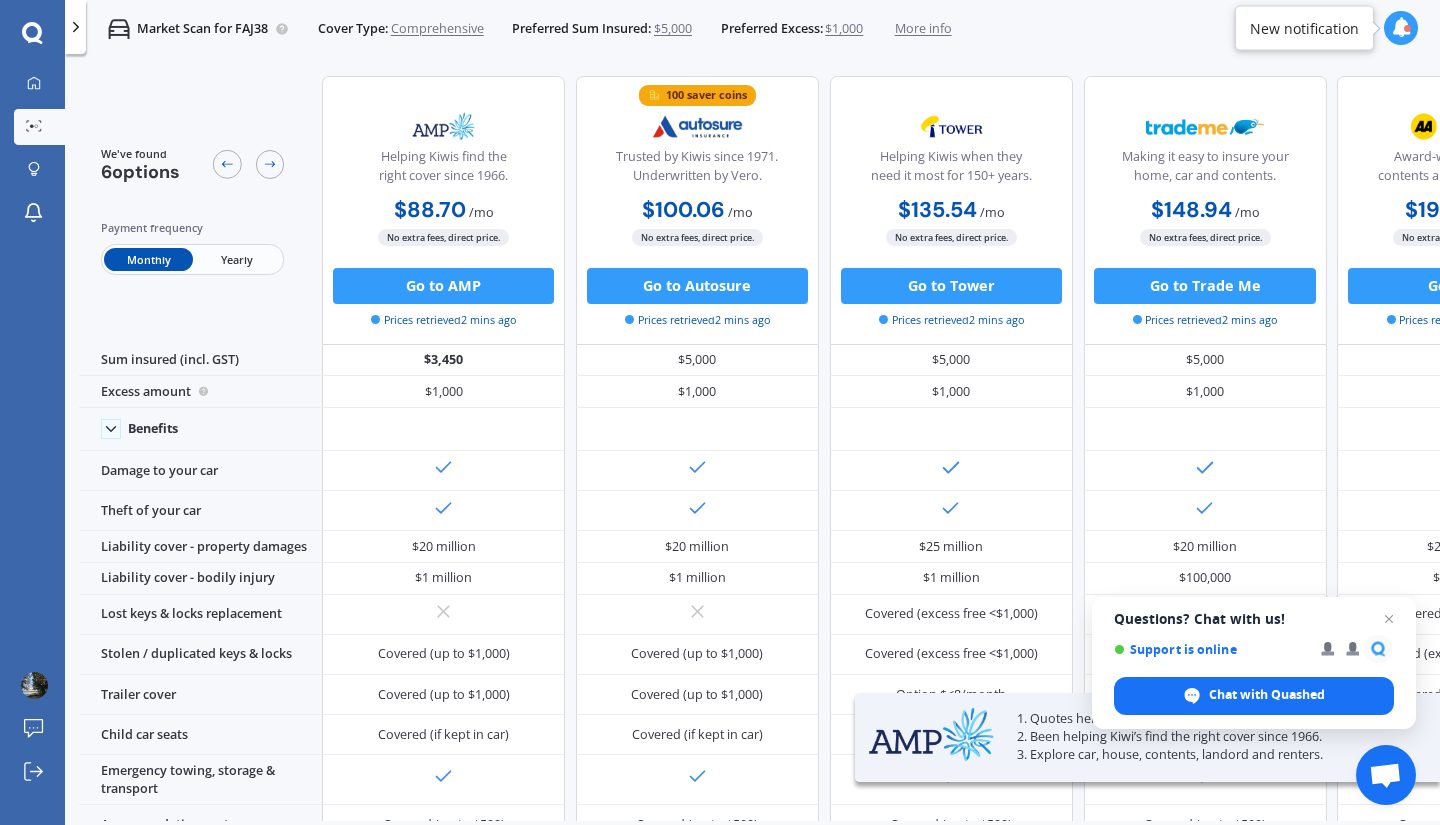 click on "Yearly" at bounding box center [237, 259] 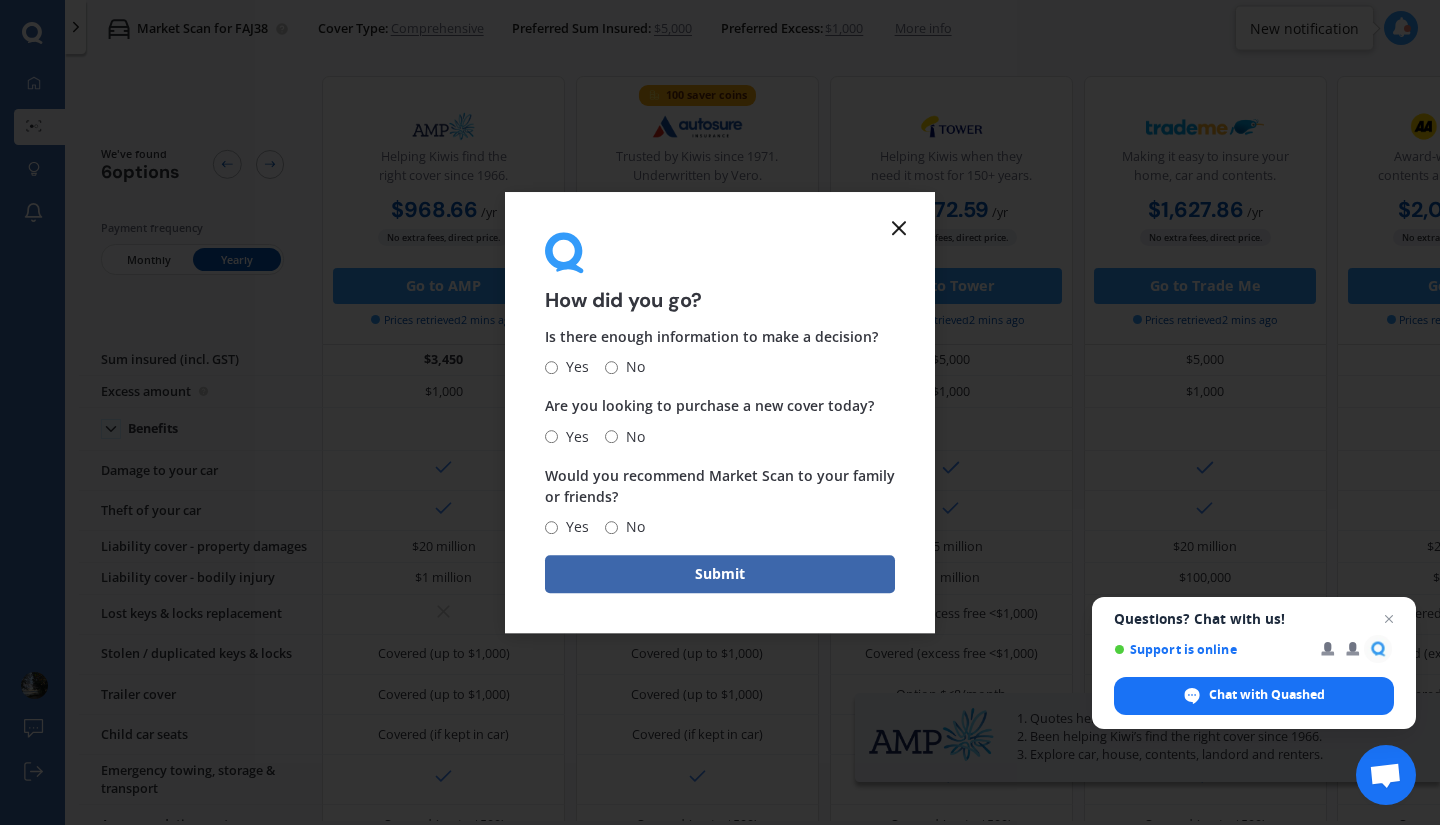 click 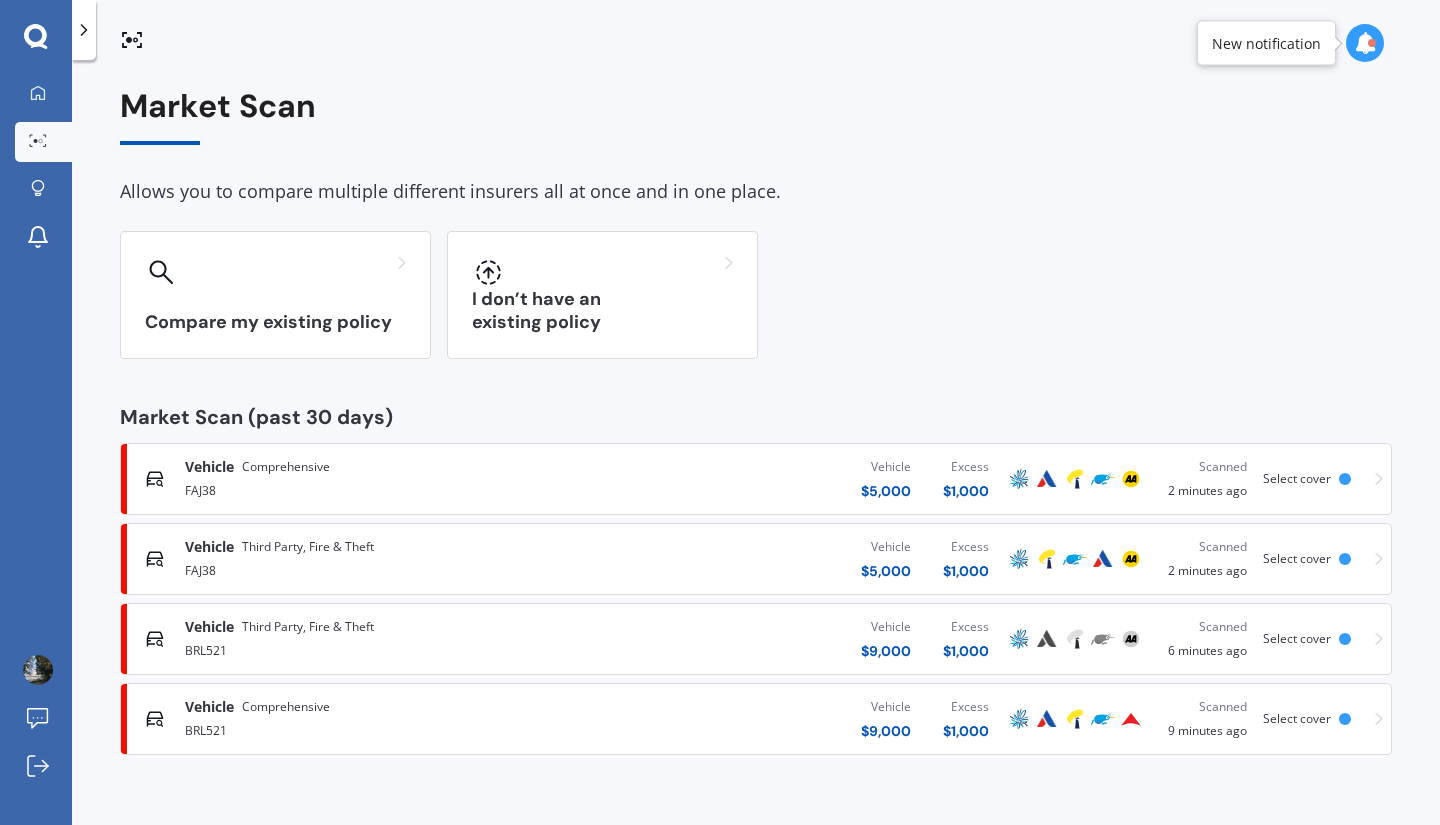 click on "Vehicle Comprehensive" at bounding box center (380, 707) 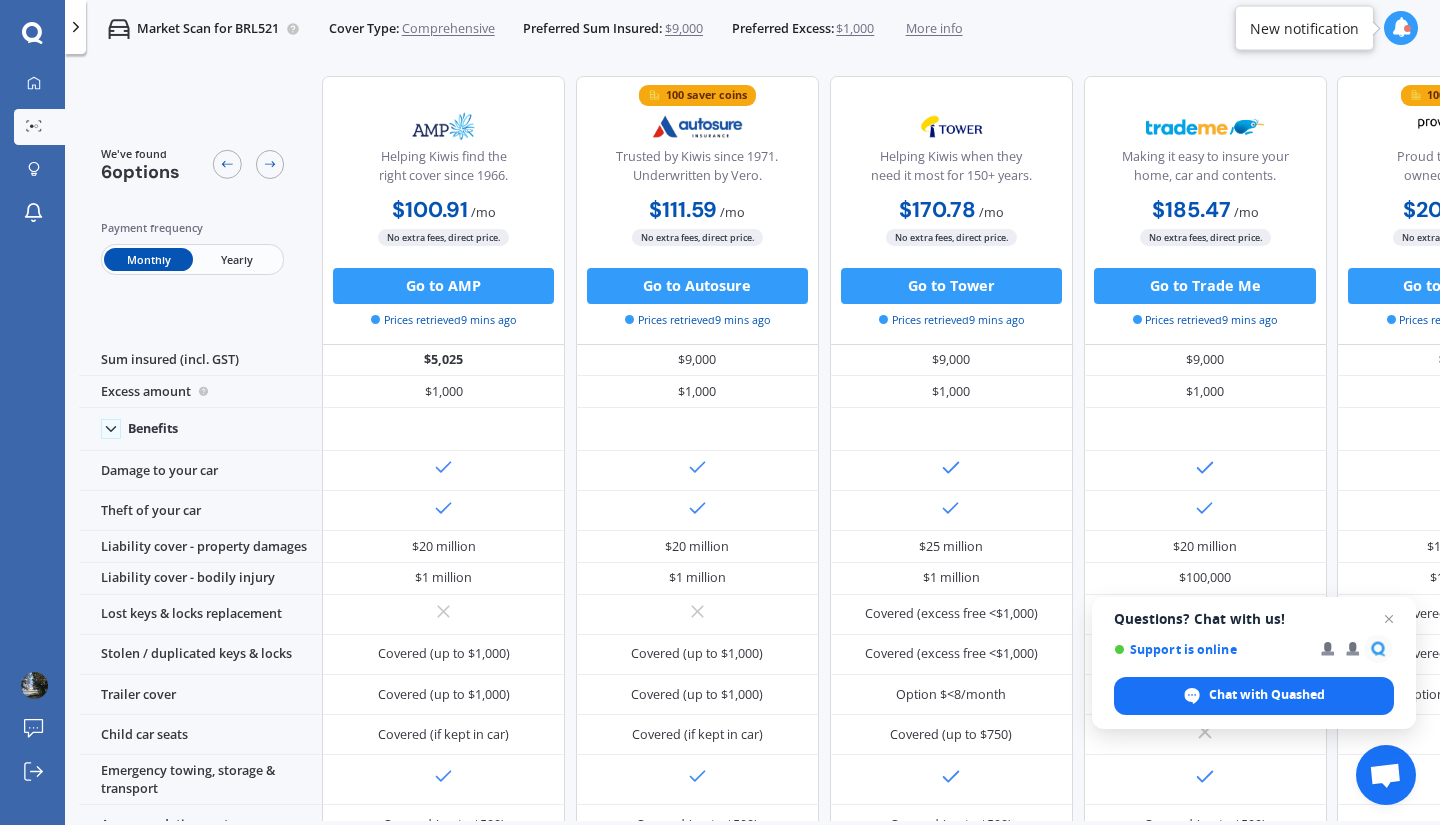 click on "$100.91" at bounding box center (430, 210) 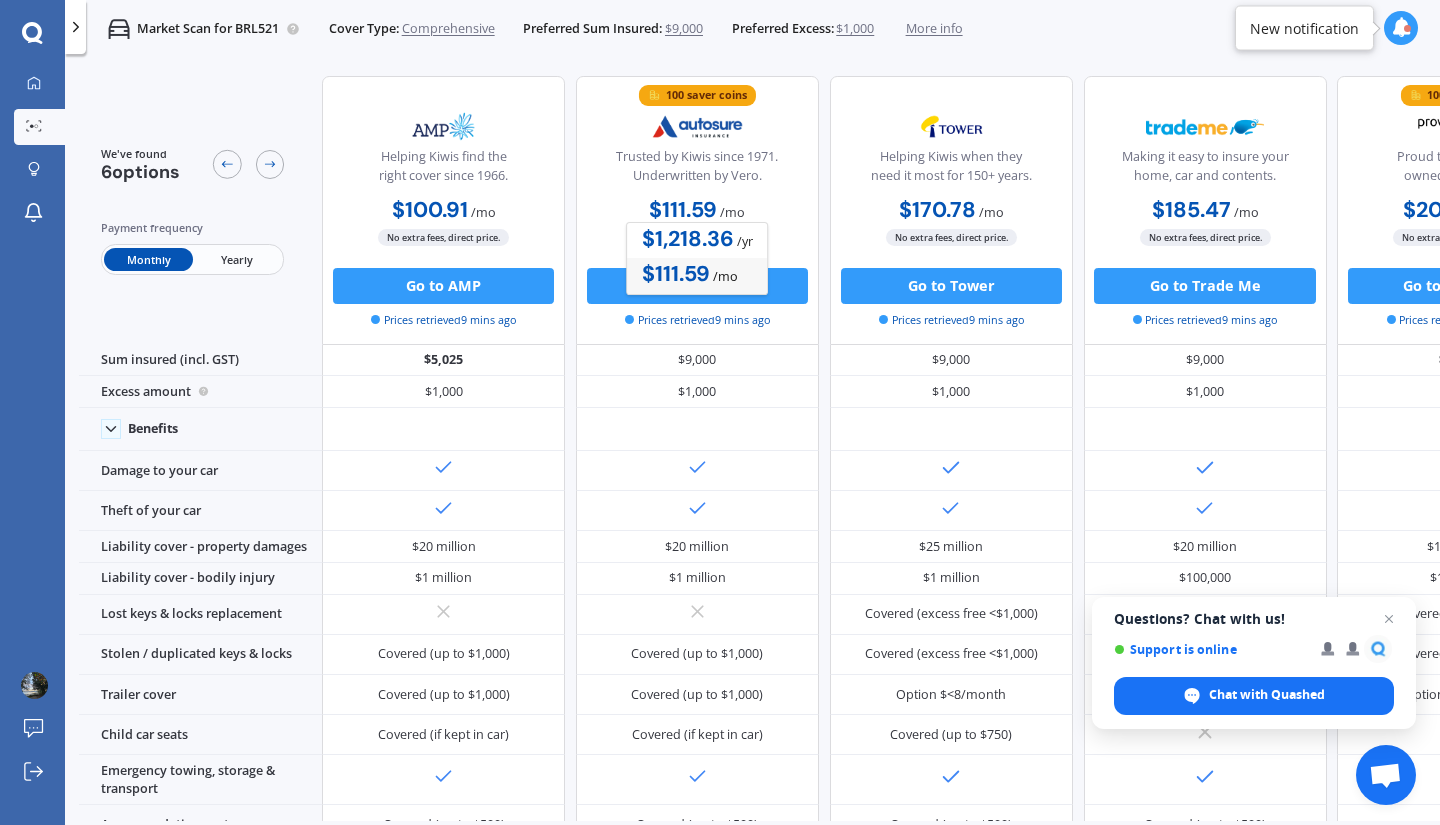 click on "Helping Kiwis find the right cover since 1966." at bounding box center [444, 170] 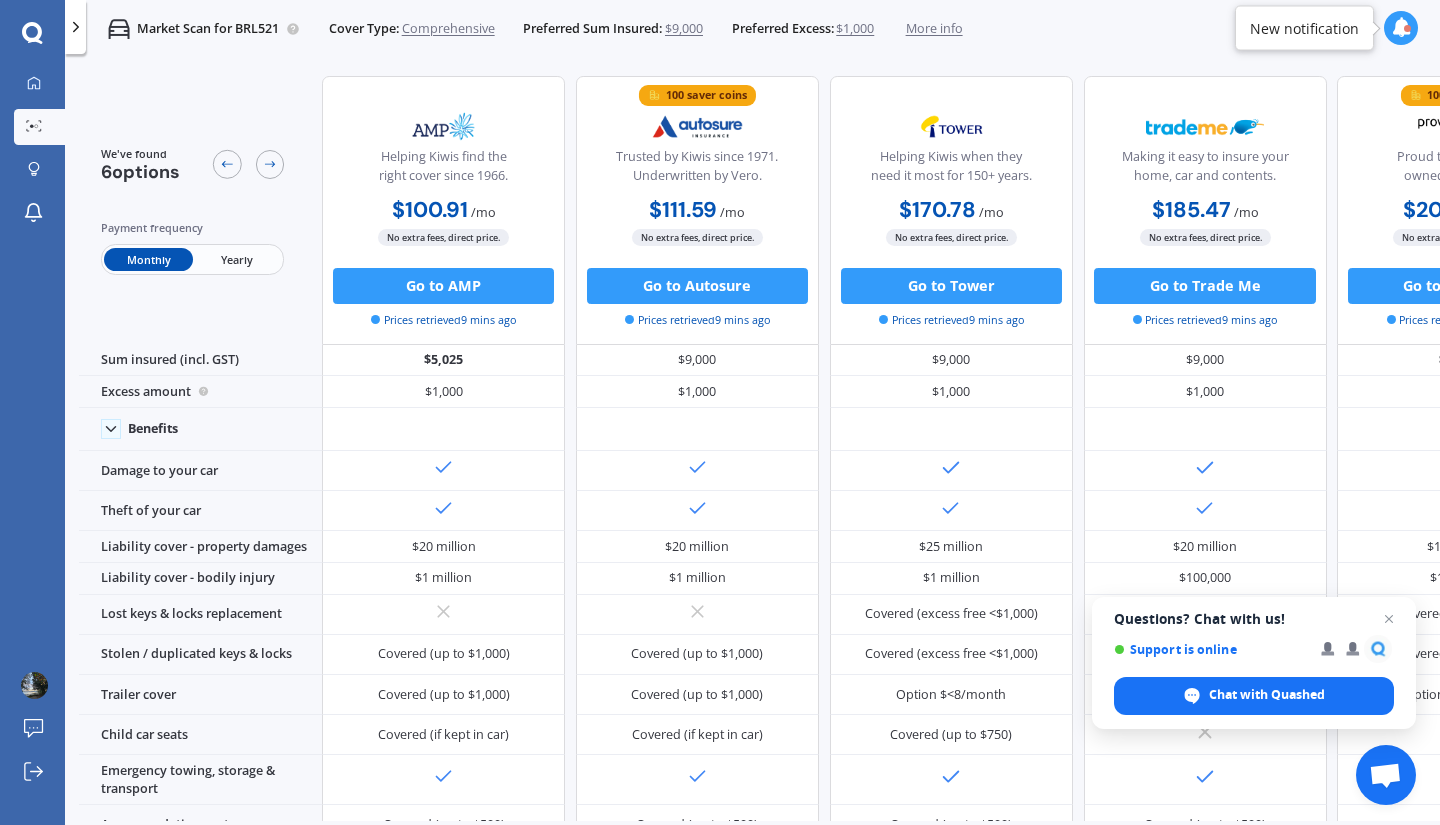 click on "$100.91" at bounding box center [430, 210] 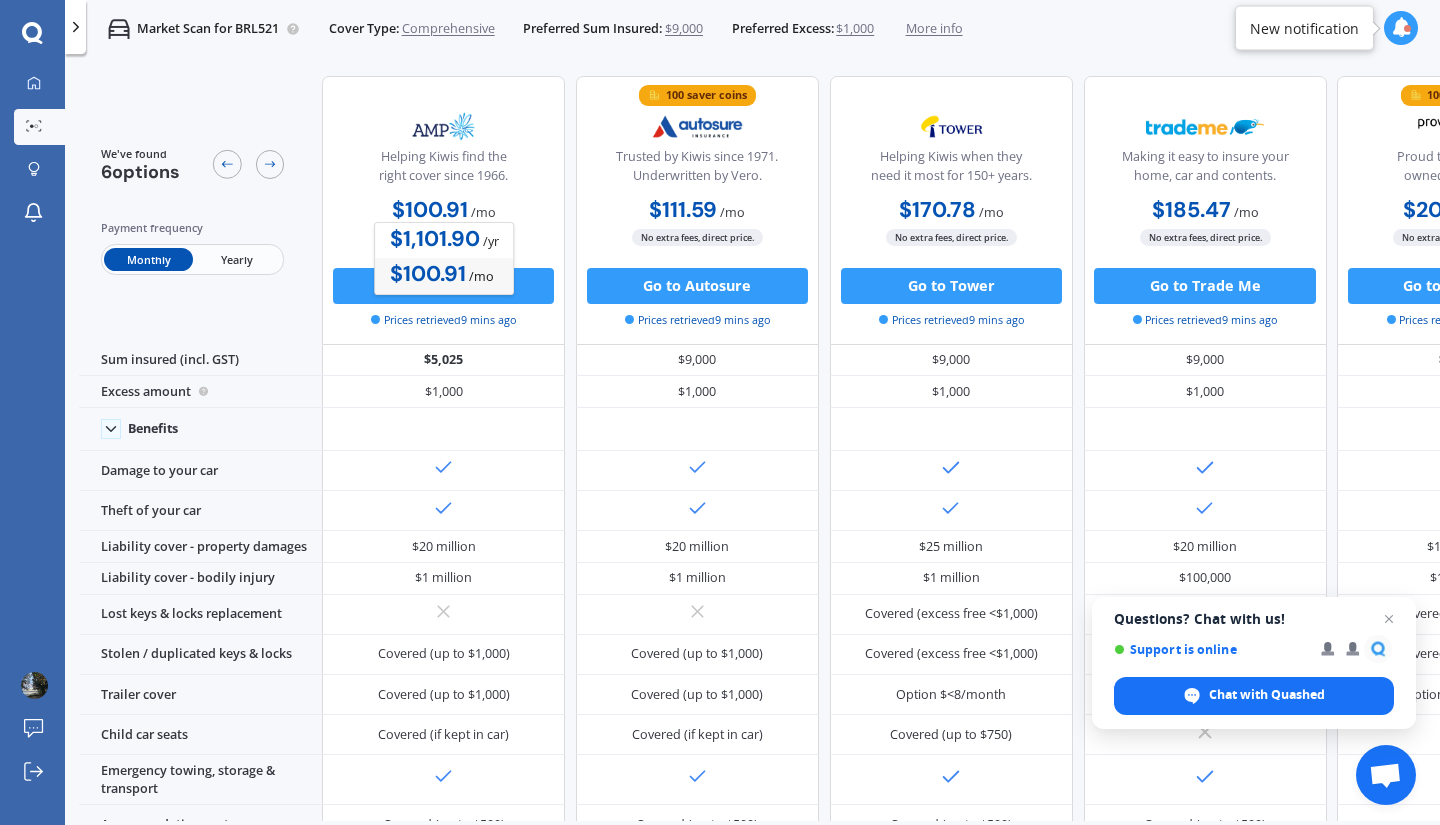 click on "$111.59" at bounding box center (683, 210) 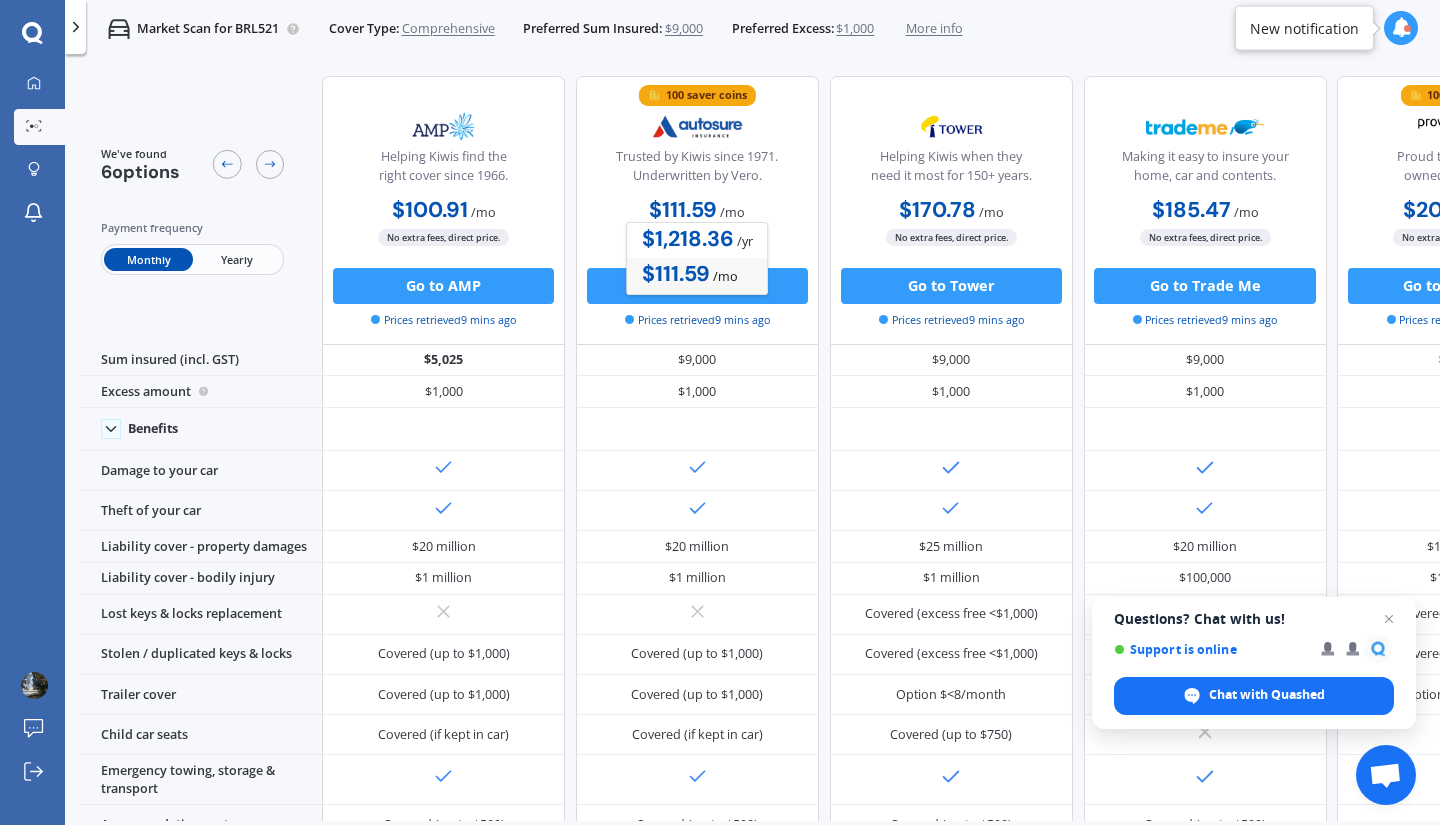 click on "100 saver coins" at bounding box center [706, 95] 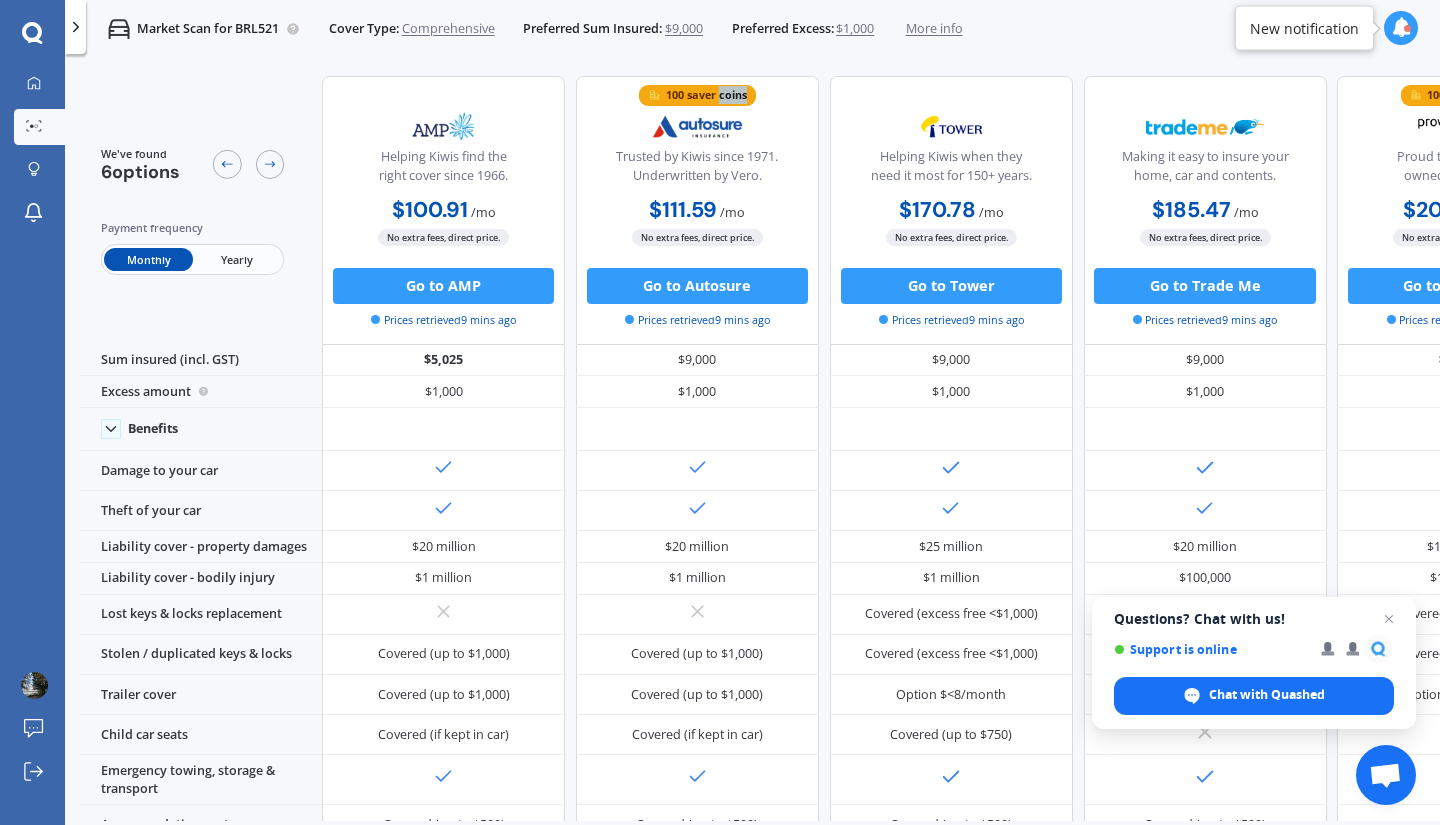 click on "100 saver coins" at bounding box center [706, 95] 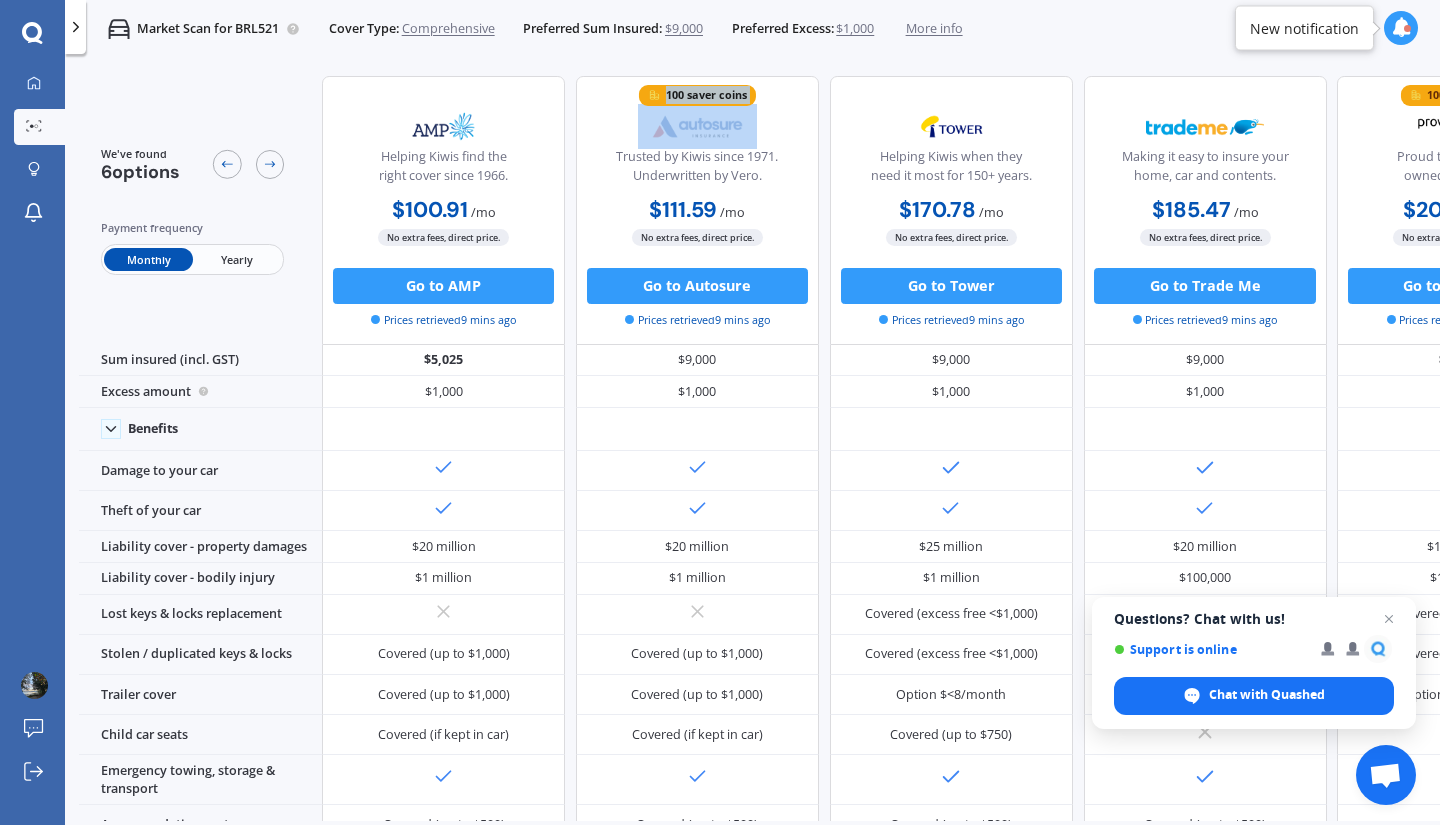 click on "100 saver coins" at bounding box center [706, 95] 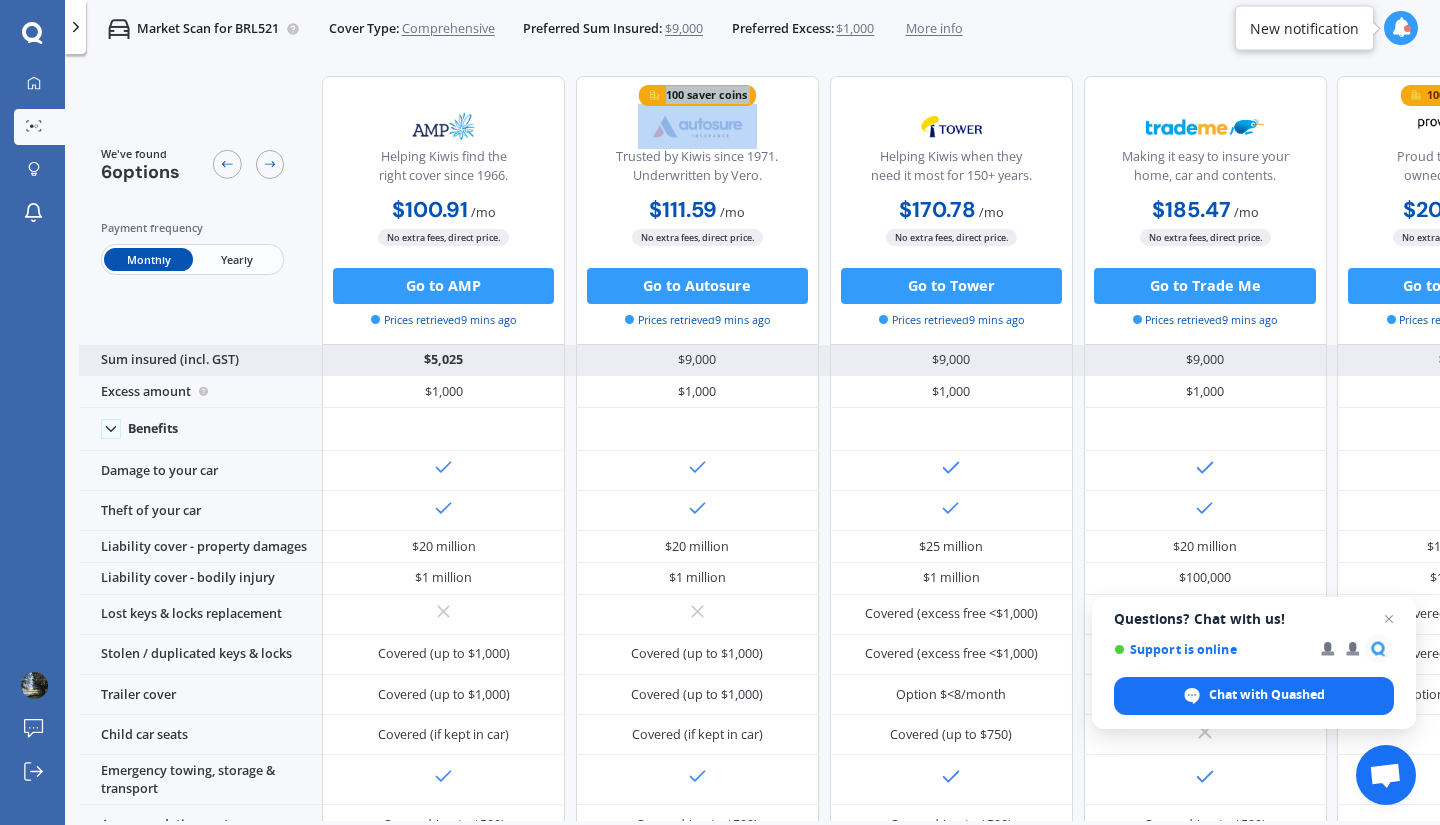 scroll, scrollTop: 0, scrollLeft: 447, axis: horizontal 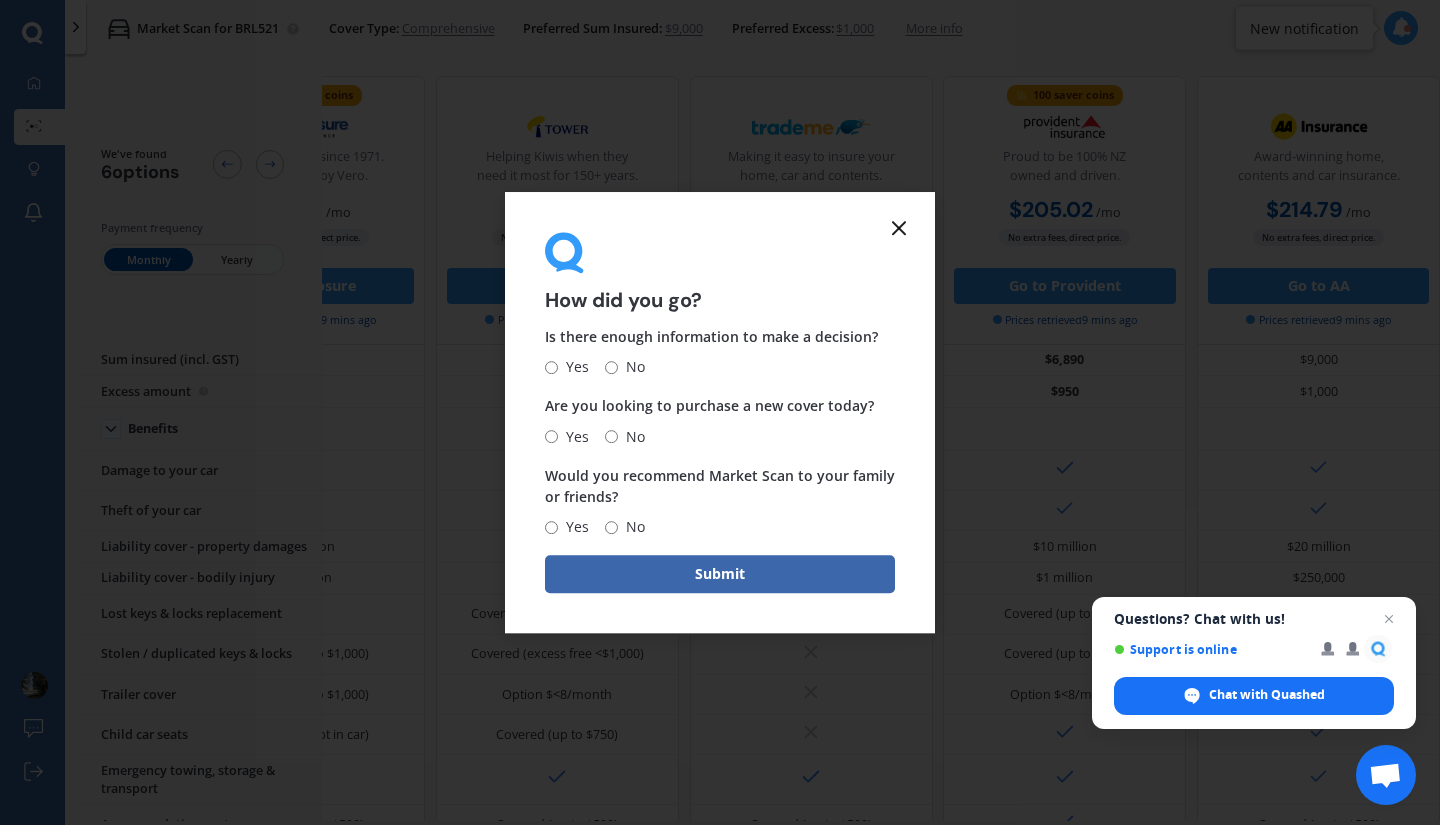 click 